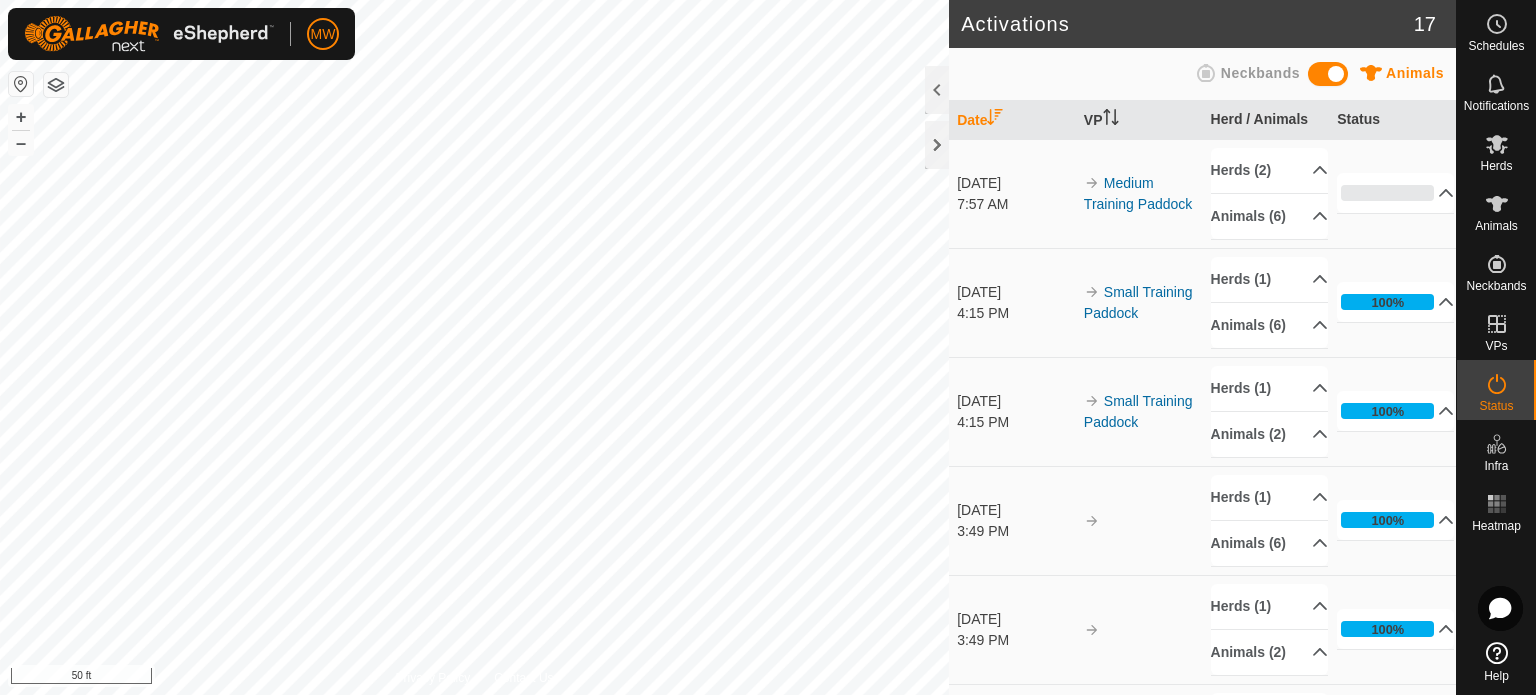 scroll, scrollTop: 0, scrollLeft: 0, axis: both 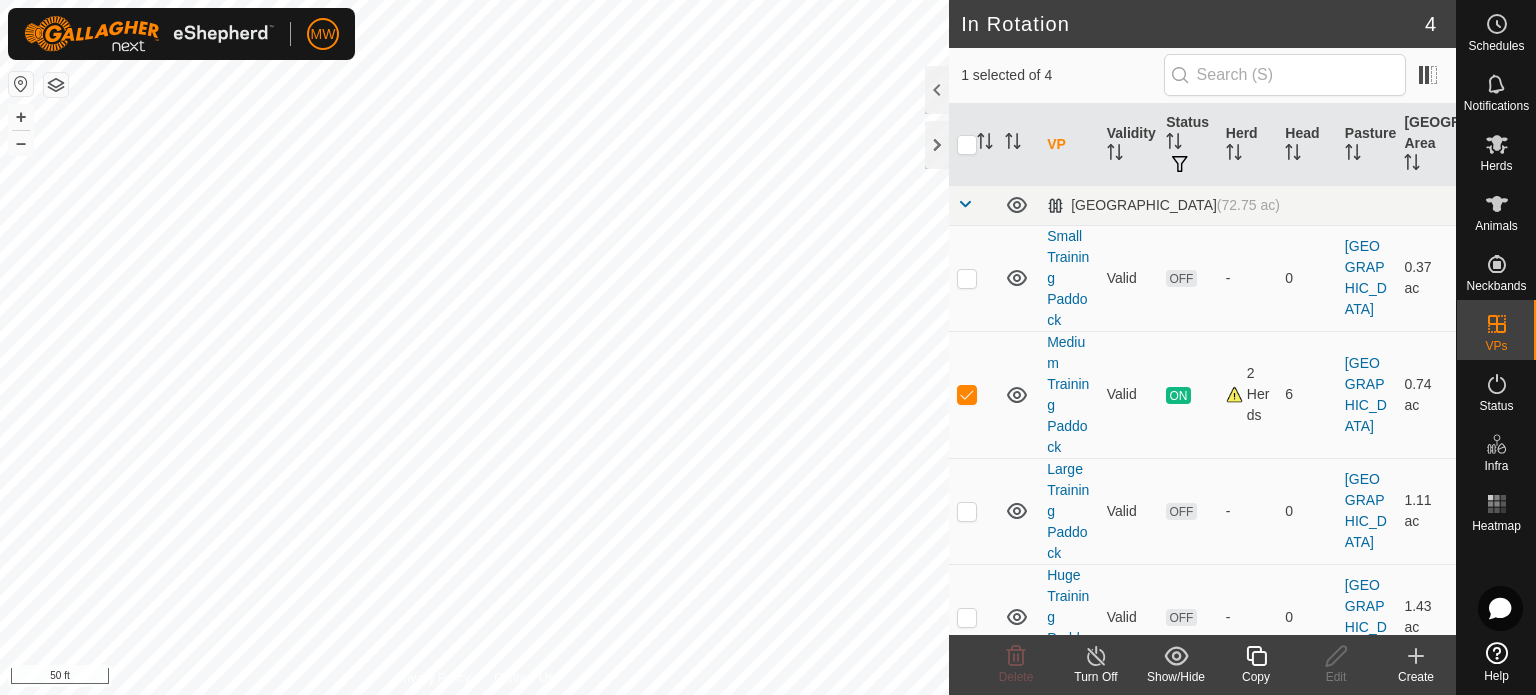click on "Create" 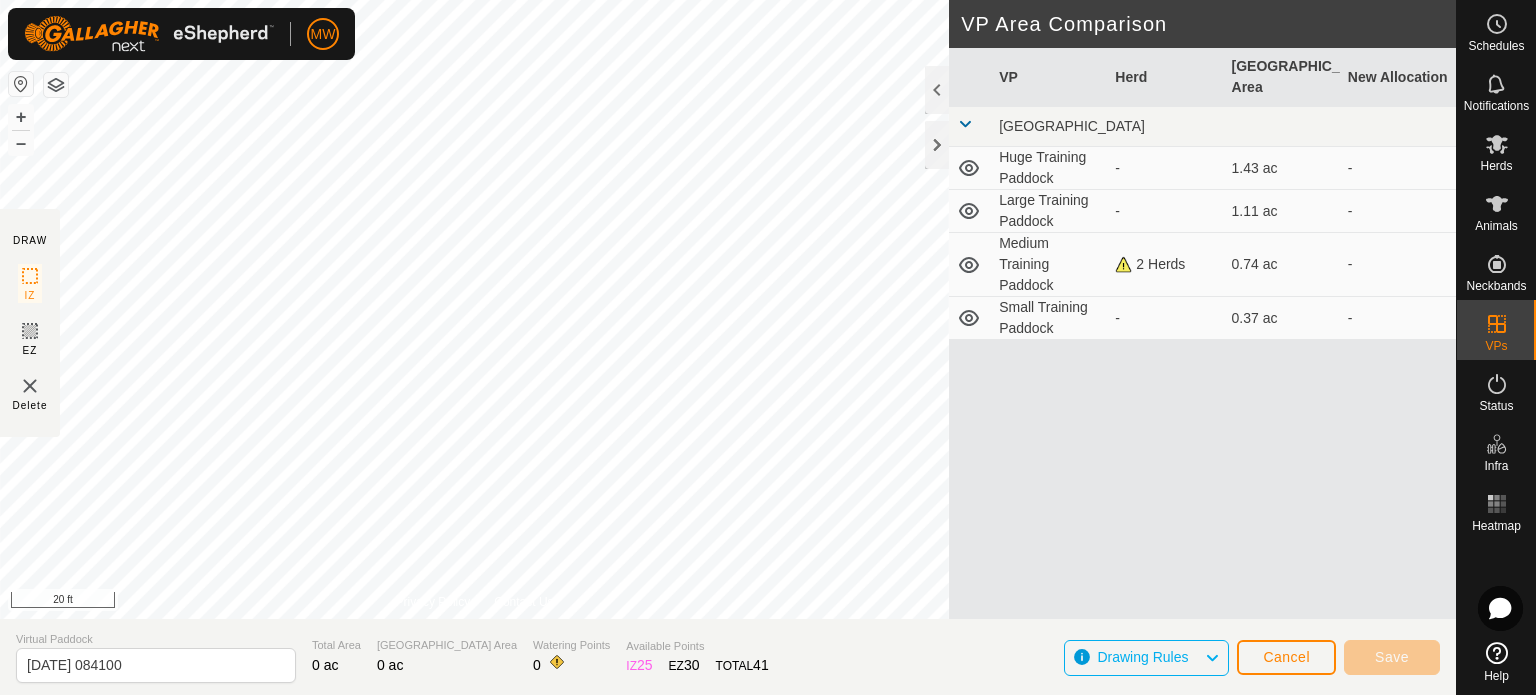 click 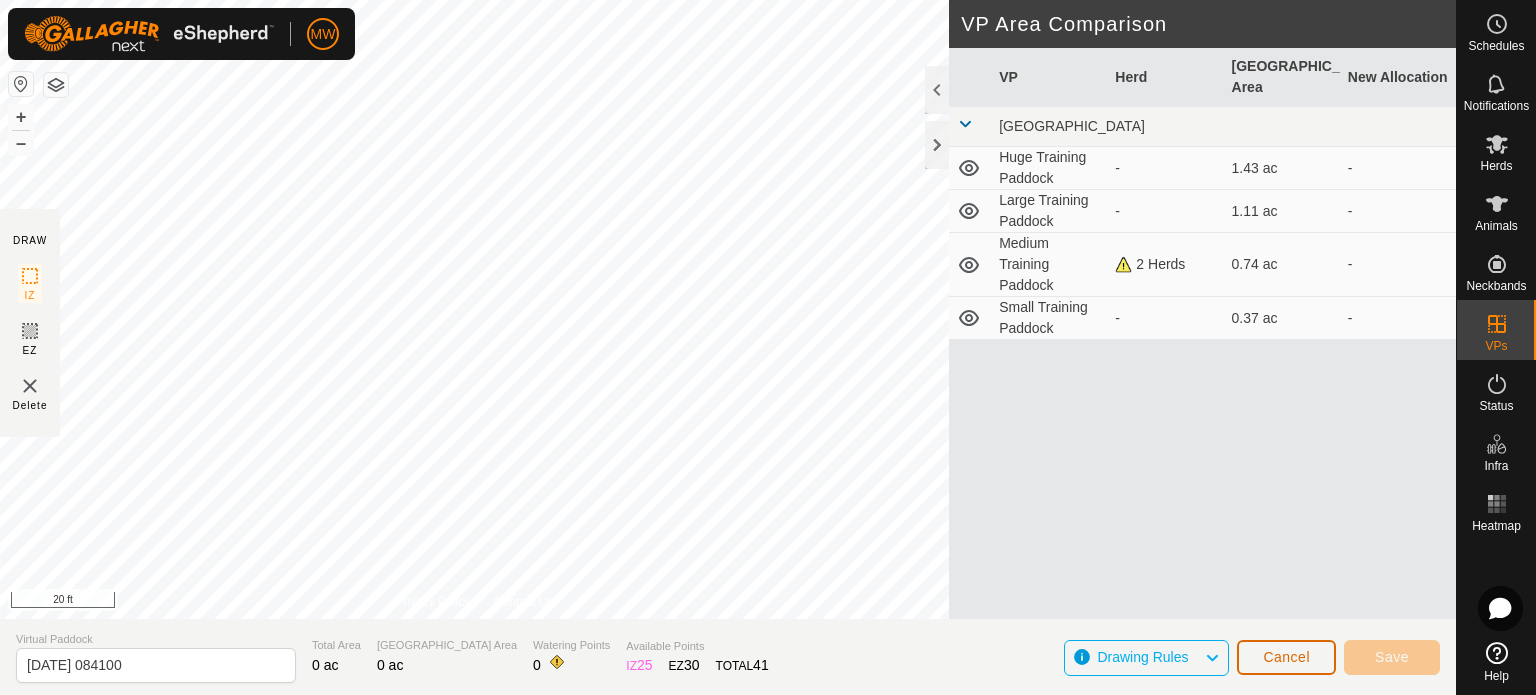 click on "Cancel" 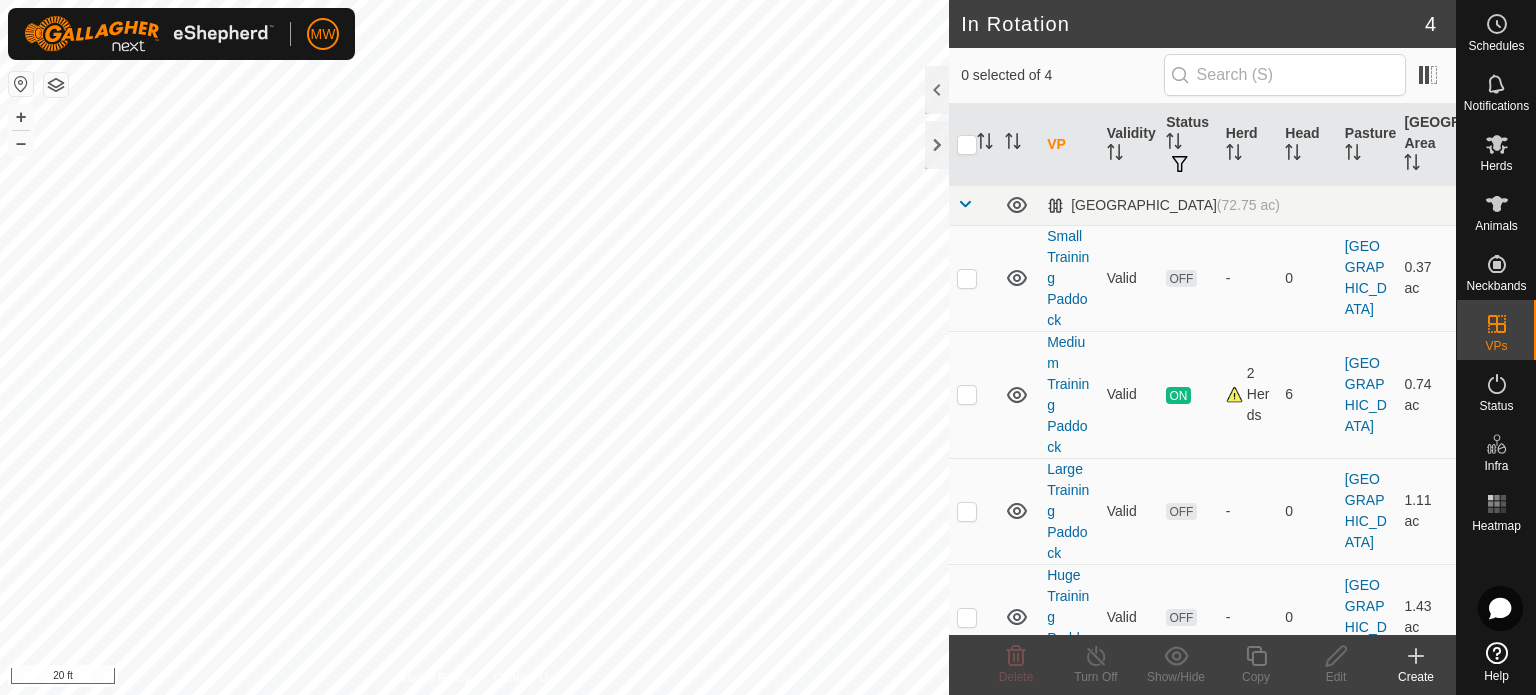 checkbox on "true" 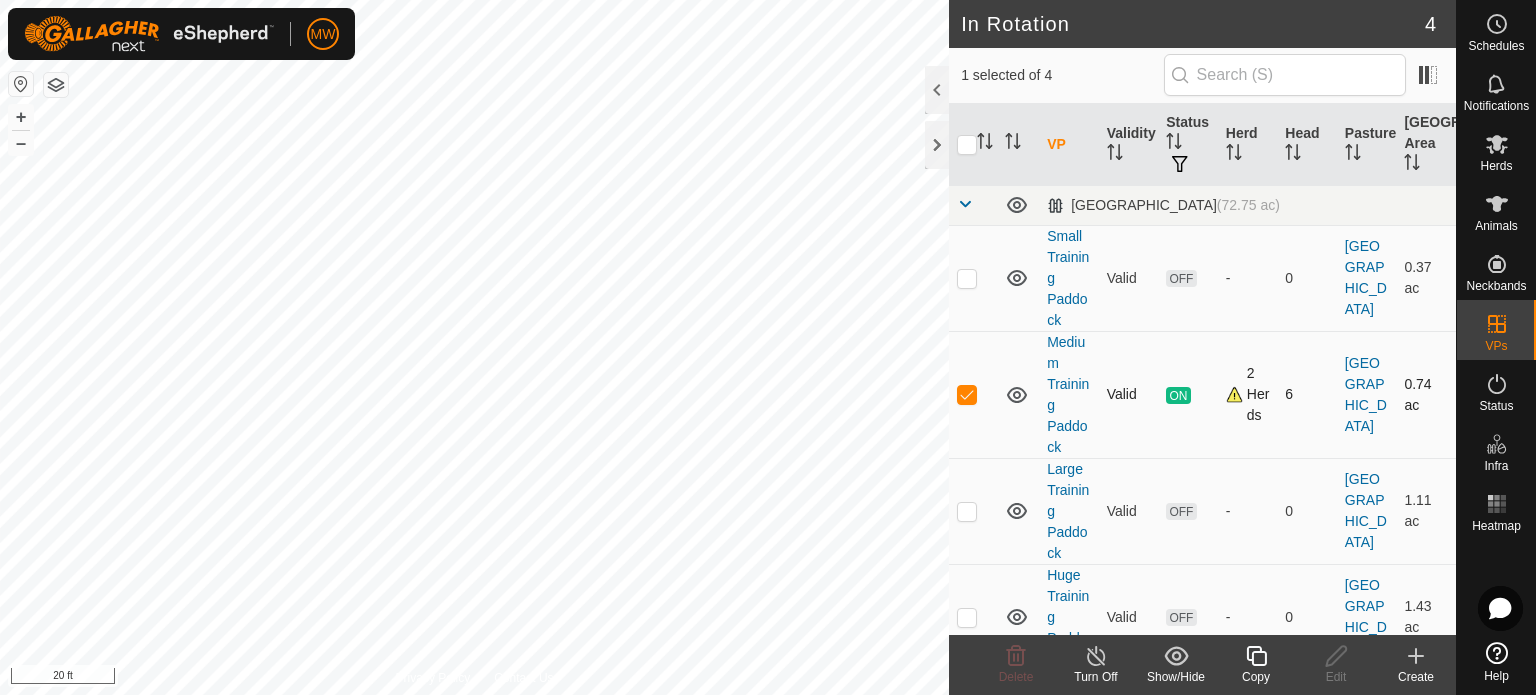 click 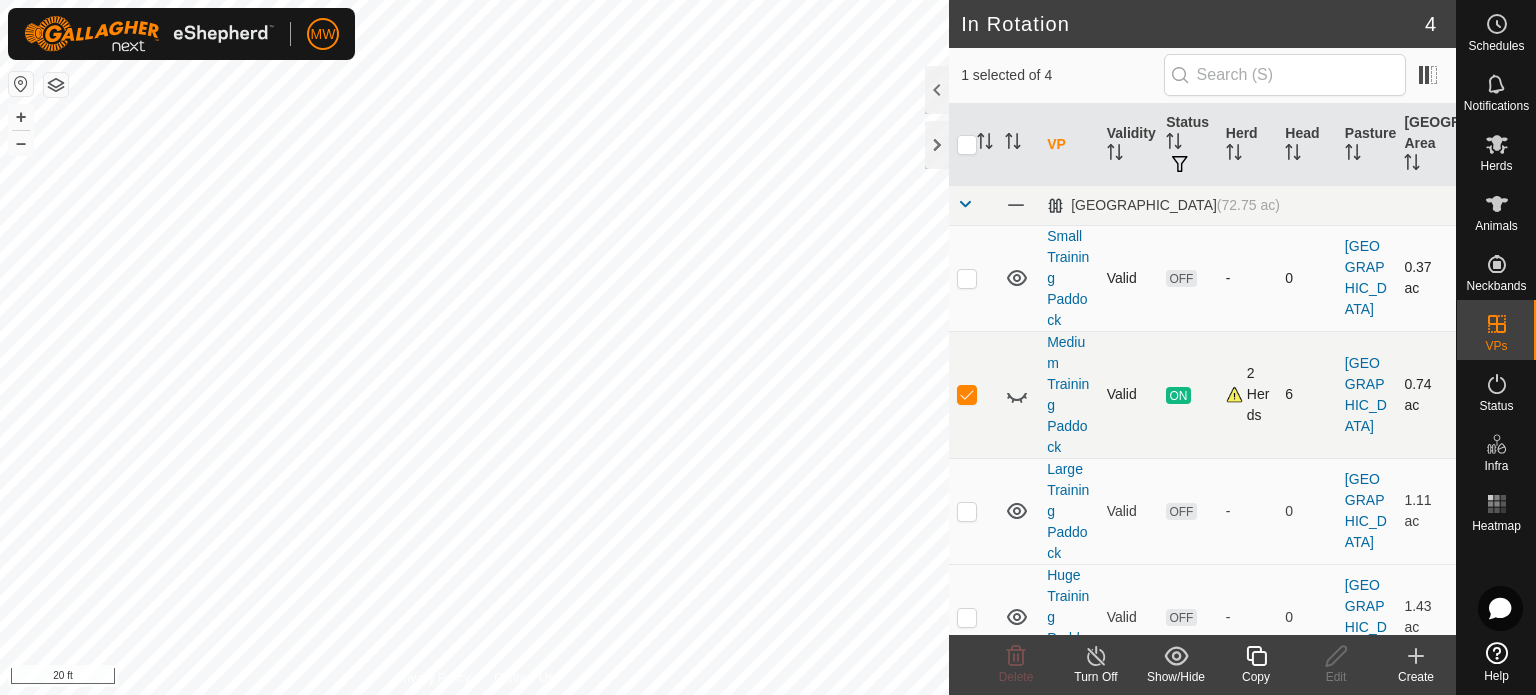 click 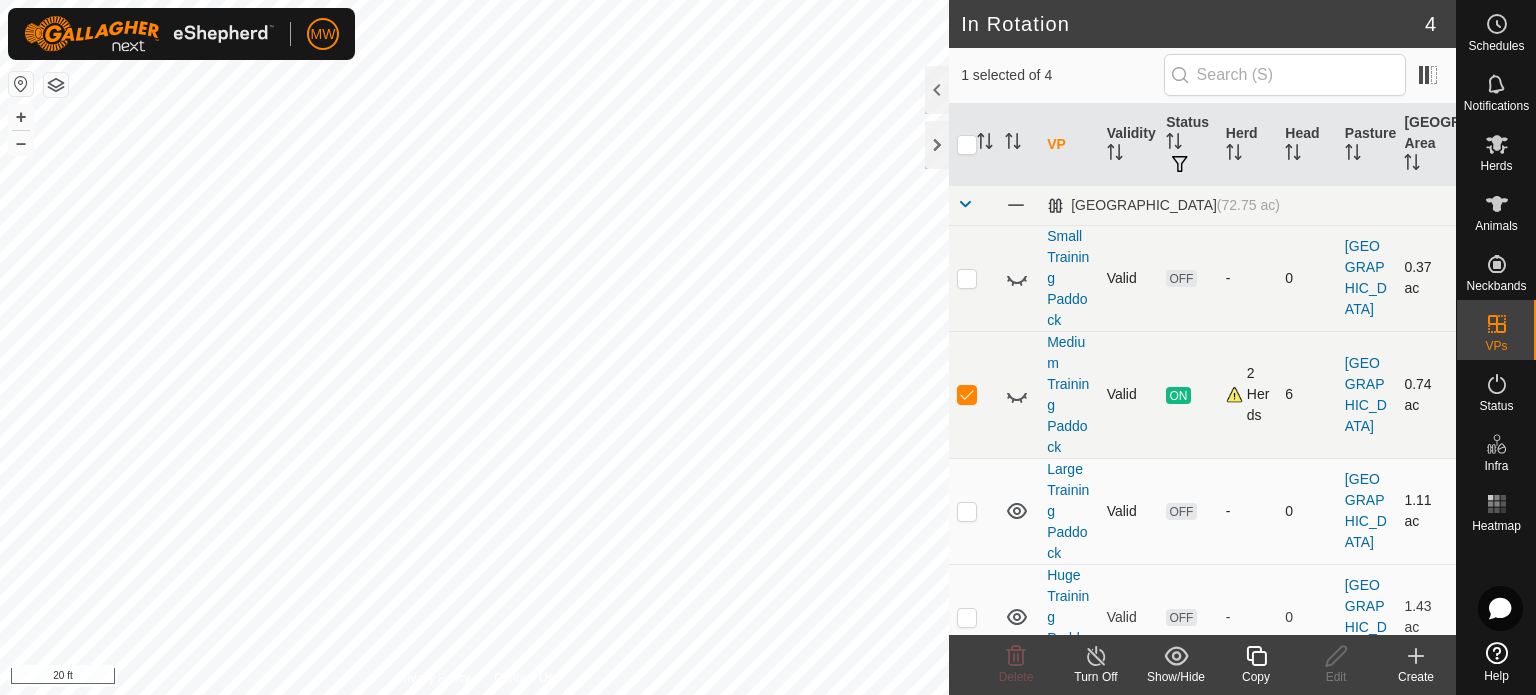click 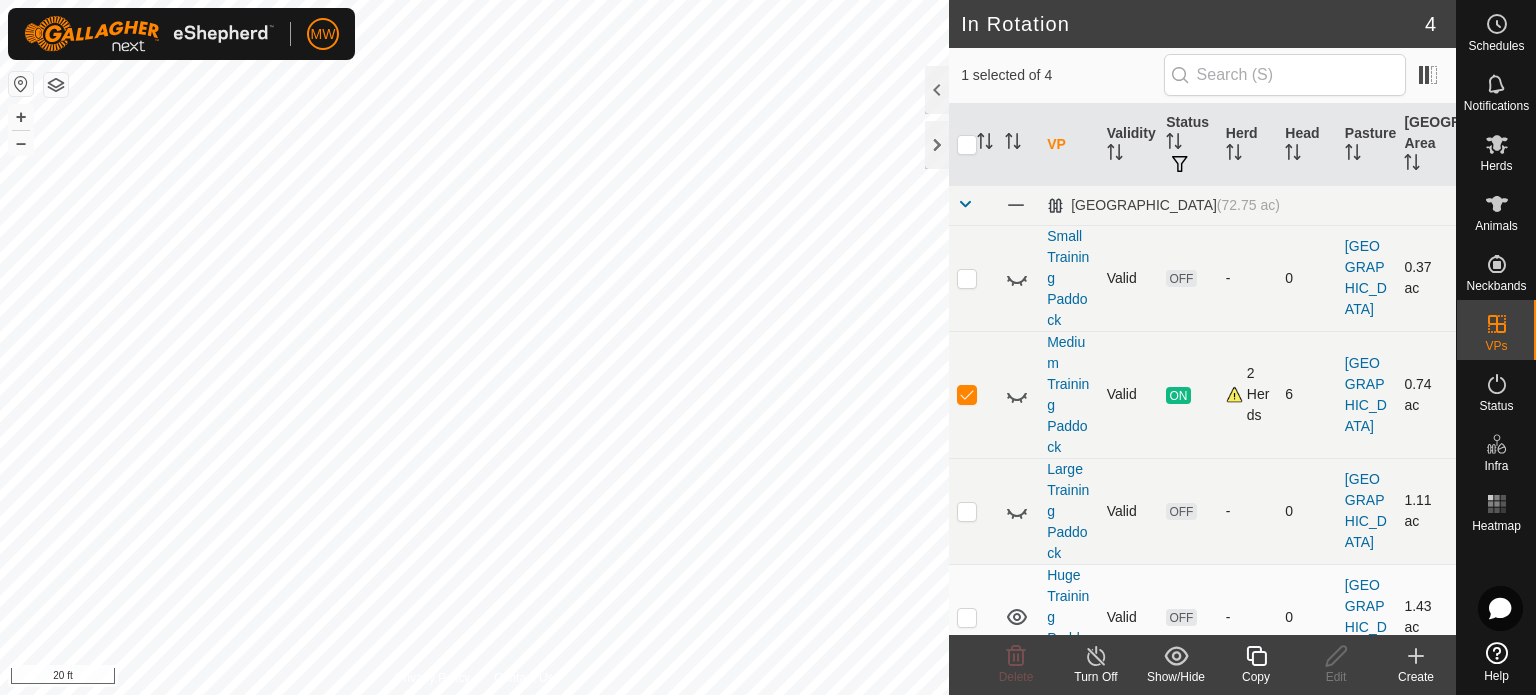 click 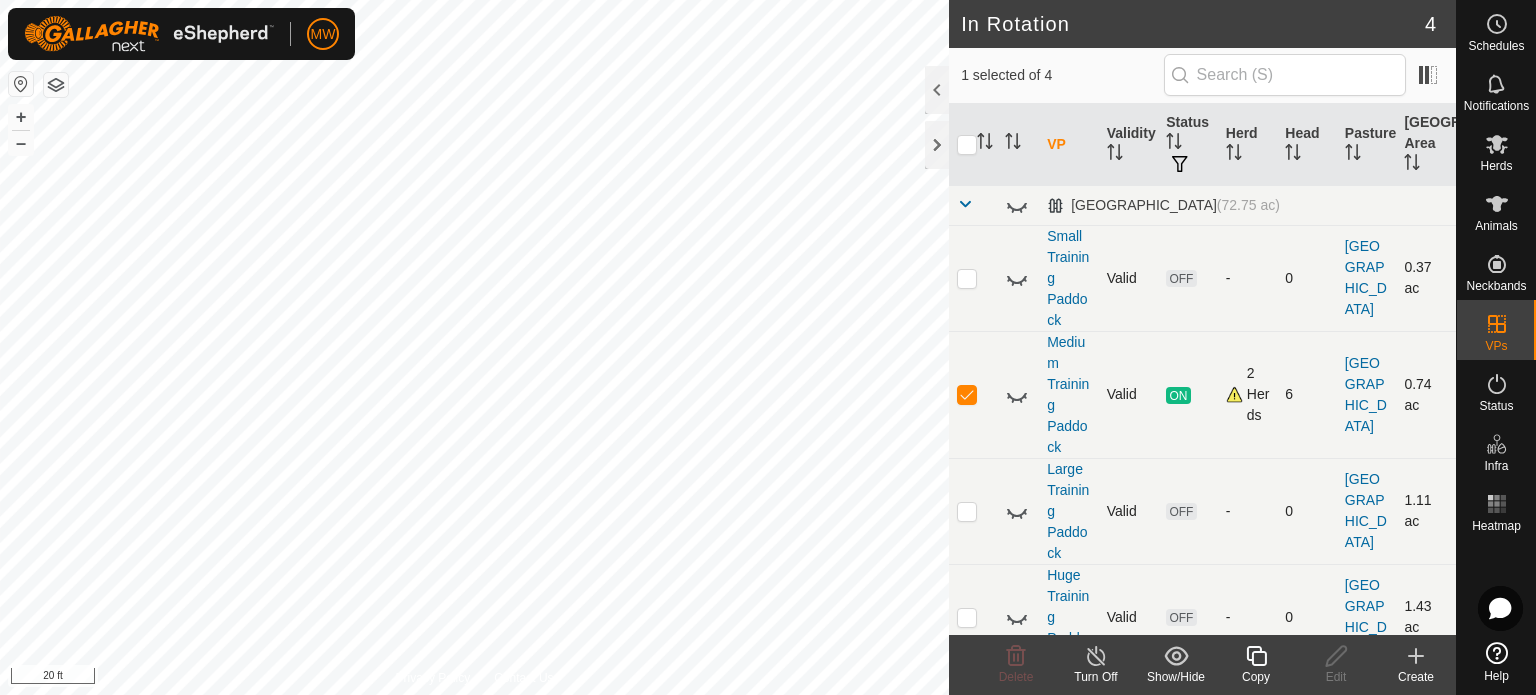 click 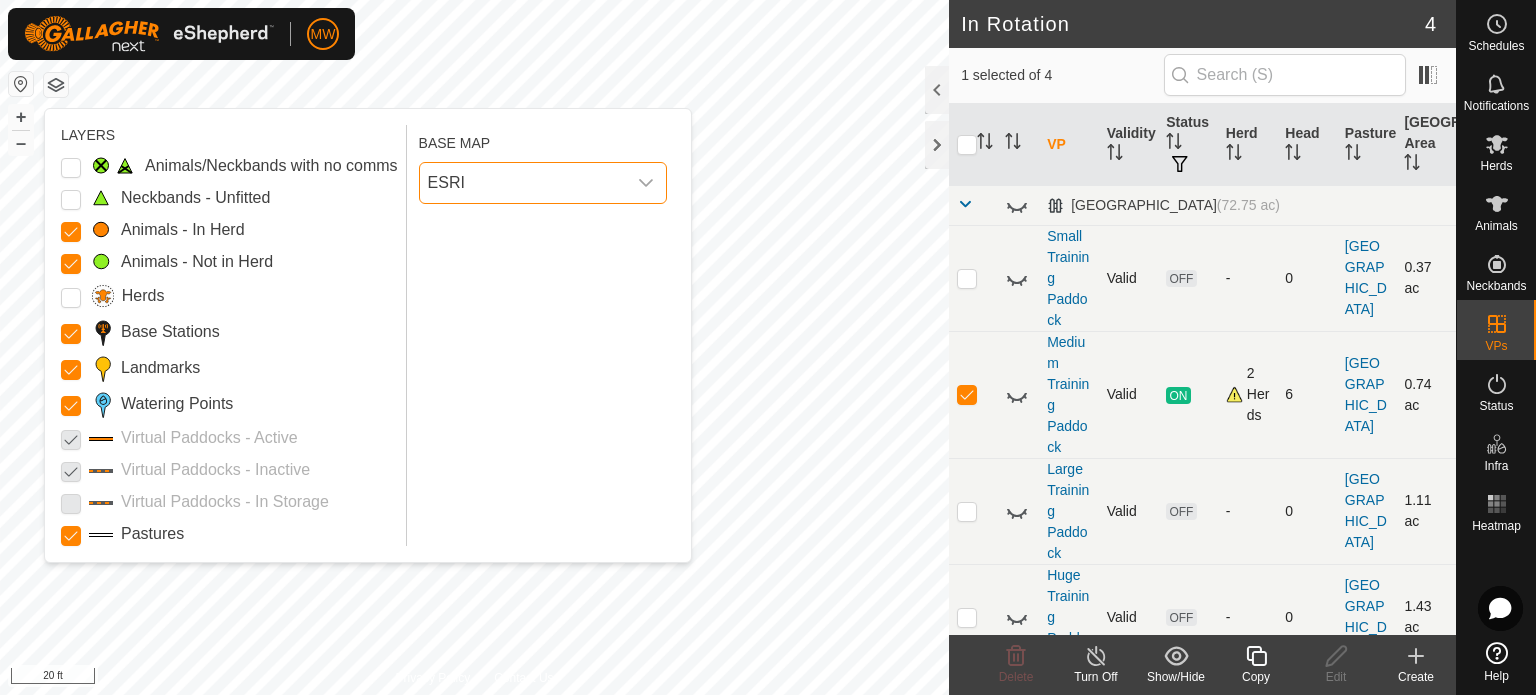 click on "ESRI" at bounding box center (523, 183) 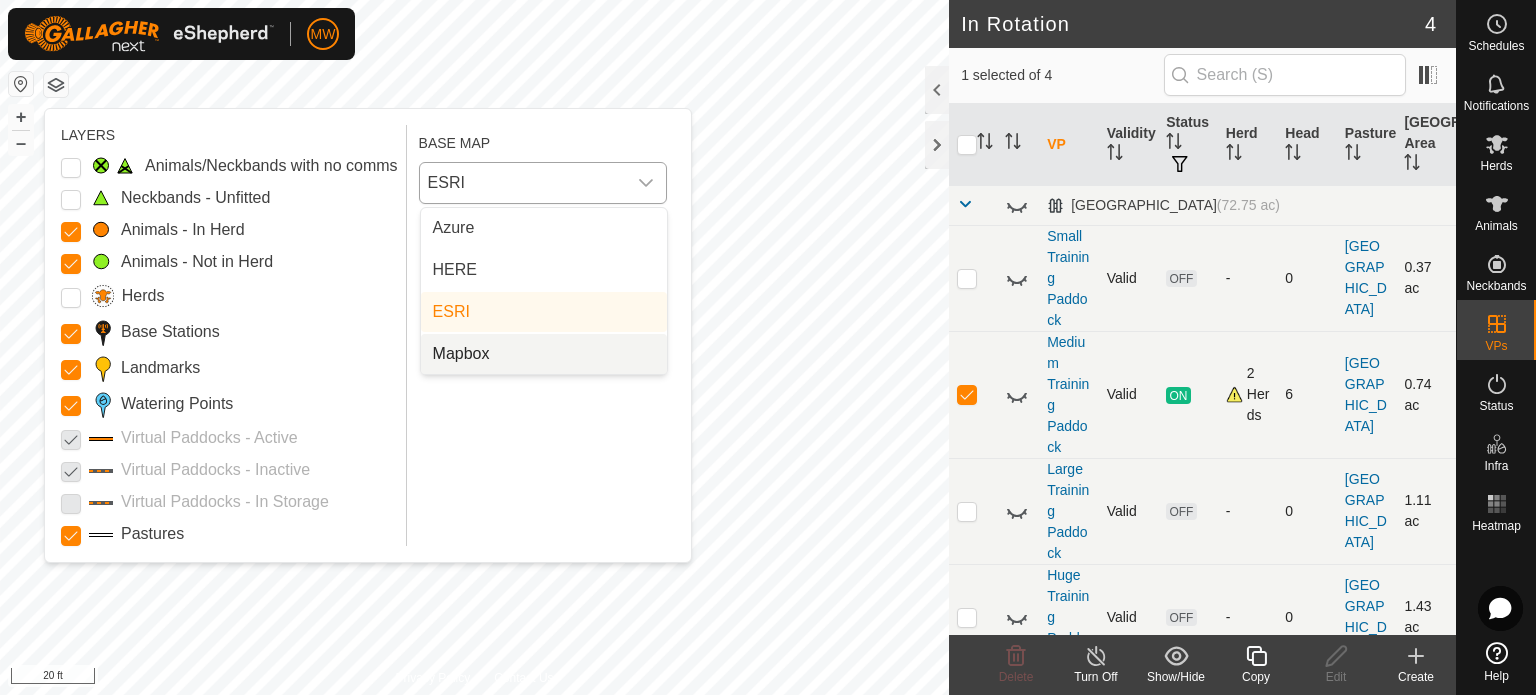 click on "Mapbox" at bounding box center (544, 354) 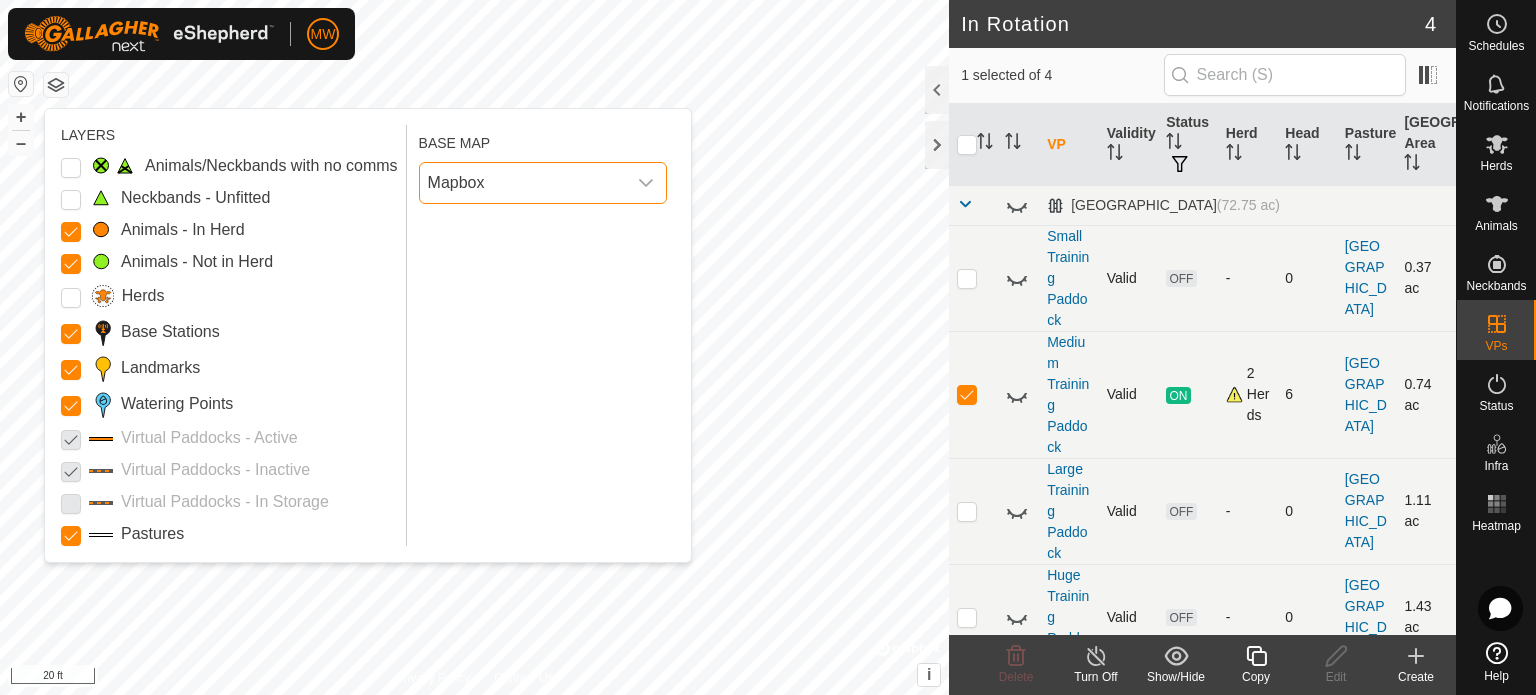 click 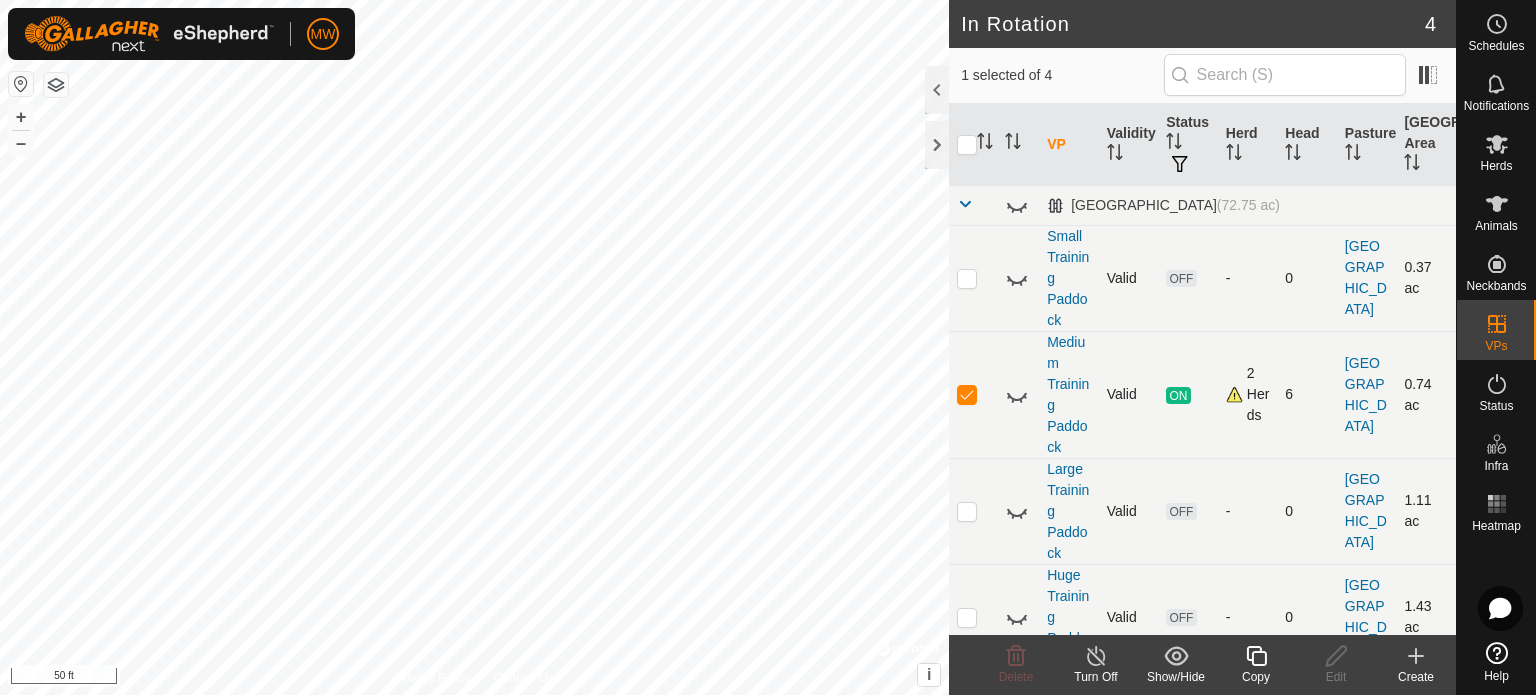 click 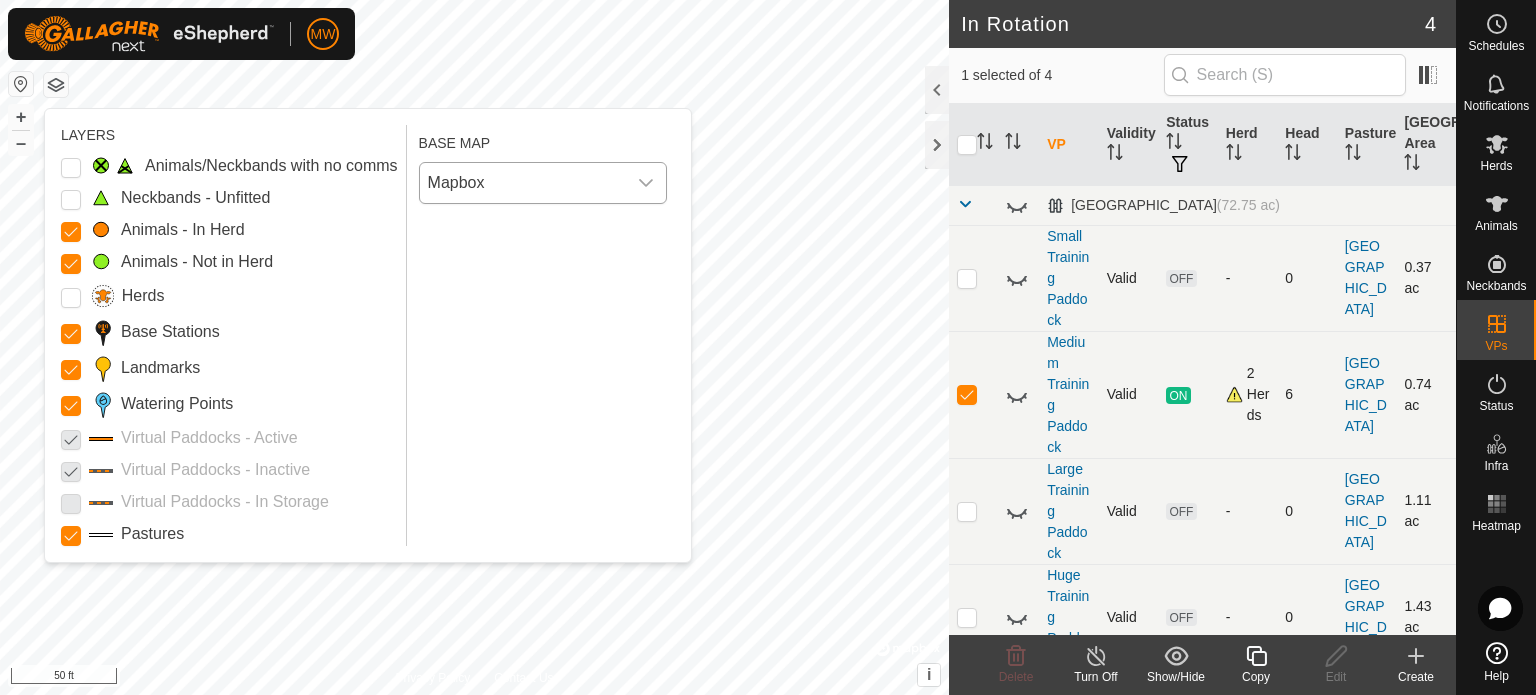 click on "Mapbox" at bounding box center [523, 183] 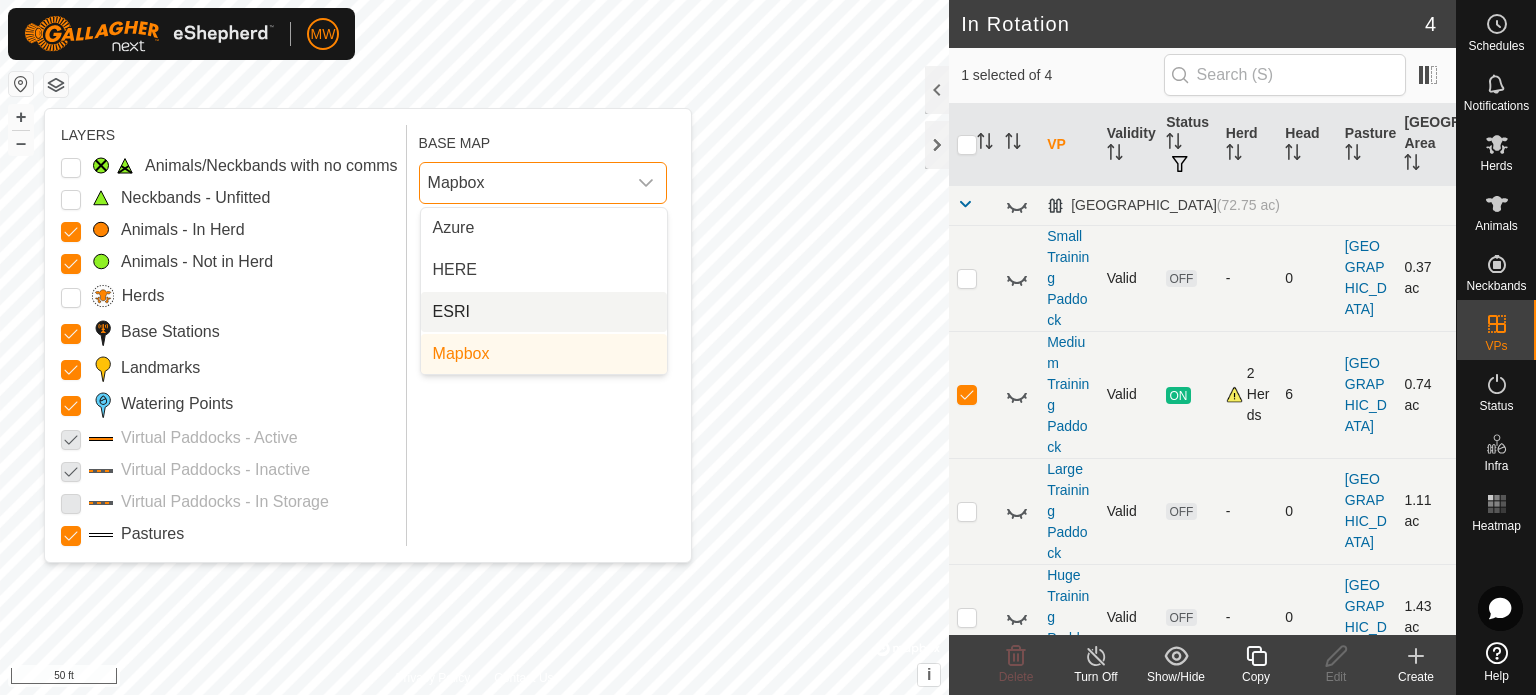 click on "ESRI" at bounding box center [544, 312] 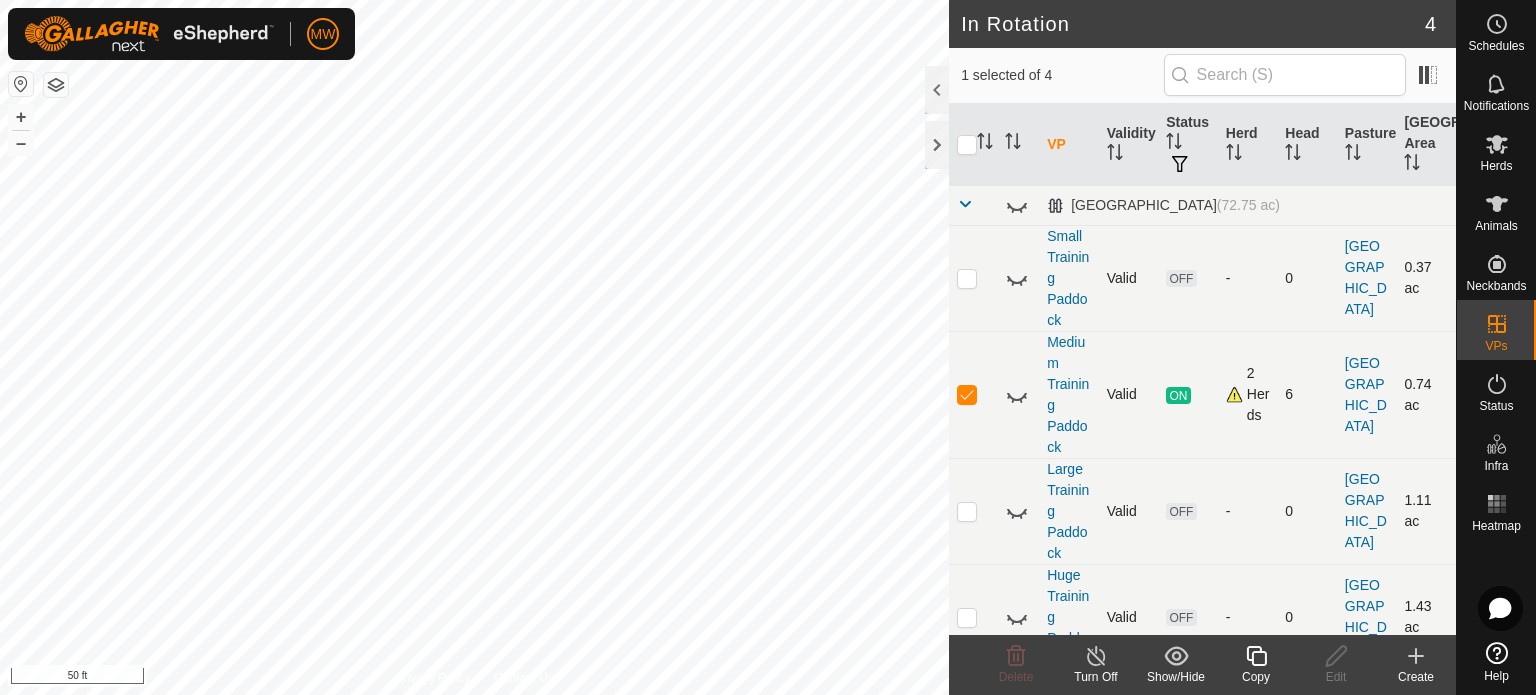 click 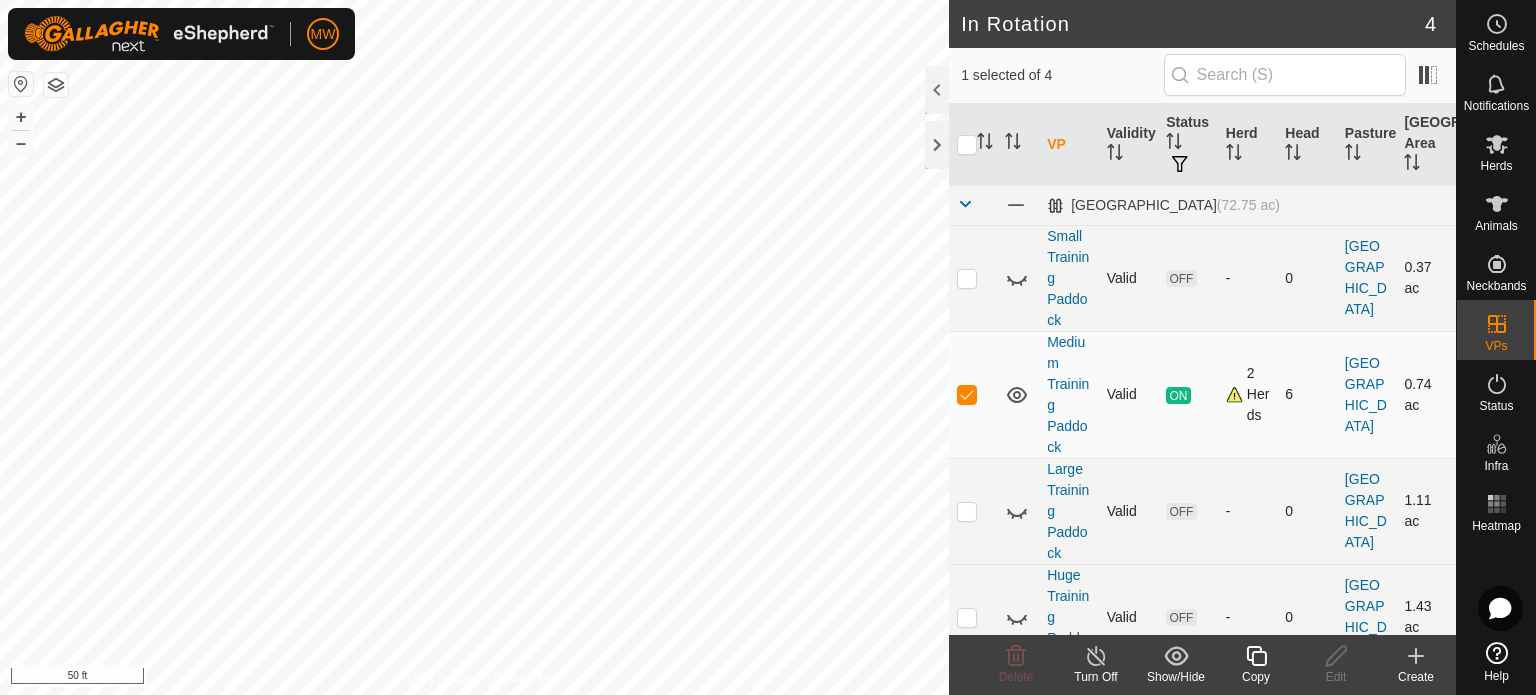 click 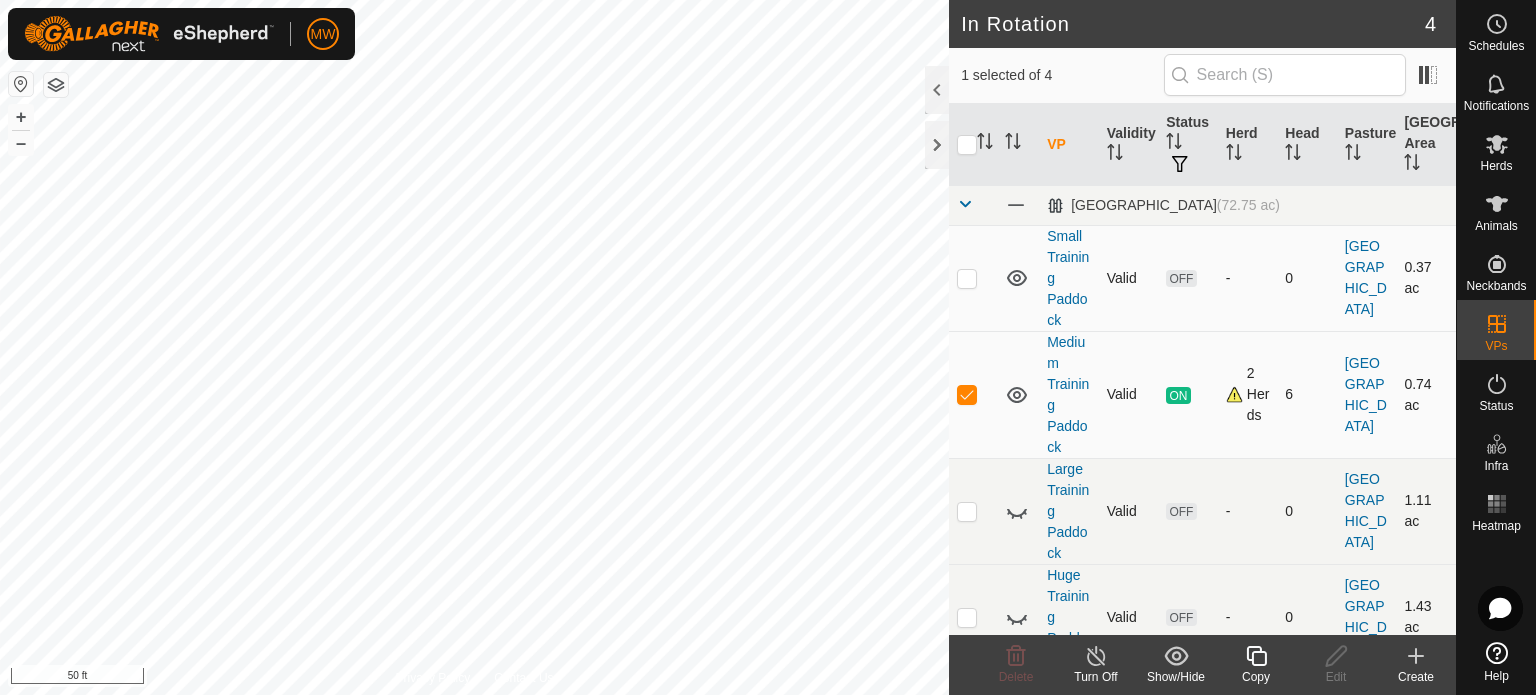 click at bounding box center (1018, 511) 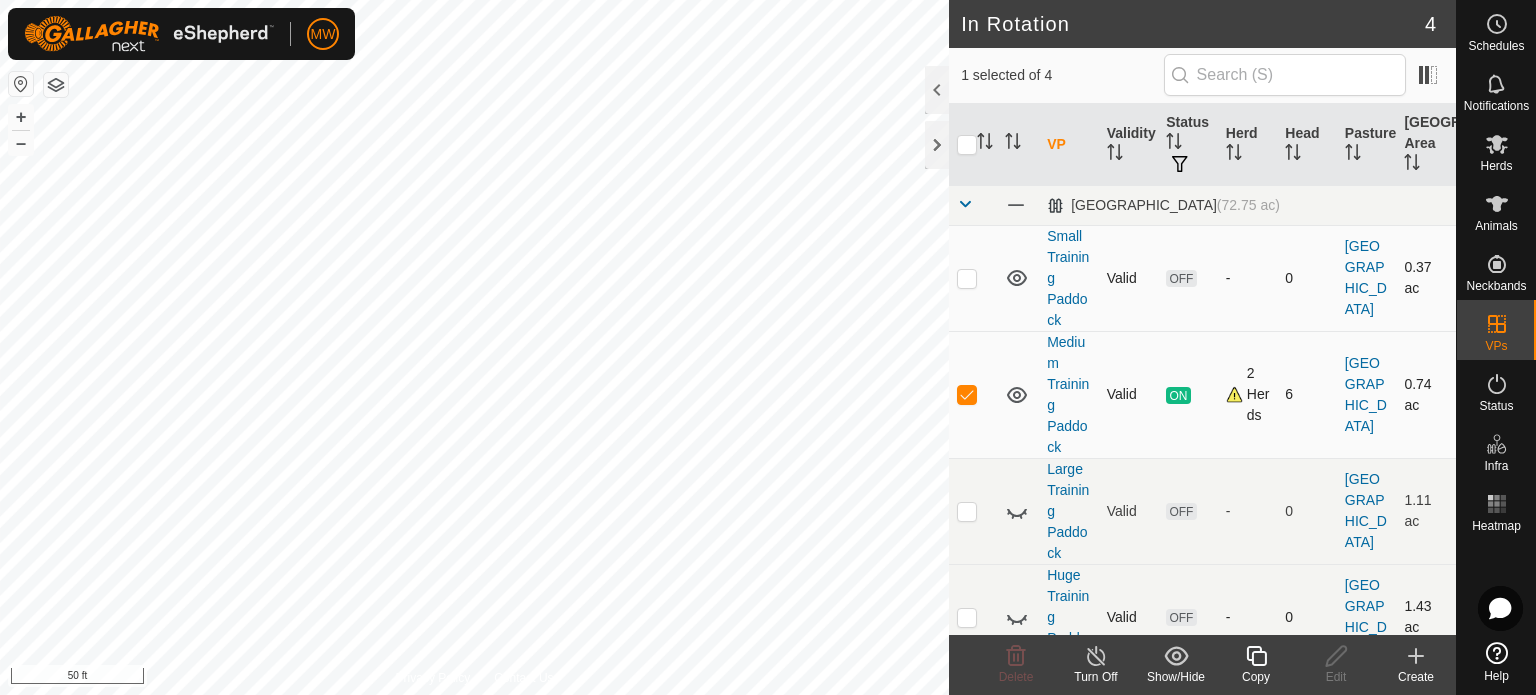 click 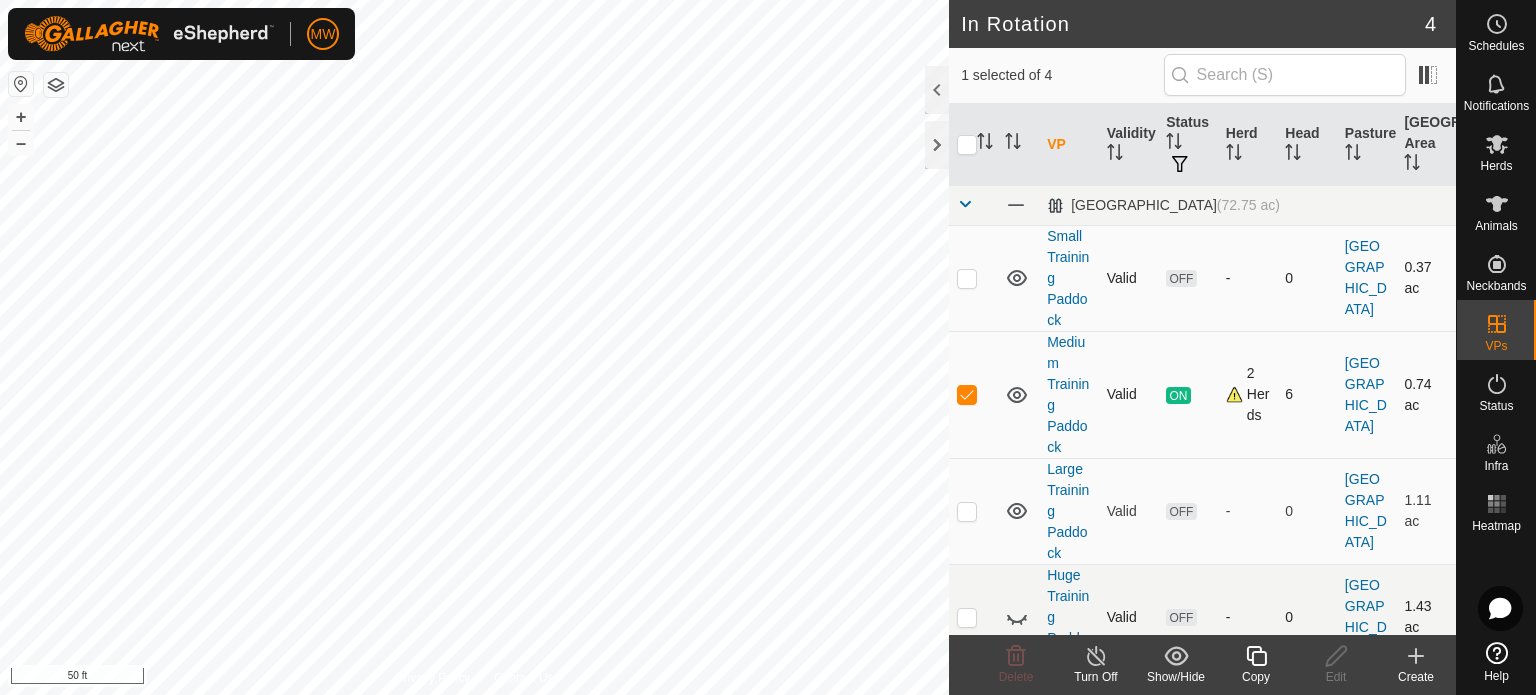 click 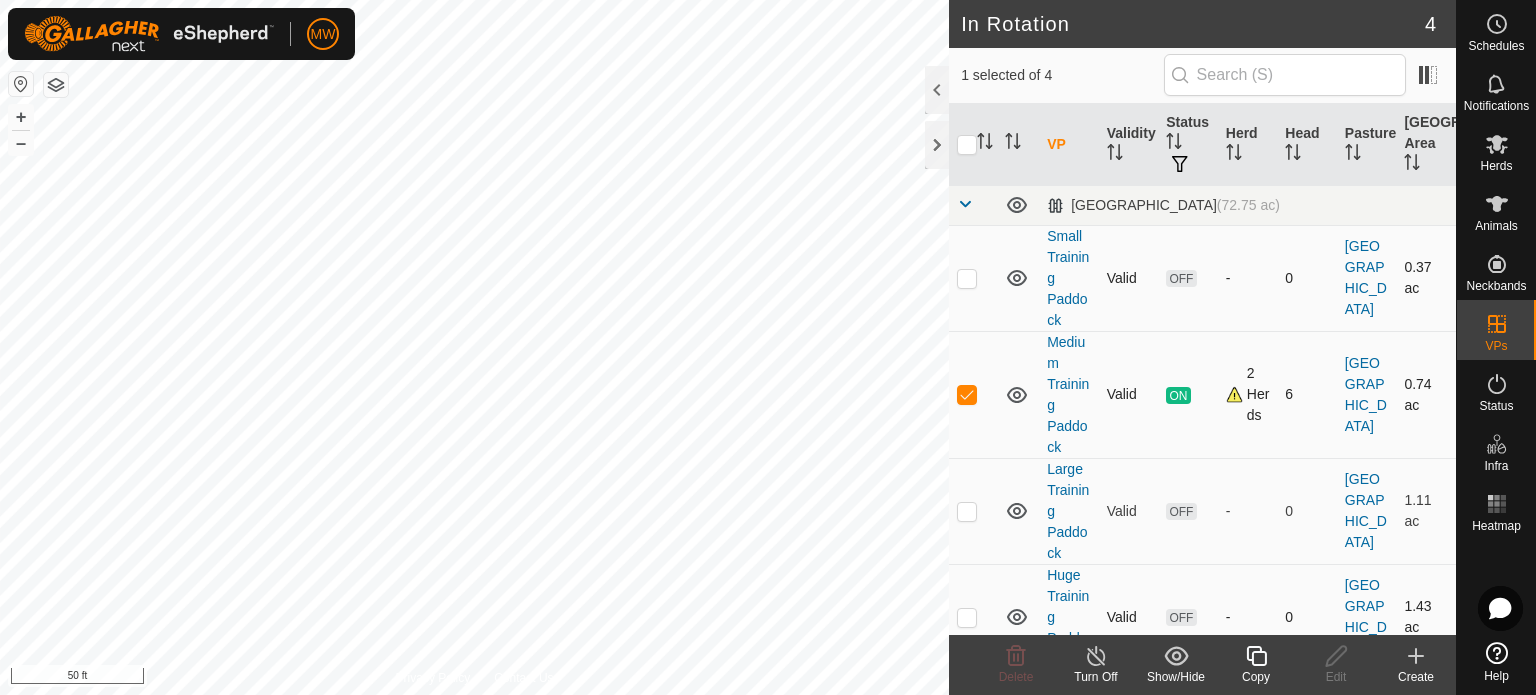 click 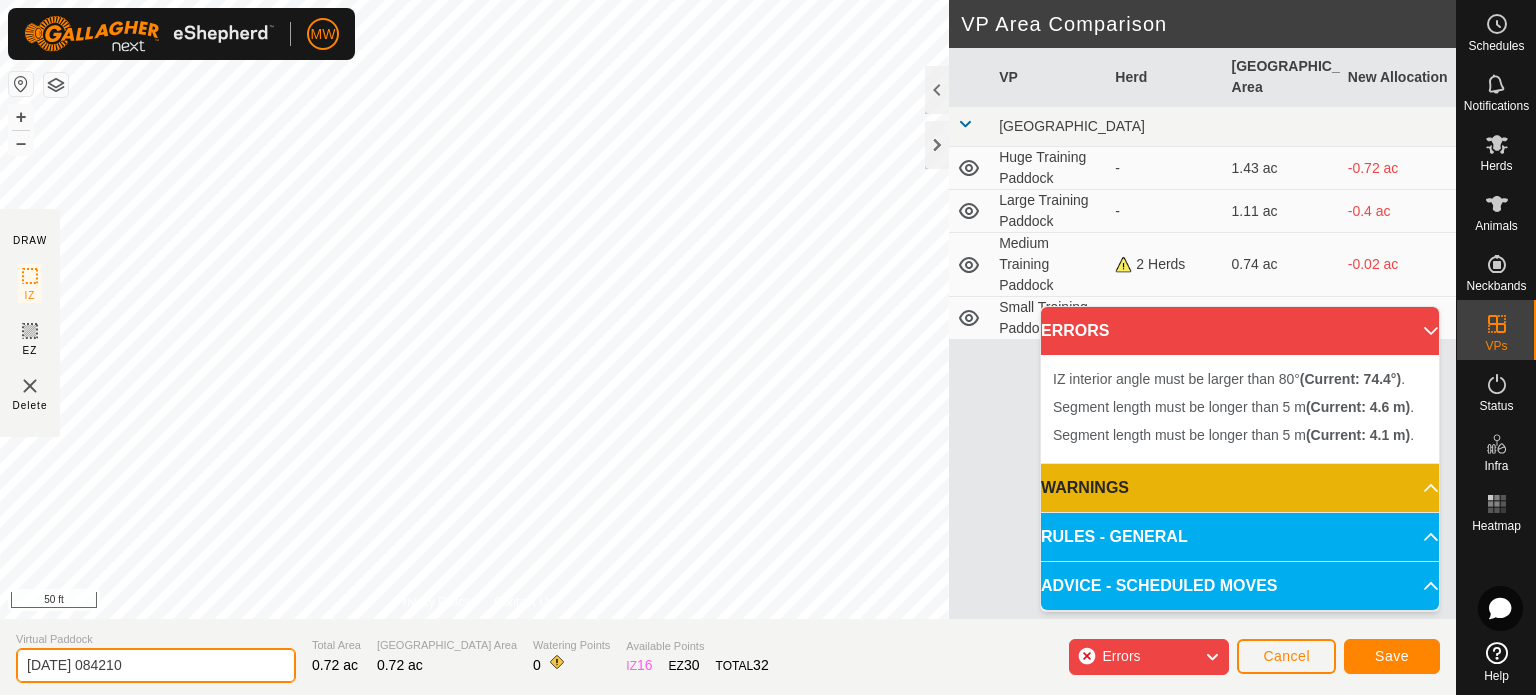 click on "DRAW IZ EZ Delete Privacy Policy Contact Us + – ⇧ i 50 ft VP Area Comparison     VP   Herd   Grazing Area   New Allocation  Lisbon  Huge Training Paddock  -  1.43 ac  -0.72 ac  Large Training Paddock  -  1.11 ac  -0.4 ac  Medium Training Paddock   2 Herds   0.74 ac  -0.02 ac  Small Training Paddock  -  0.37 ac  +0.35 ac Virtual Paddock 2025-07-26 084210 Total Area 0.72 ac Grazing Area 0.72 ac Watering Points 0 Available Points  IZ   16  EZ  30  TOTAL   32 Errors Cancel Save" 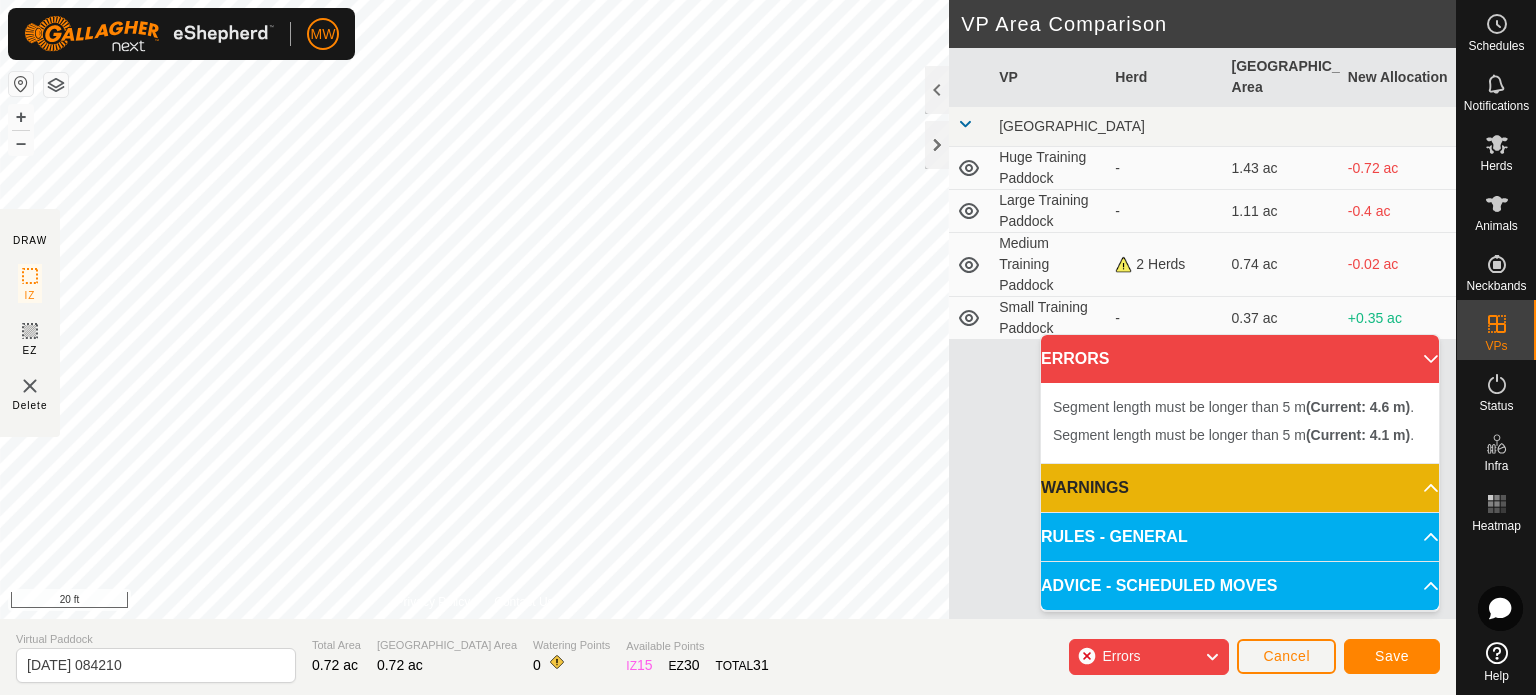 click on "Segment length must be longer than 5 m  (Current: 4.1 m) . + – ⇧ i 20 ft" at bounding box center [474, 309] 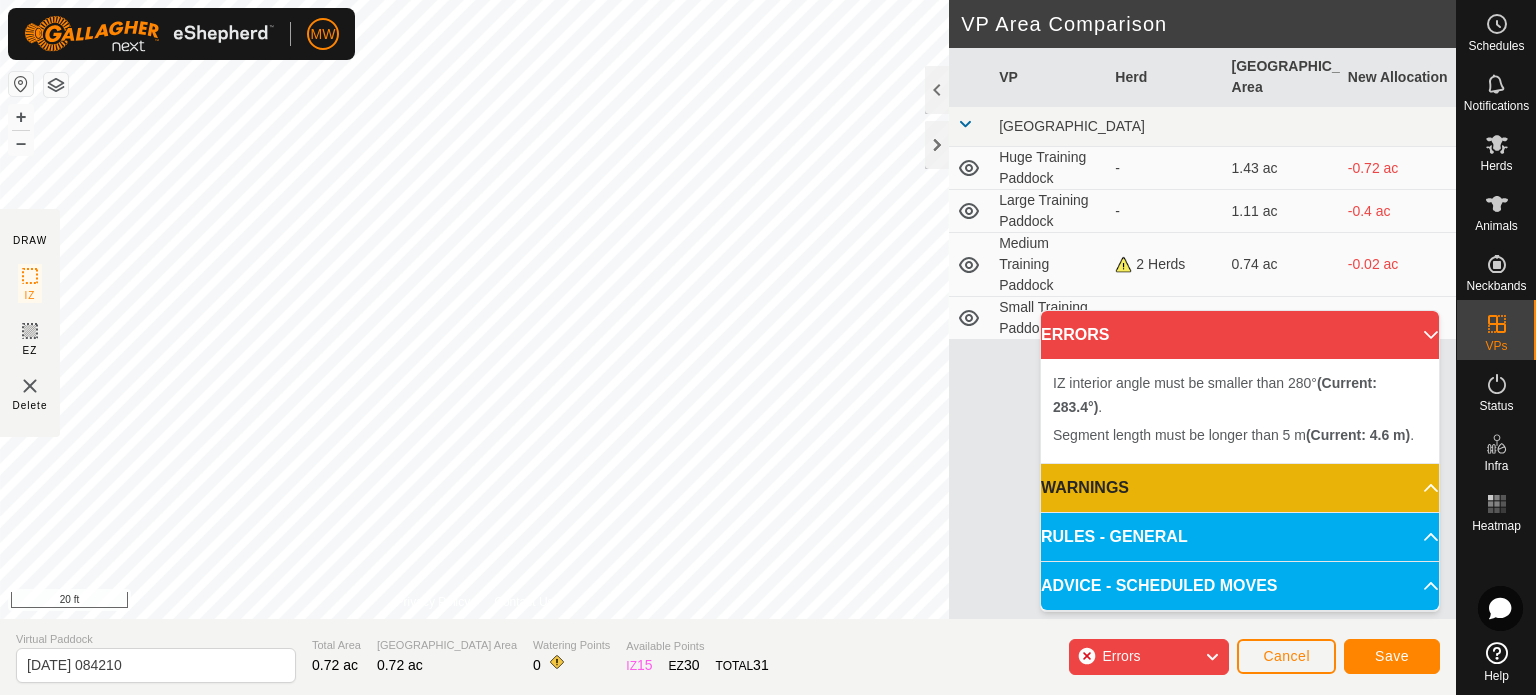 click on "Segment length must be longer than 5 m  (Current: 4.6 m) . + – ⇧ i 20 ft" at bounding box center (474, 309) 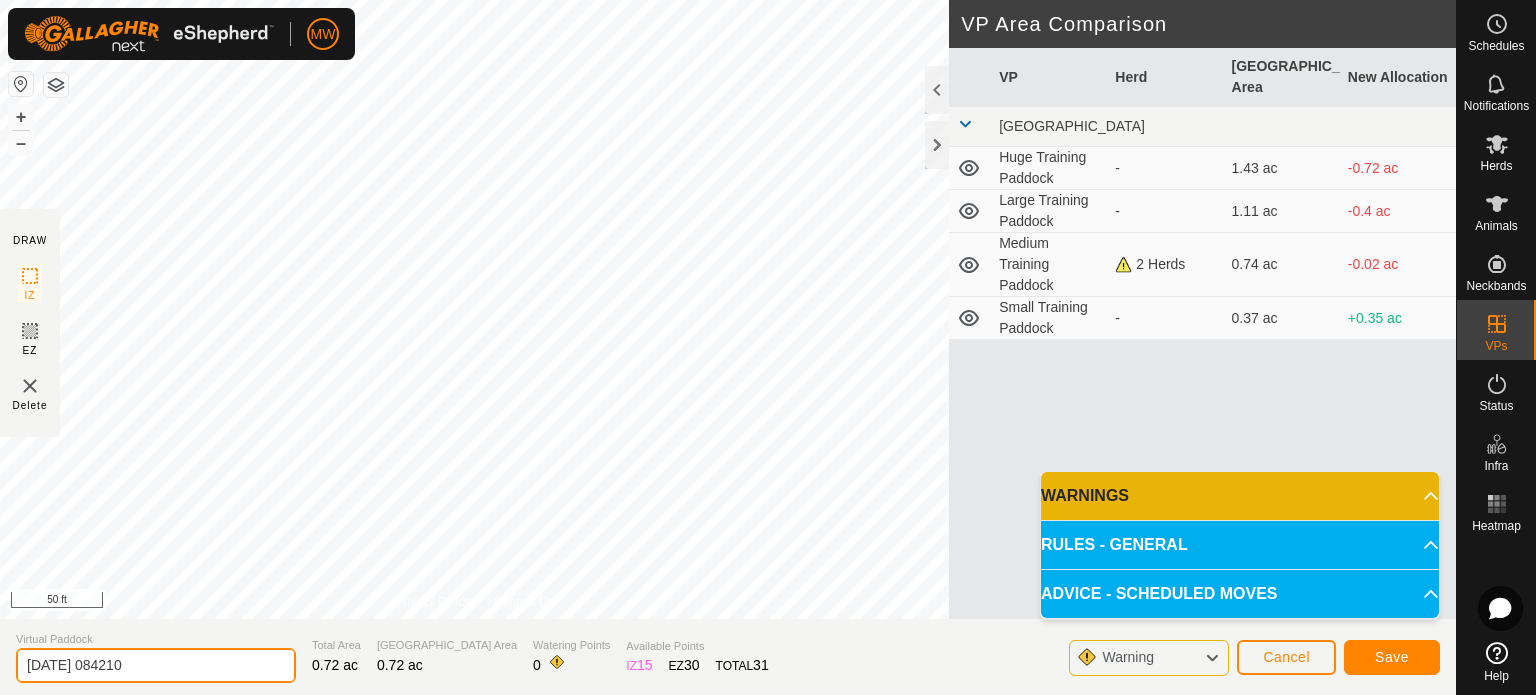 drag, startPoint x: 229, startPoint y: 671, endPoint x: 0, endPoint y: 630, distance: 232.64136 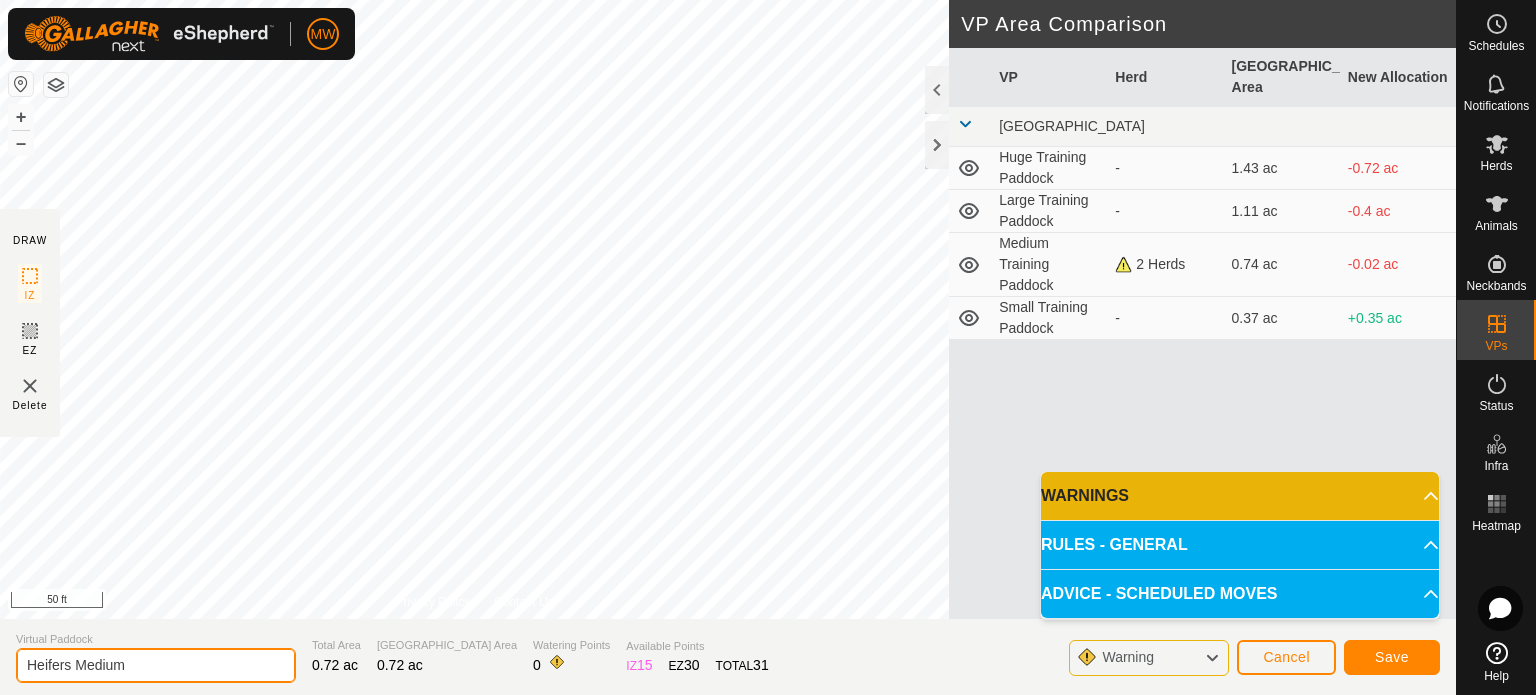 type on "Heifers Medium" 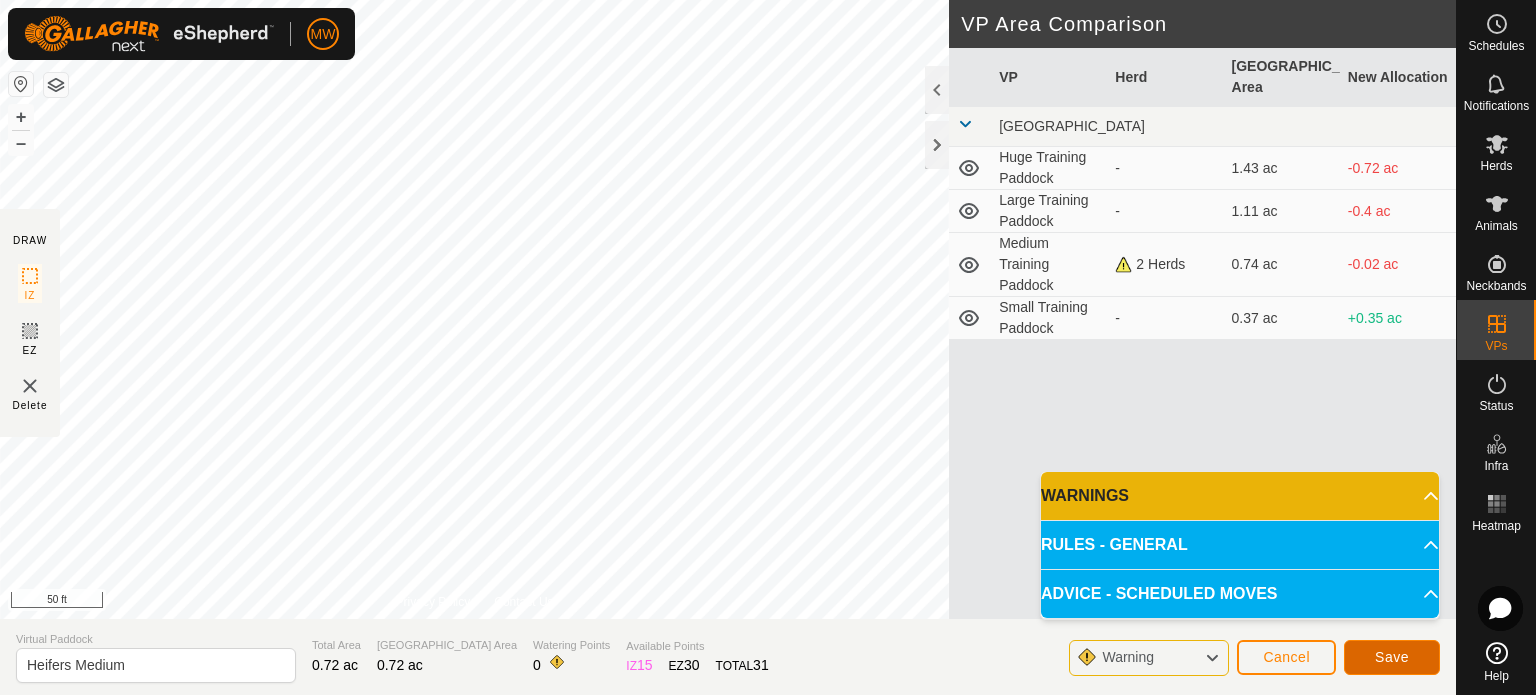 click on "Save" 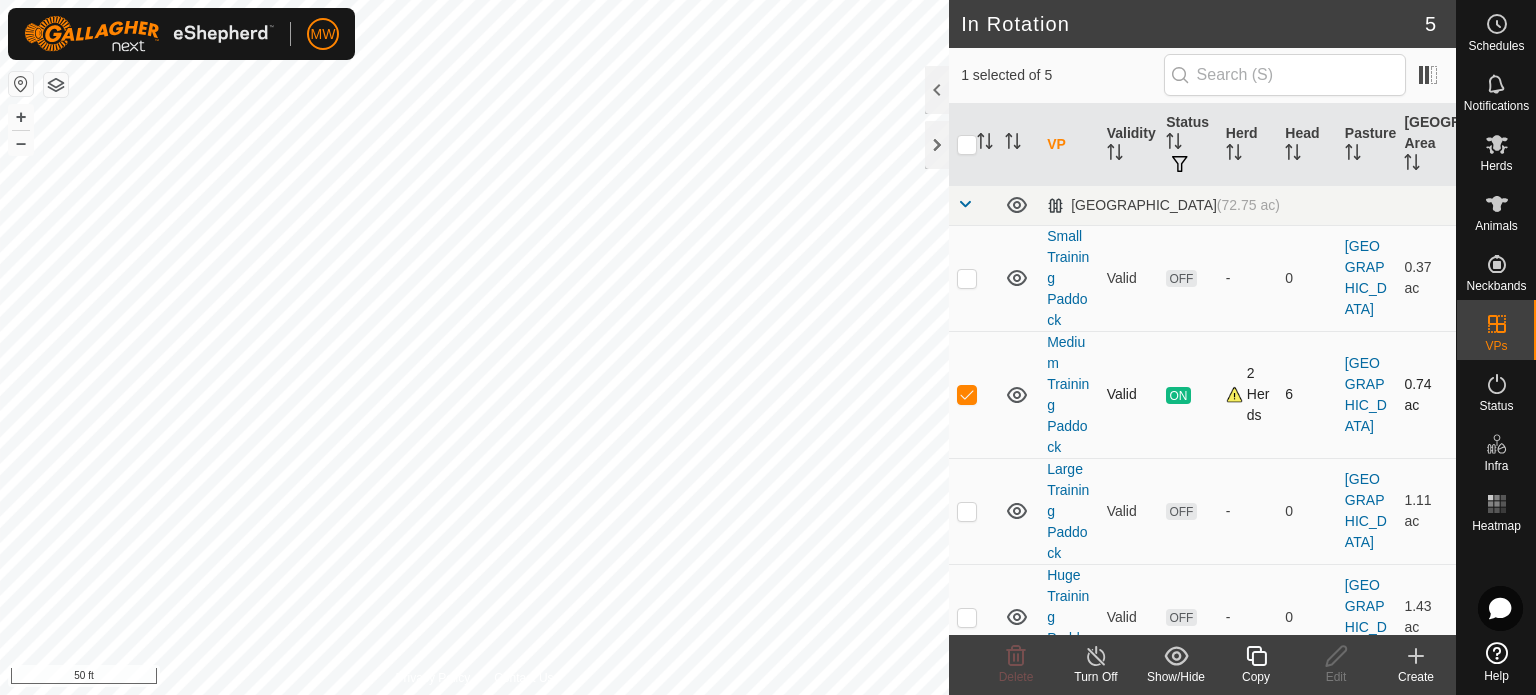 click at bounding box center [967, 394] 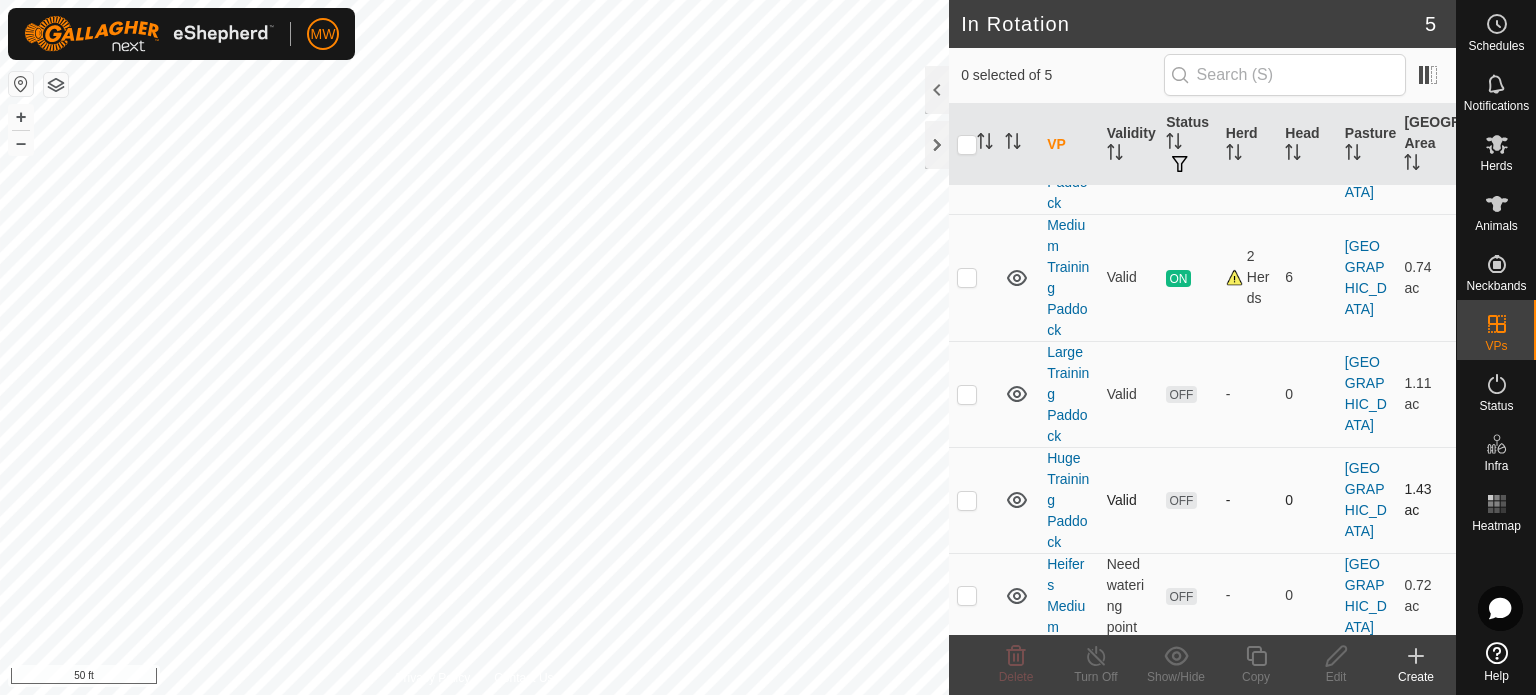 scroll, scrollTop: 118, scrollLeft: 0, axis: vertical 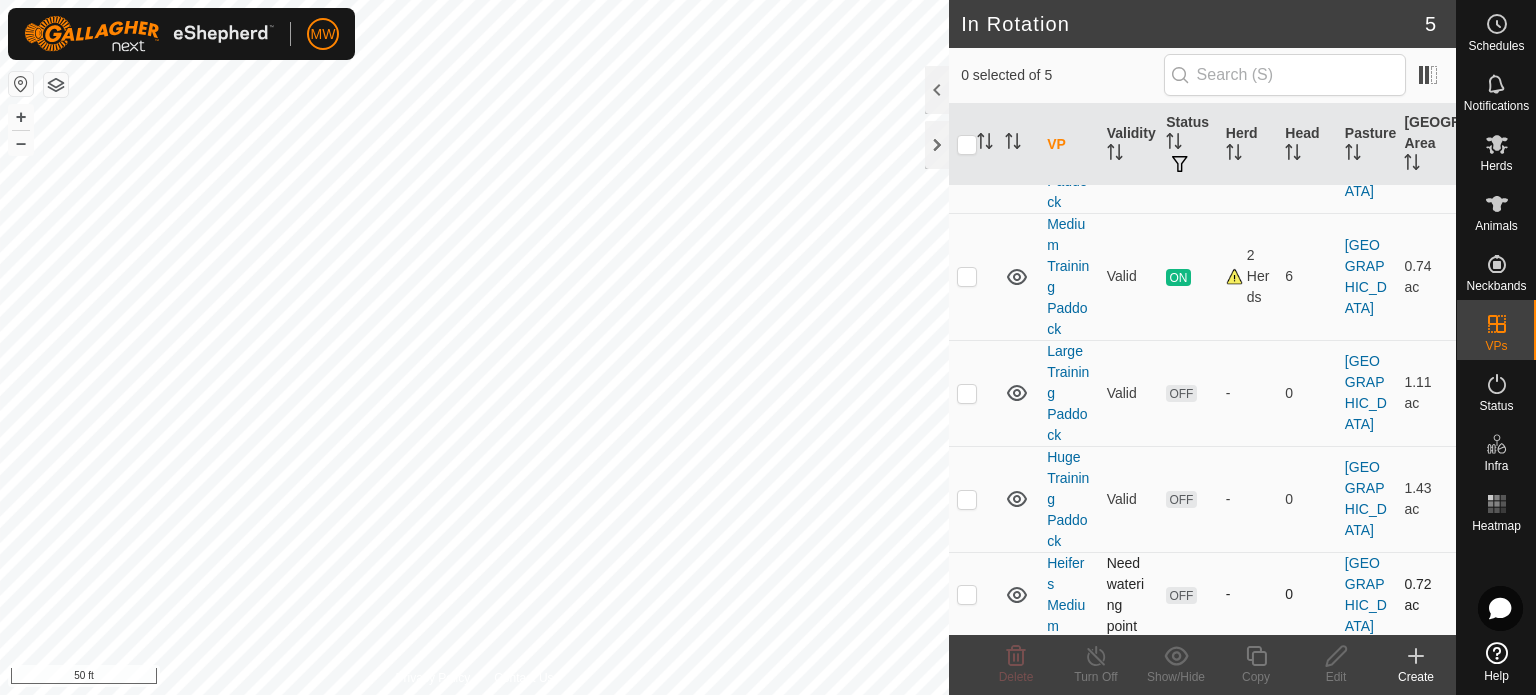 click at bounding box center [973, 594] 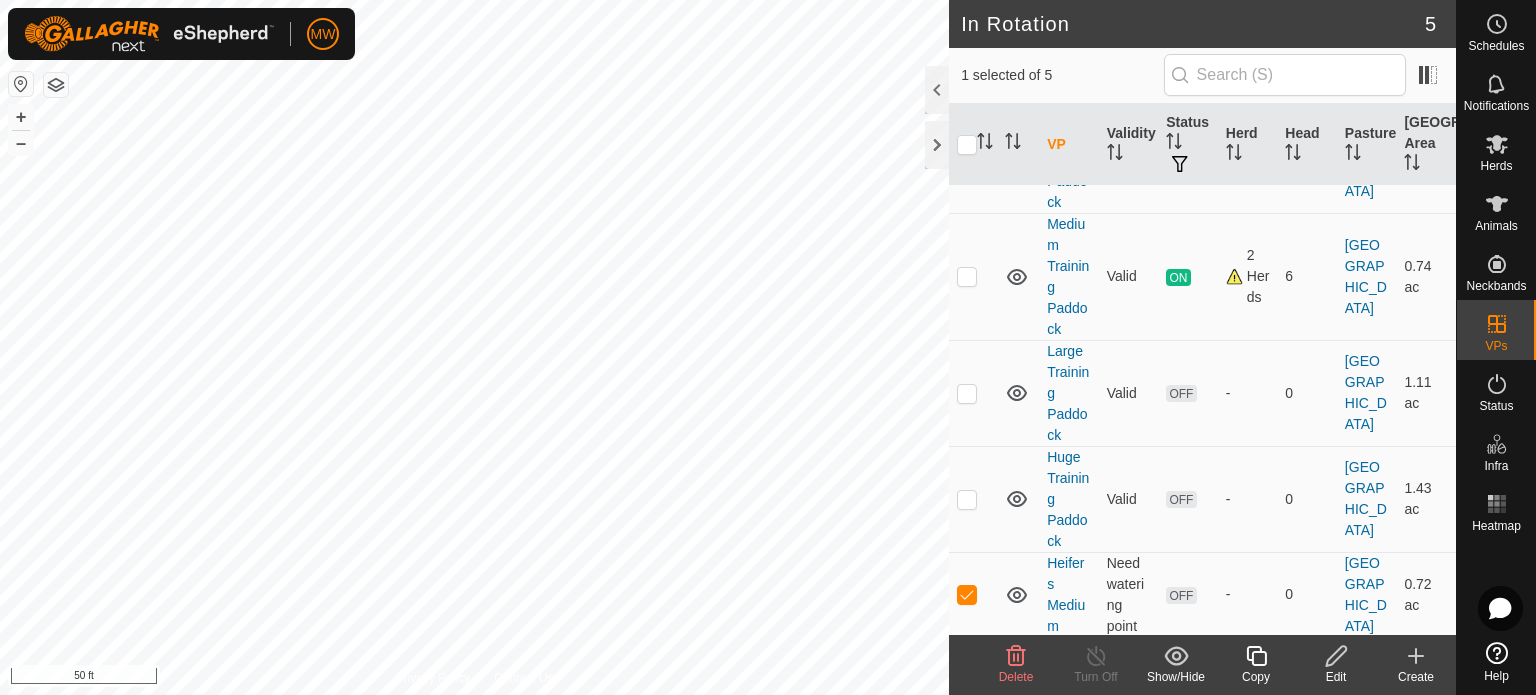 click on "Edit" 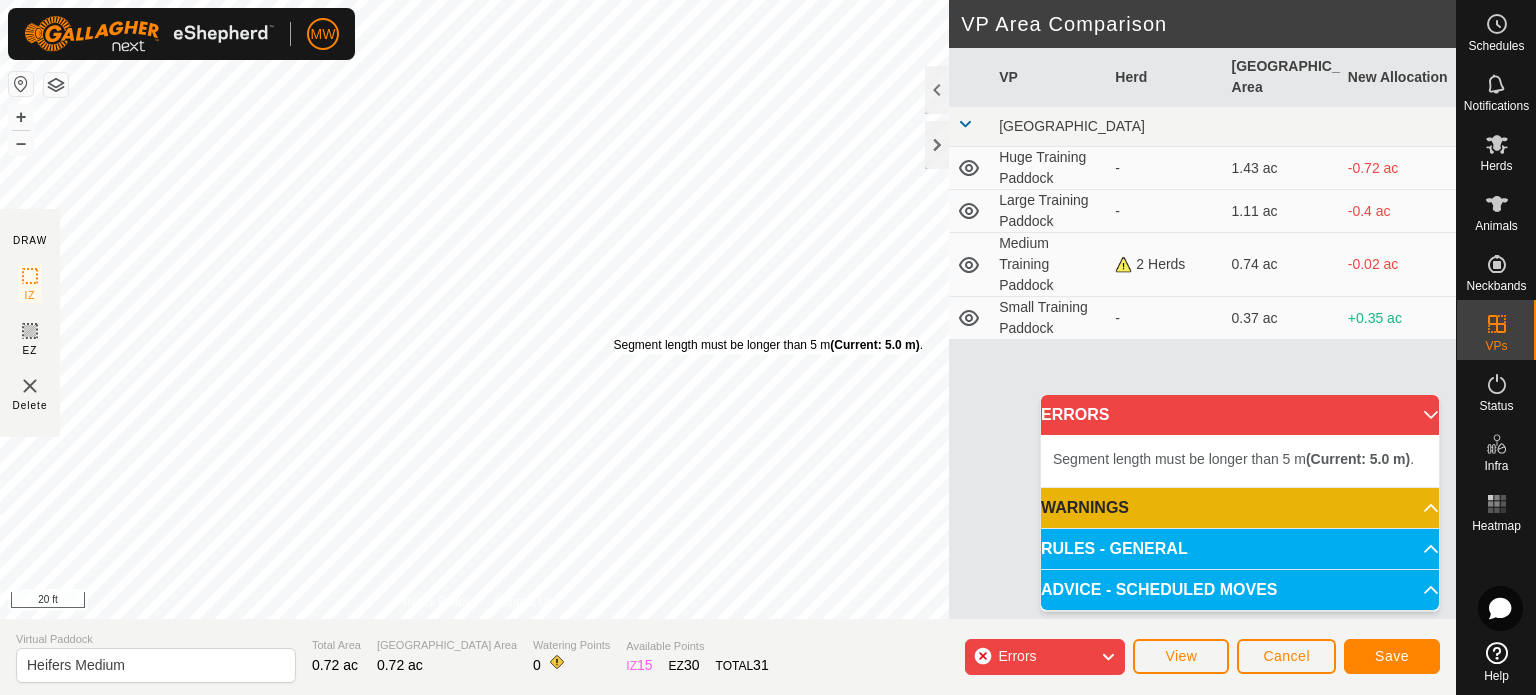 click on "Segment length must be longer than 5 m  (Current: 5.0 m) . + – ⇧ i 20 ft" at bounding box center (474, 309) 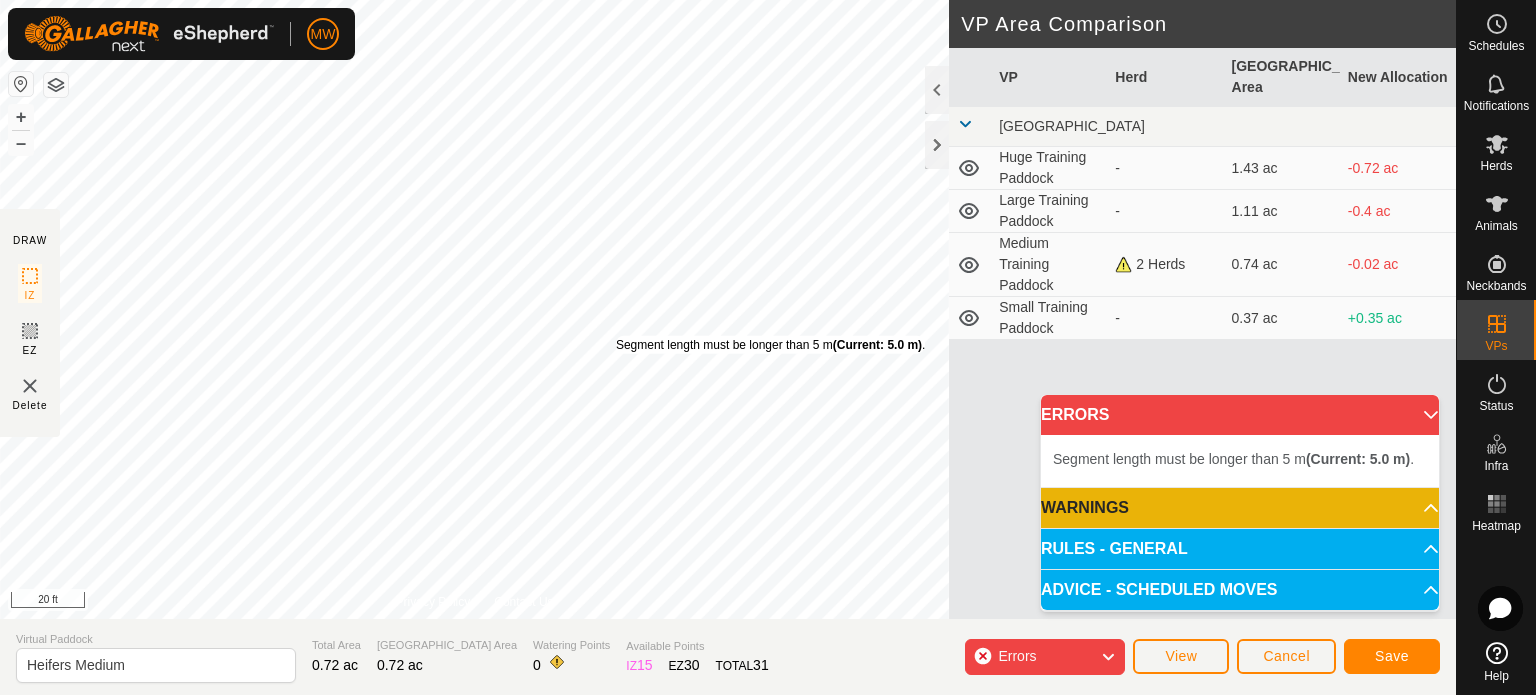 click on "Segment length must be longer than 5 m  (Current: 5.0 m) . + – ⇧ i 20 ft" at bounding box center [474, 309] 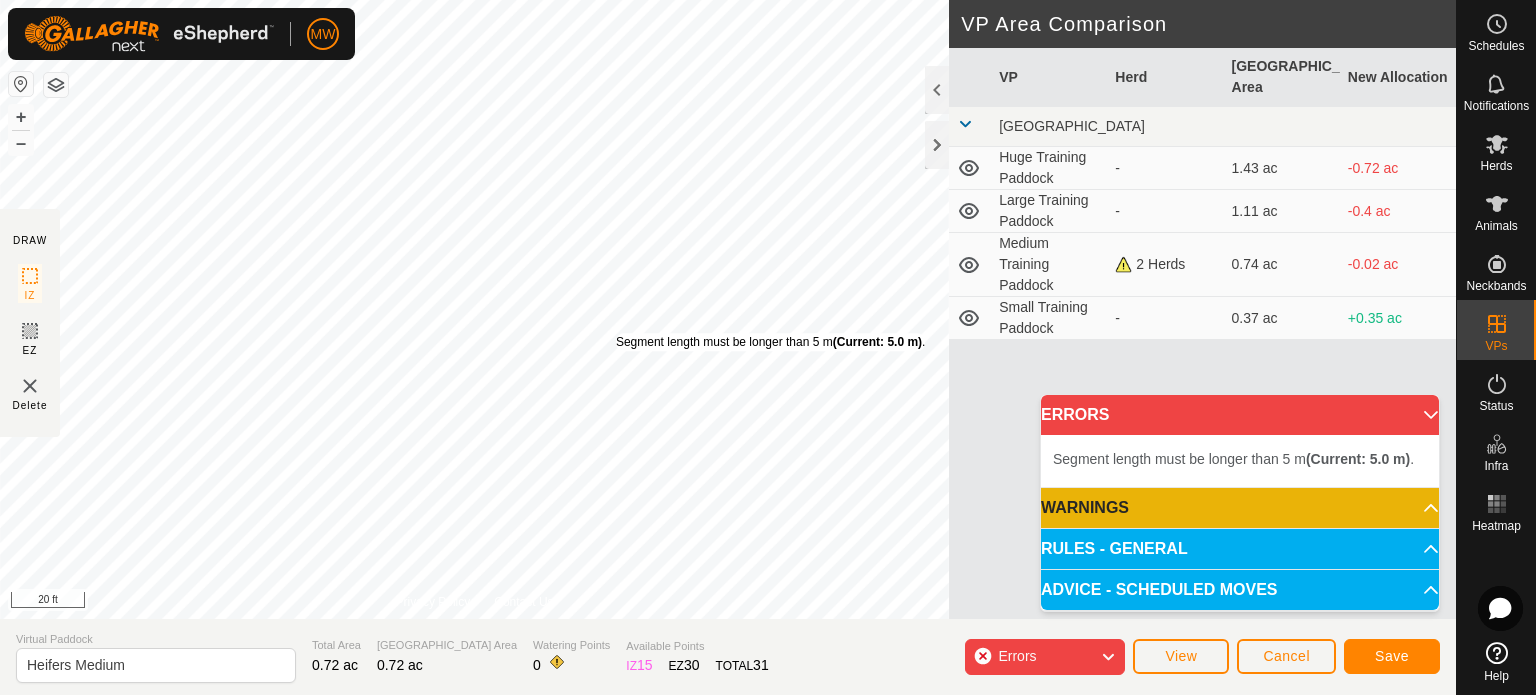 click on "Segment length must be longer than 5 m  (Current: 5.0 m) . + – ⇧ i 20 ft" at bounding box center (474, 309) 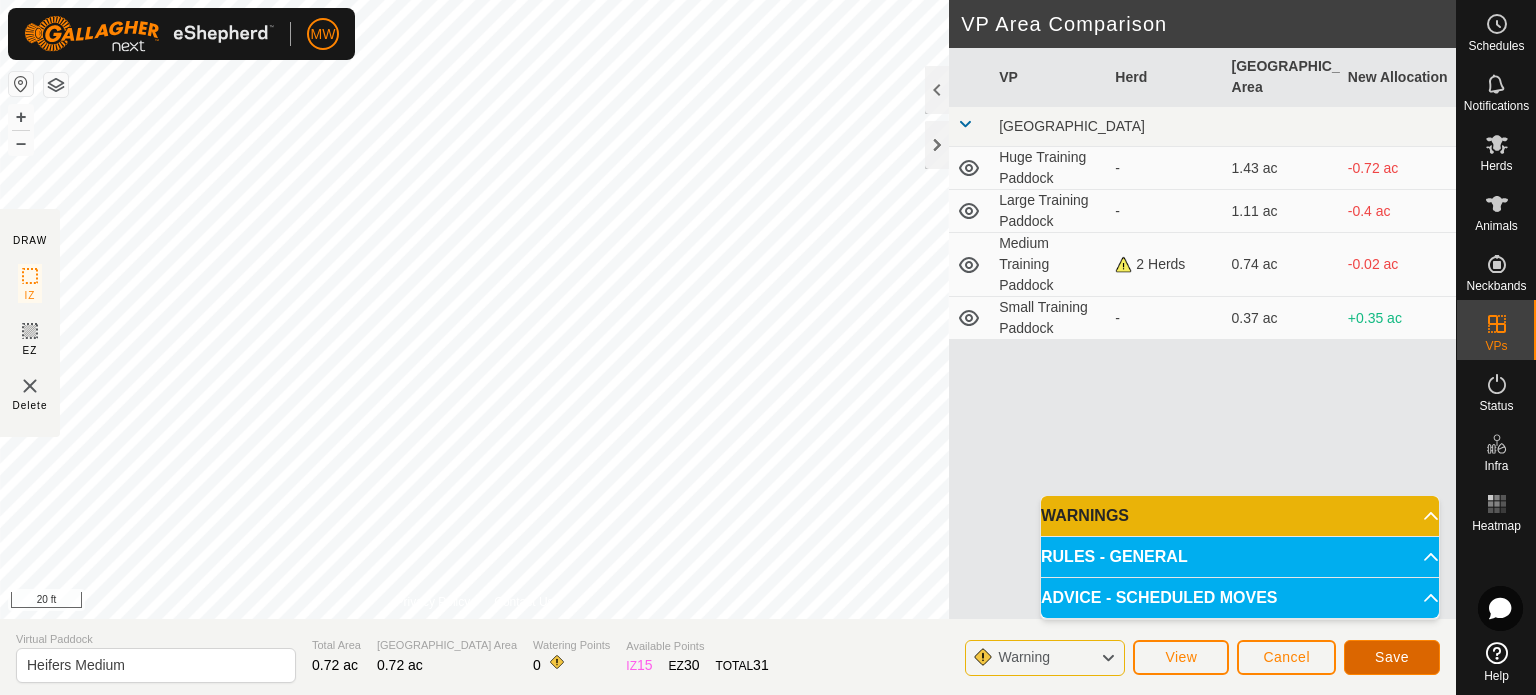 click on "Save" 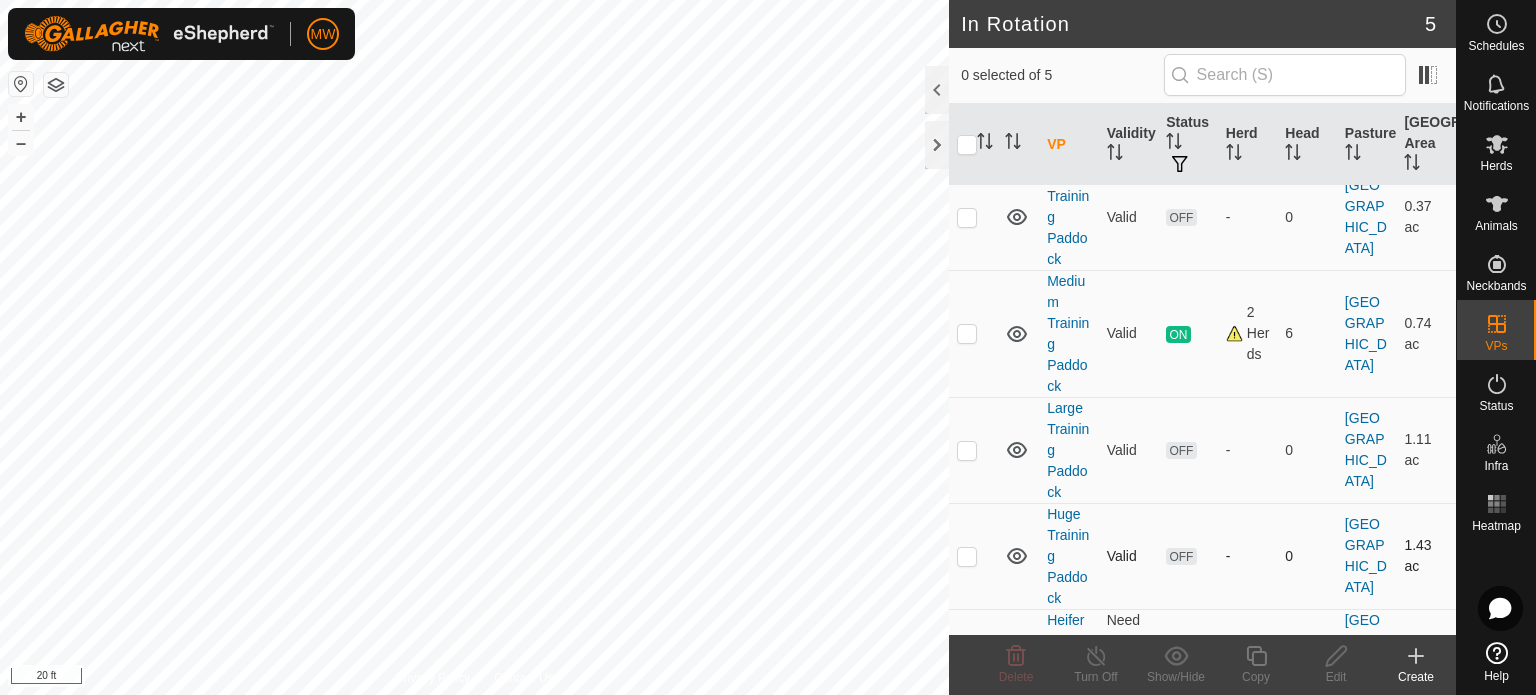 scroll, scrollTop: 118, scrollLeft: 0, axis: vertical 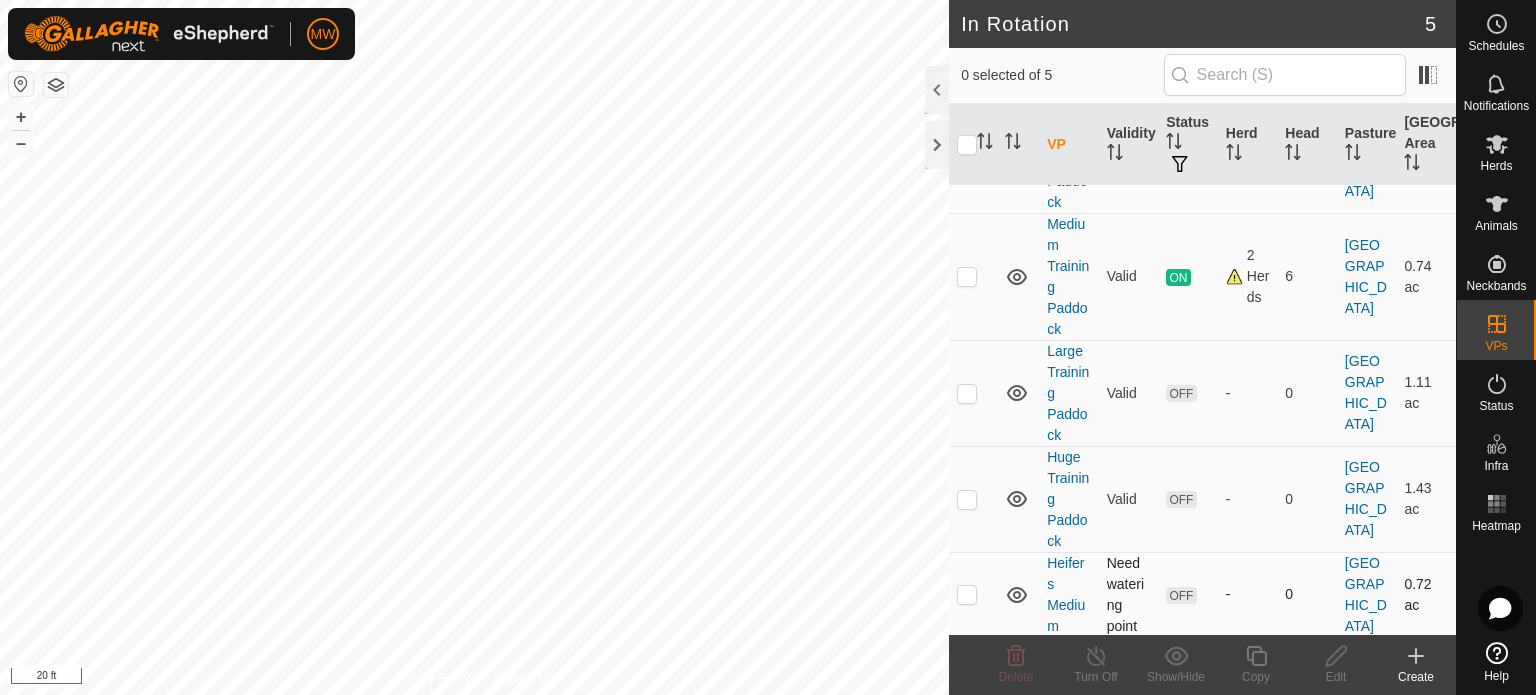 click at bounding box center (973, 594) 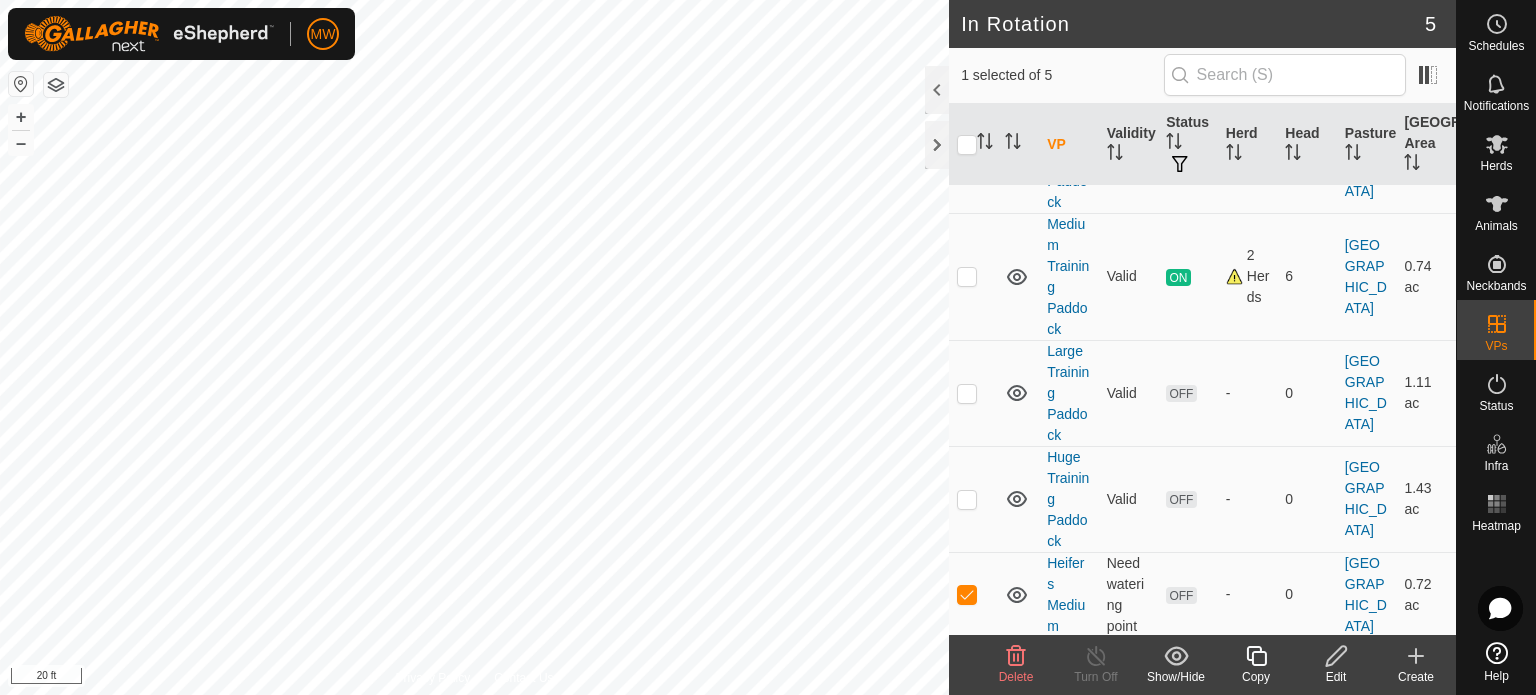 click 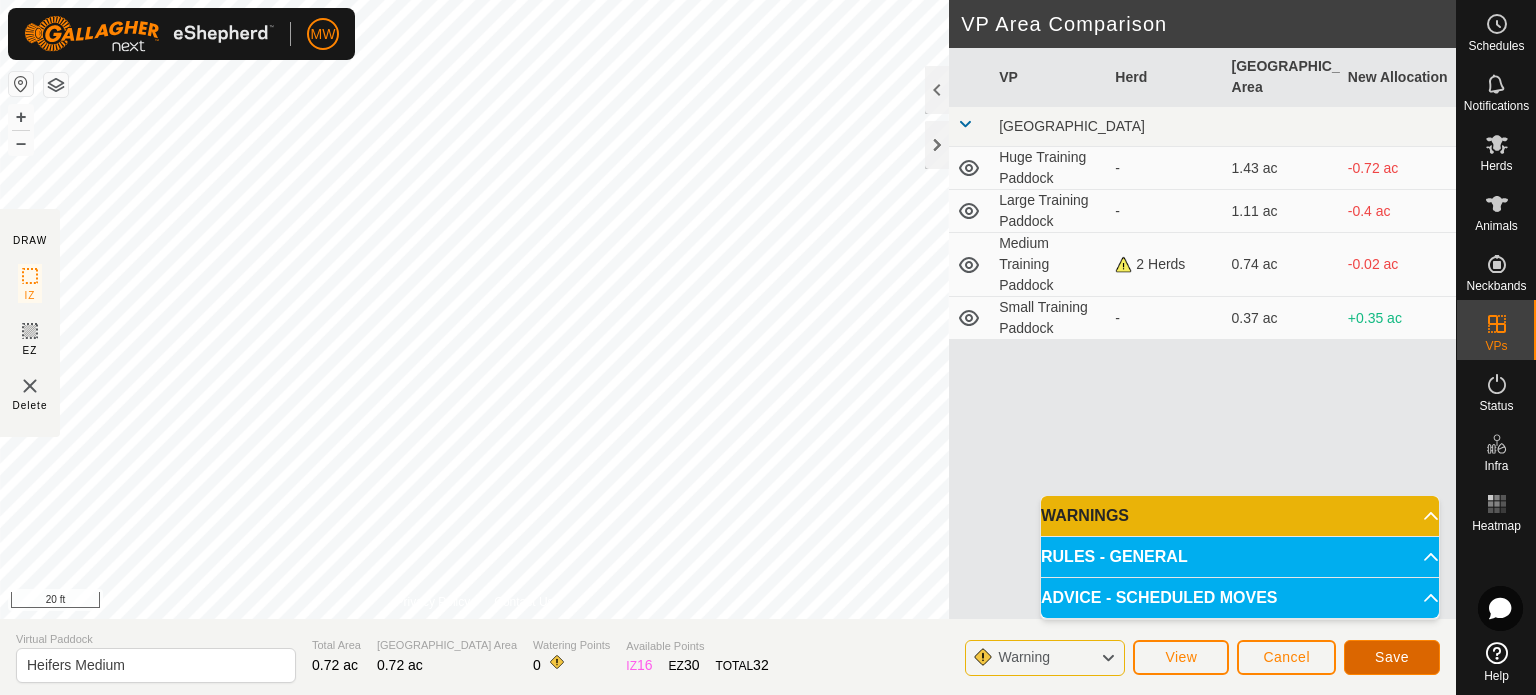 click on "Save" 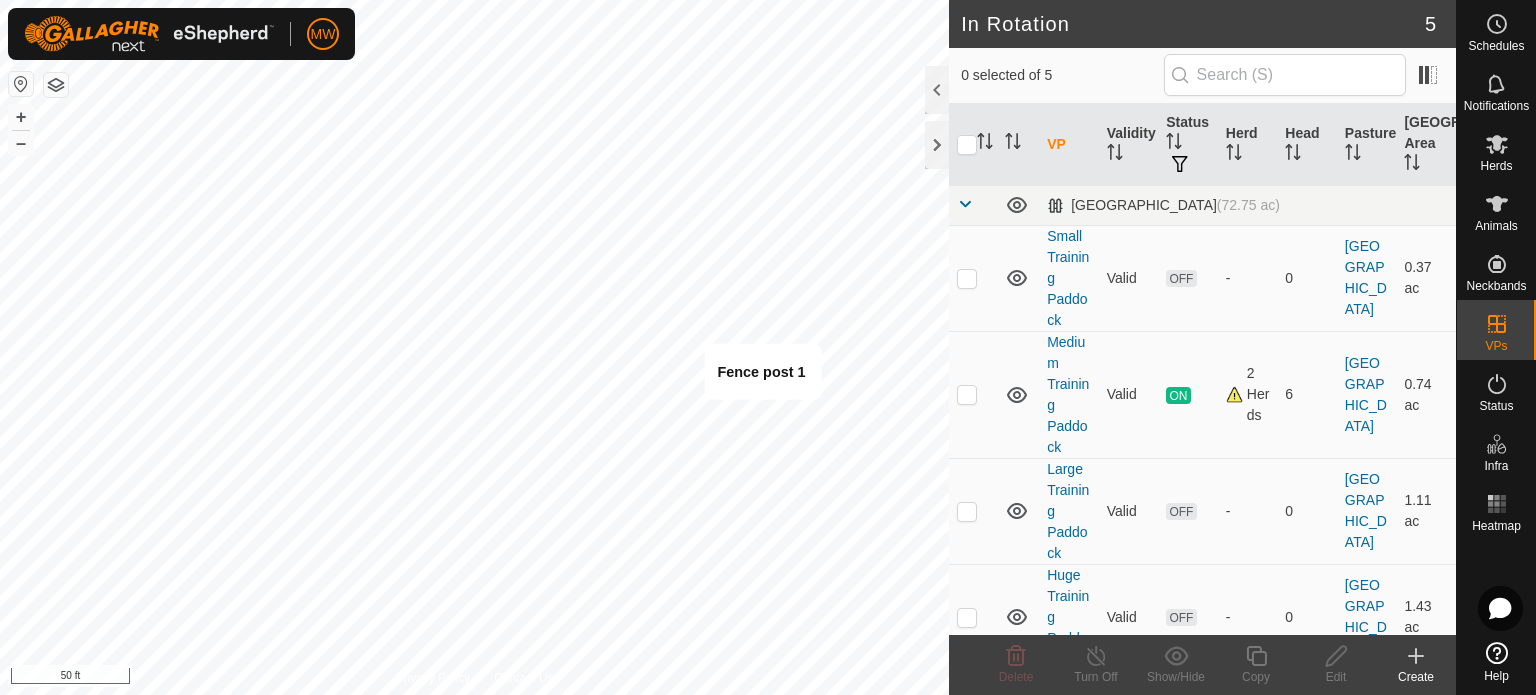 click 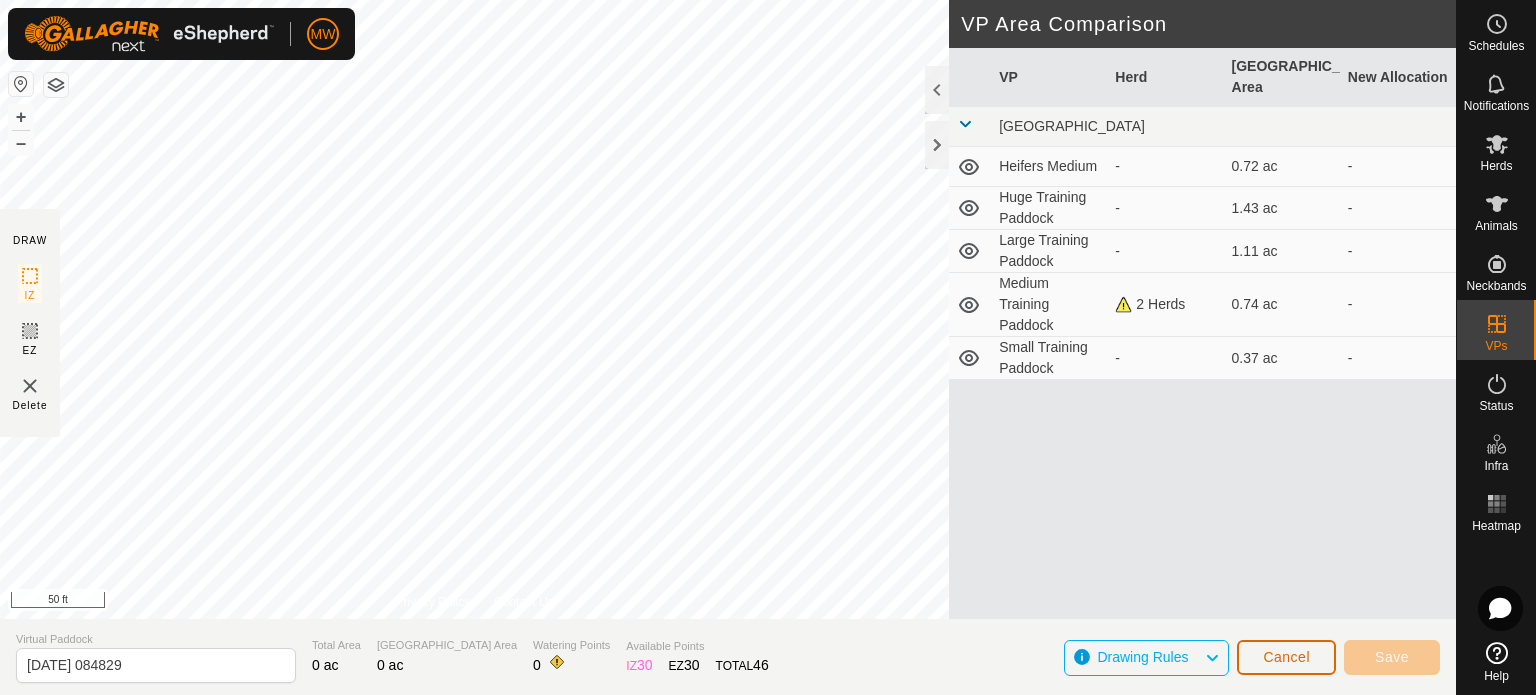 click on "Cancel" 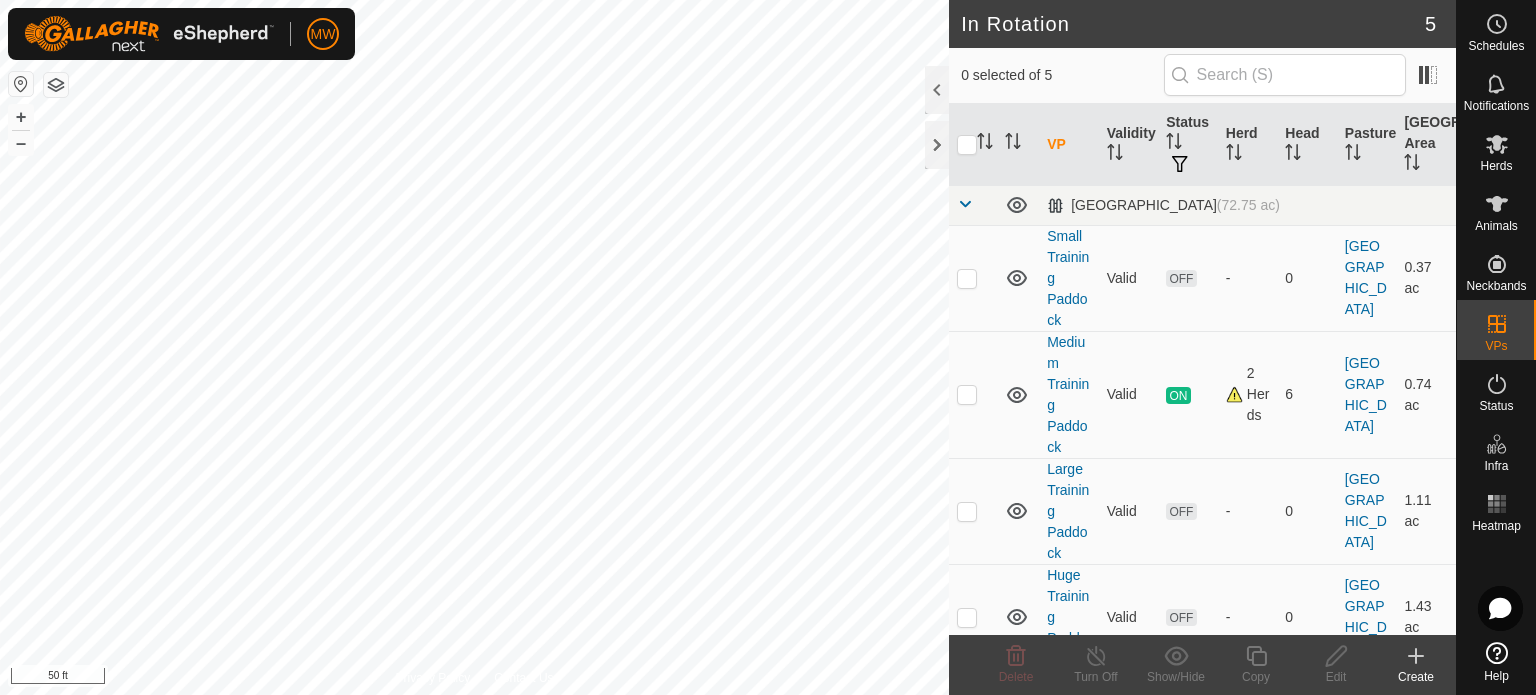 checkbox on "true" 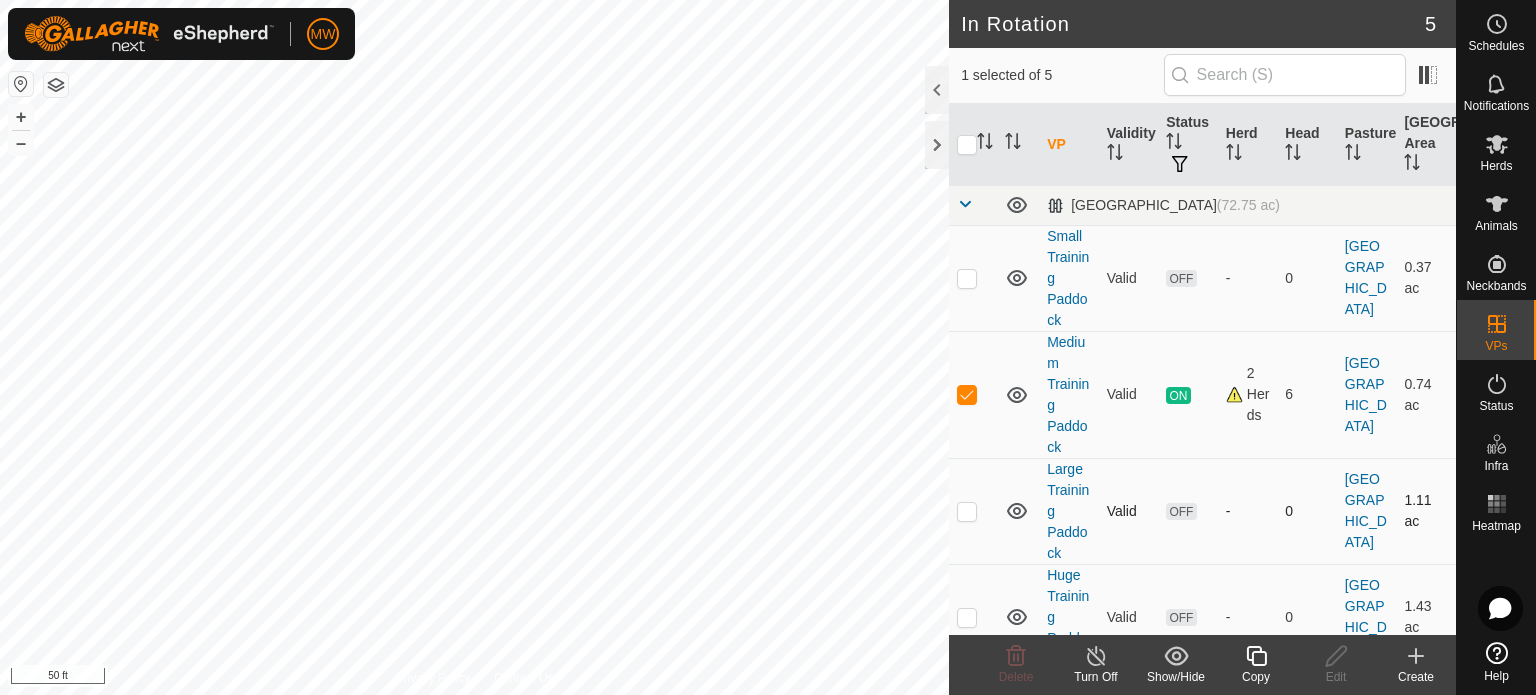 click at bounding box center [967, 511] 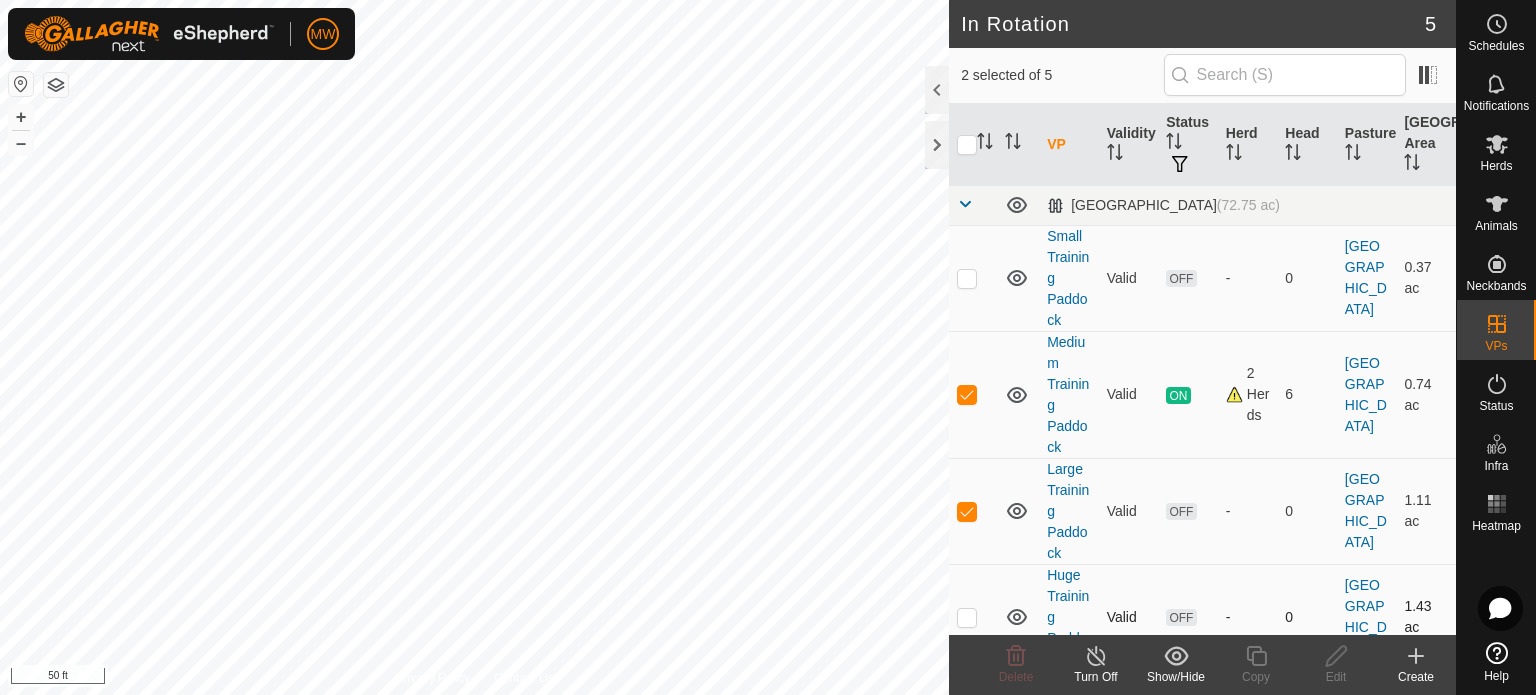 click at bounding box center [967, 617] 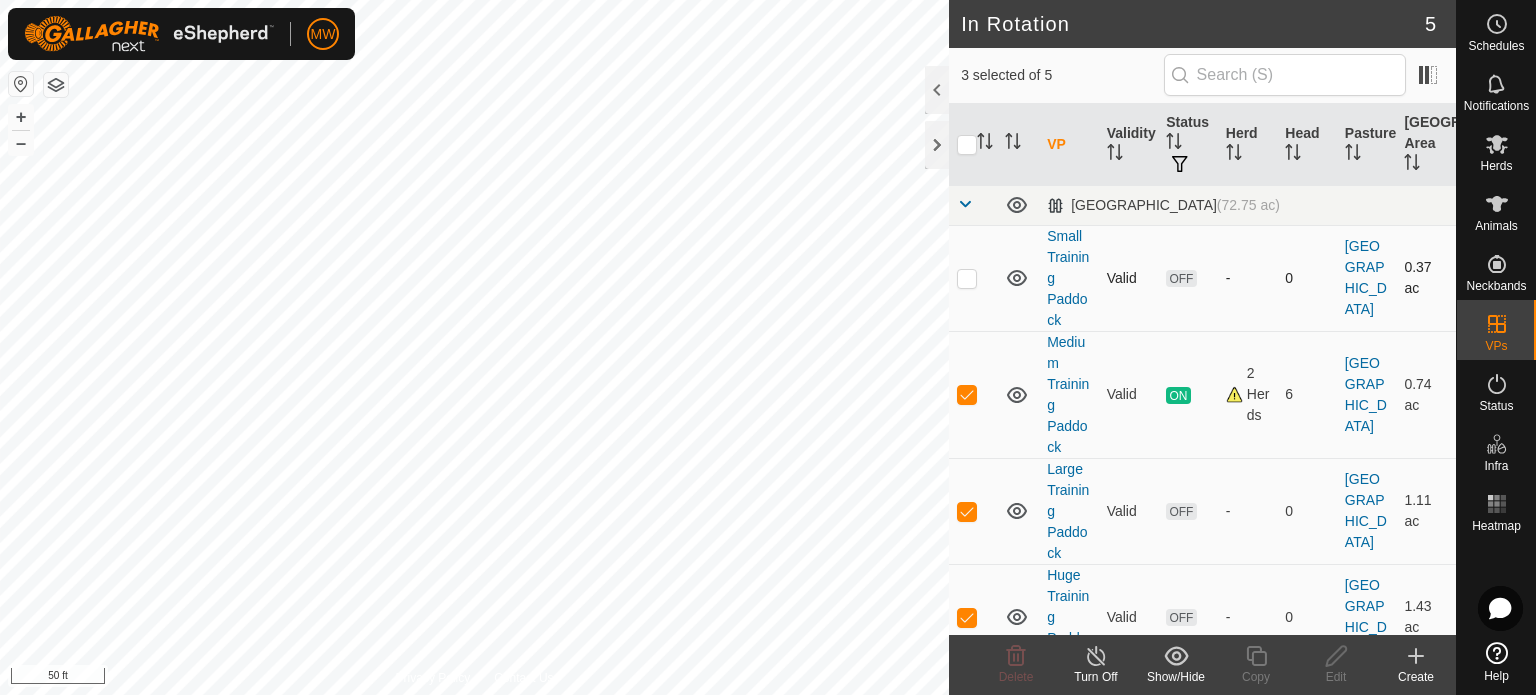 click at bounding box center (967, 278) 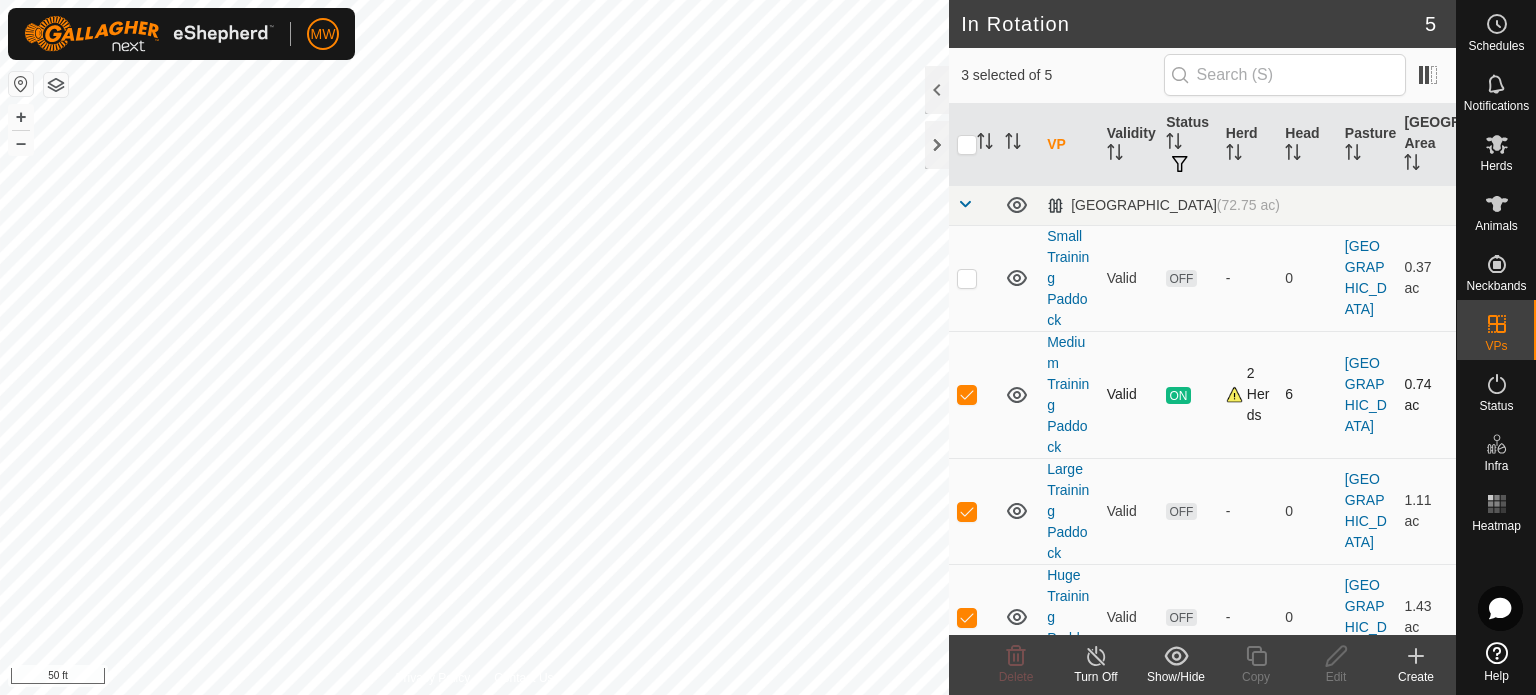 checkbox on "true" 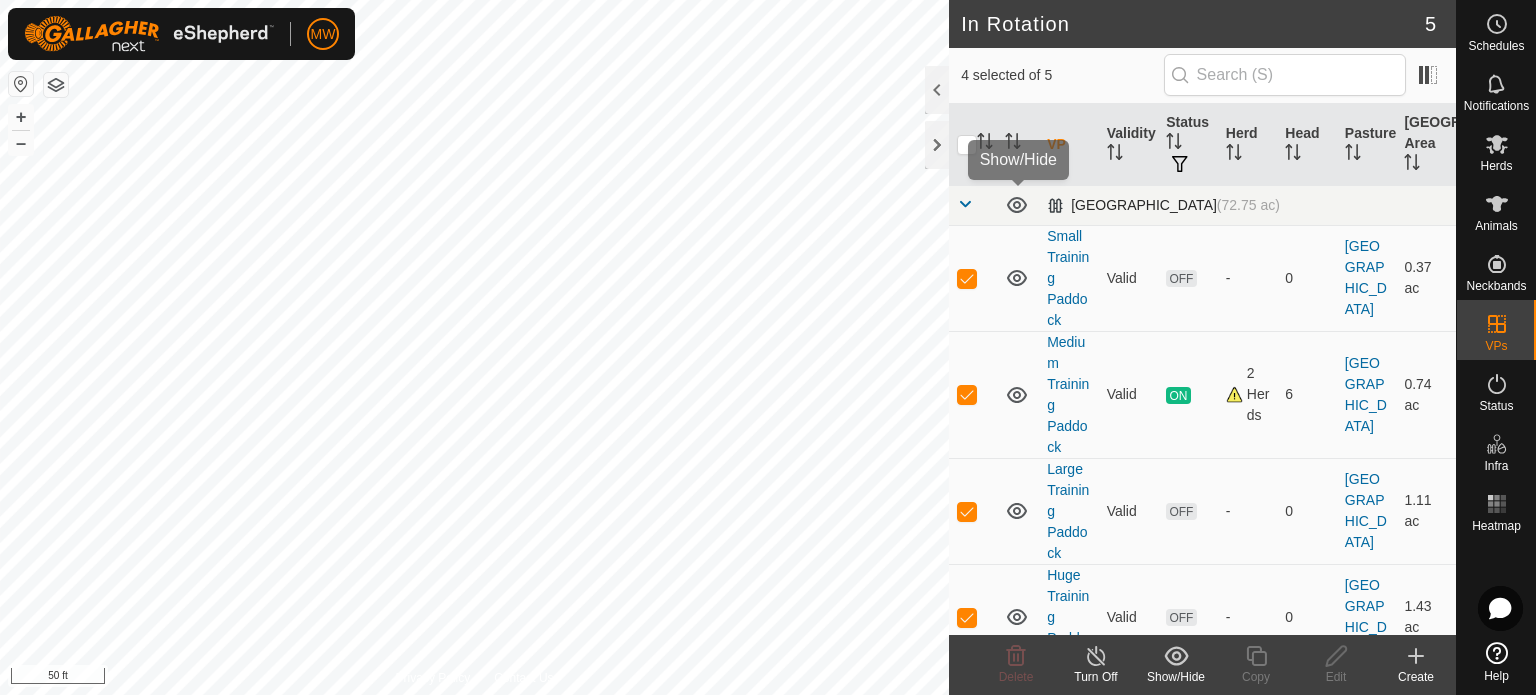 click 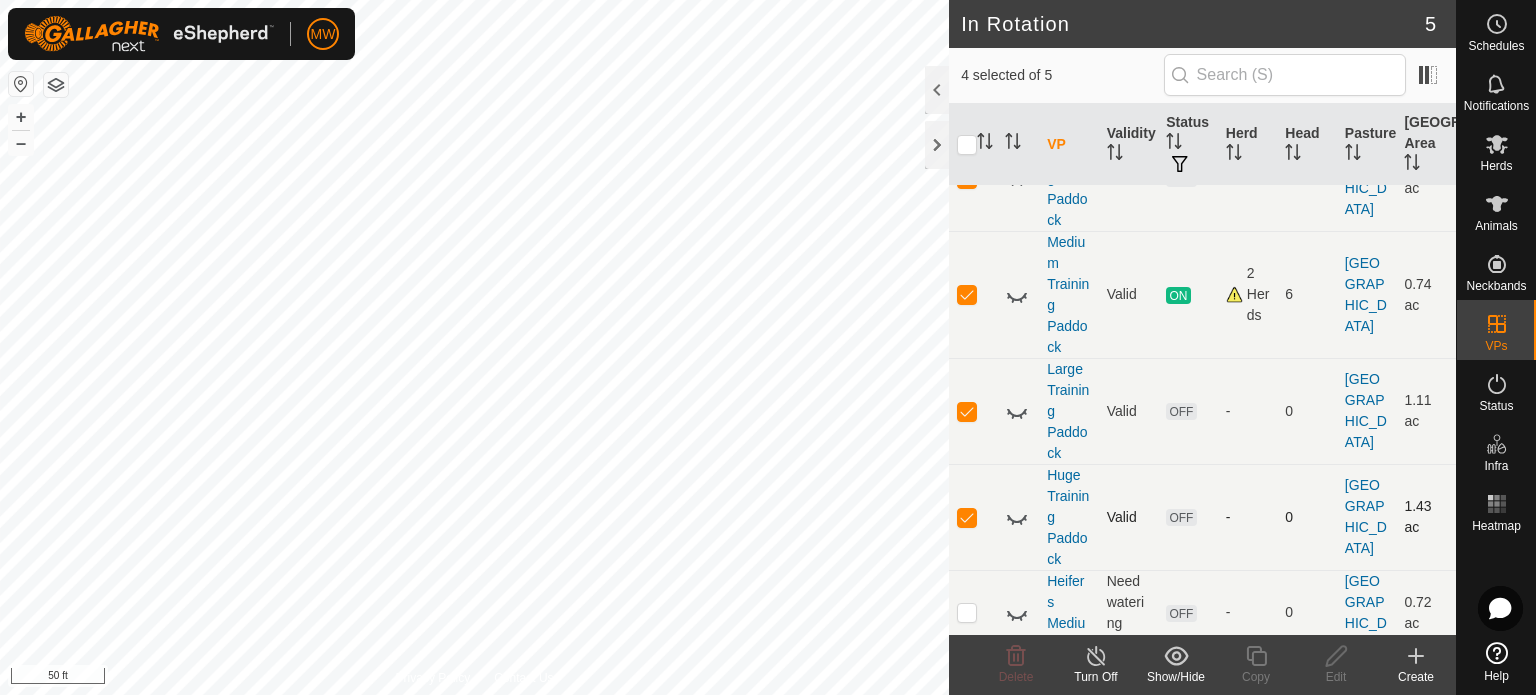 scroll, scrollTop: 118, scrollLeft: 0, axis: vertical 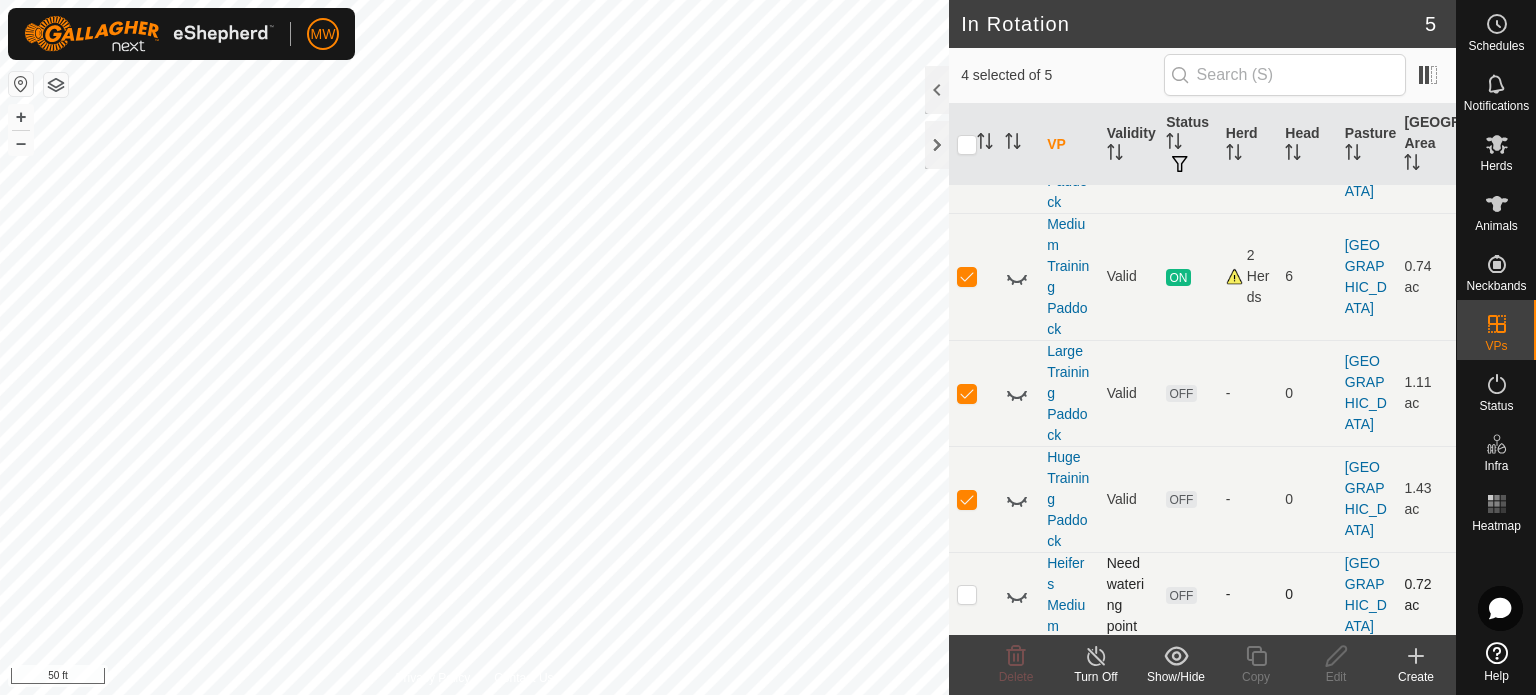 click 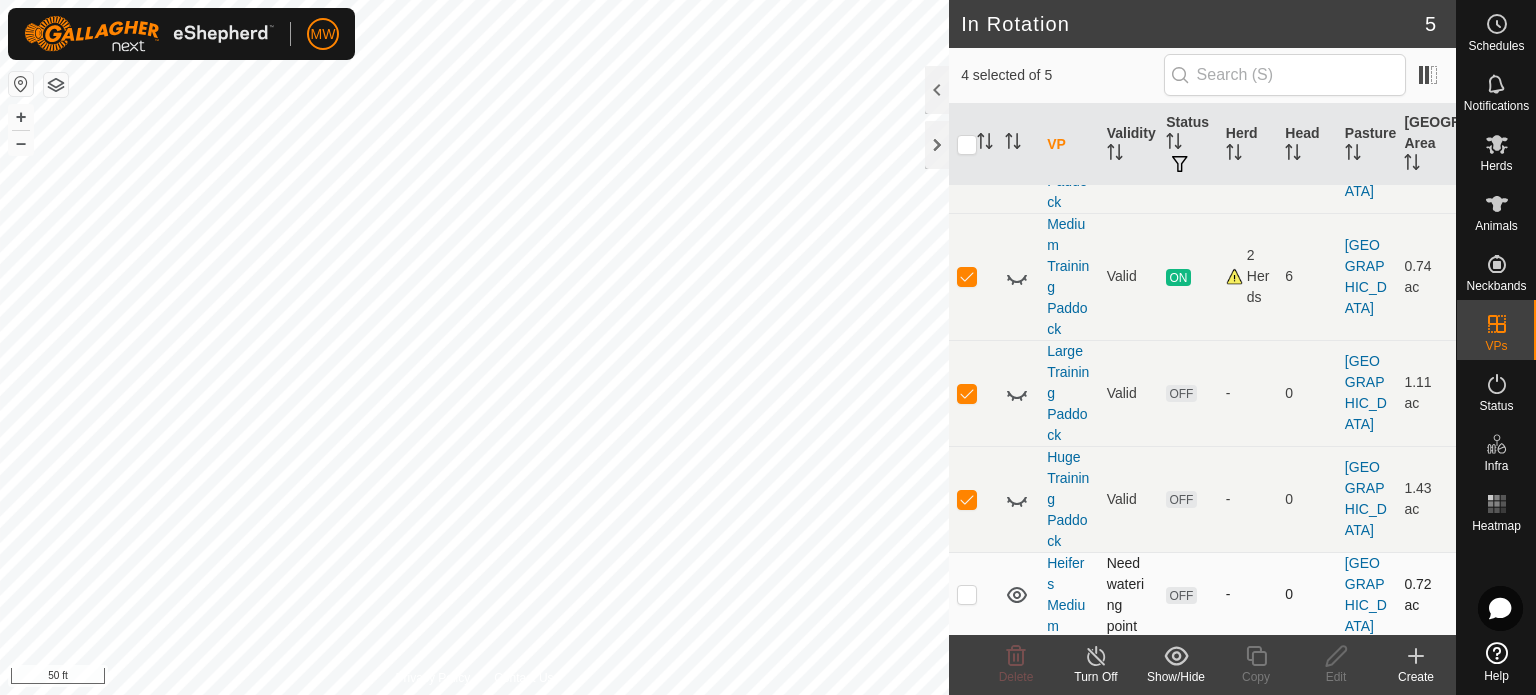 click on "Create" 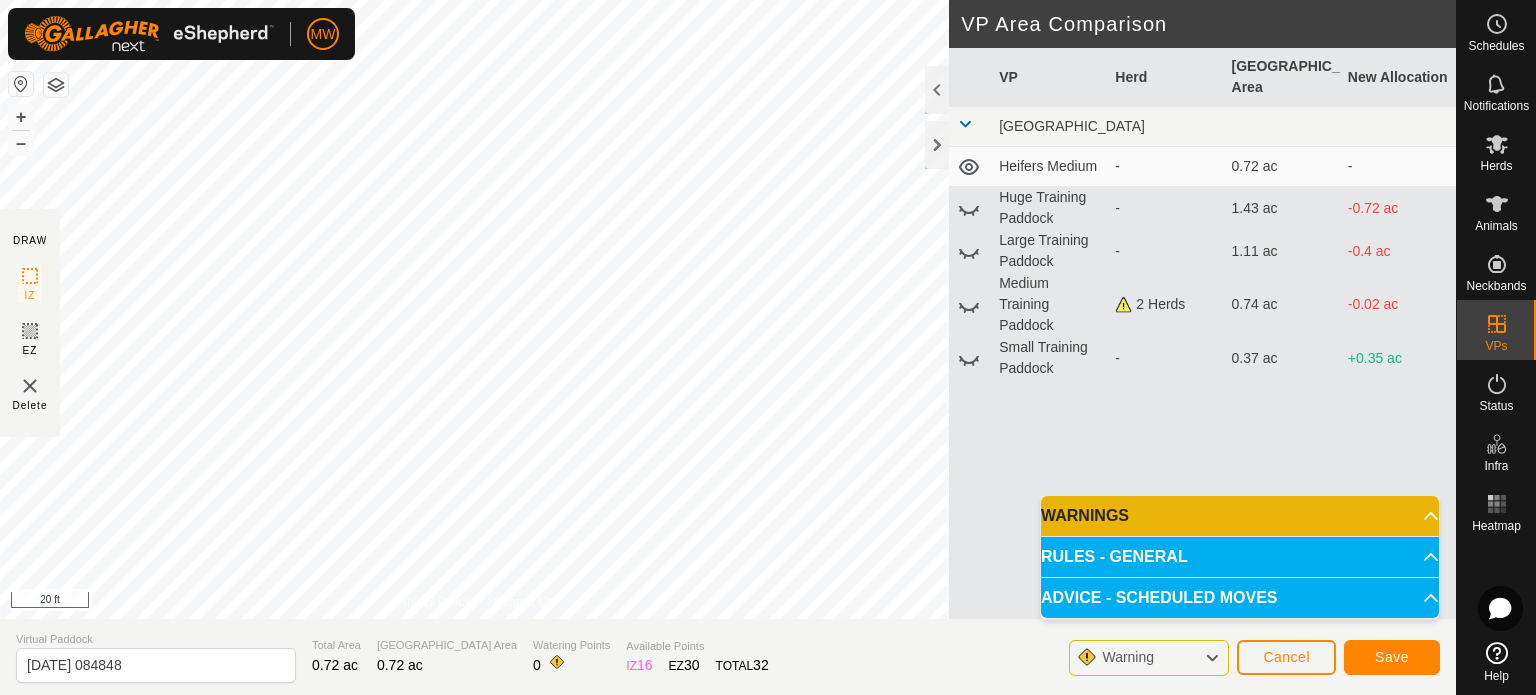 drag, startPoint x: 204, startPoint y: 639, endPoint x: 152, endPoint y: 631, distance: 52.611786 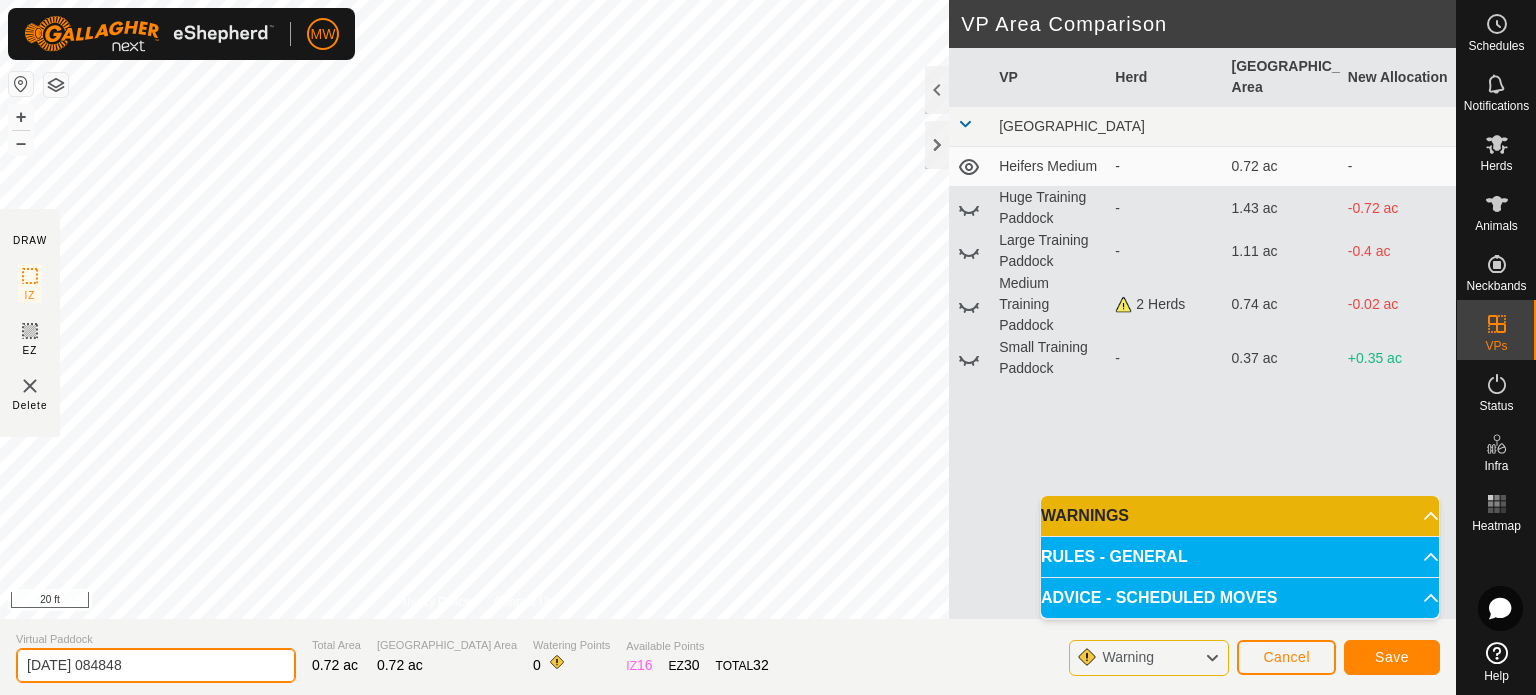 drag, startPoint x: 214, startPoint y: 671, endPoint x: 8, endPoint y: 623, distance: 211.51833 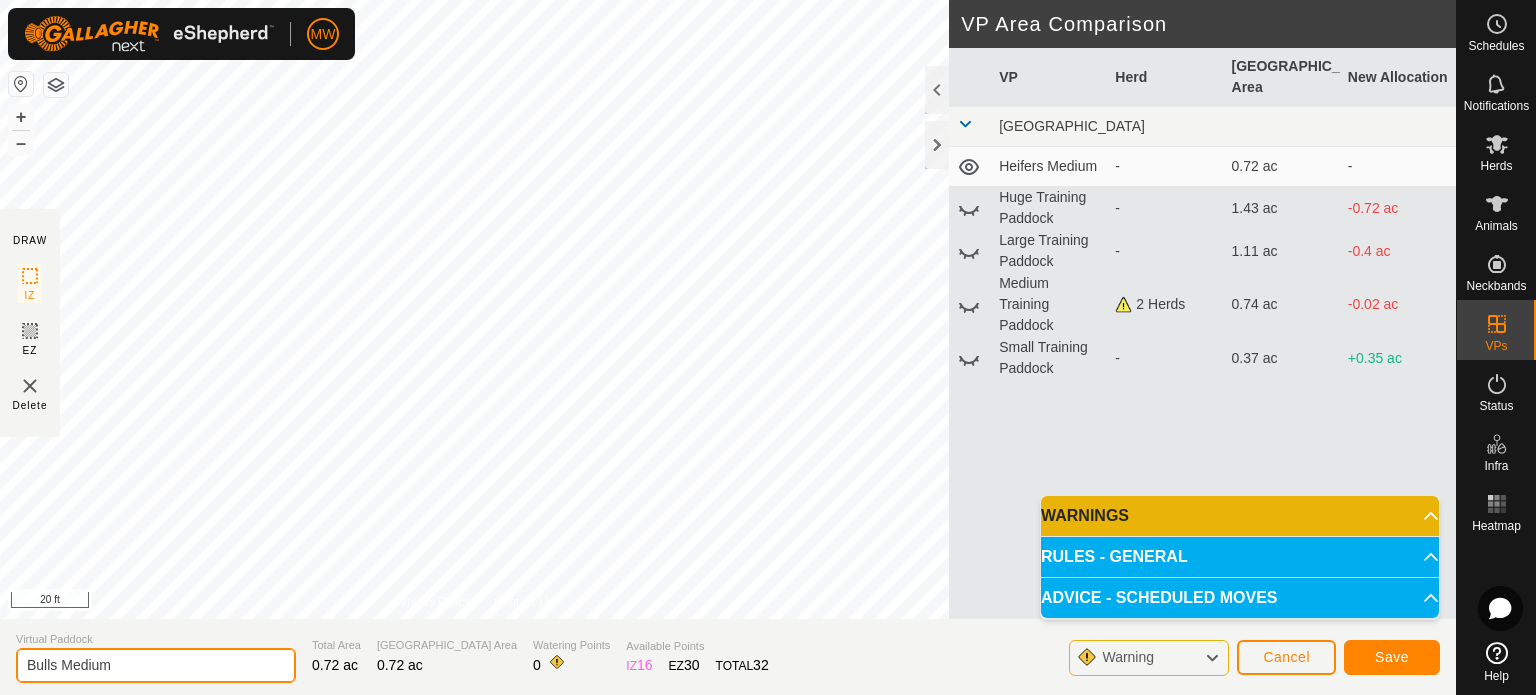 type on "Bulls Medium" 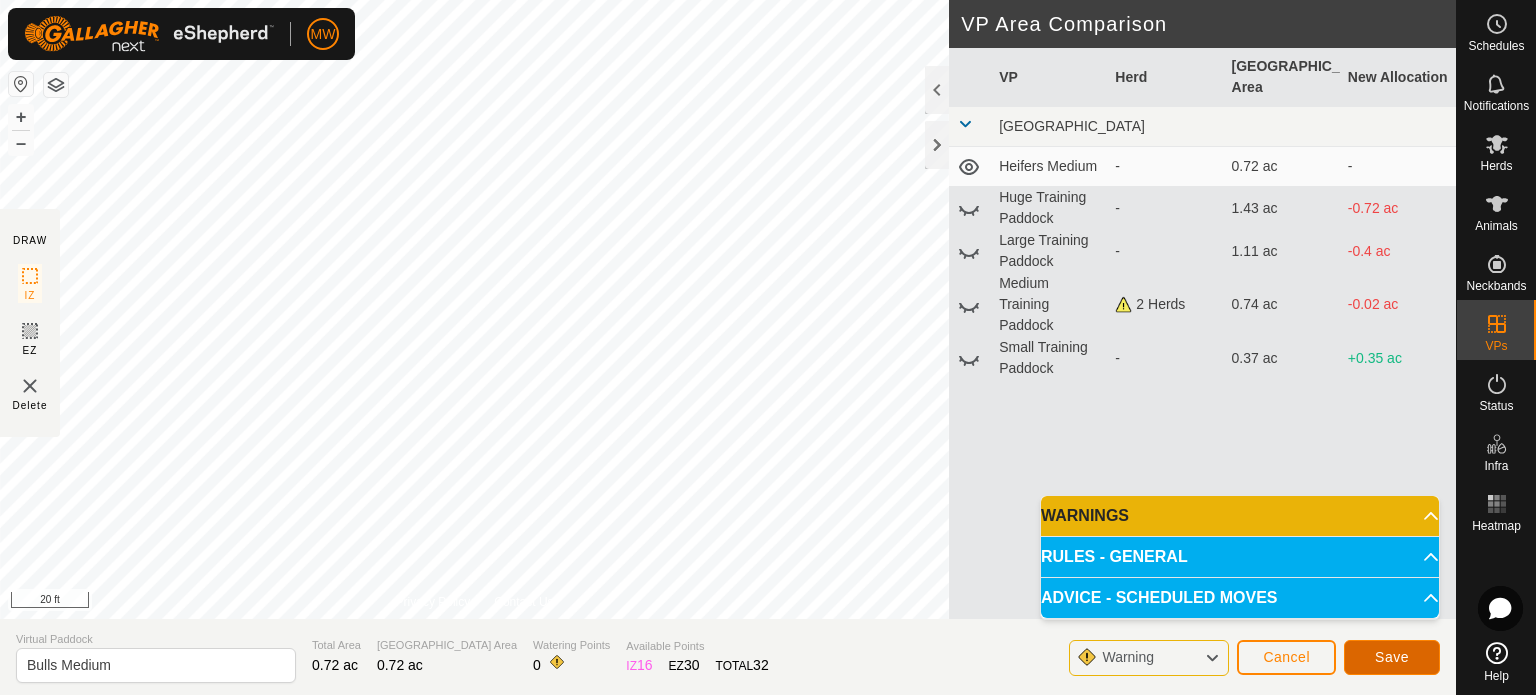 click on "Save" 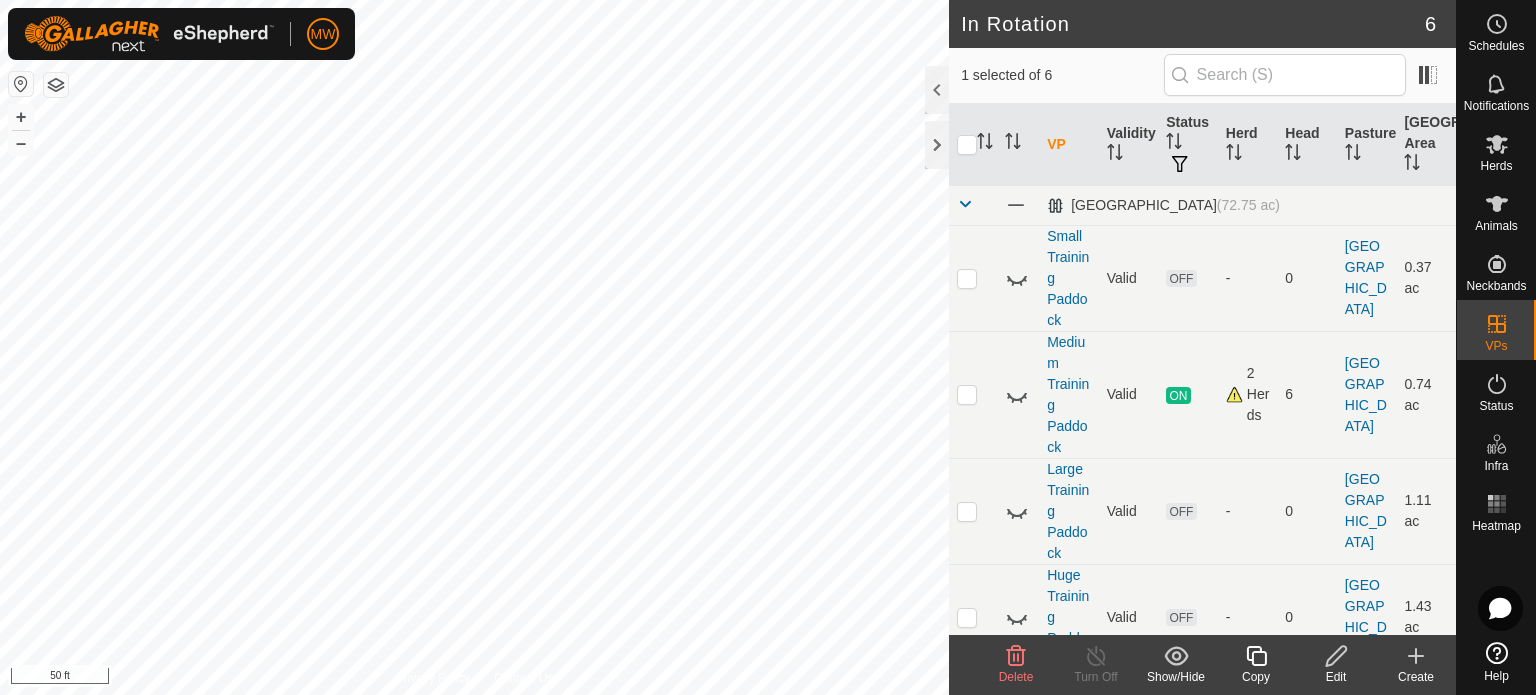 checkbox on "false" 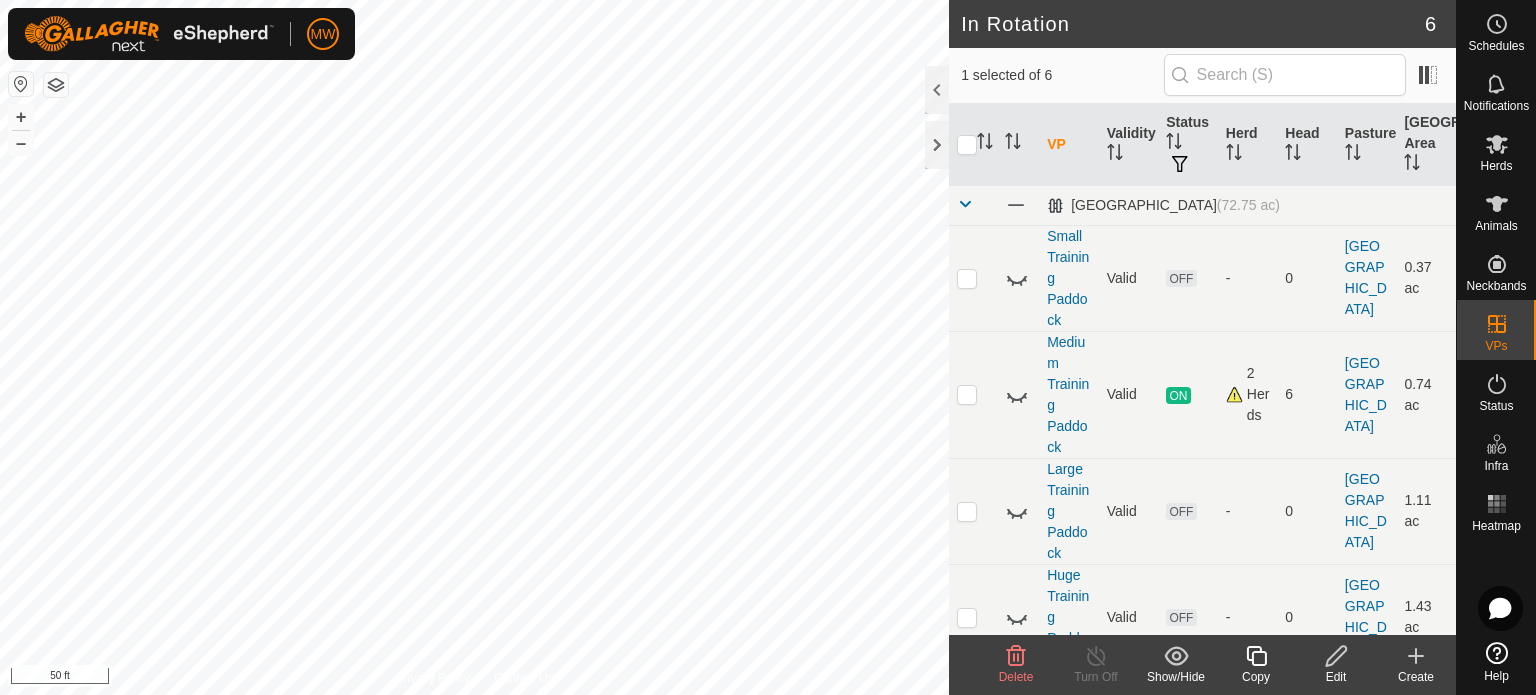 checkbox on "true" 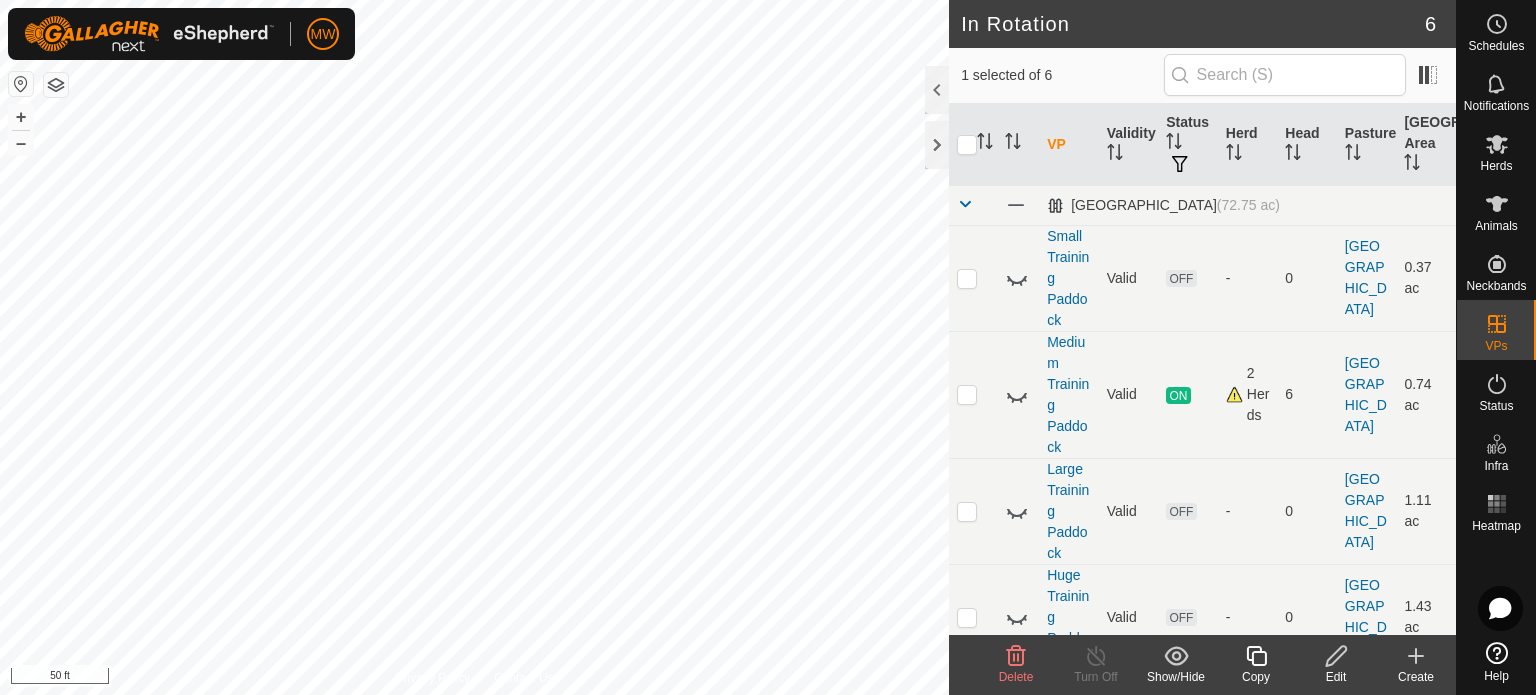 checkbox on "true" 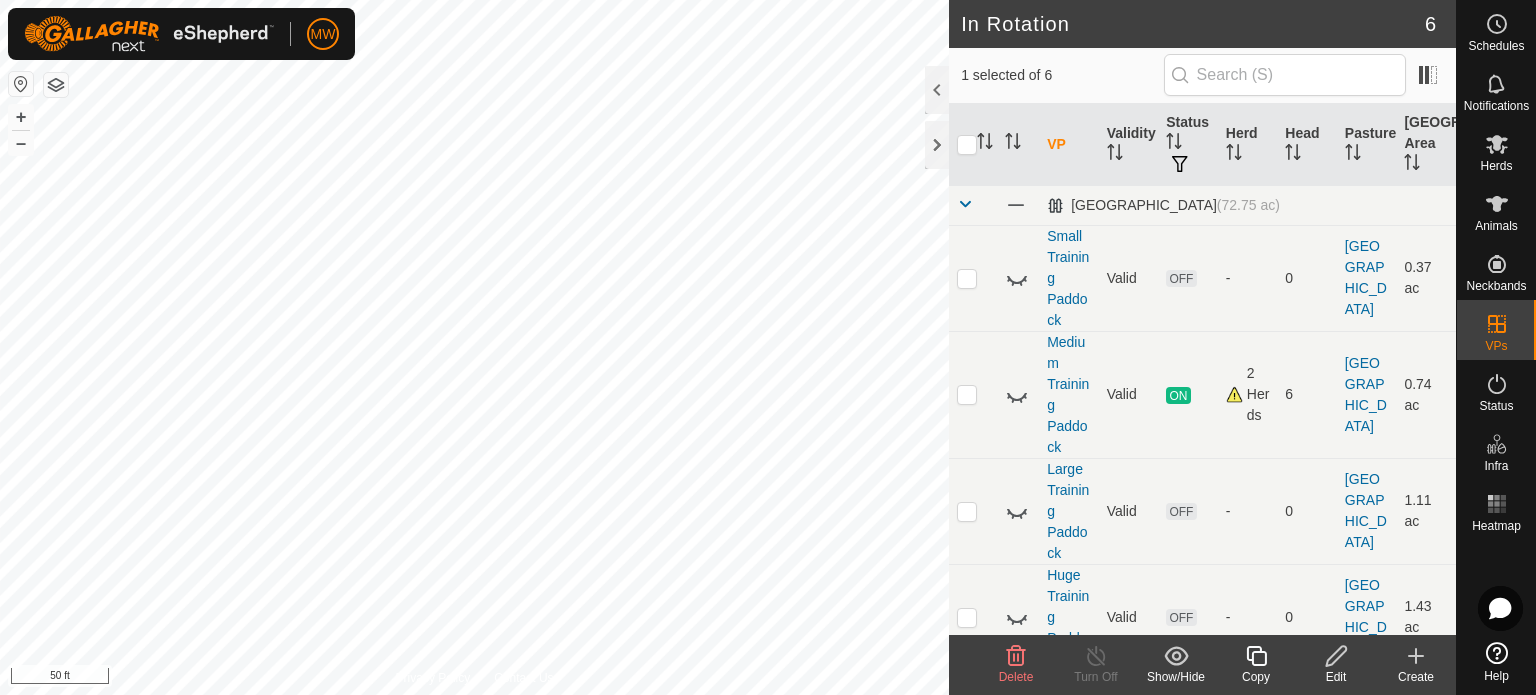checkbox on "false" 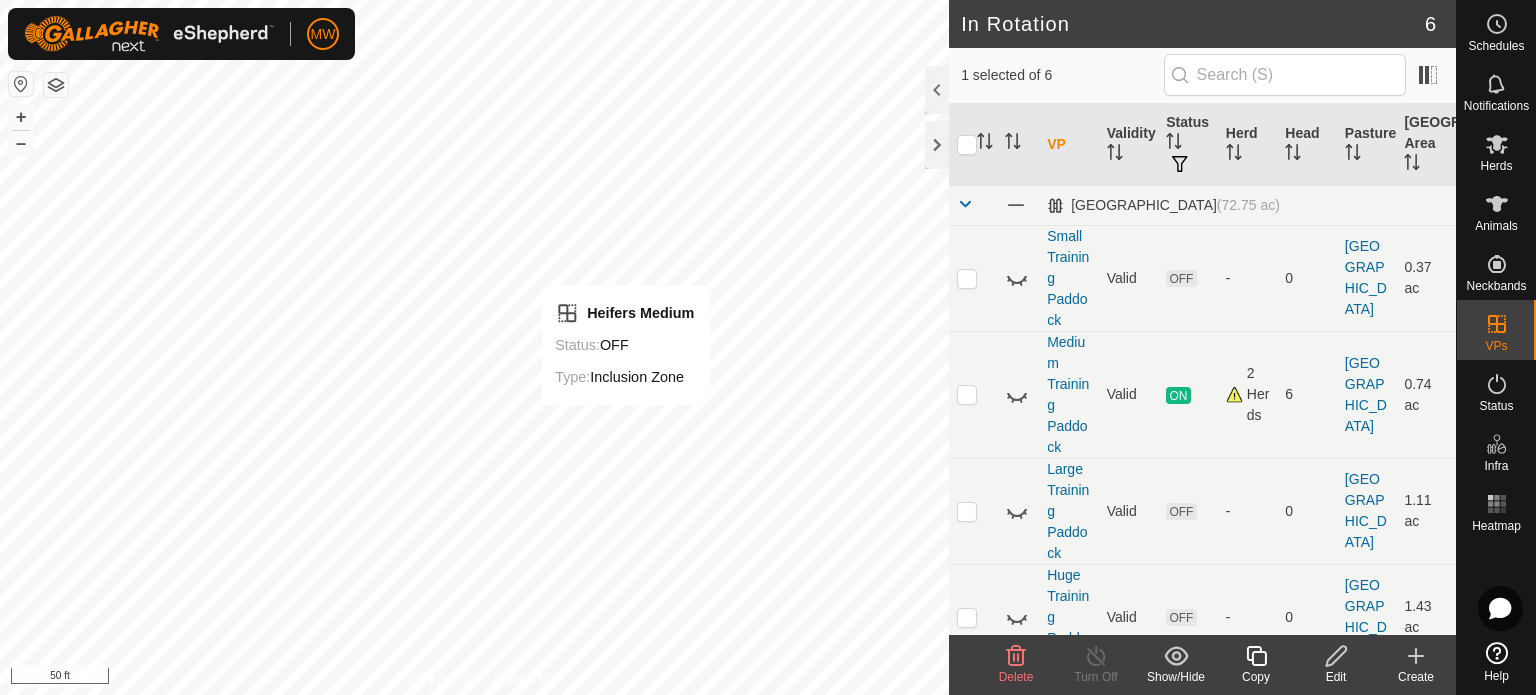 checkbox on "false" 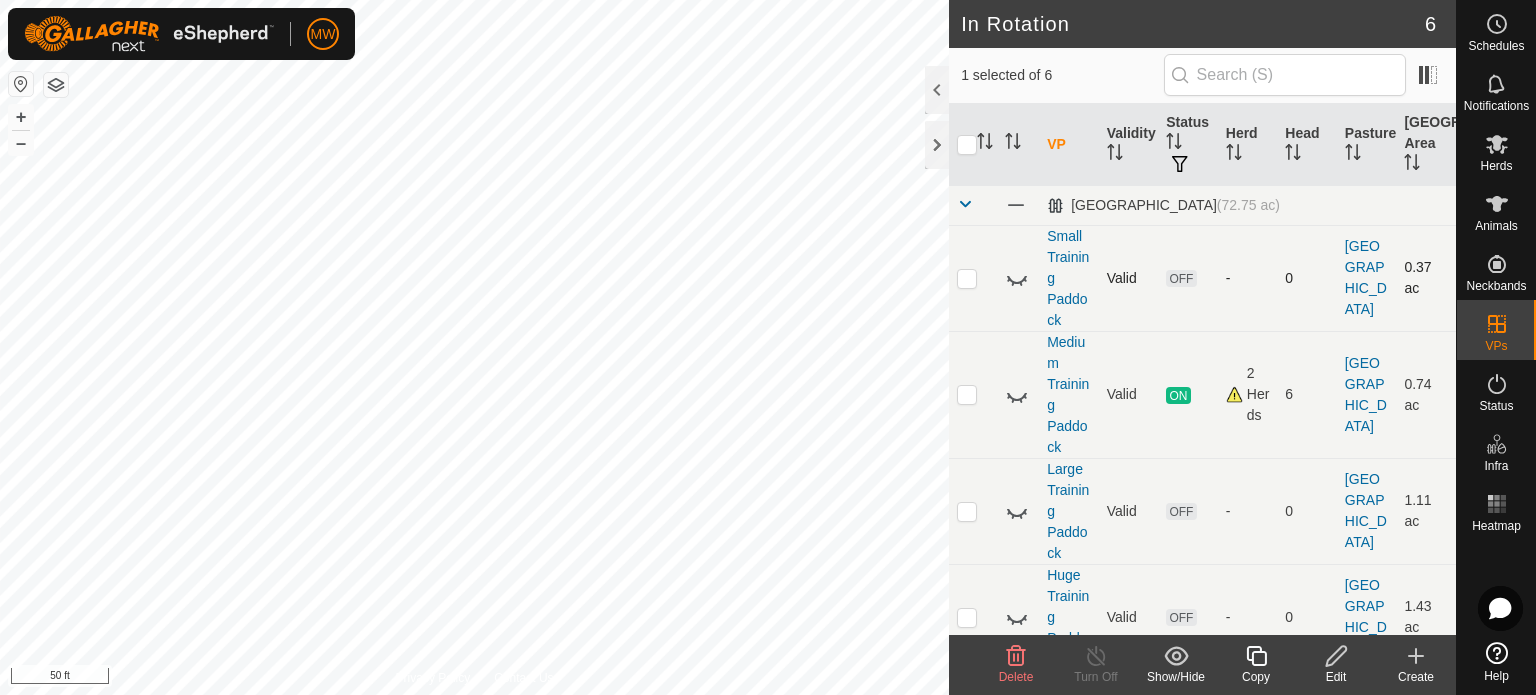 click at bounding box center [967, 278] 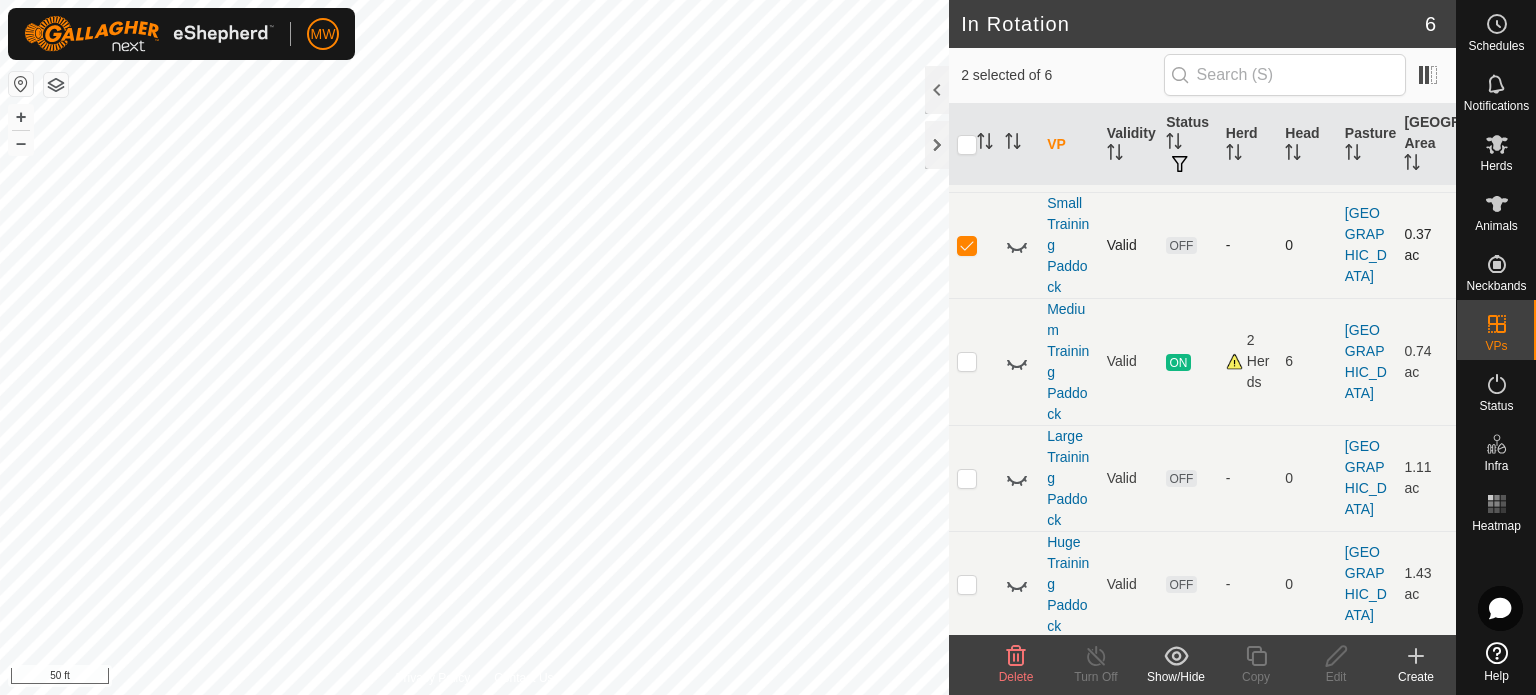 scroll, scrollTop: 0, scrollLeft: 0, axis: both 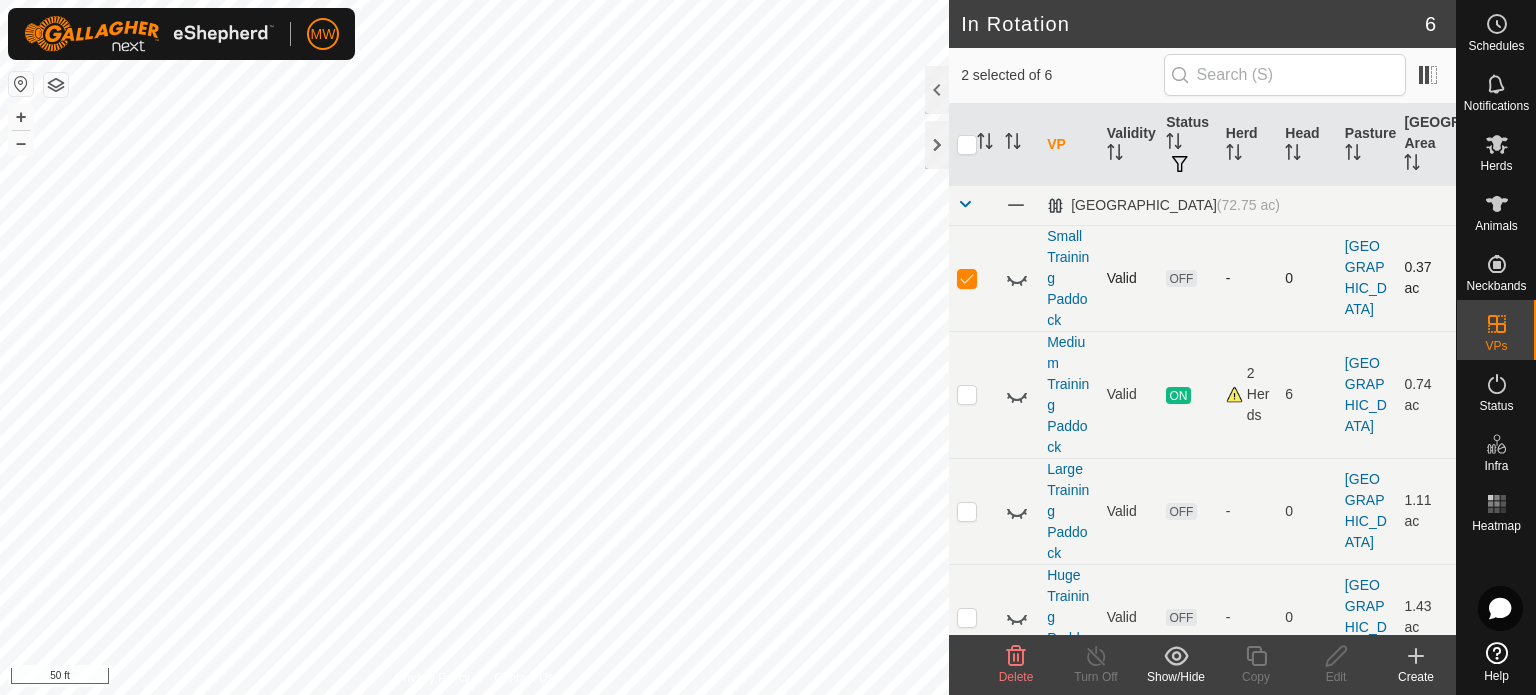 click at bounding box center (967, 278) 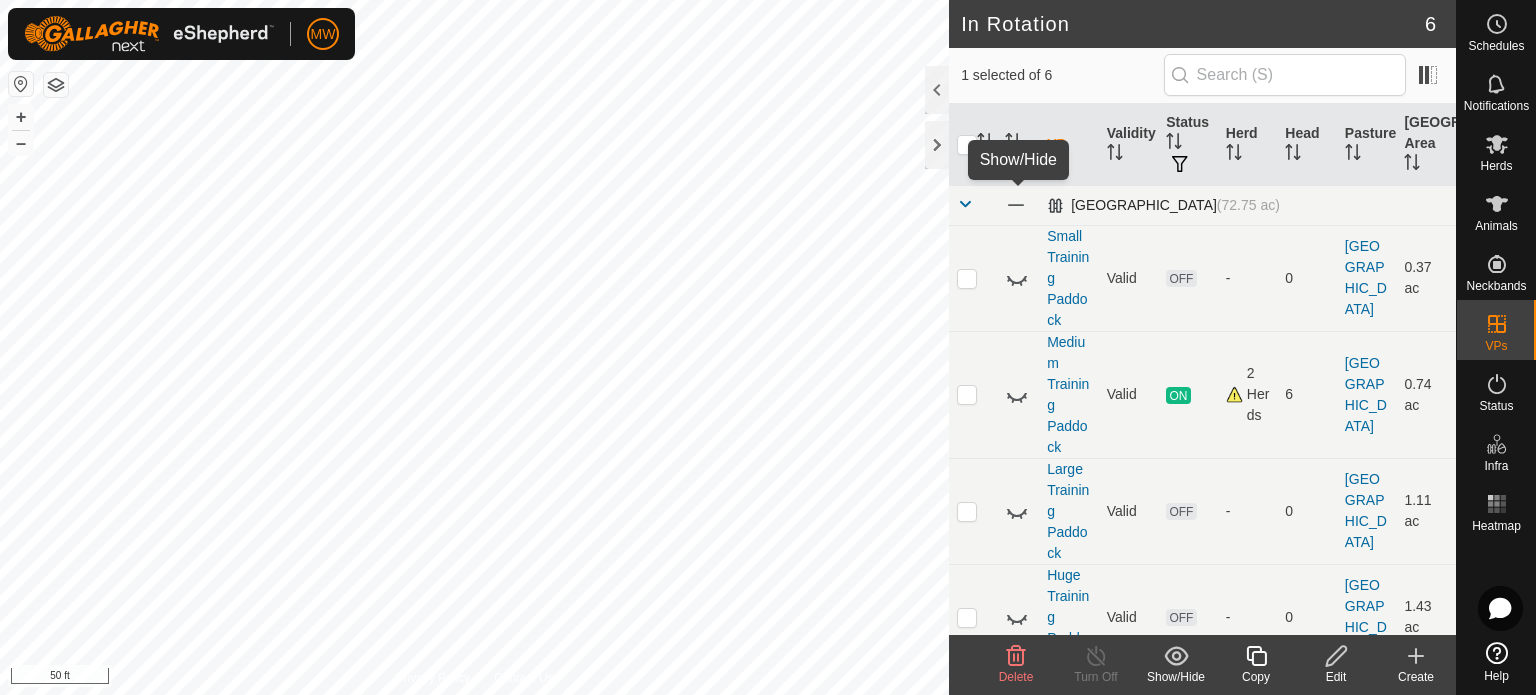 click at bounding box center (1016, 205) 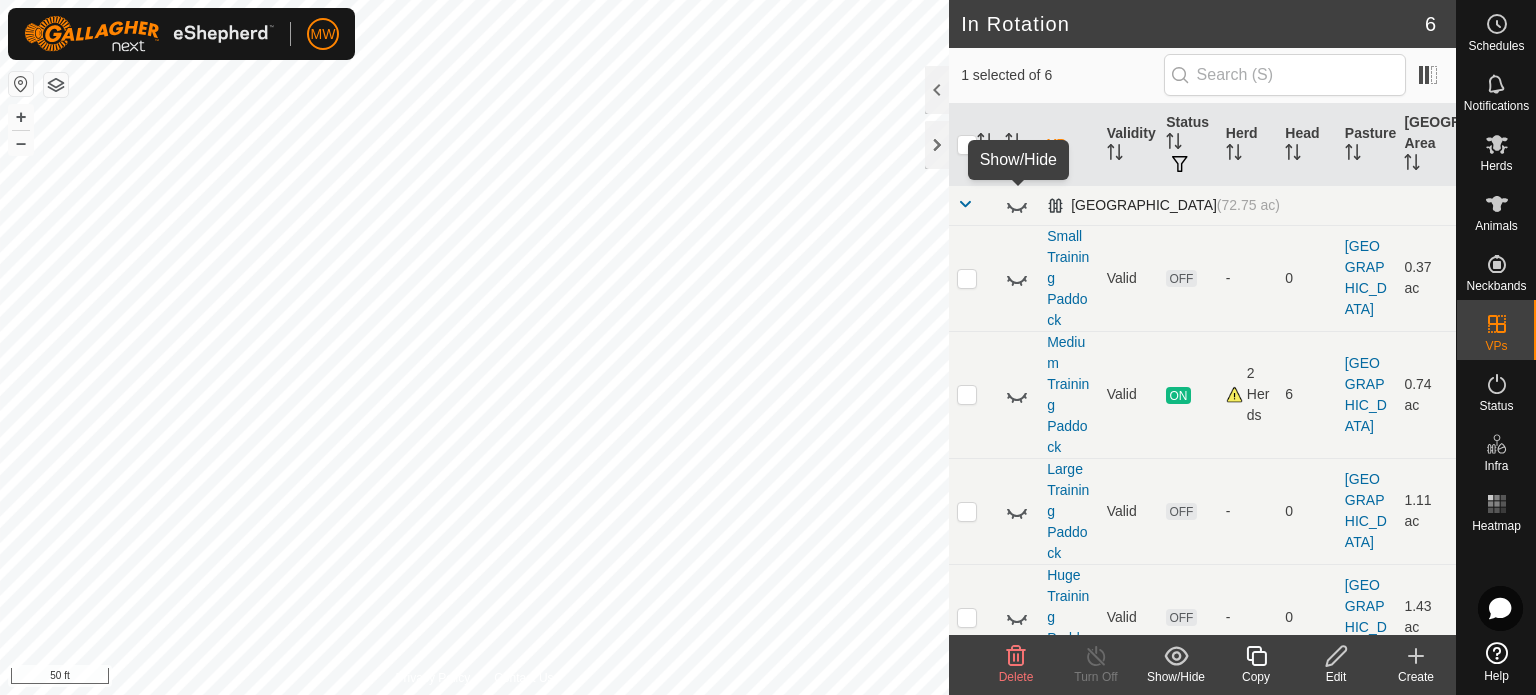 click 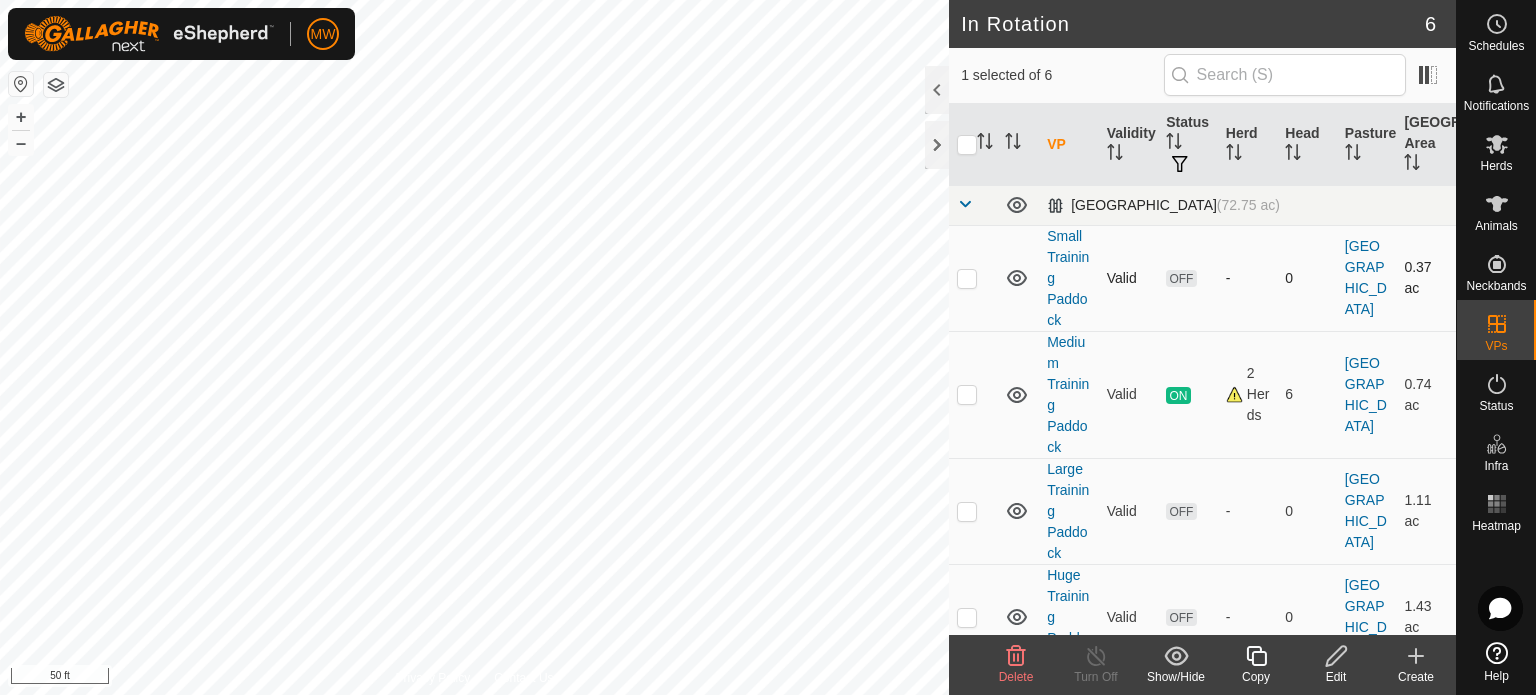 click at bounding box center (973, 278) 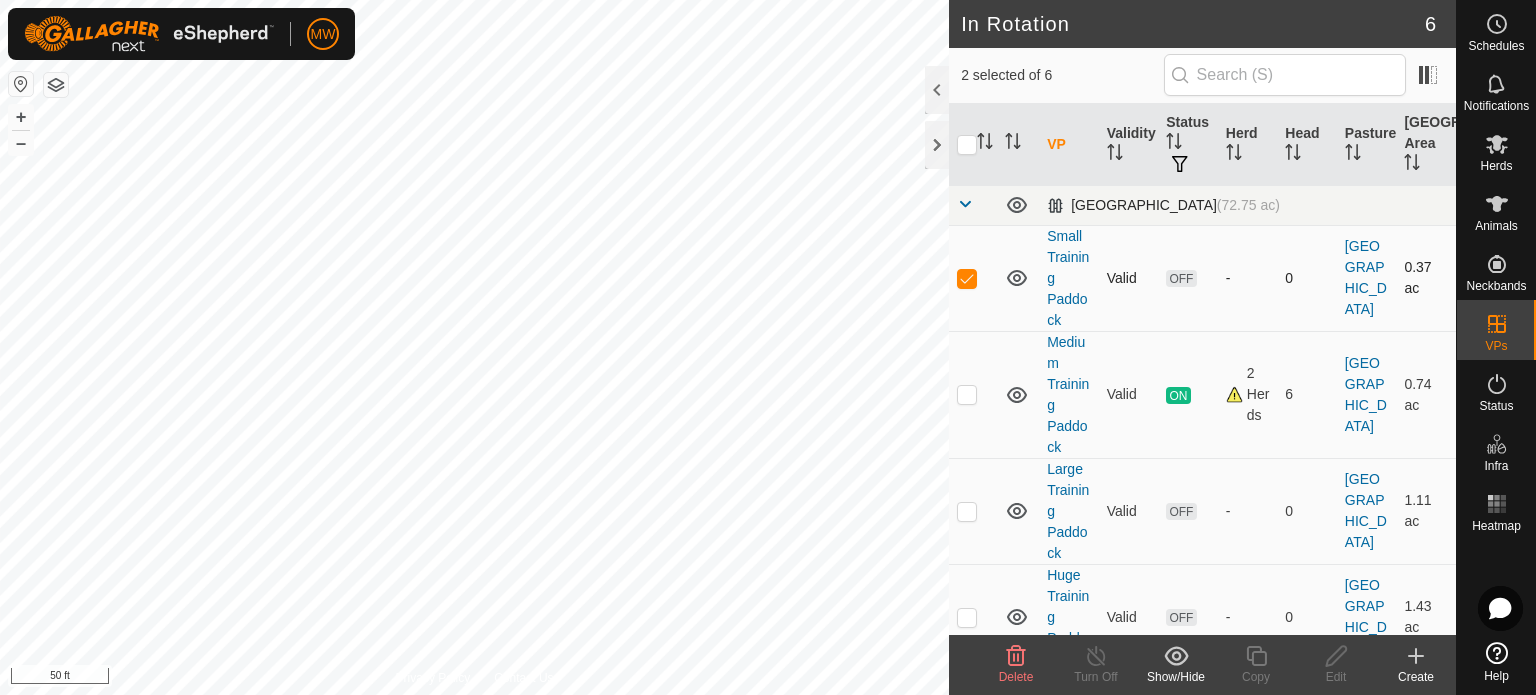 click at bounding box center (973, 278) 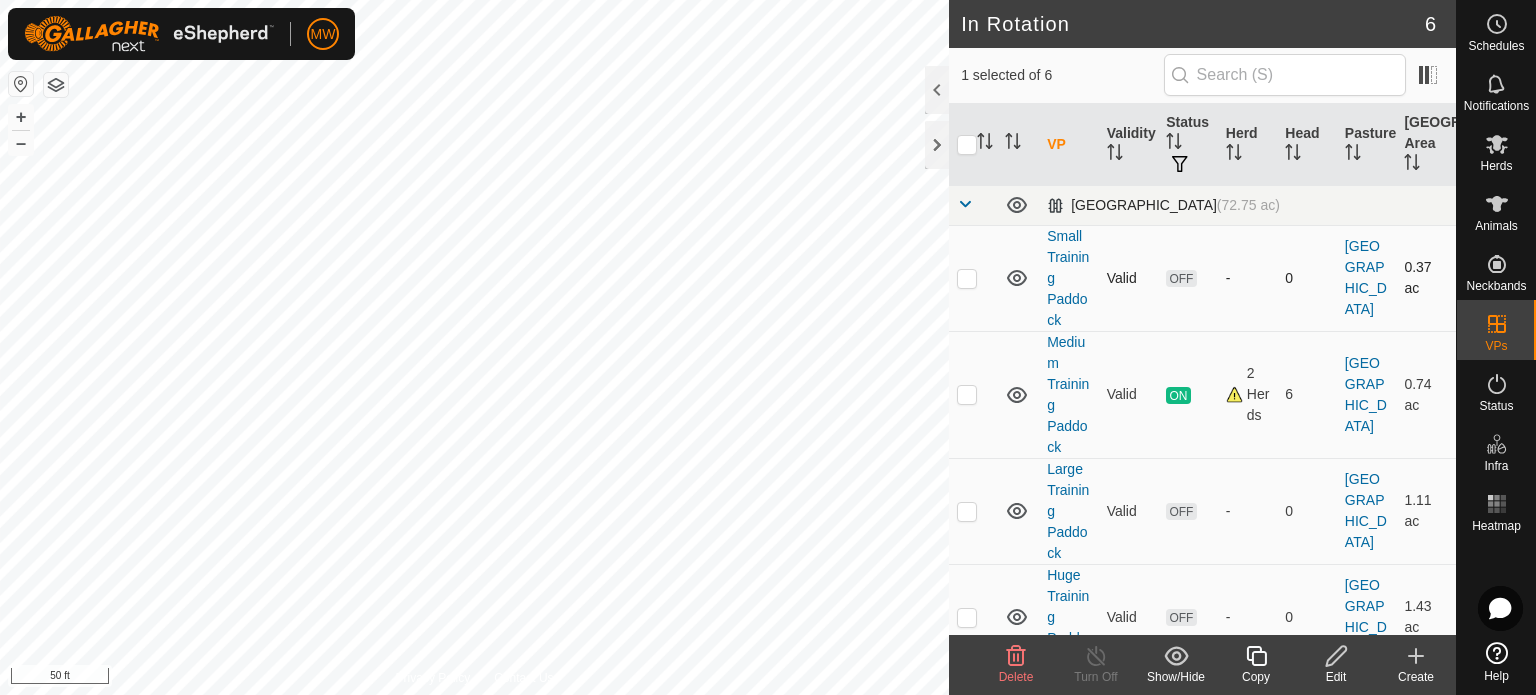 scroll, scrollTop: 100, scrollLeft: 0, axis: vertical 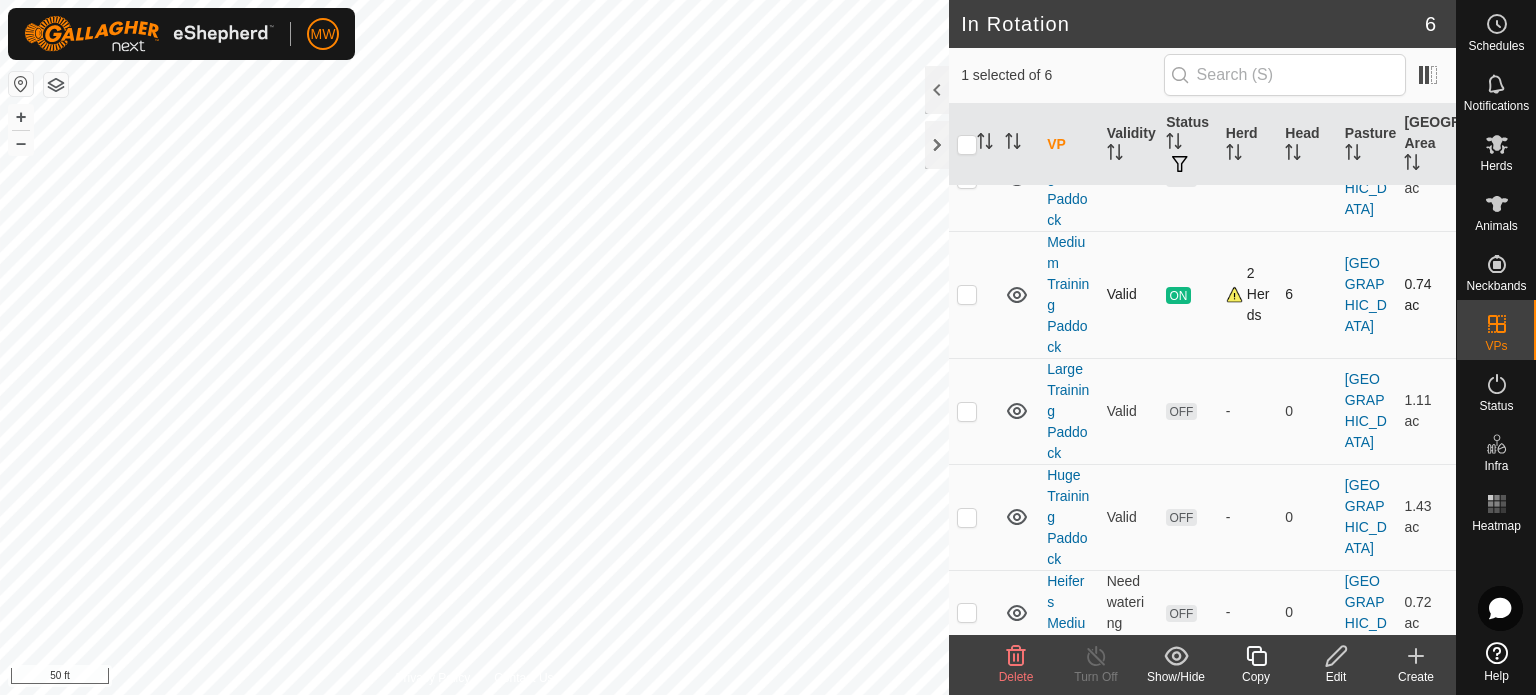 click at bounding box center (973, 294) 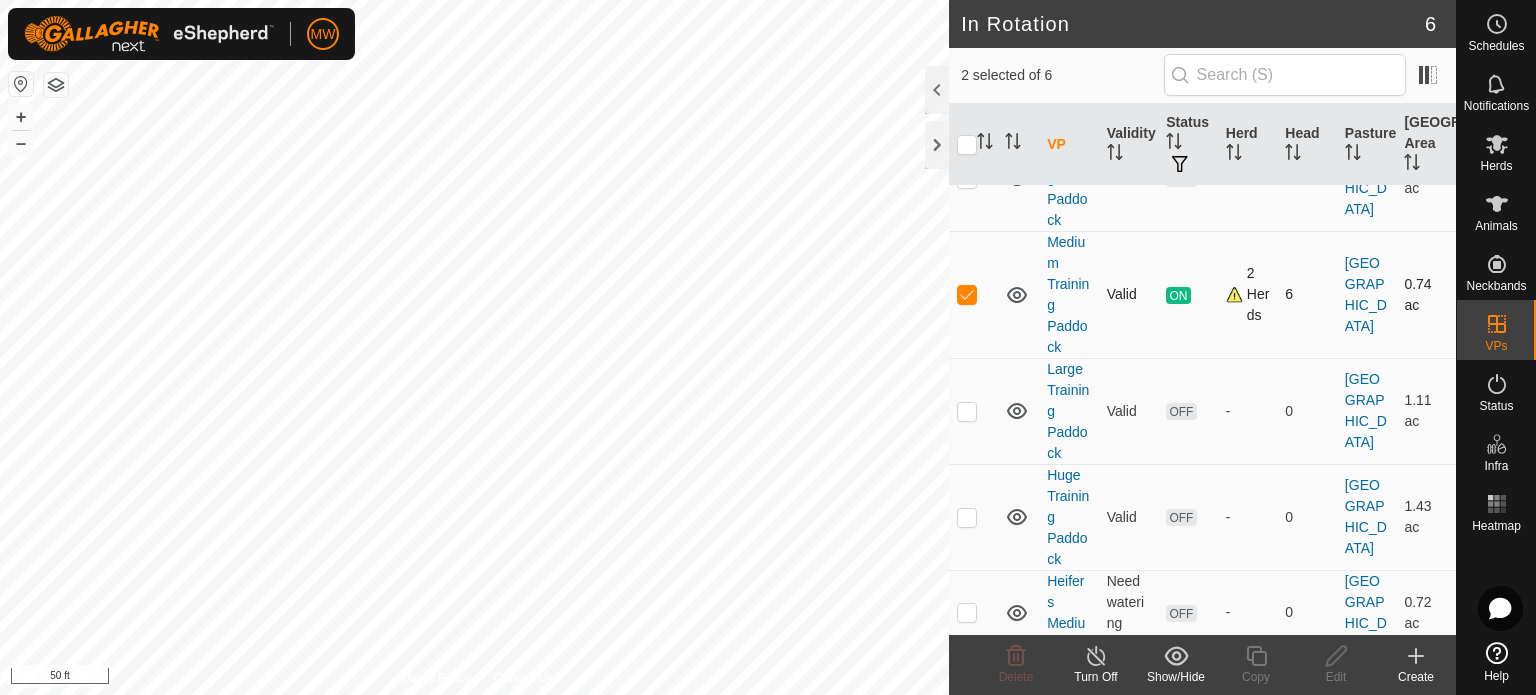 click at bounding box center (973, 294) 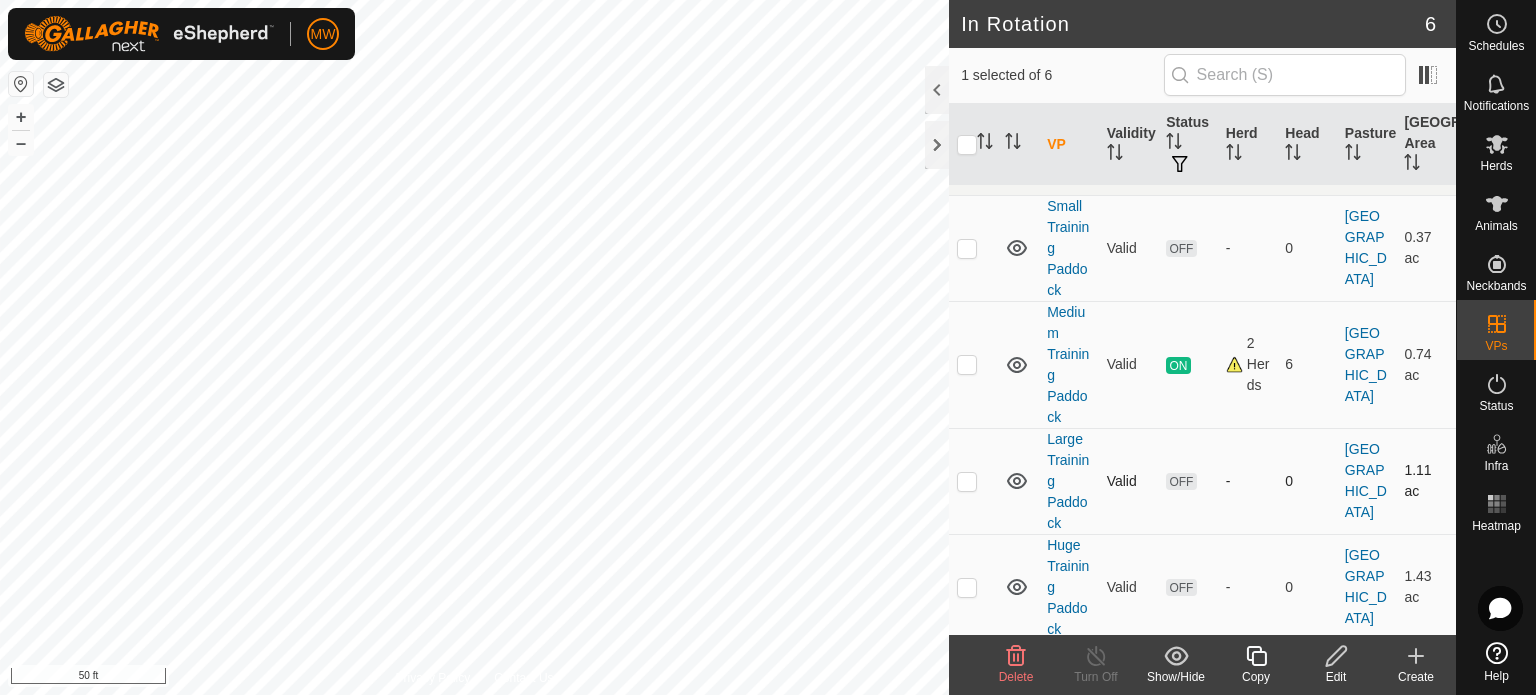 scroll, scrollTop: 0, scrollLeft: 0, axis: both 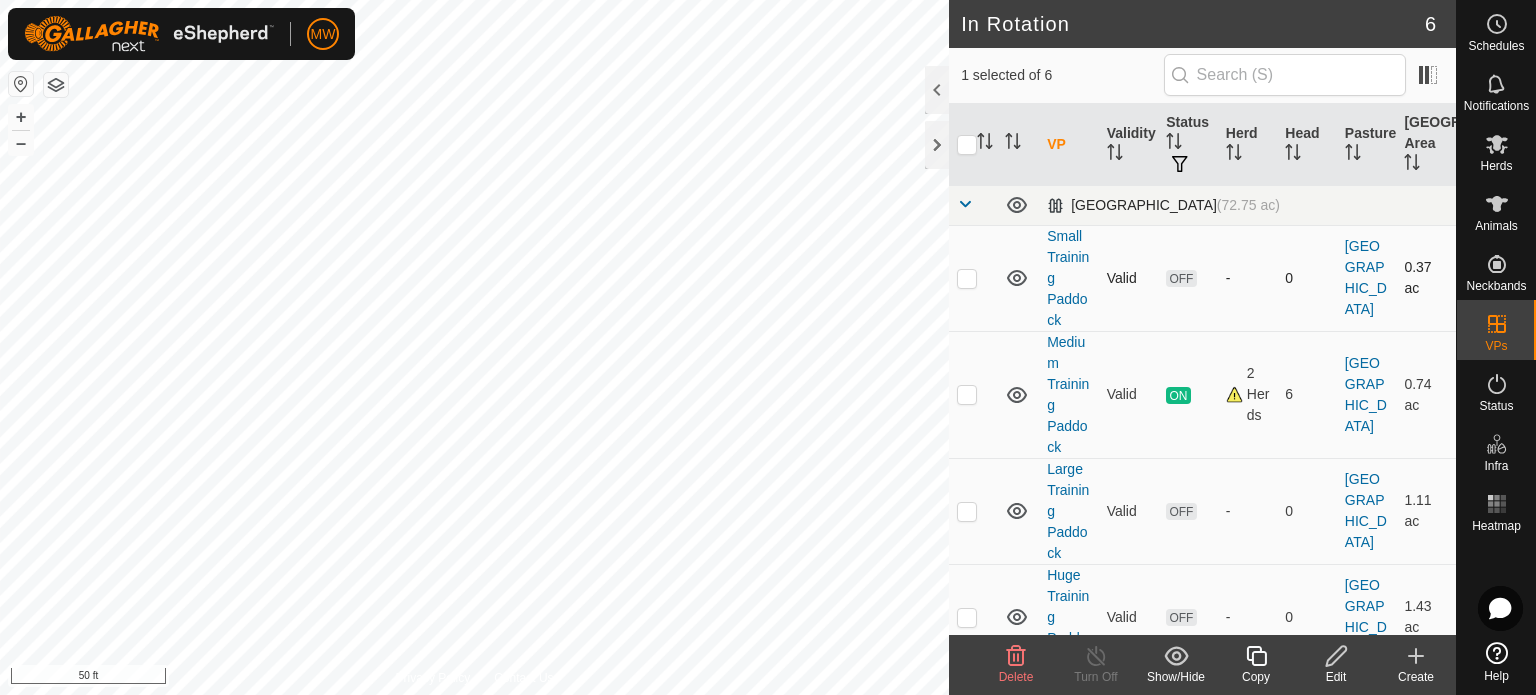 click at bounding box center (967, 278) 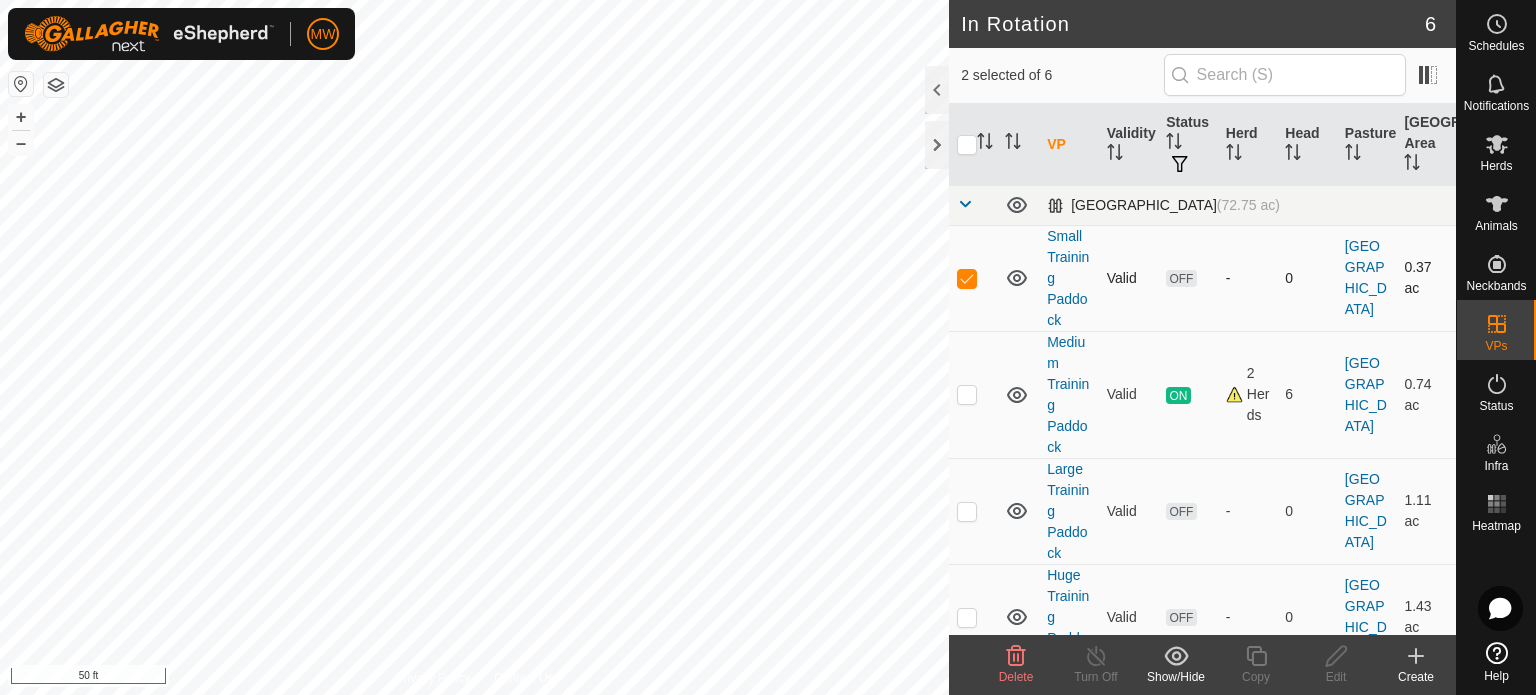 click at bounding box center (967, 278) 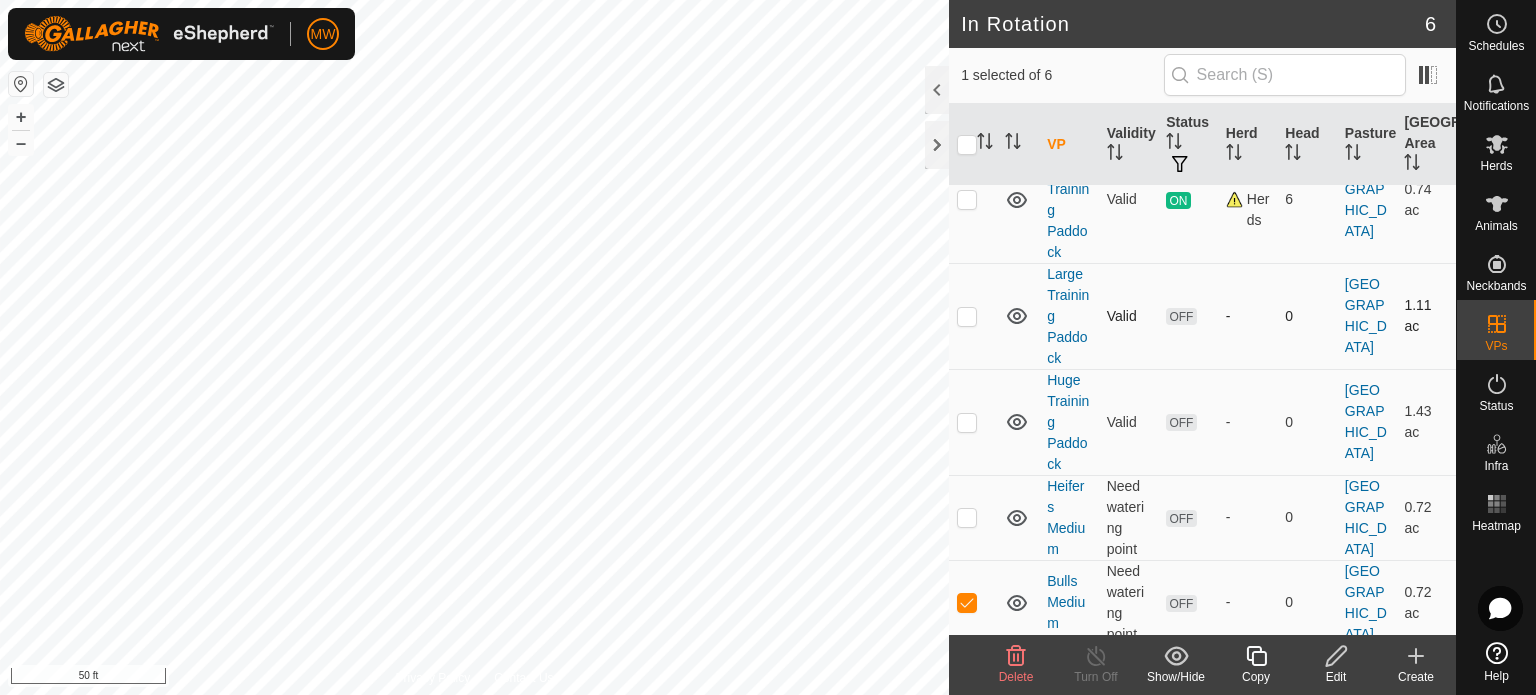 scroll, scrollTop: 203, scrollLeft: 0, axis: vertical 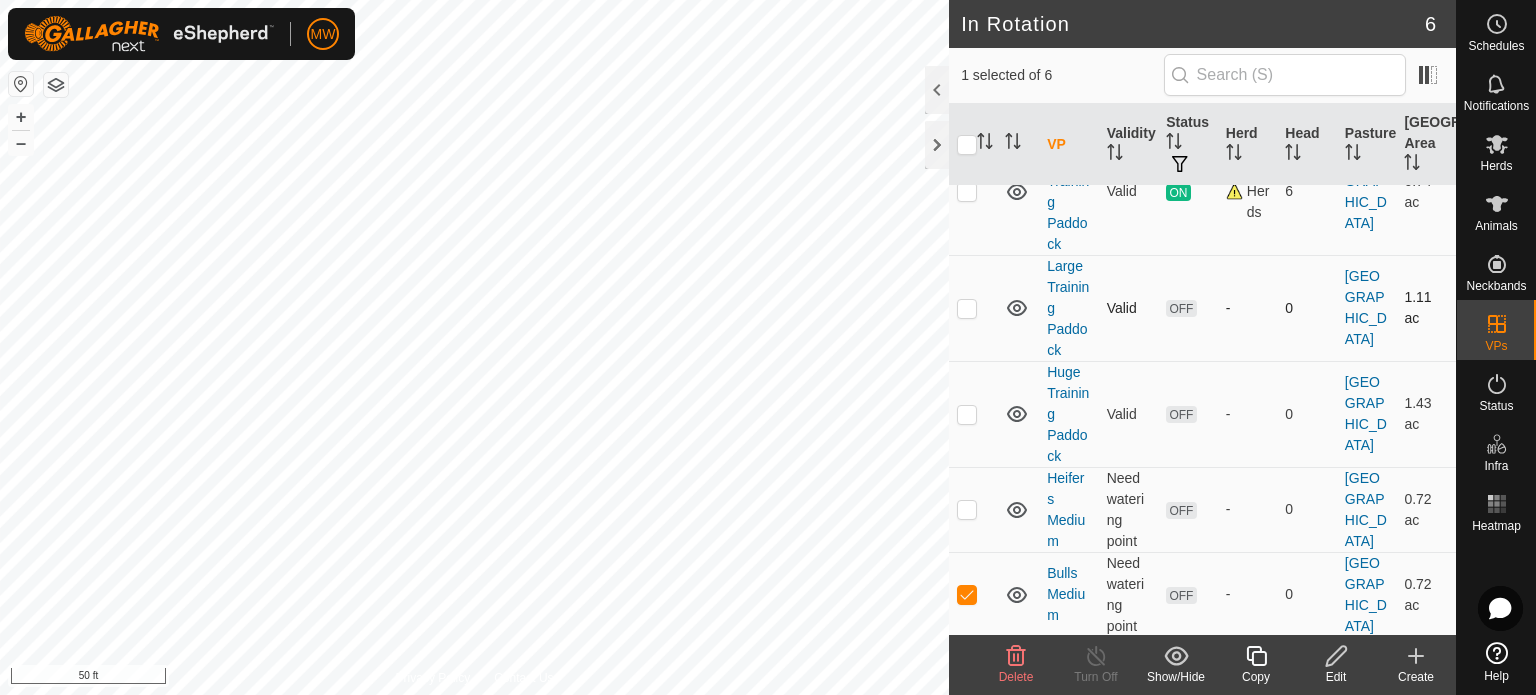 click at bounding box center (973, 308) 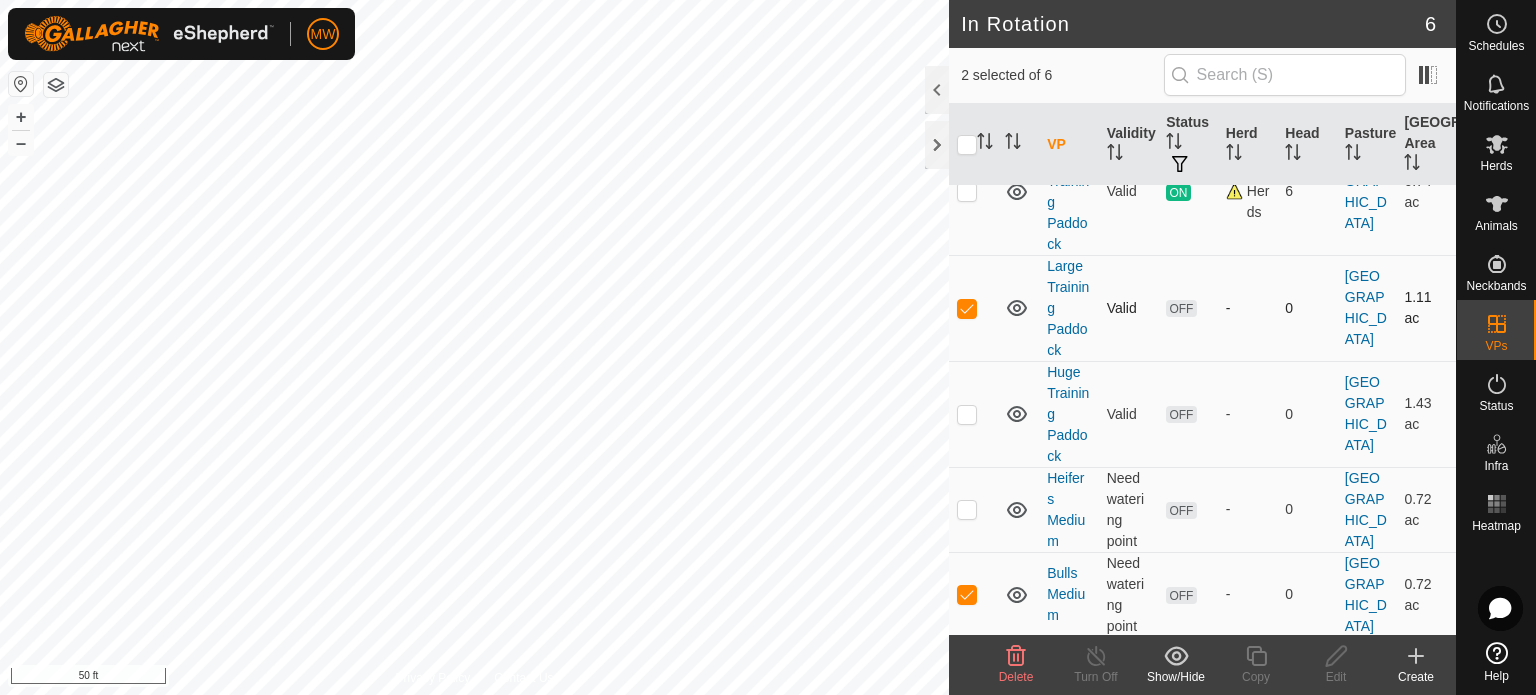 click at bounding box center [973, 308] 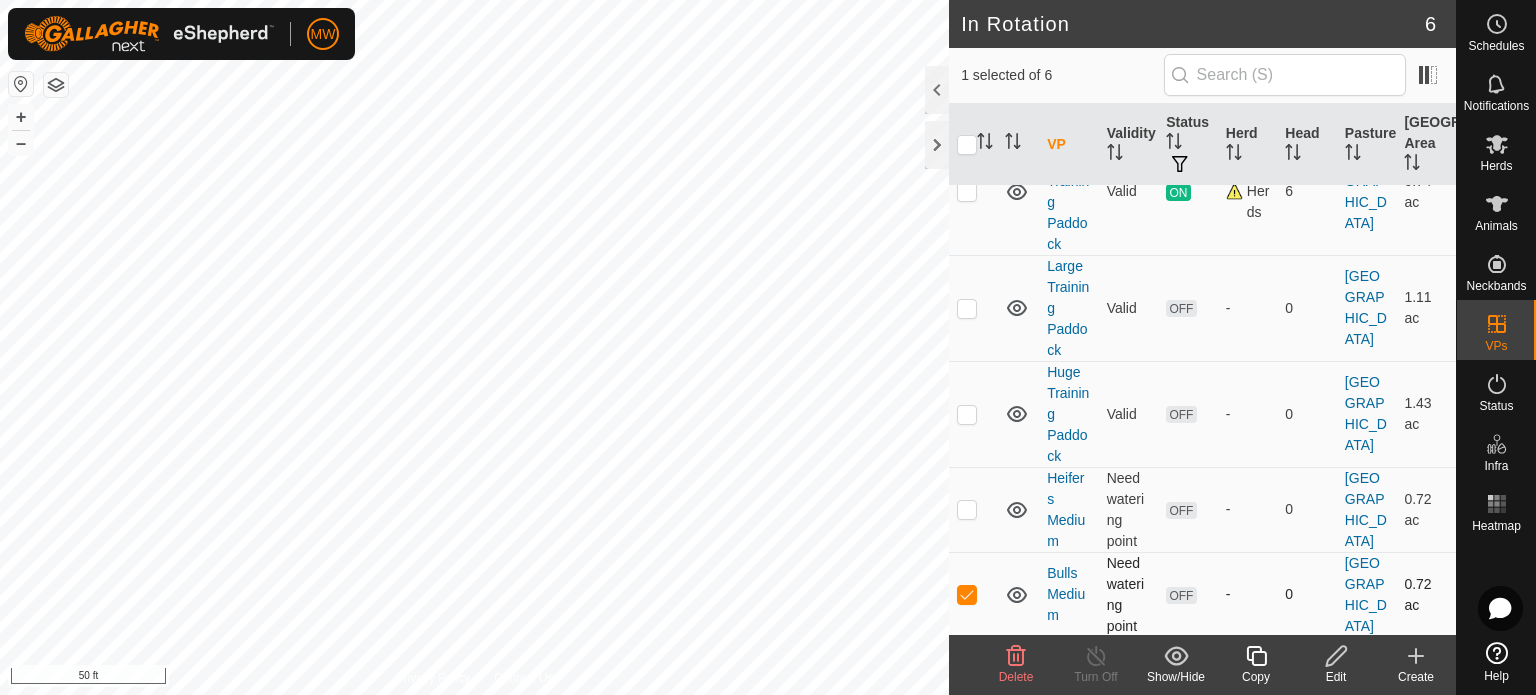click at bounding box center [967, 594] 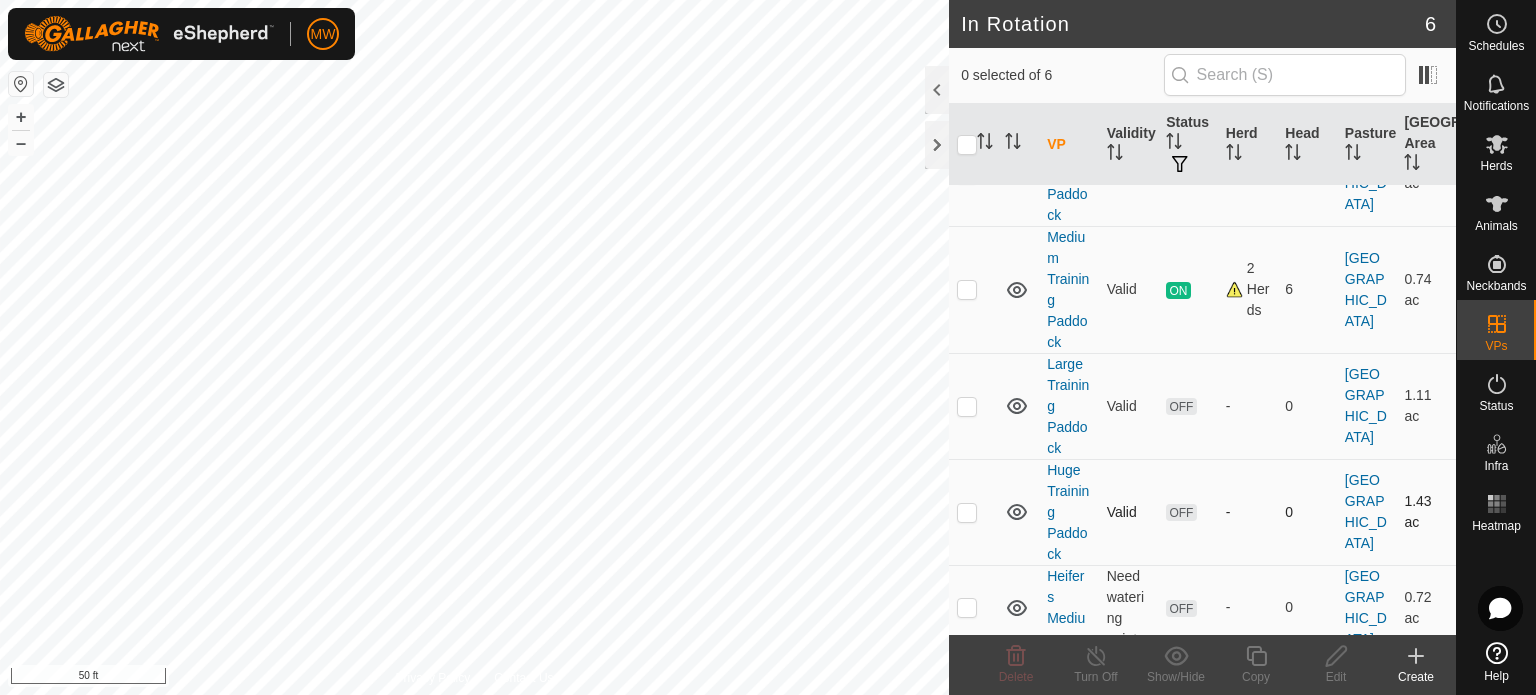 scroll, scrollTop: 0, scrollLeft: 0, axis: both 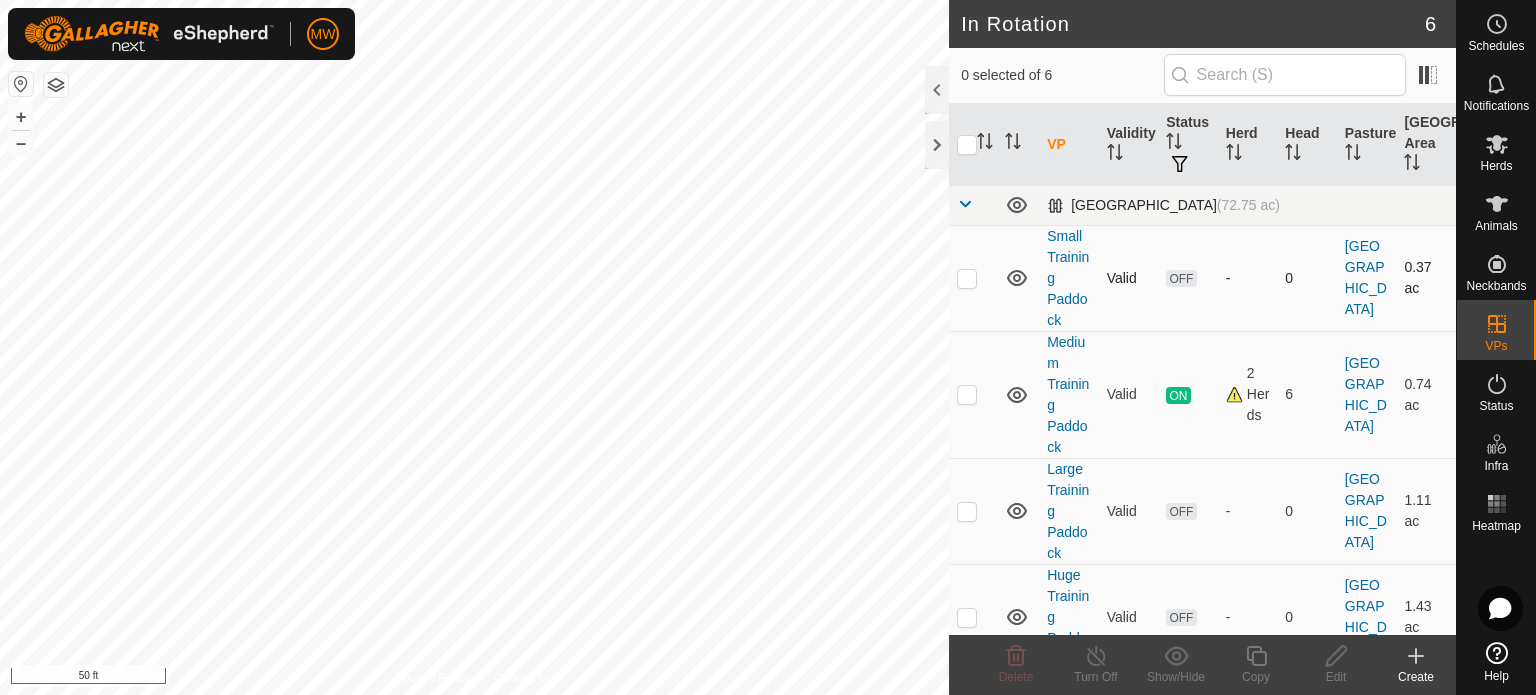 click at bounding box center (967, 278) 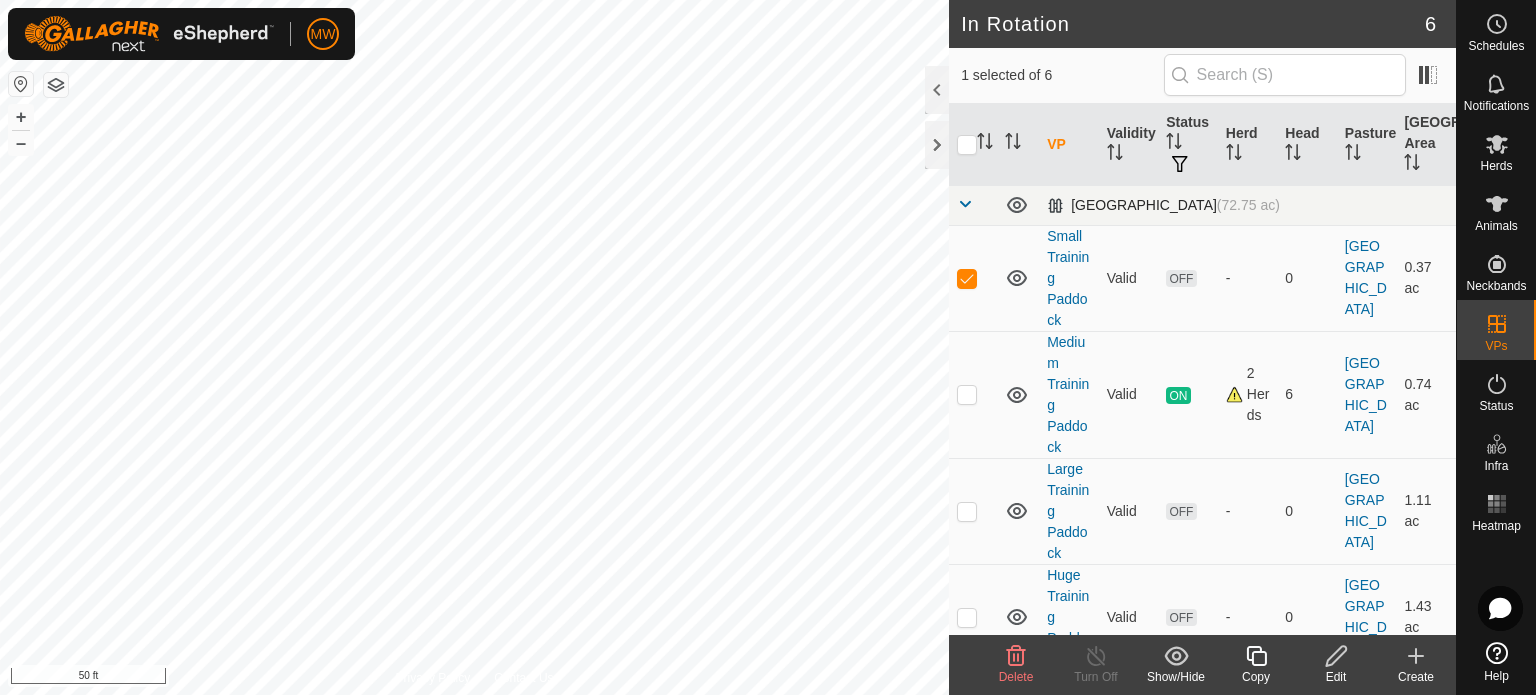 click 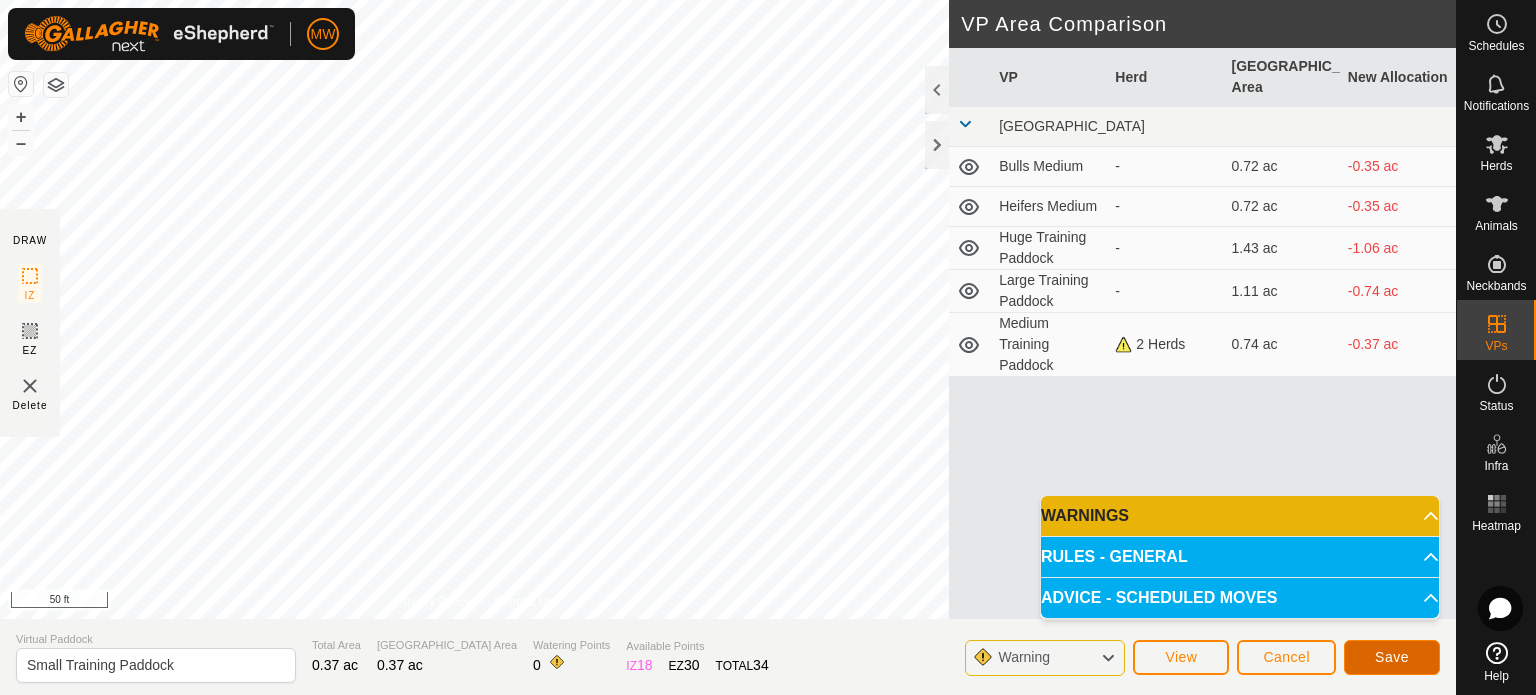 click on "Save" 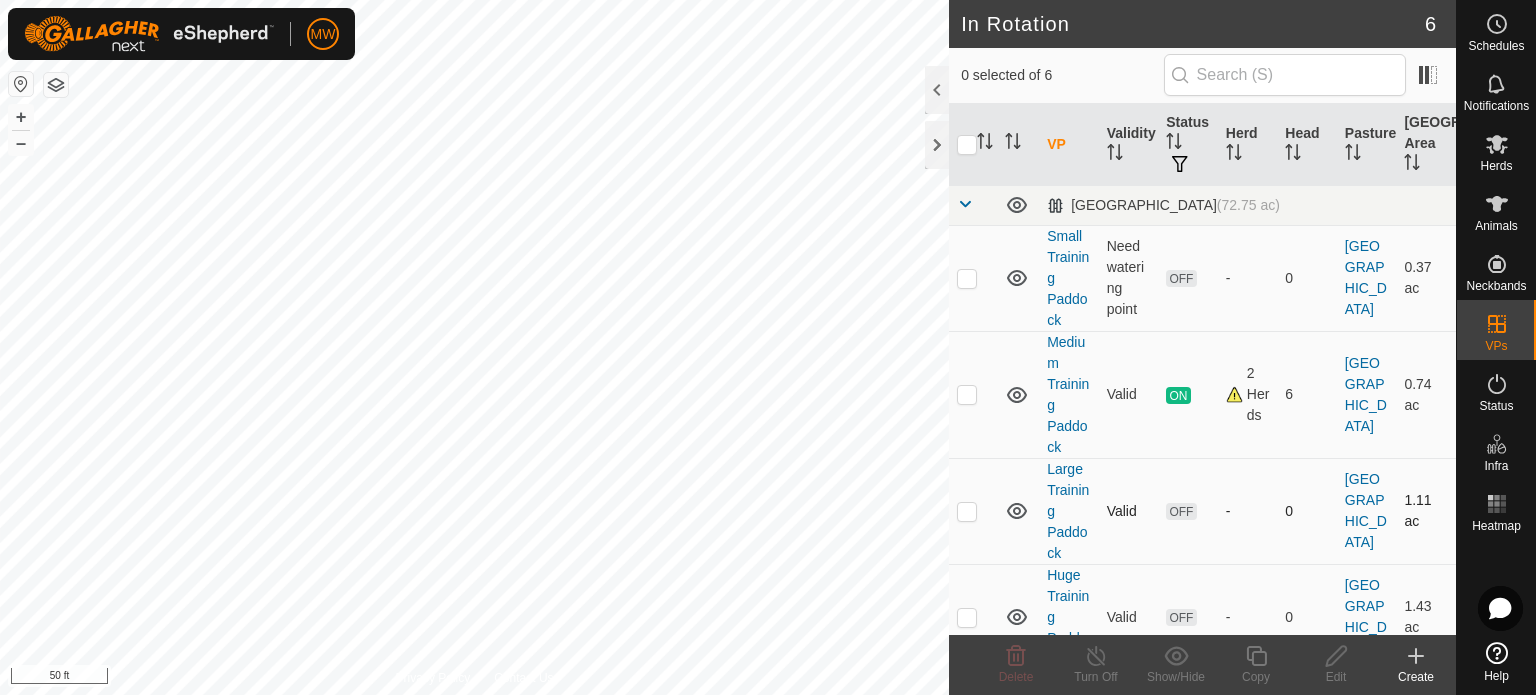click at bounding box center [967, 511] 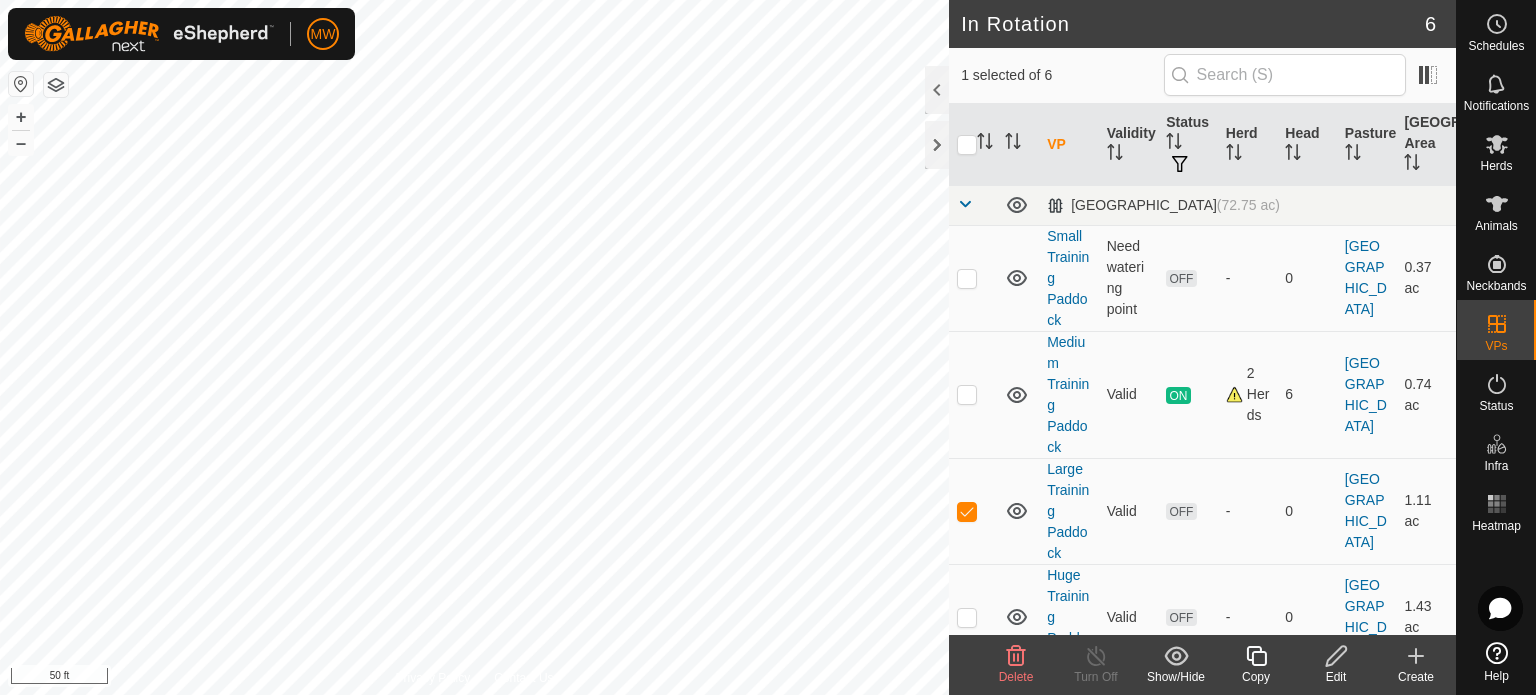 click 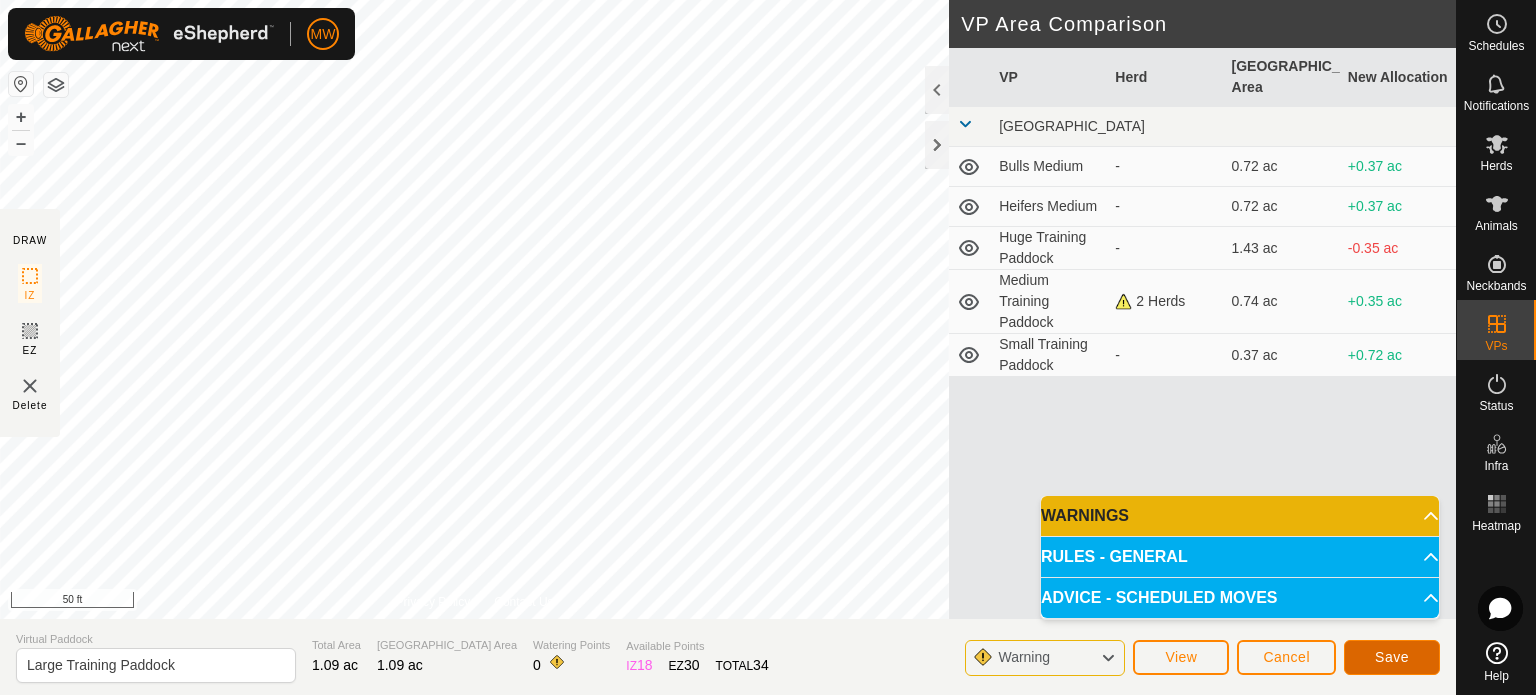 click on "Save" 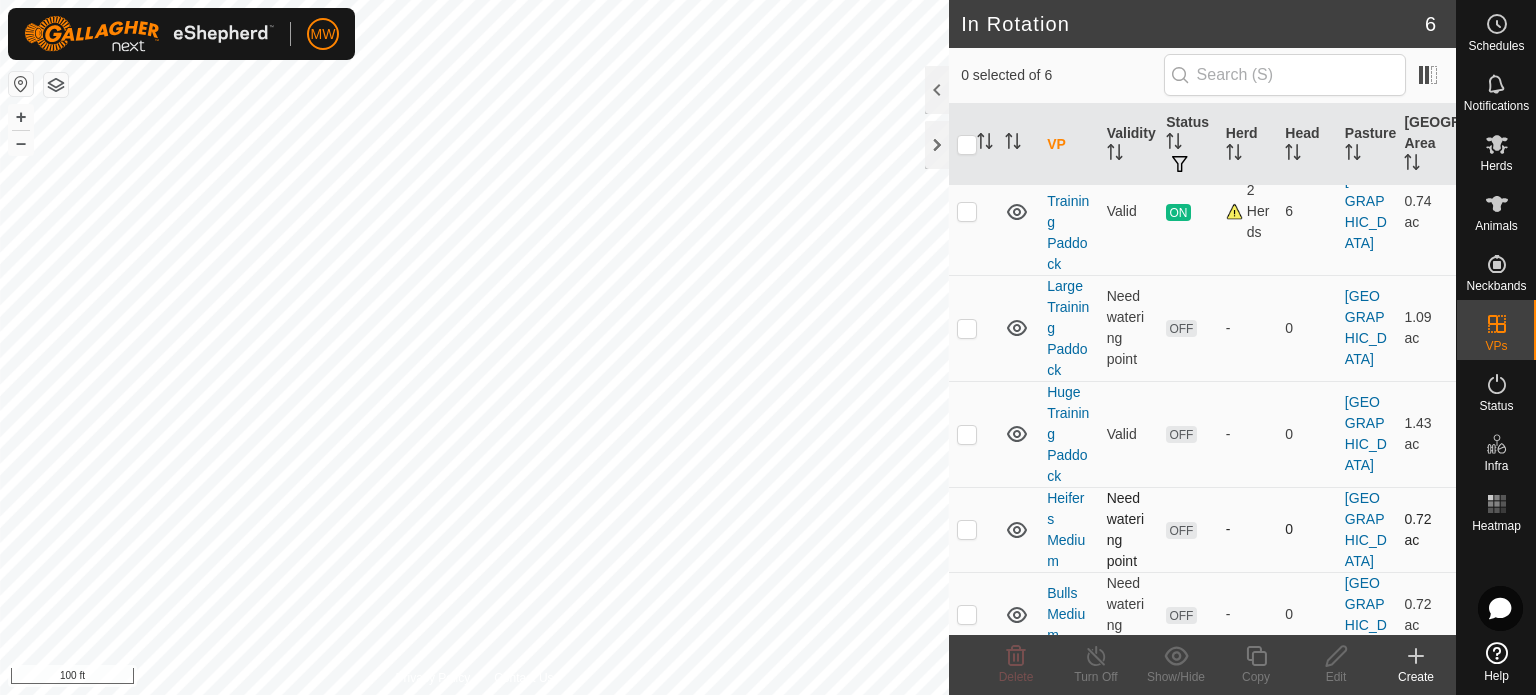 scroll, scrollTop: 203, scrollLeft: 0, axis: vertical 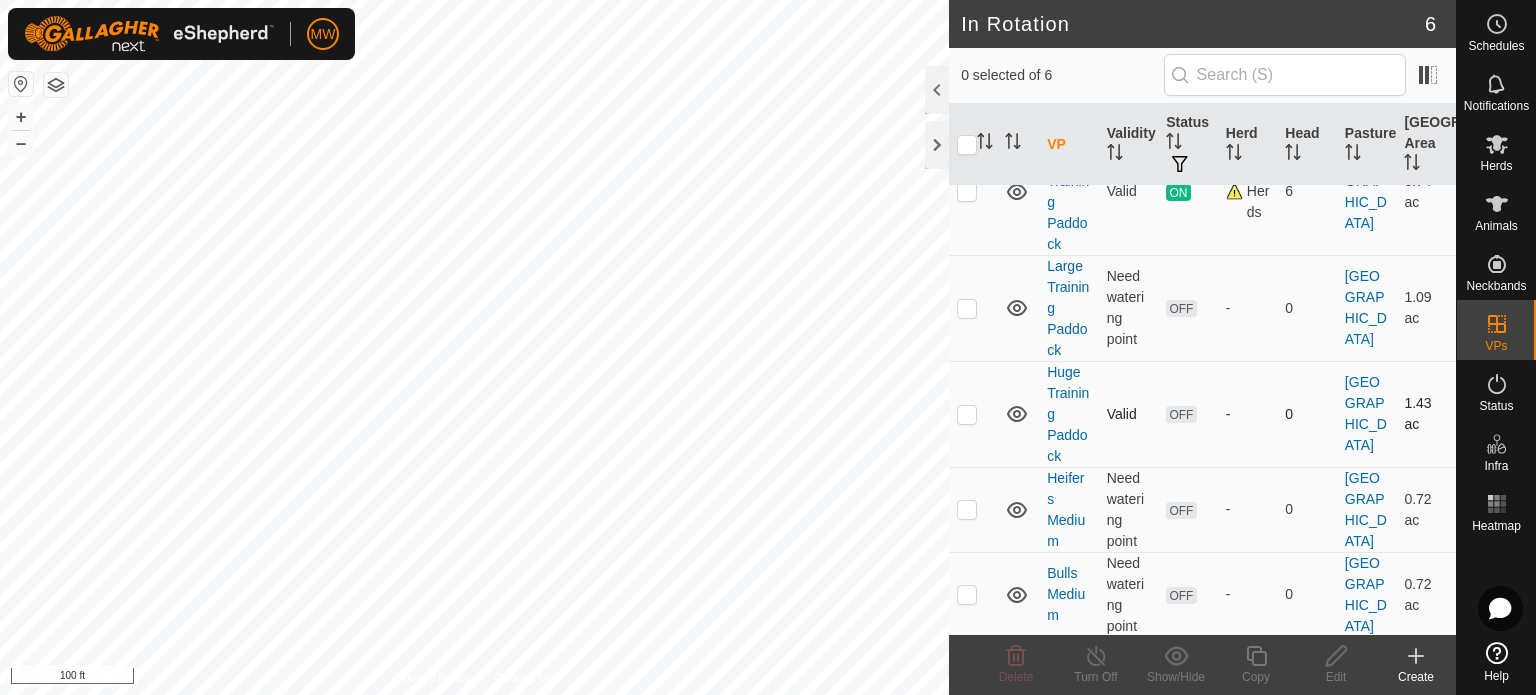 click at bounding box center (967, 414) 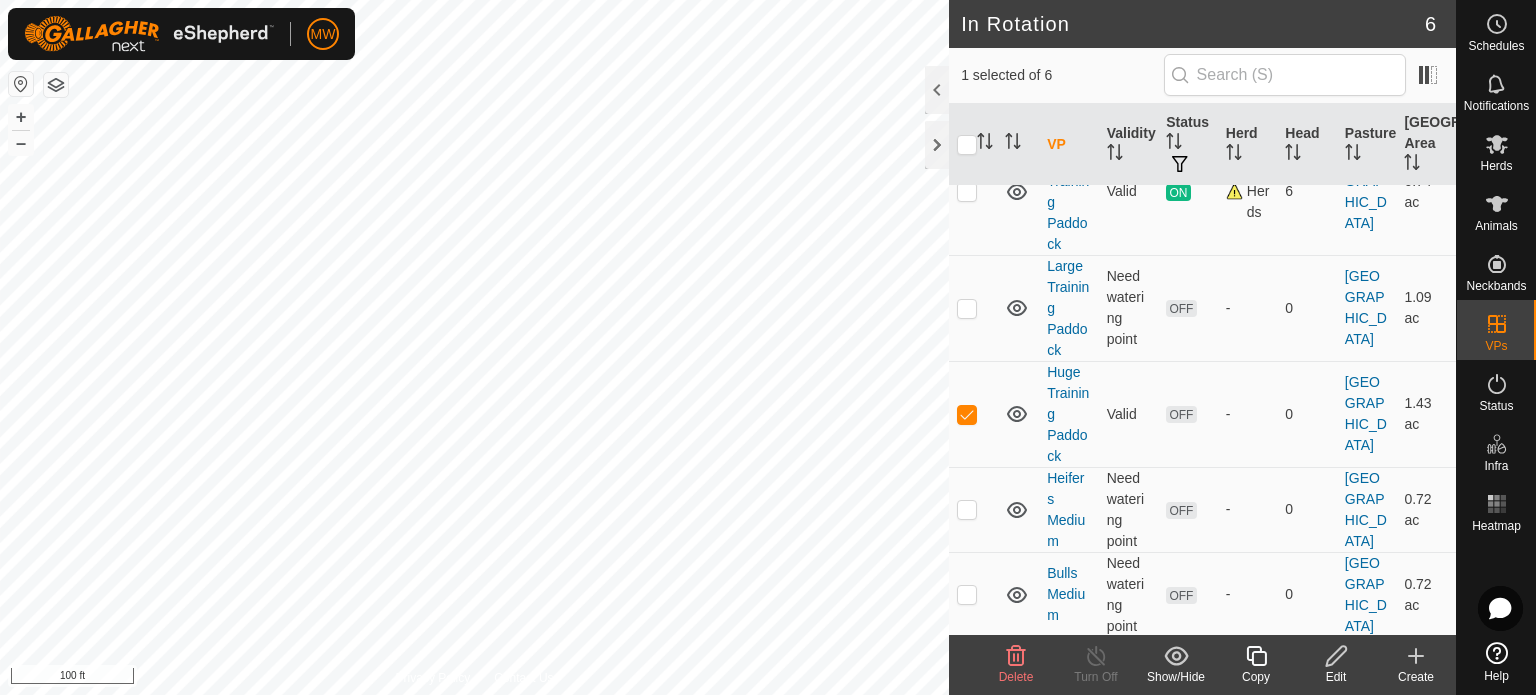 click 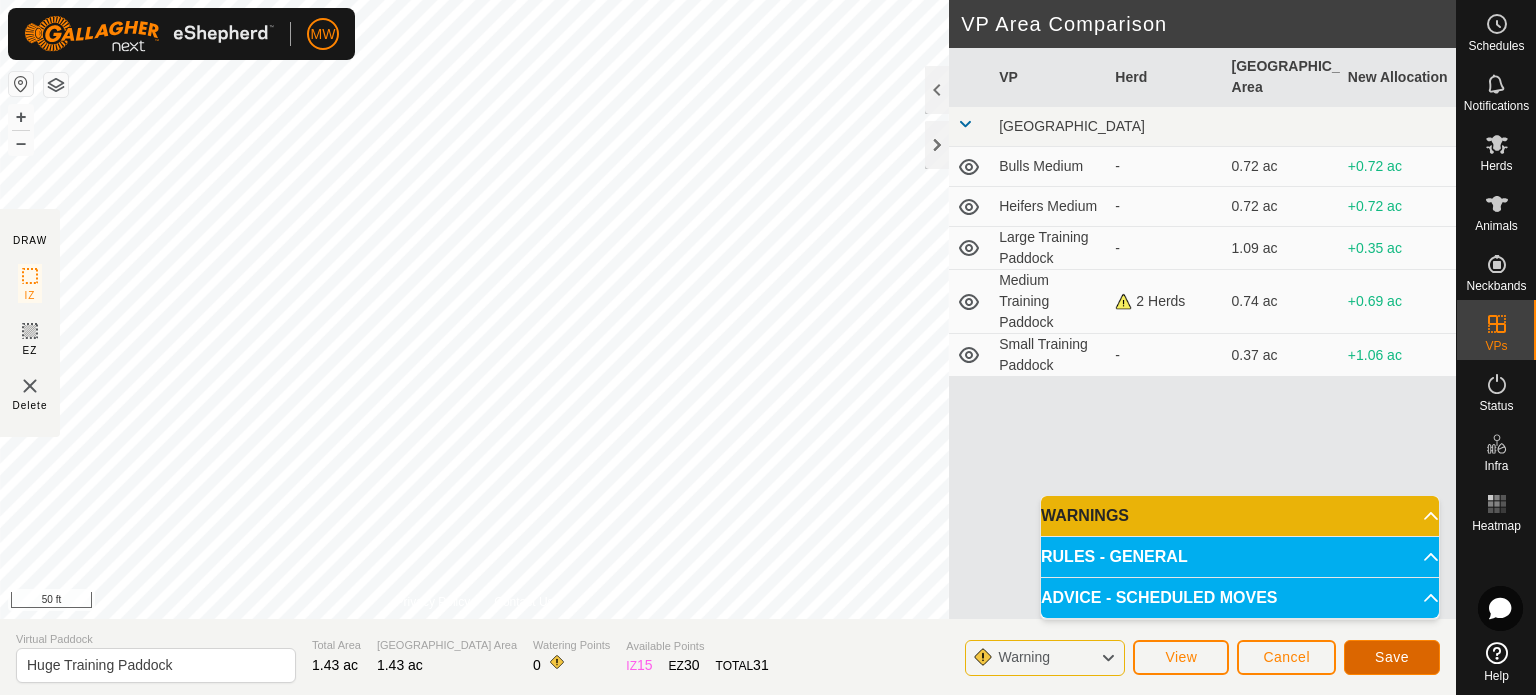 click on "Save" 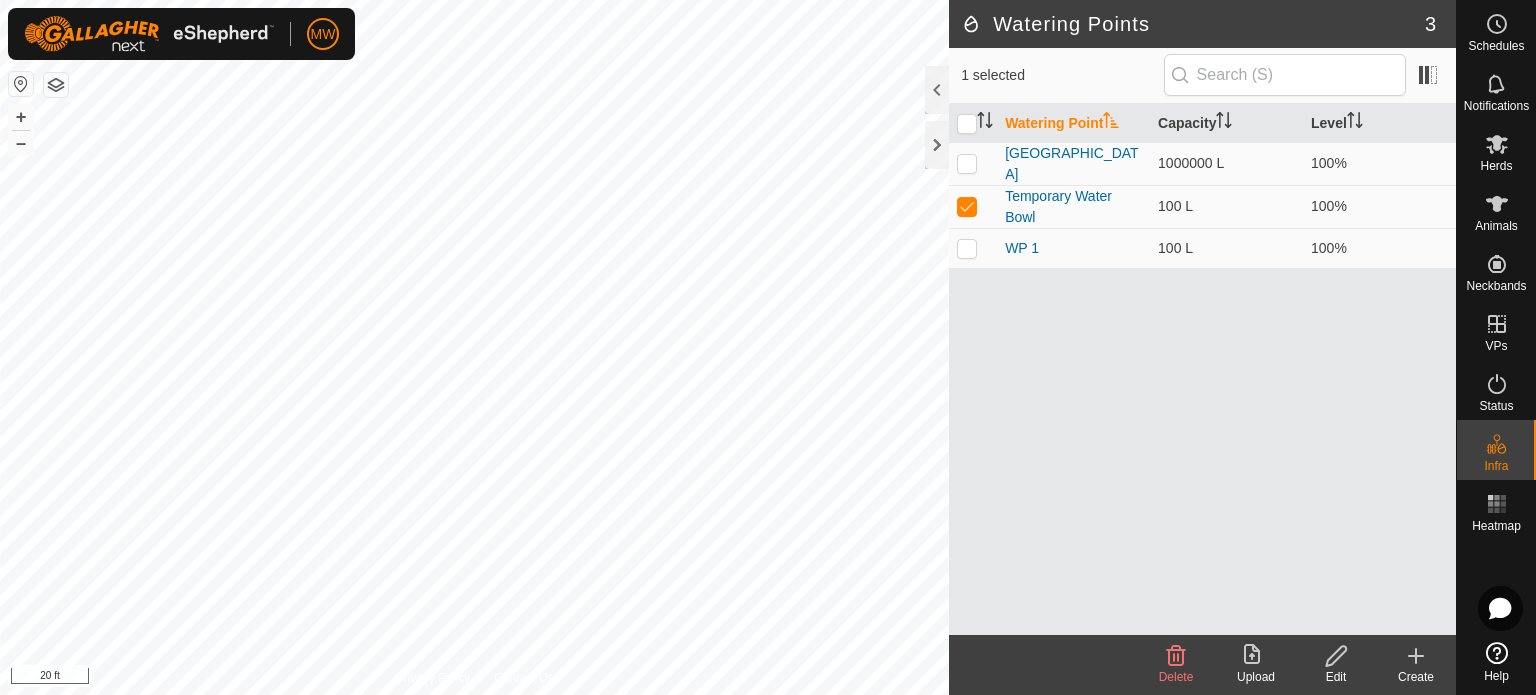 click 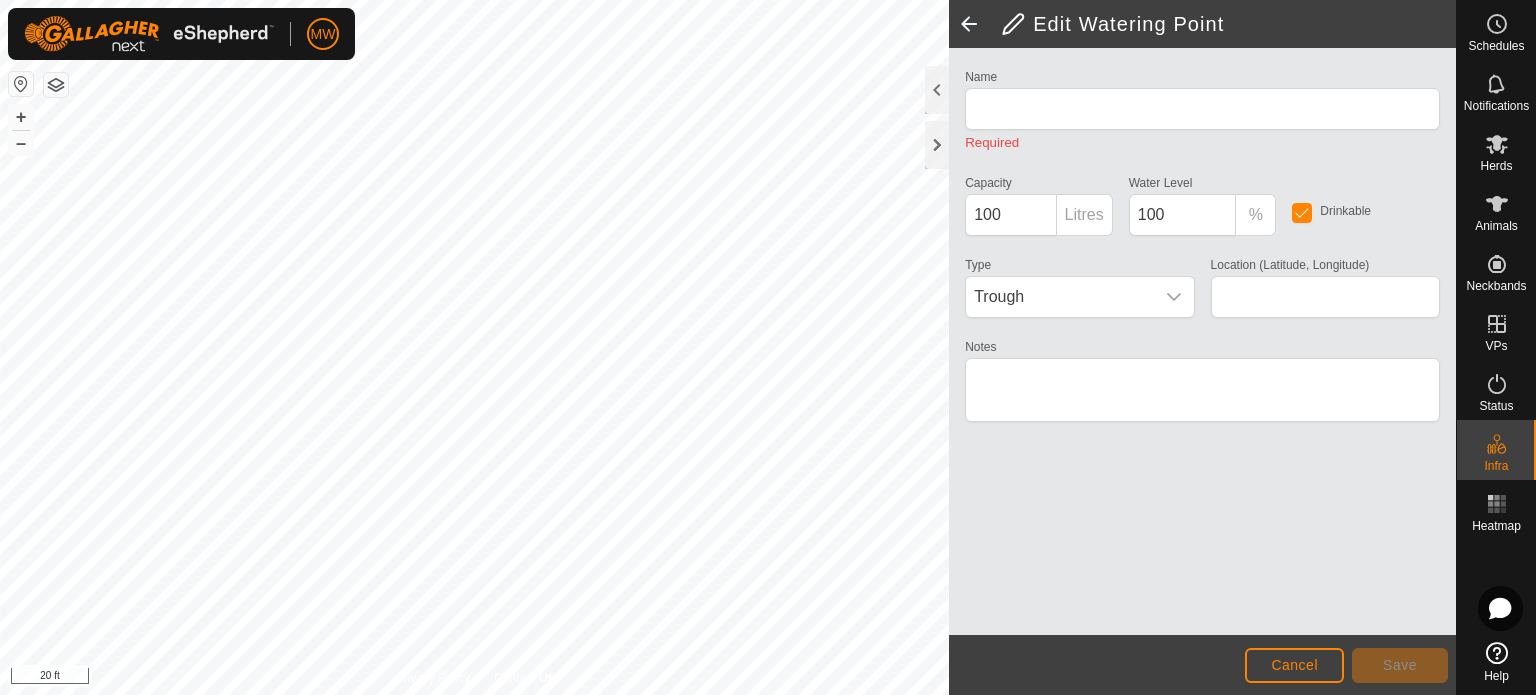 type on "Temporary Water Bowl" 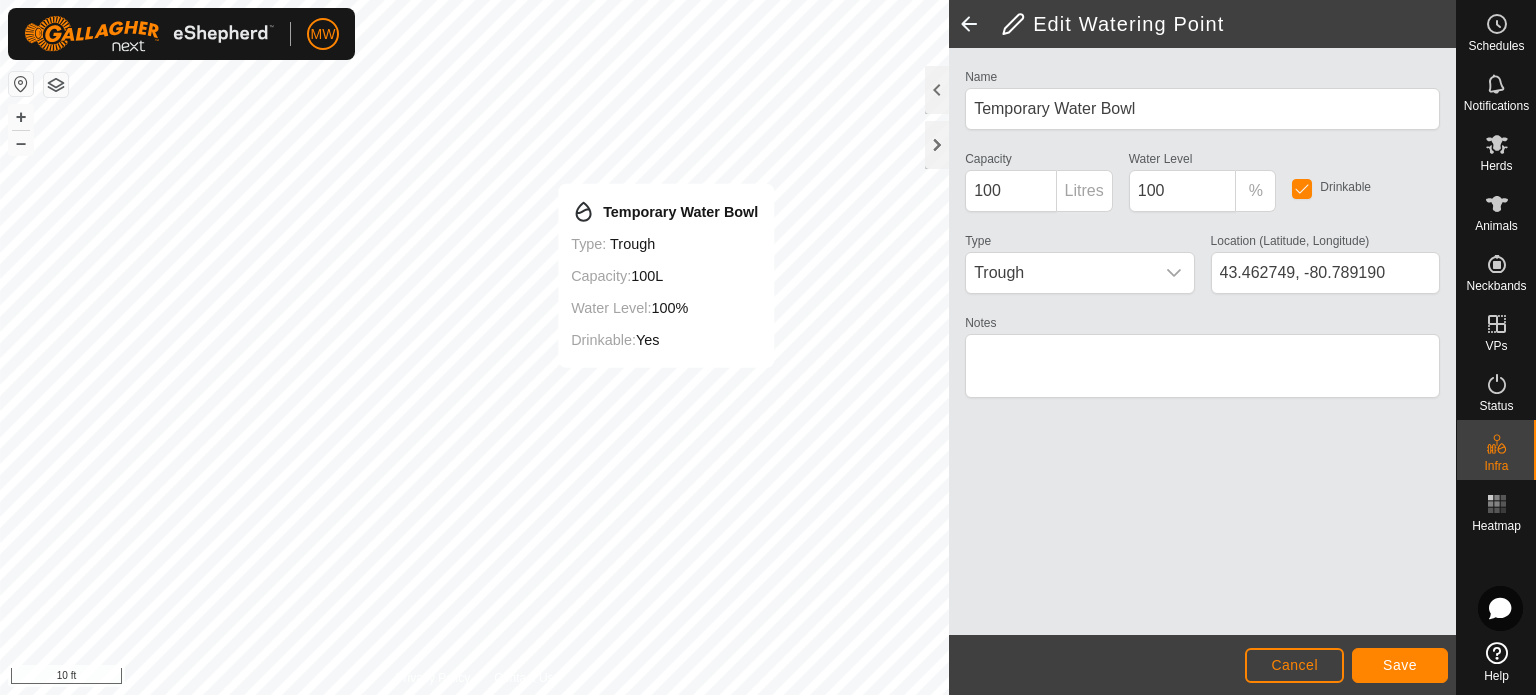 type on "43.462746, -80.789191" 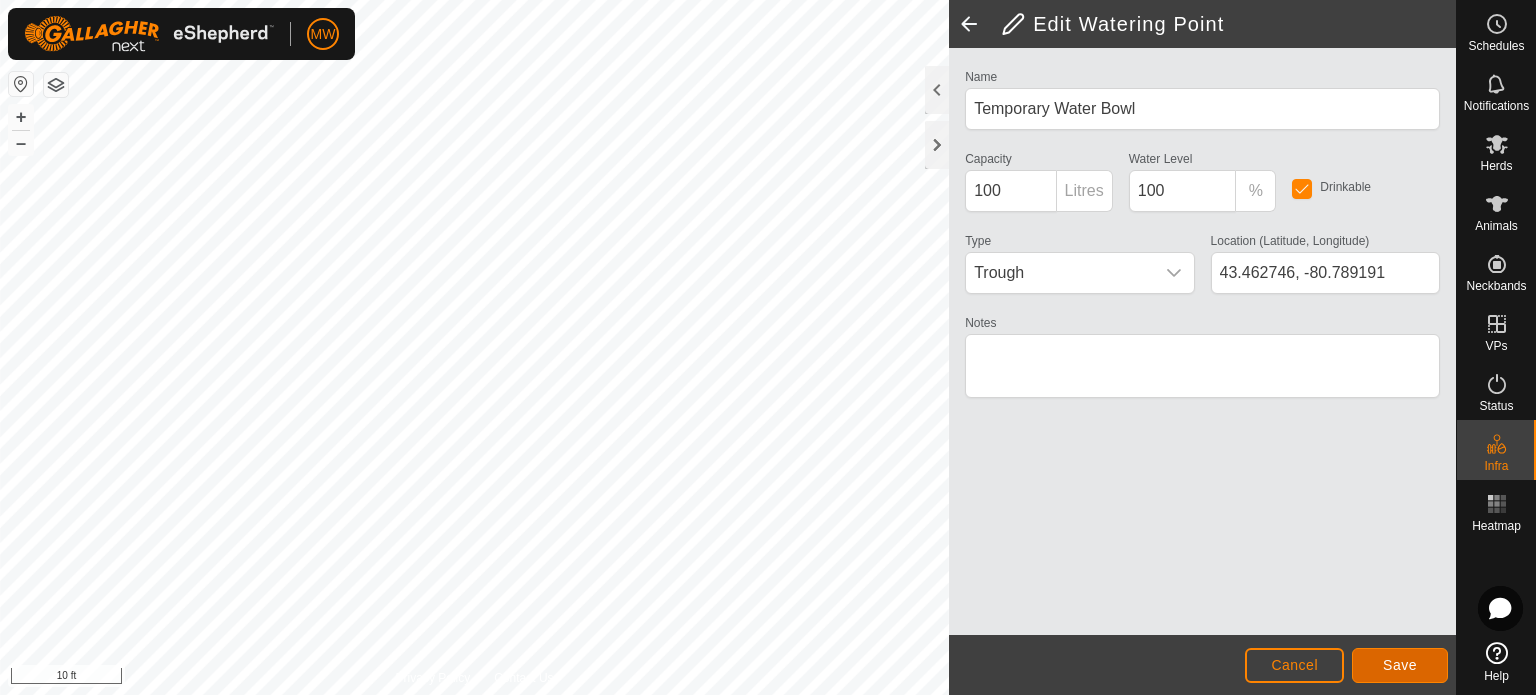 click on "Save" 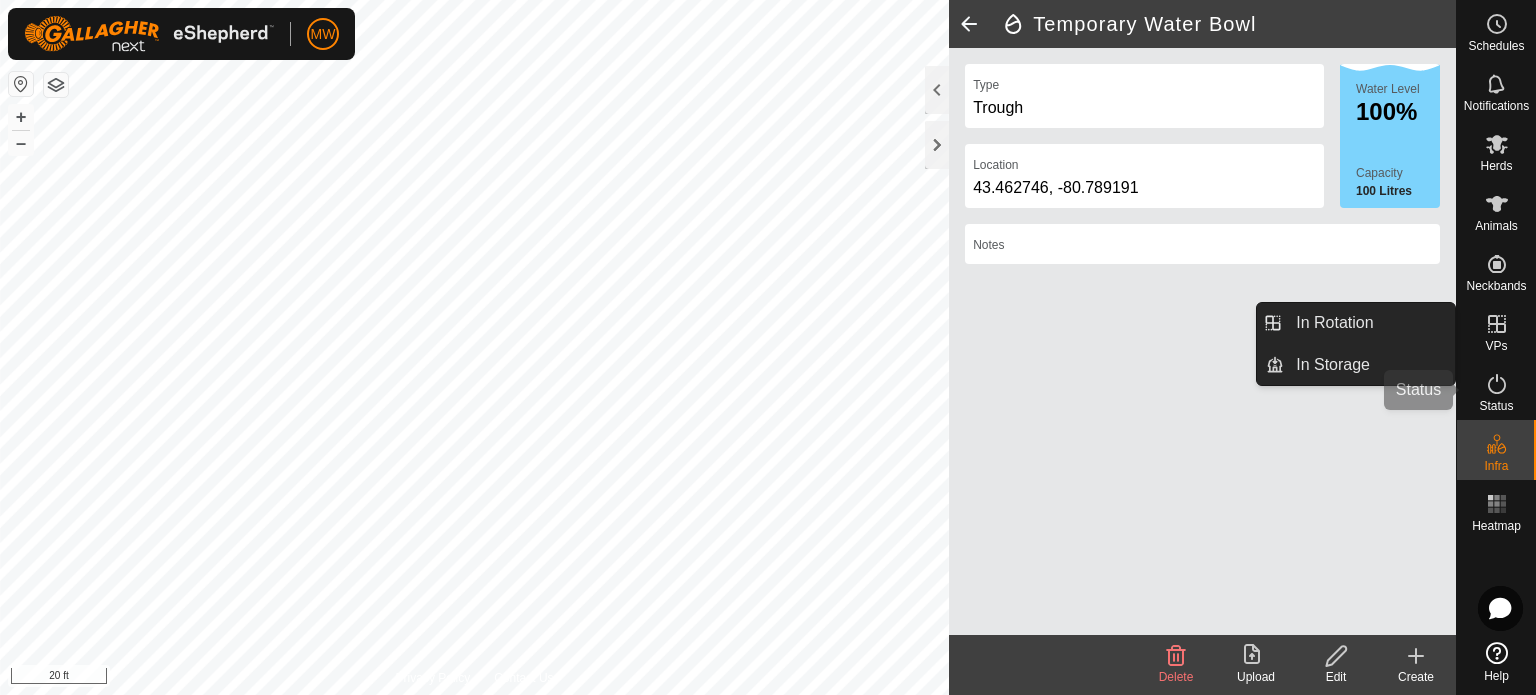 click at bounding box center (1497, 324) 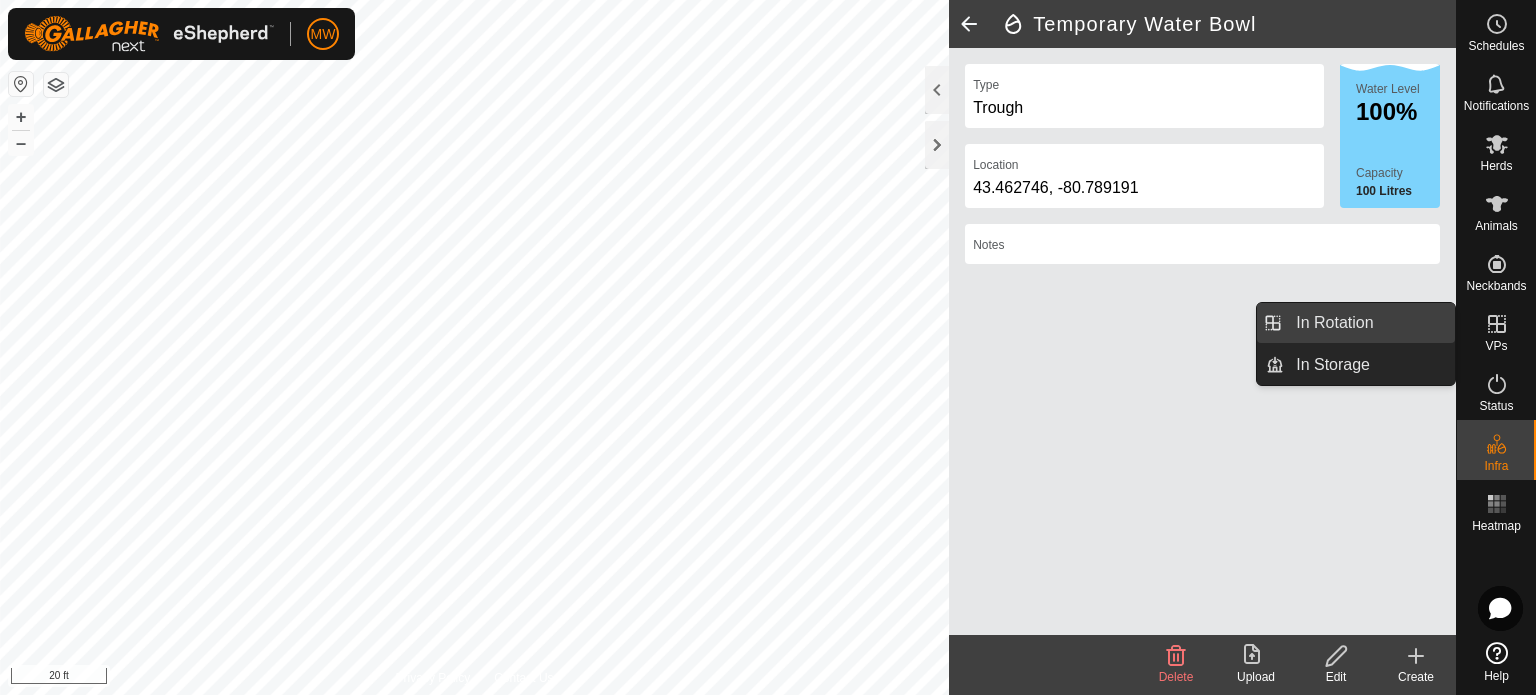 click on "In Rotation" at bounding box center (1369, 323) 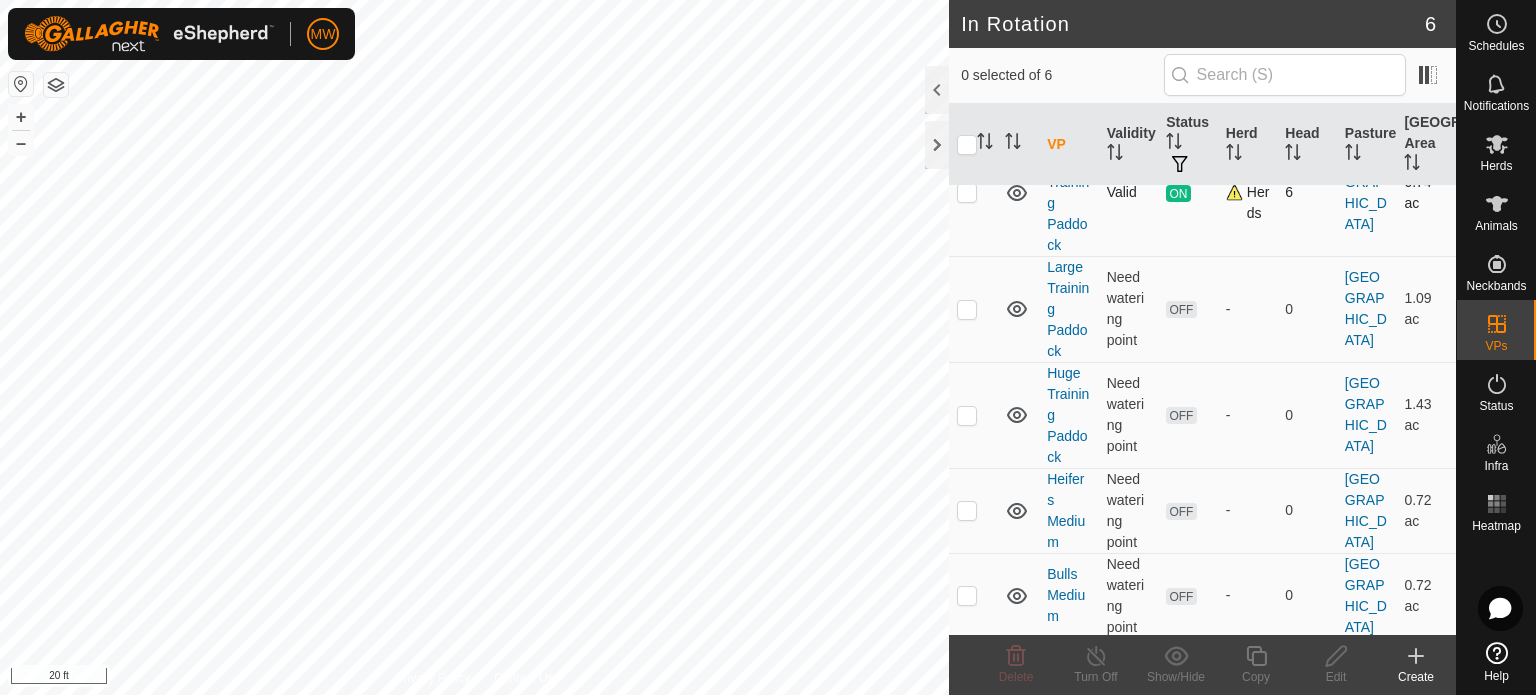scroll, scrollTop: 203, scrollLeft: 0, axis: vertical 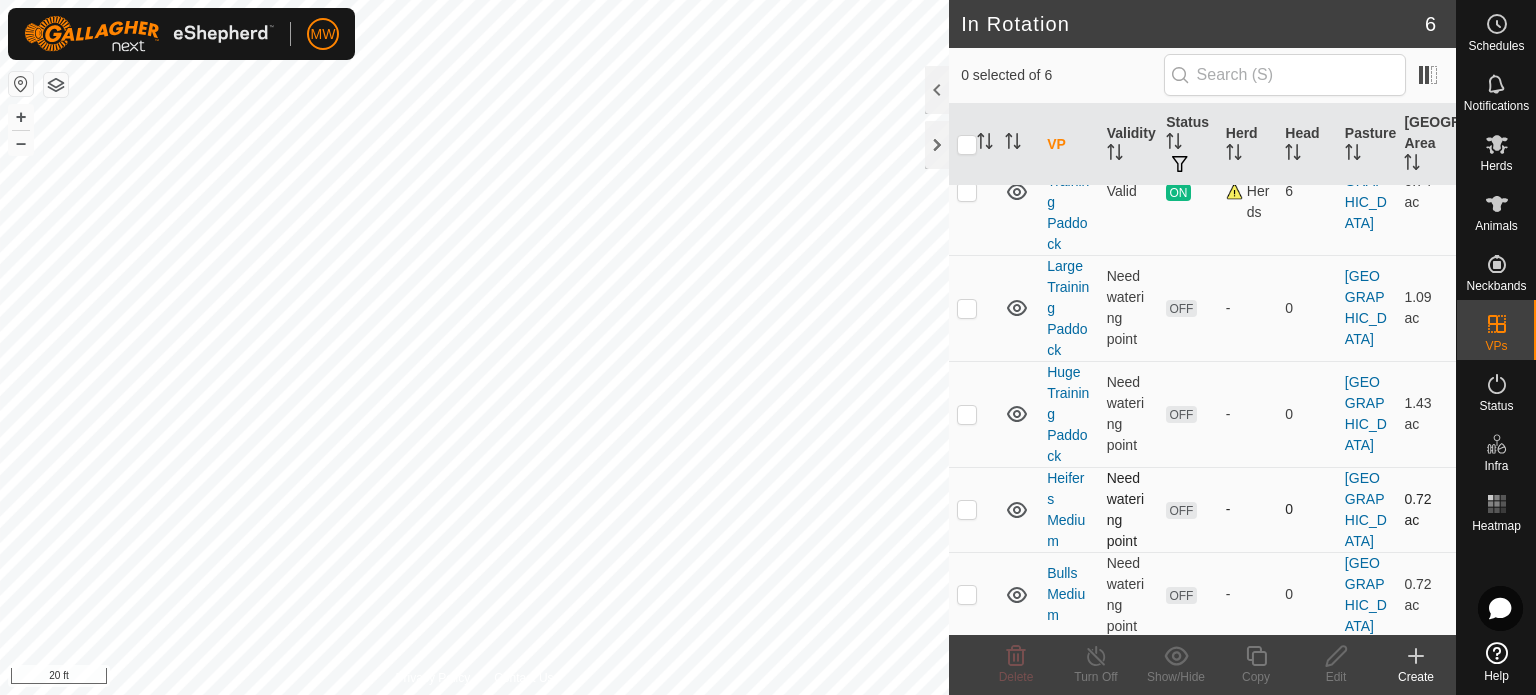 click at bounding box center [973, 509] 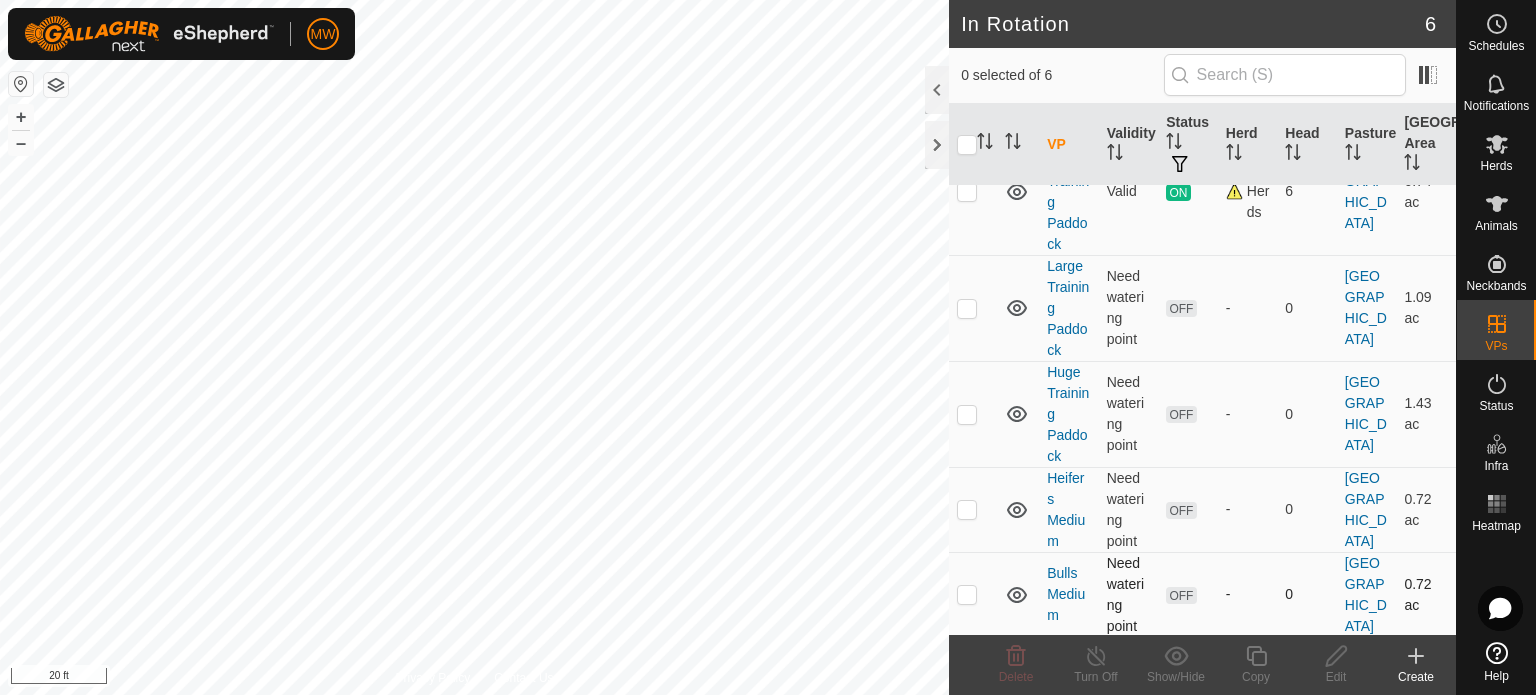 checkbox on "true" 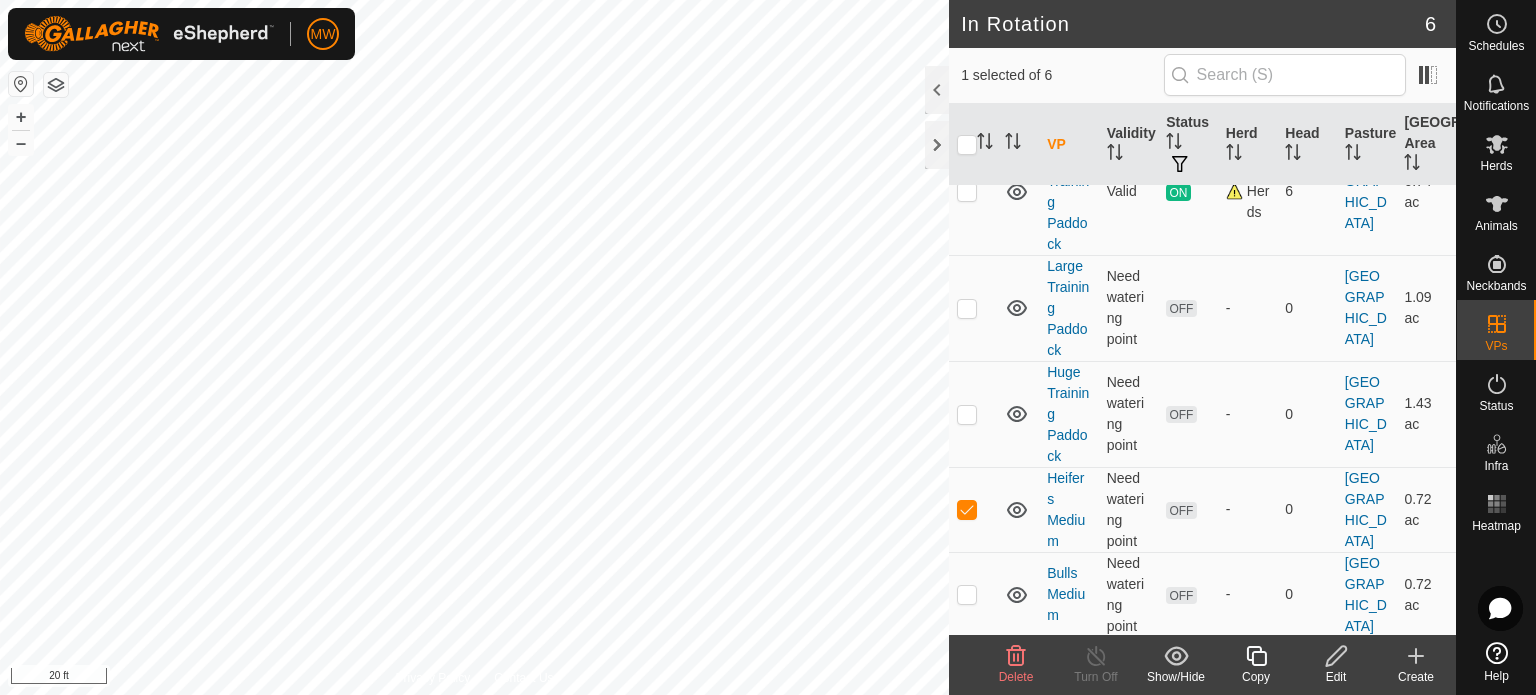 click on "Edit" 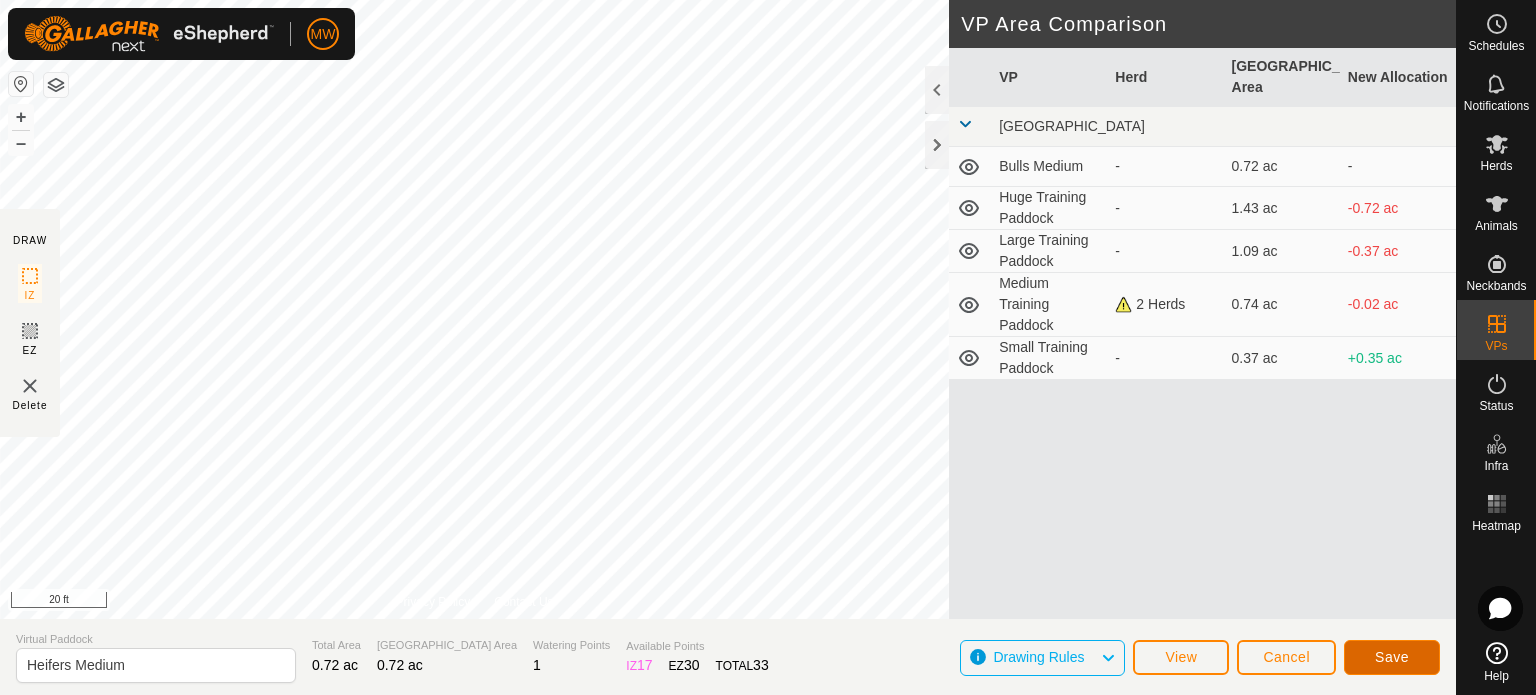 click on "Save" 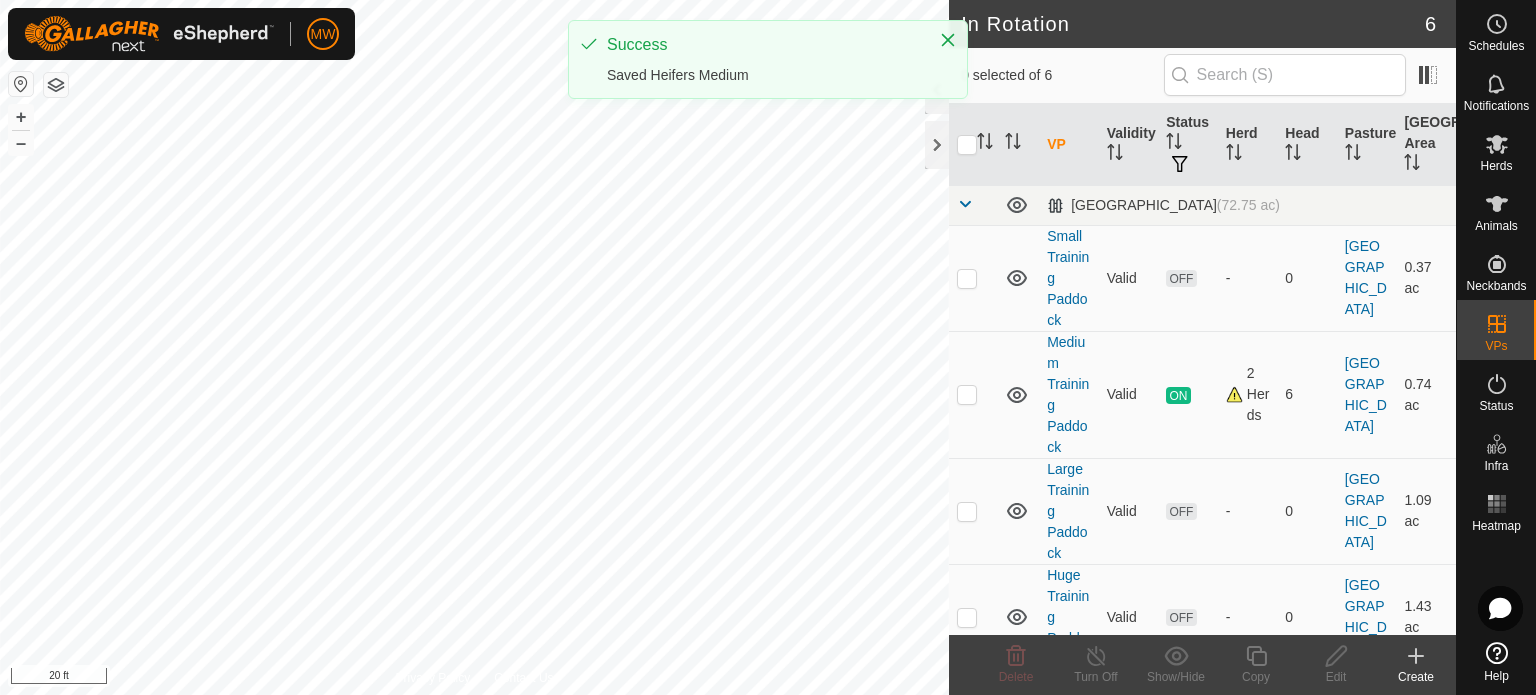 scroll, scrollTop: 182, scrollLeft: 0, axis: vertical 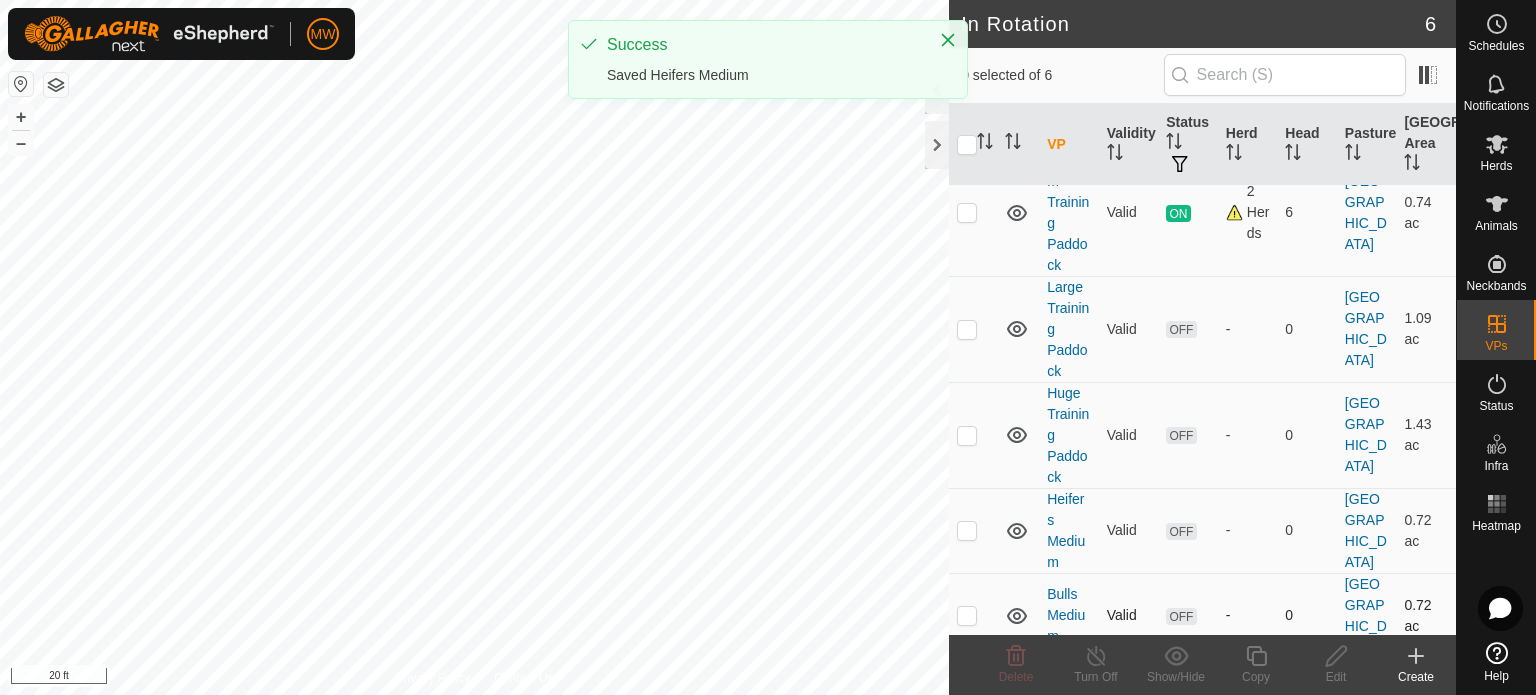 click at bounding box center (967, 615) 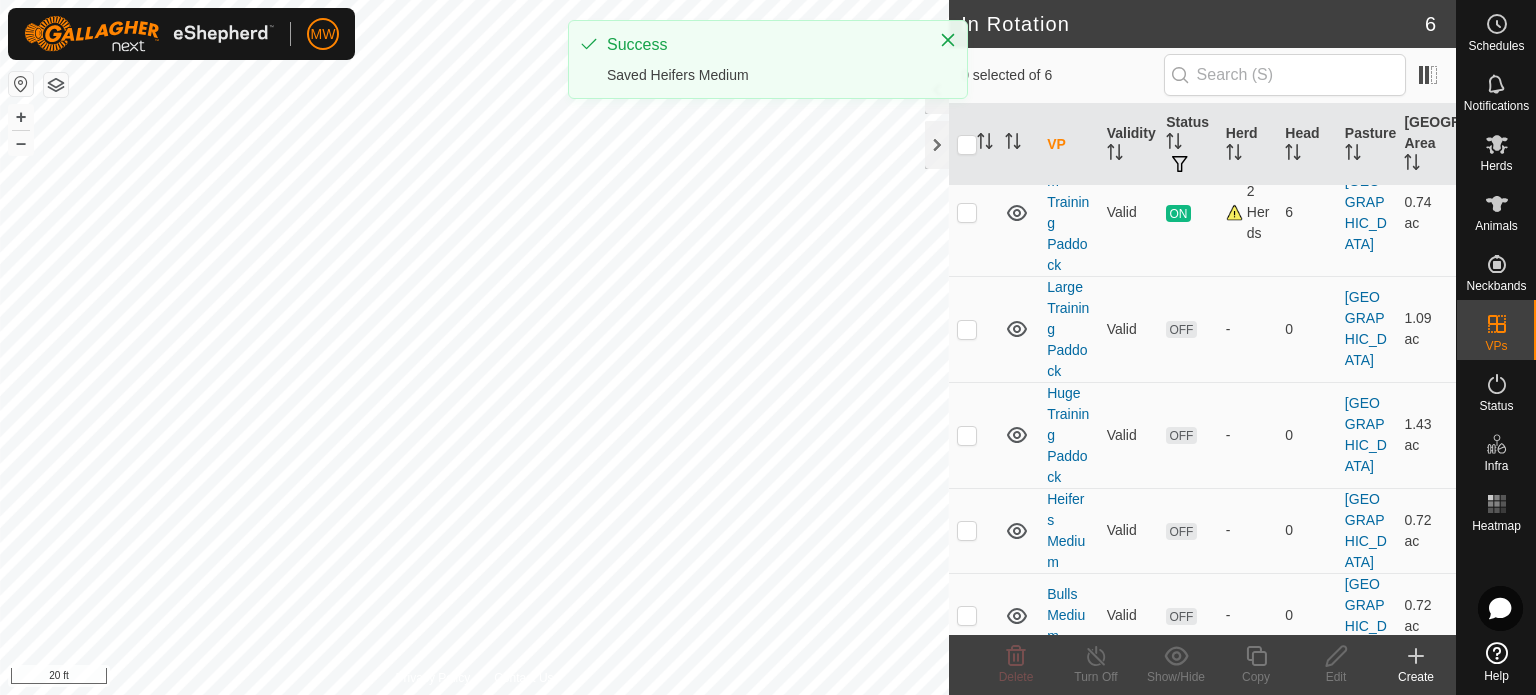 checkbox on "true" 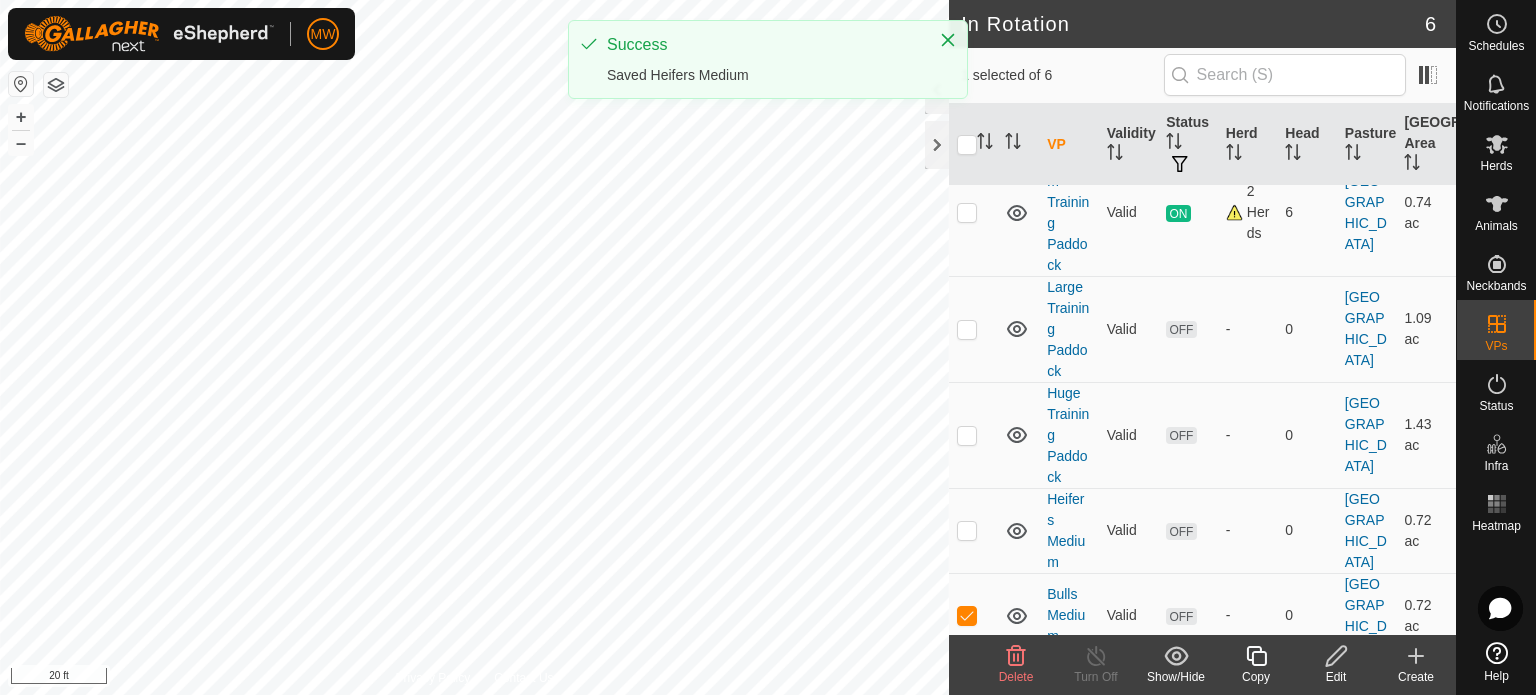 click on "Edit" 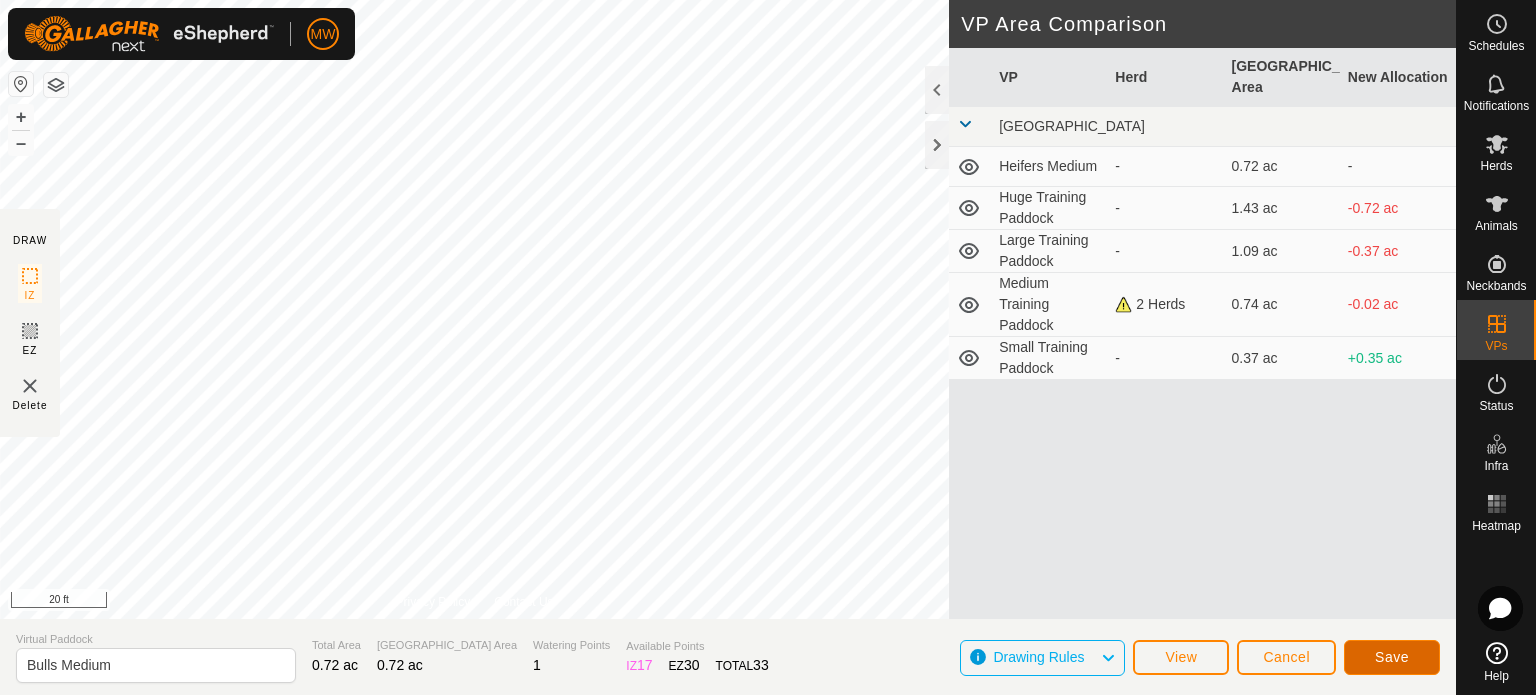 click on "Save" 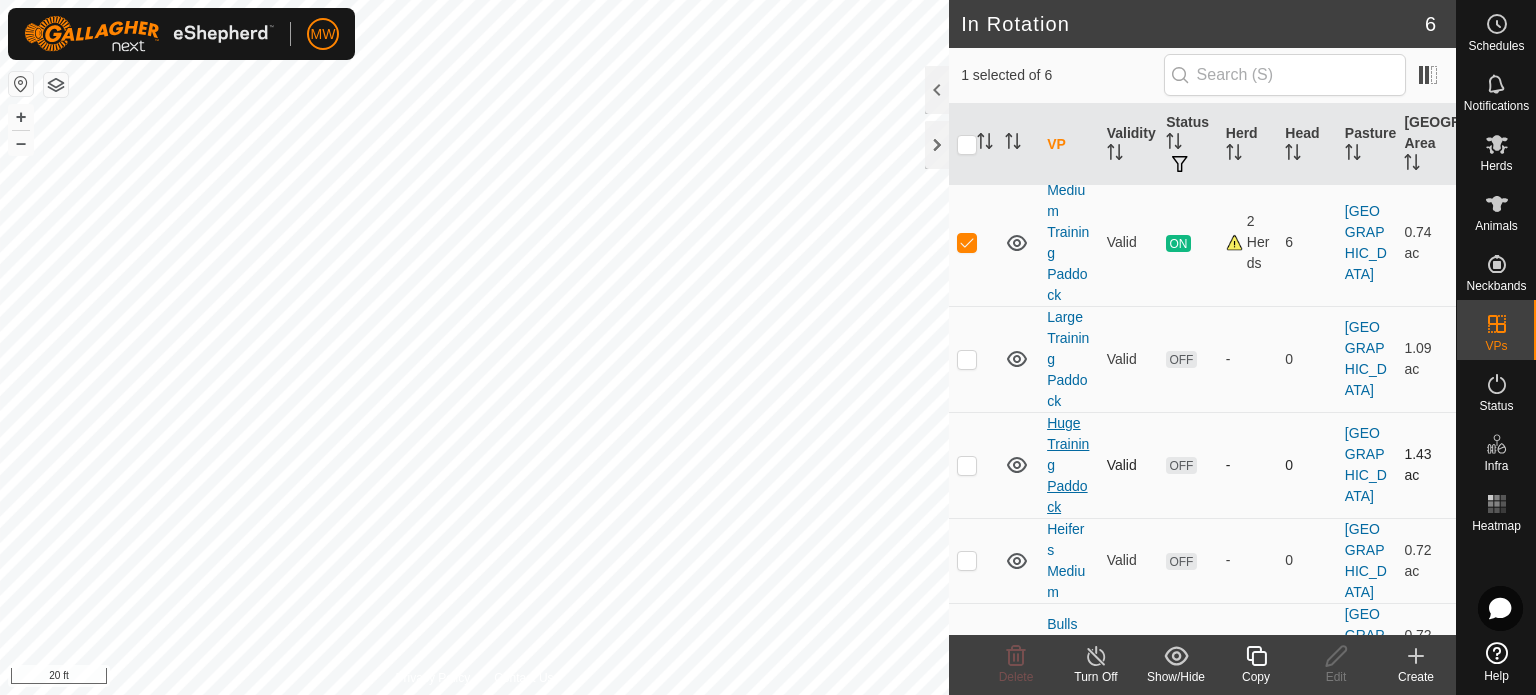 scroll, scrollTop: 182, scrollLeft: 0, axis: vertical 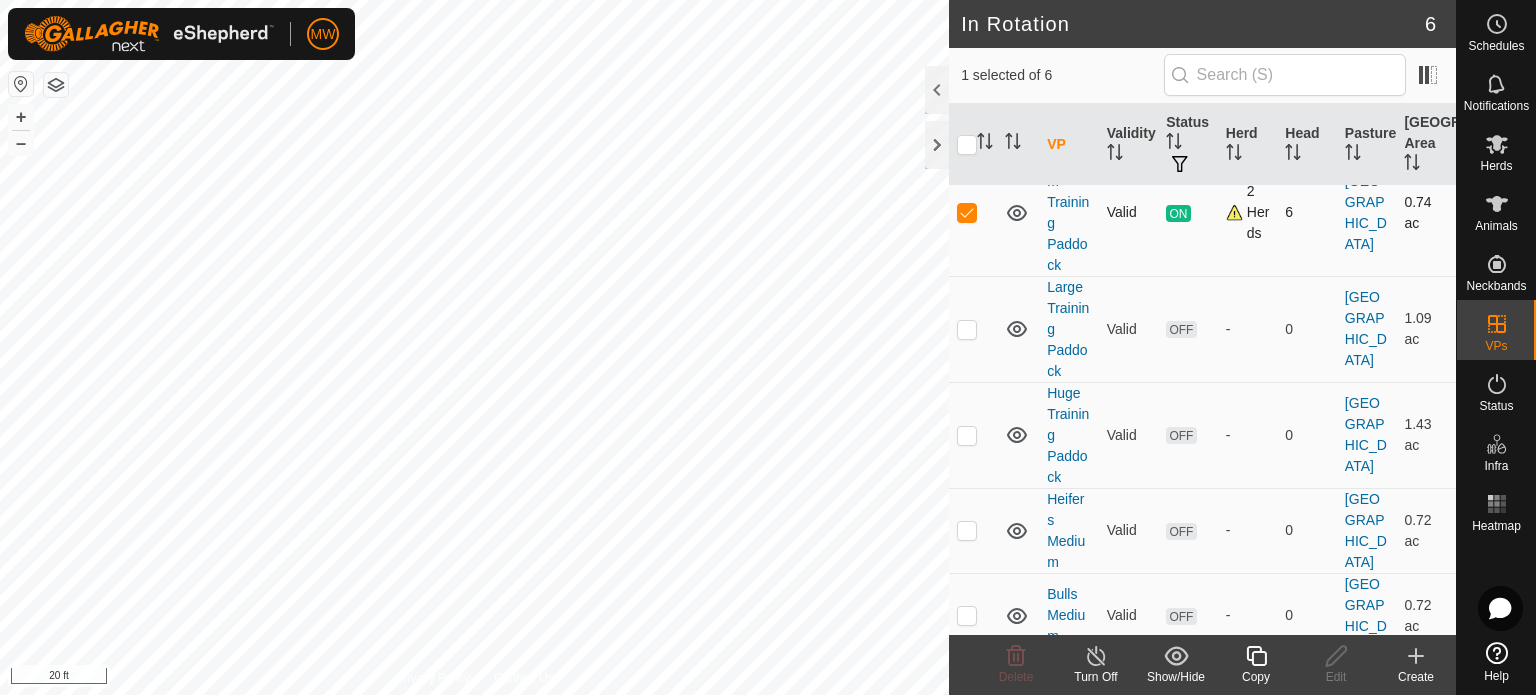 click at bounding box center [973, 212] 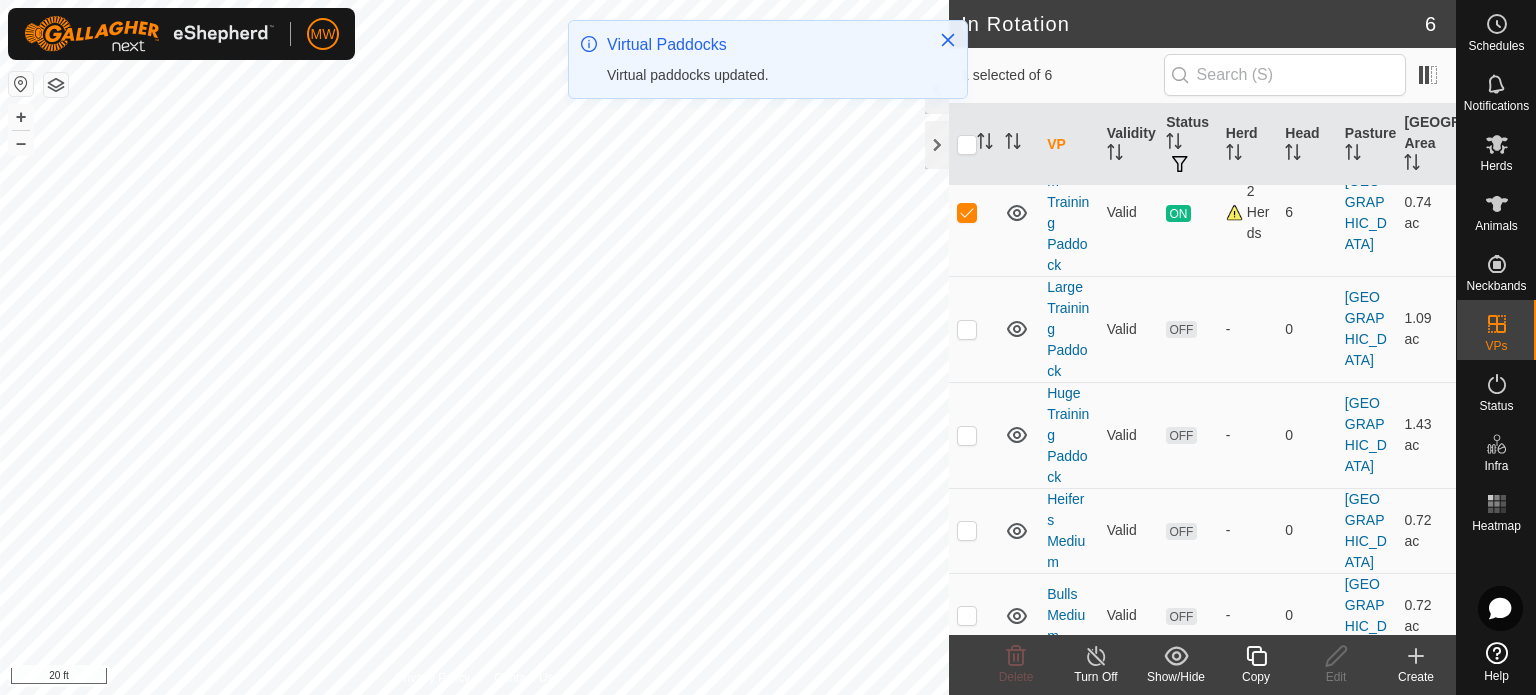 scroll, scrollTop: 0, scrollLeft: 0, axis: both 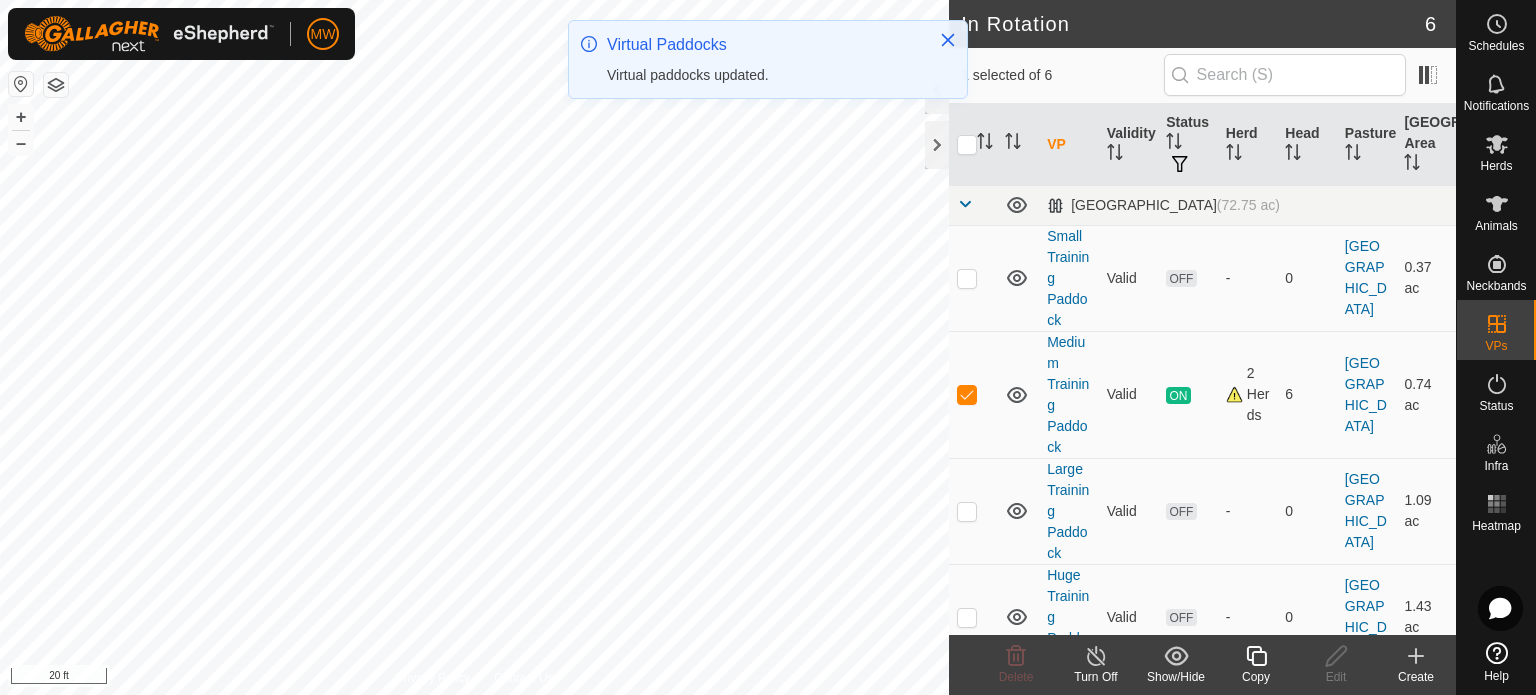 click at bounding box center [973, 511] 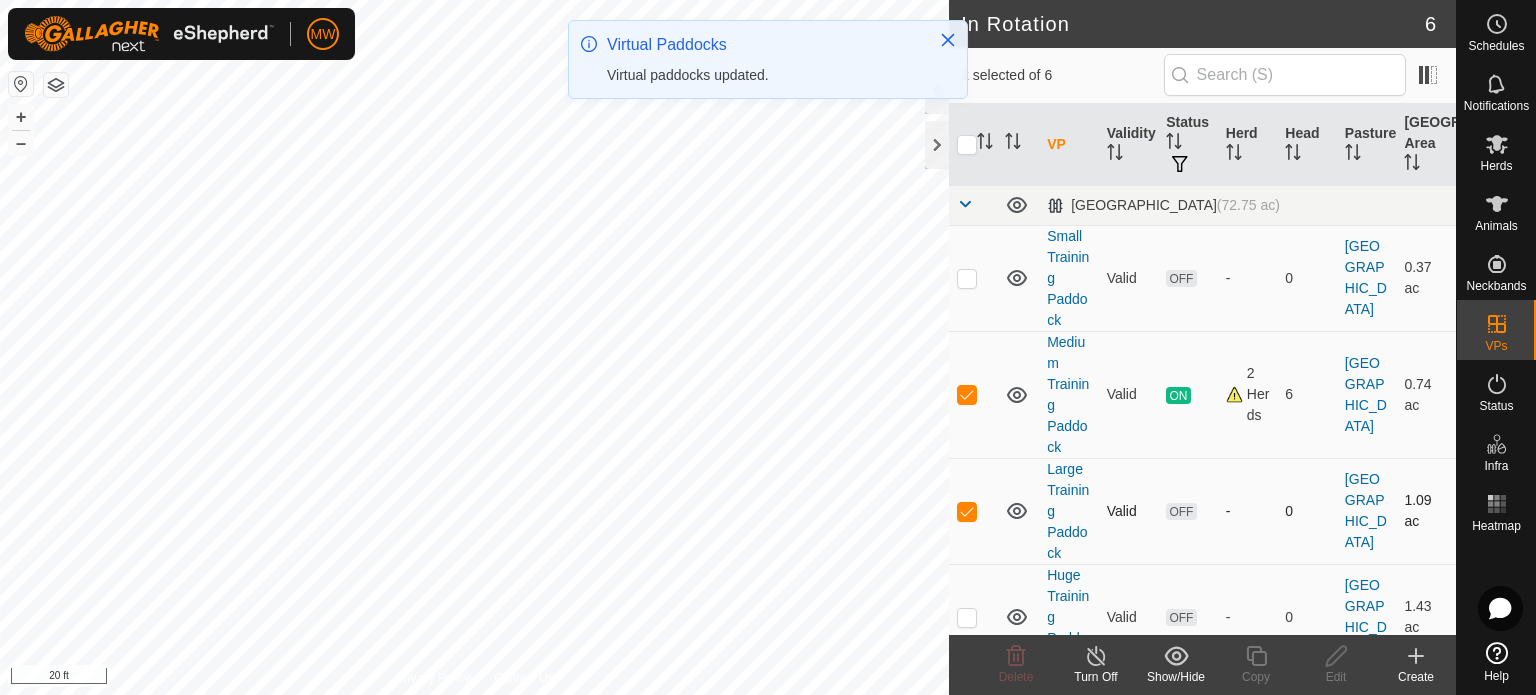 click at bounding box center (967, 511) 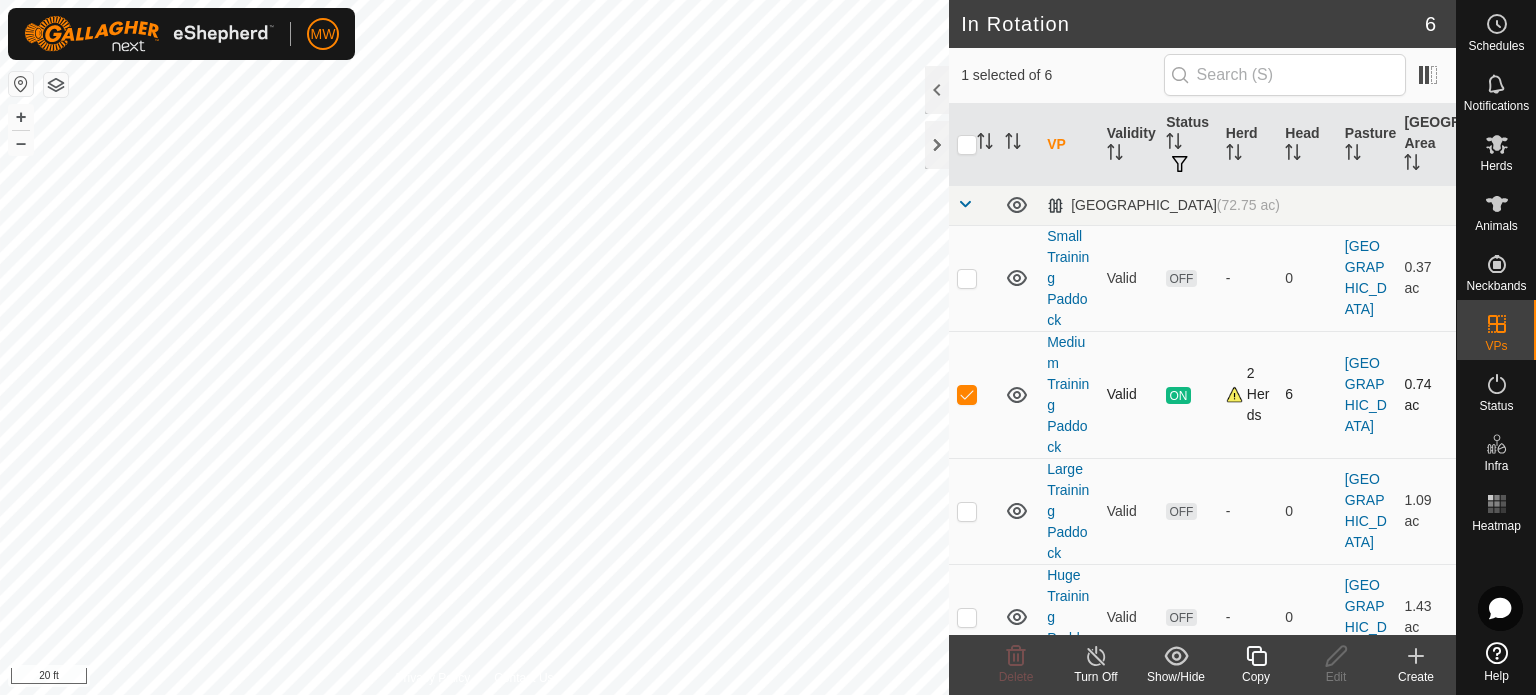 click at bounding box center (967, 394) 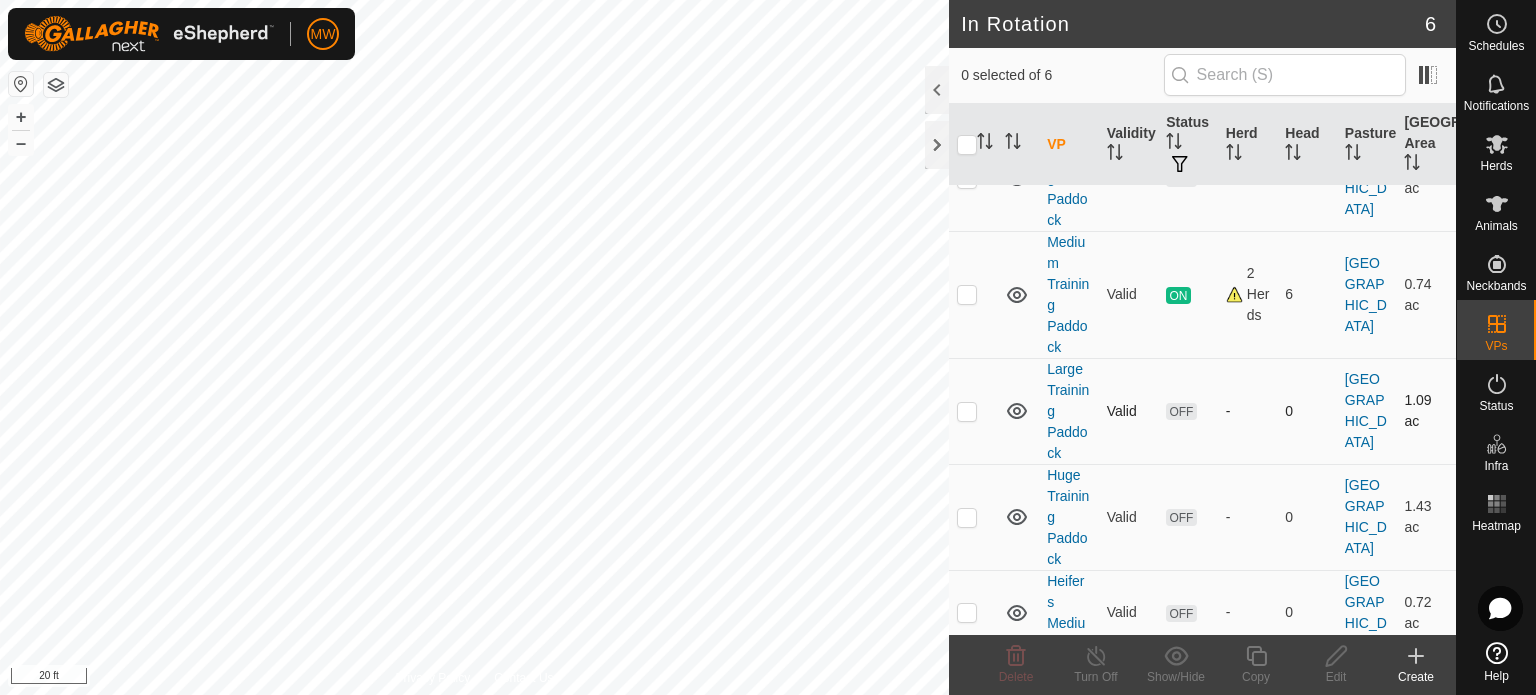 scroll, scrollTop: 182, scrollLeft: 0, axis: vertical 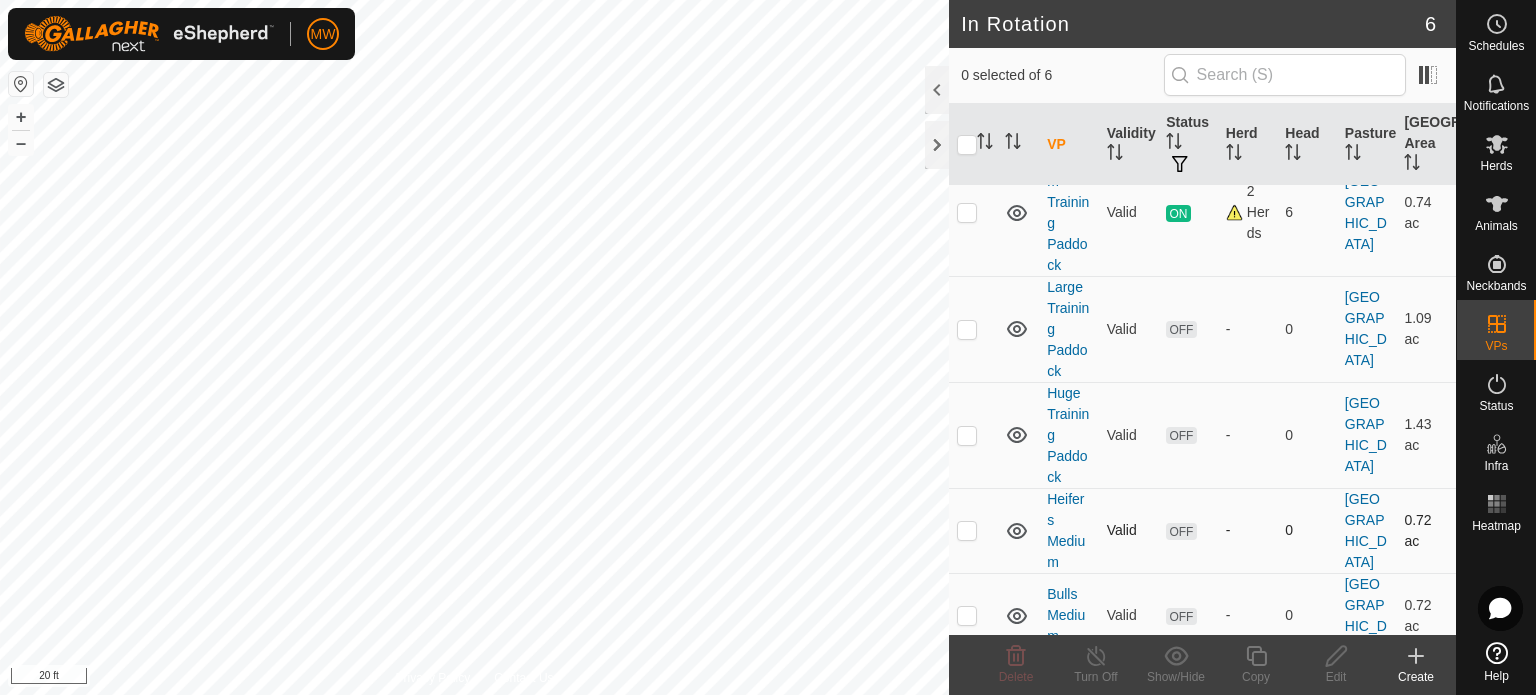 click at bounding box center (973, 530) 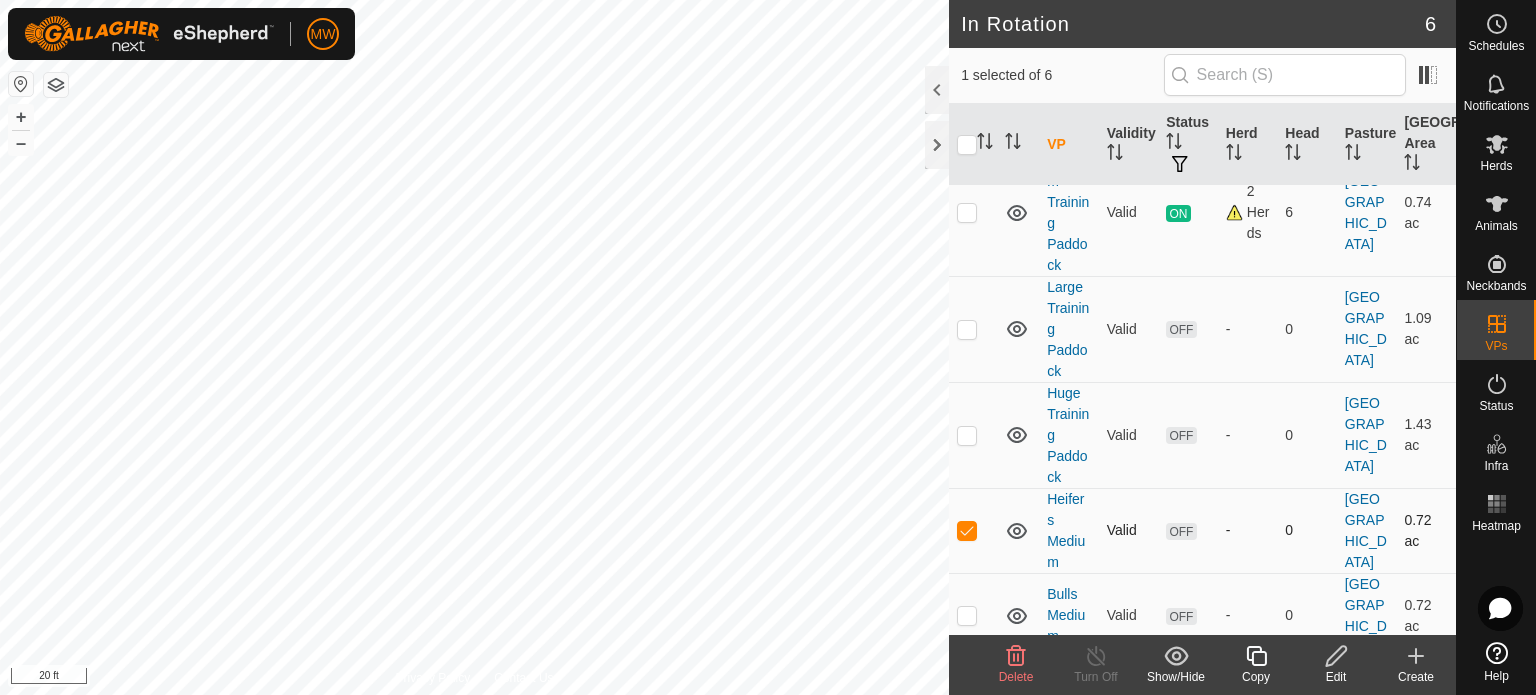 click at bounding box center [973, 530] 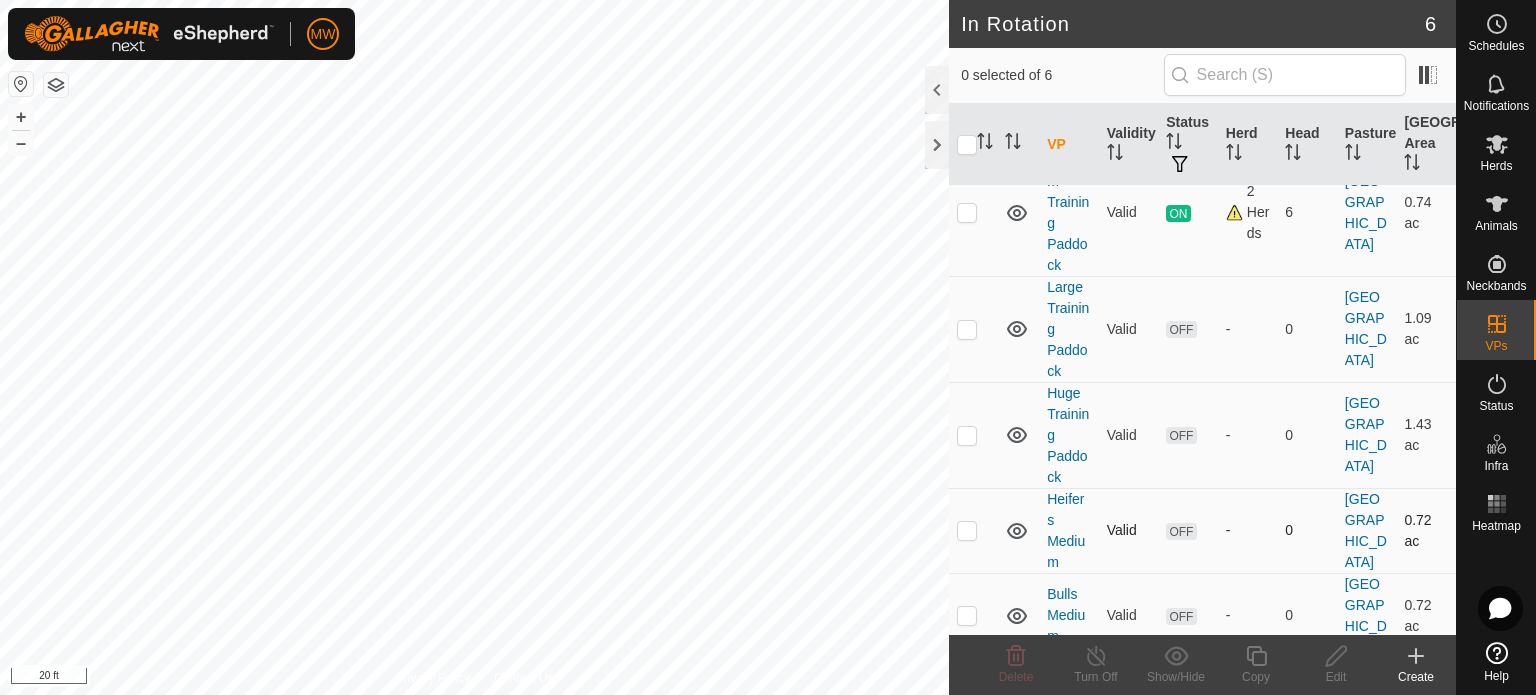 click at bounding box center (973, 530) 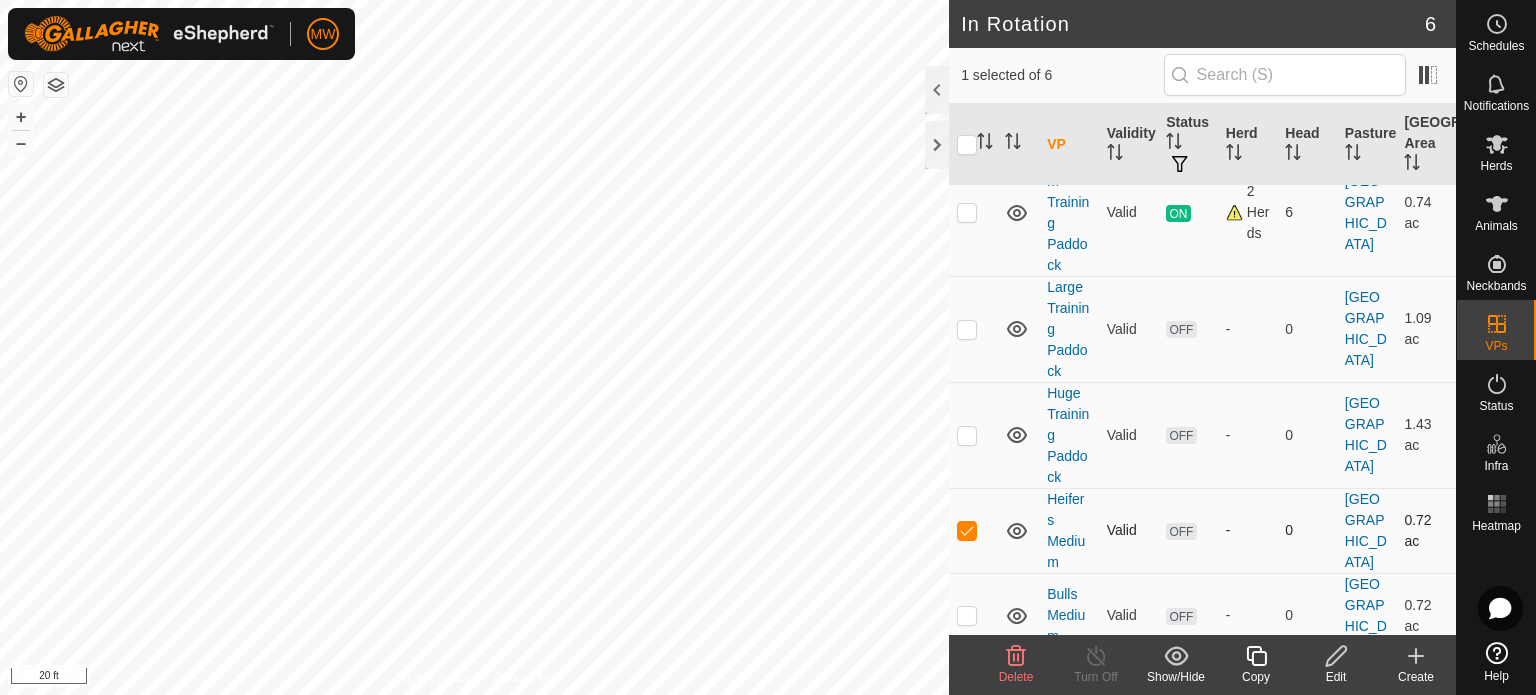 click at bounding box center (967, 530) 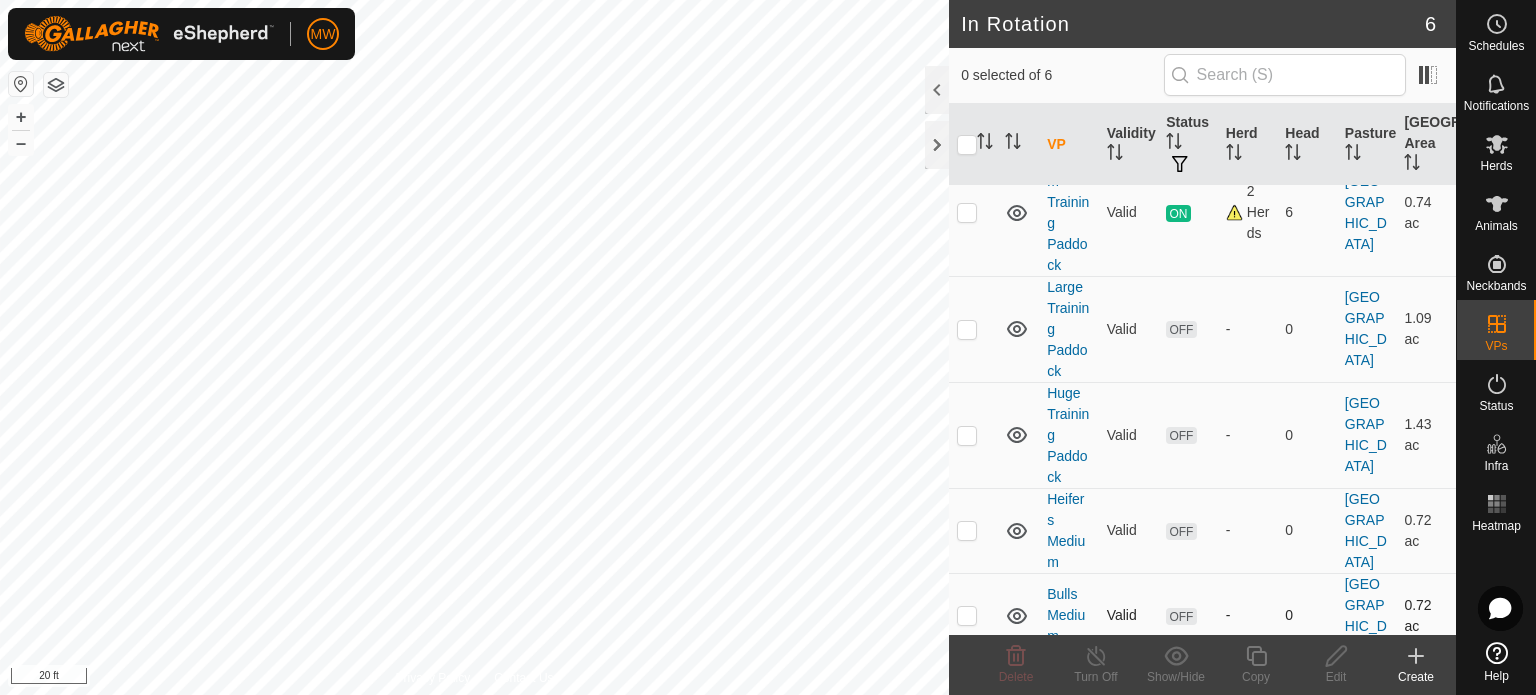 click at bounding box center [967, 615] 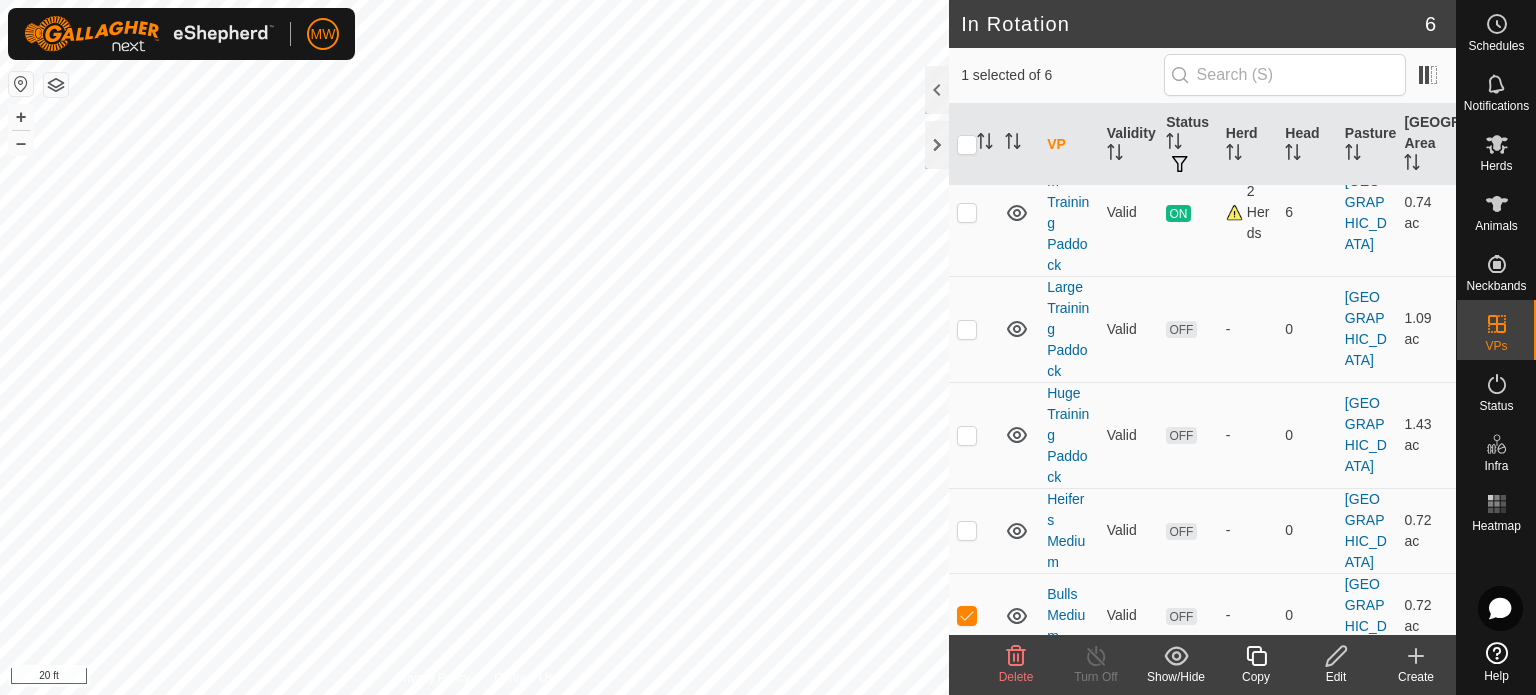 click 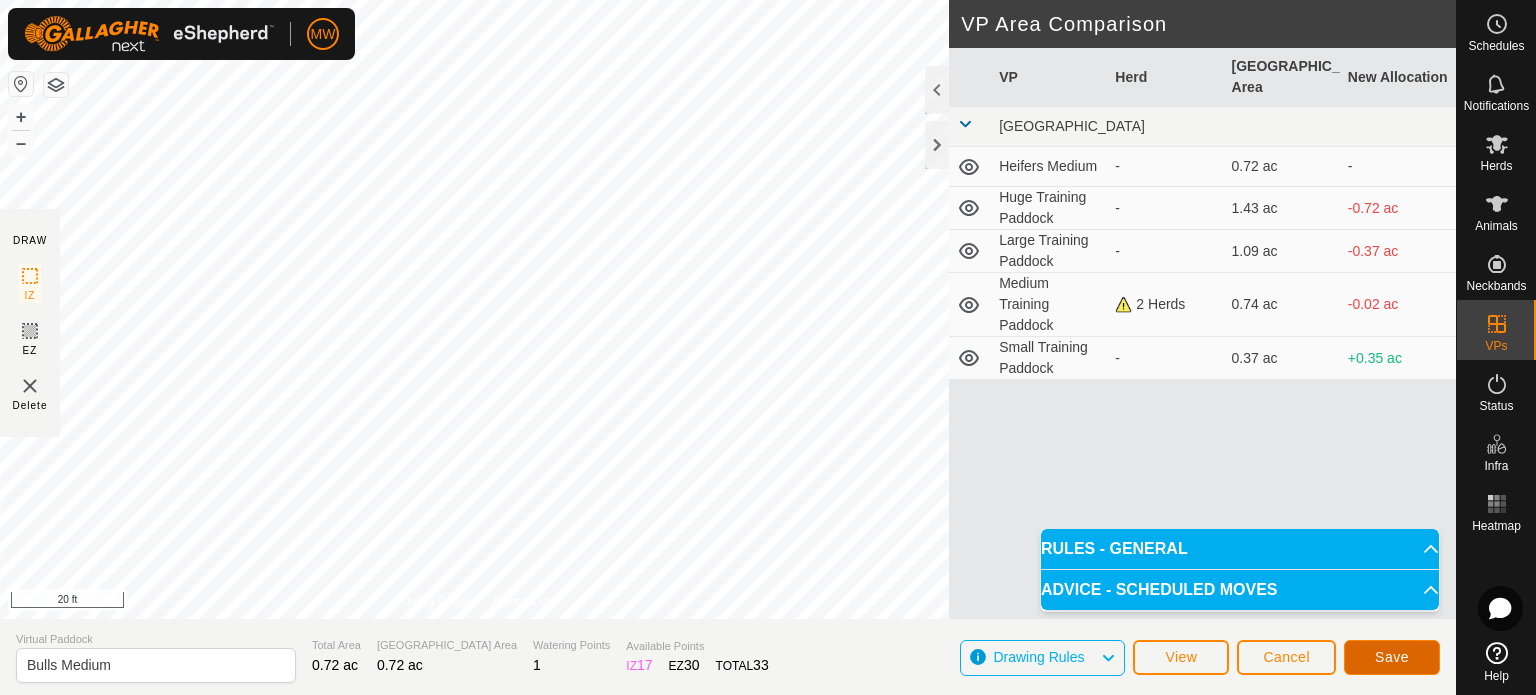 click on "Save" 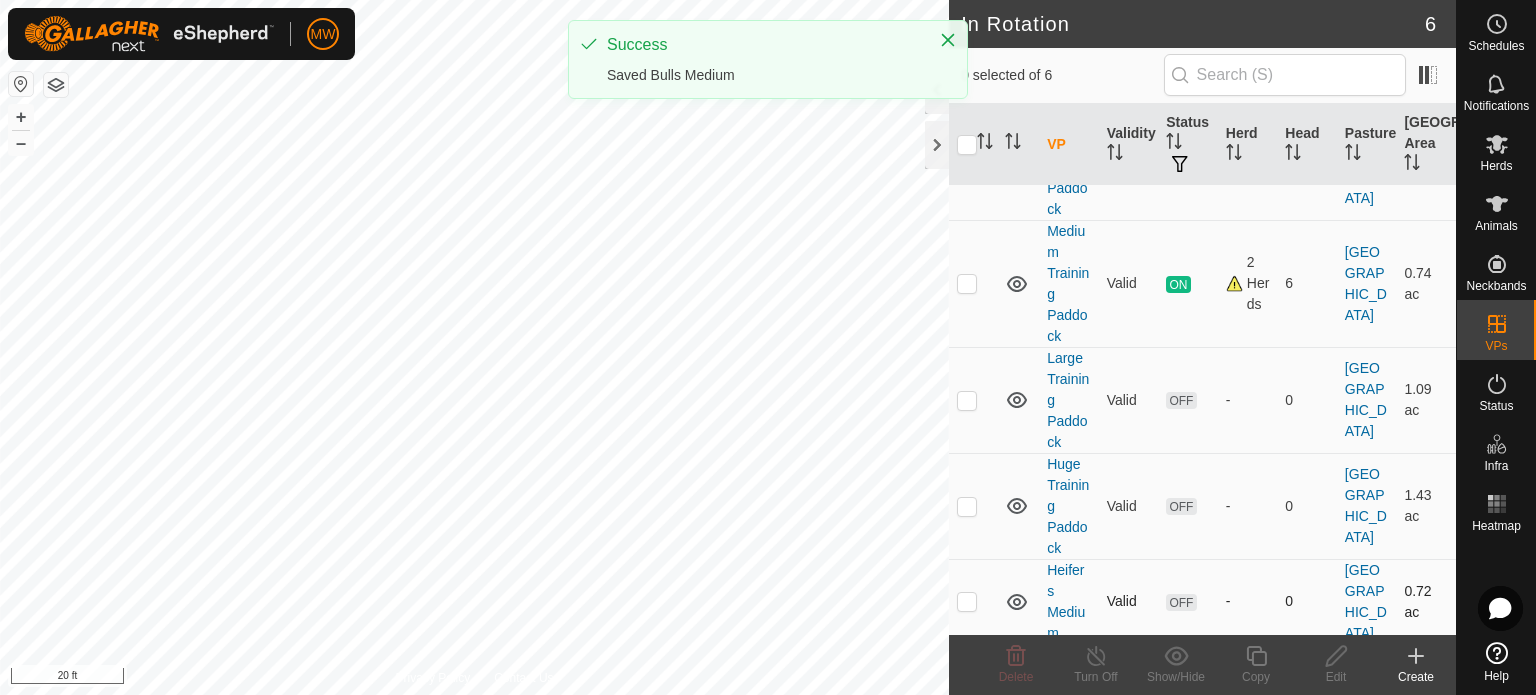 scroll, scrollTop: 182, scrollLeft: 0, axis: vertical 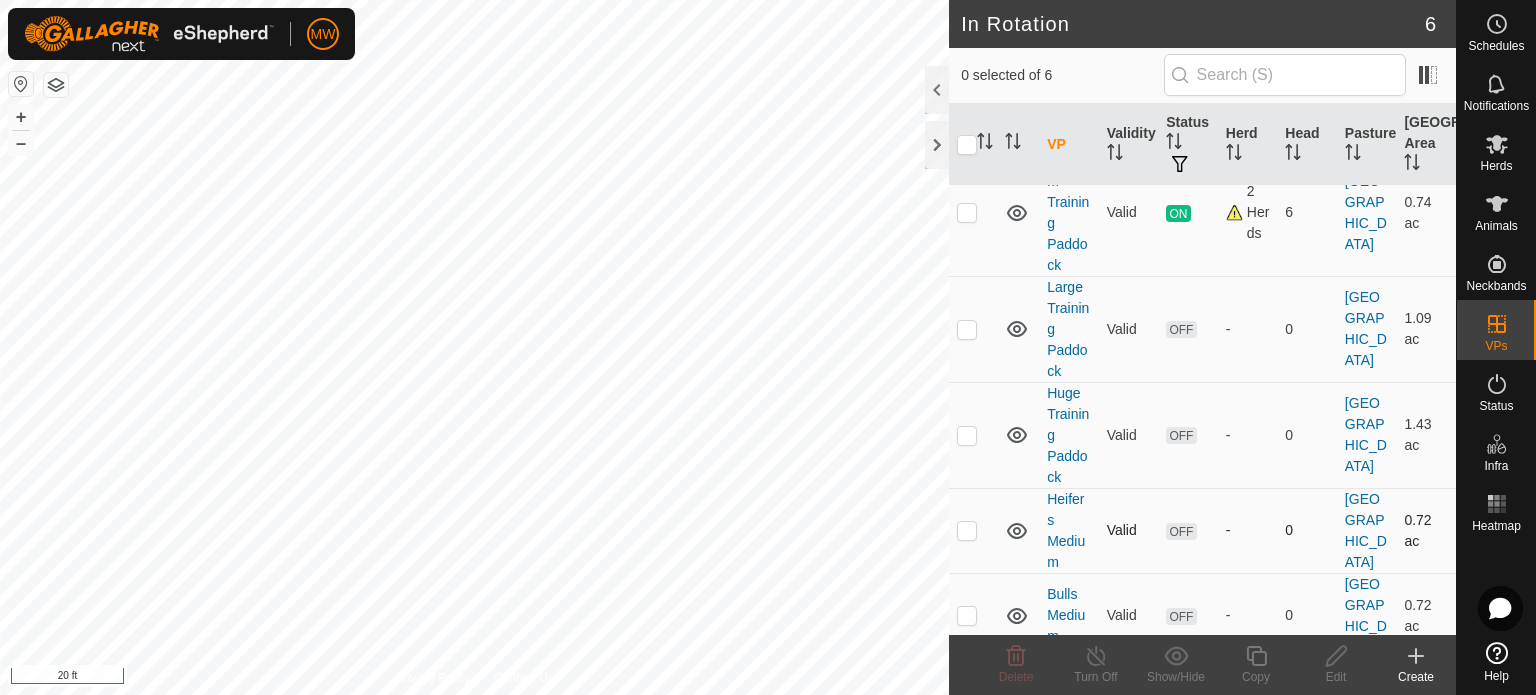 click at bounding box center (973, 530) 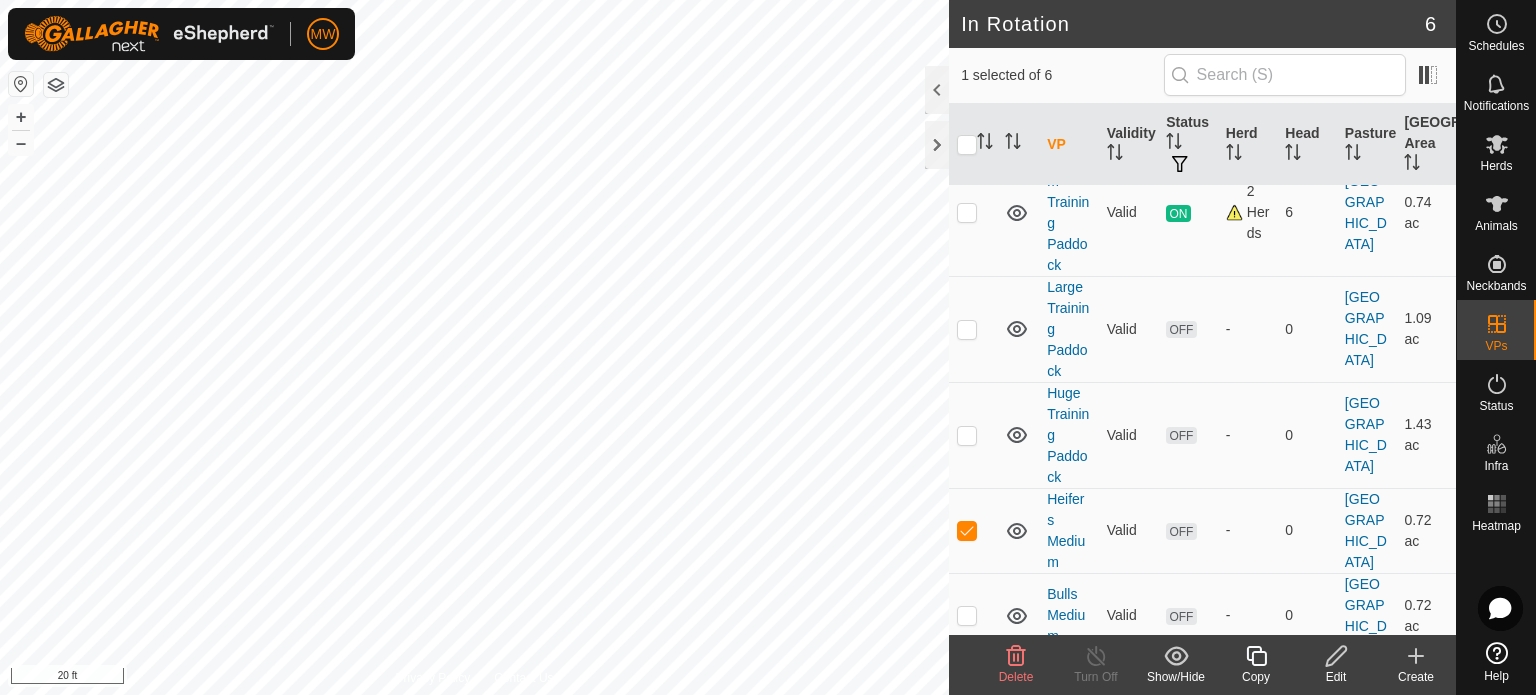 click on "Edit" 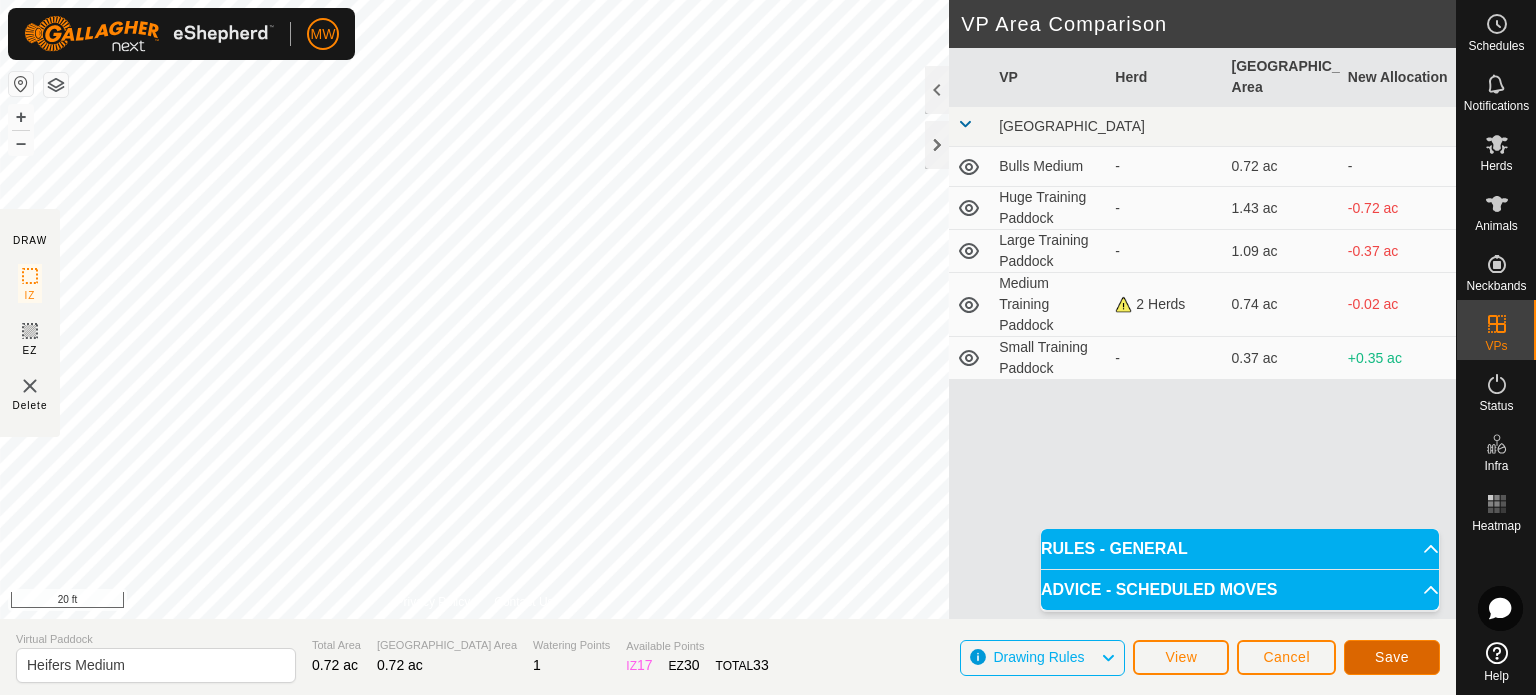click on "Save" 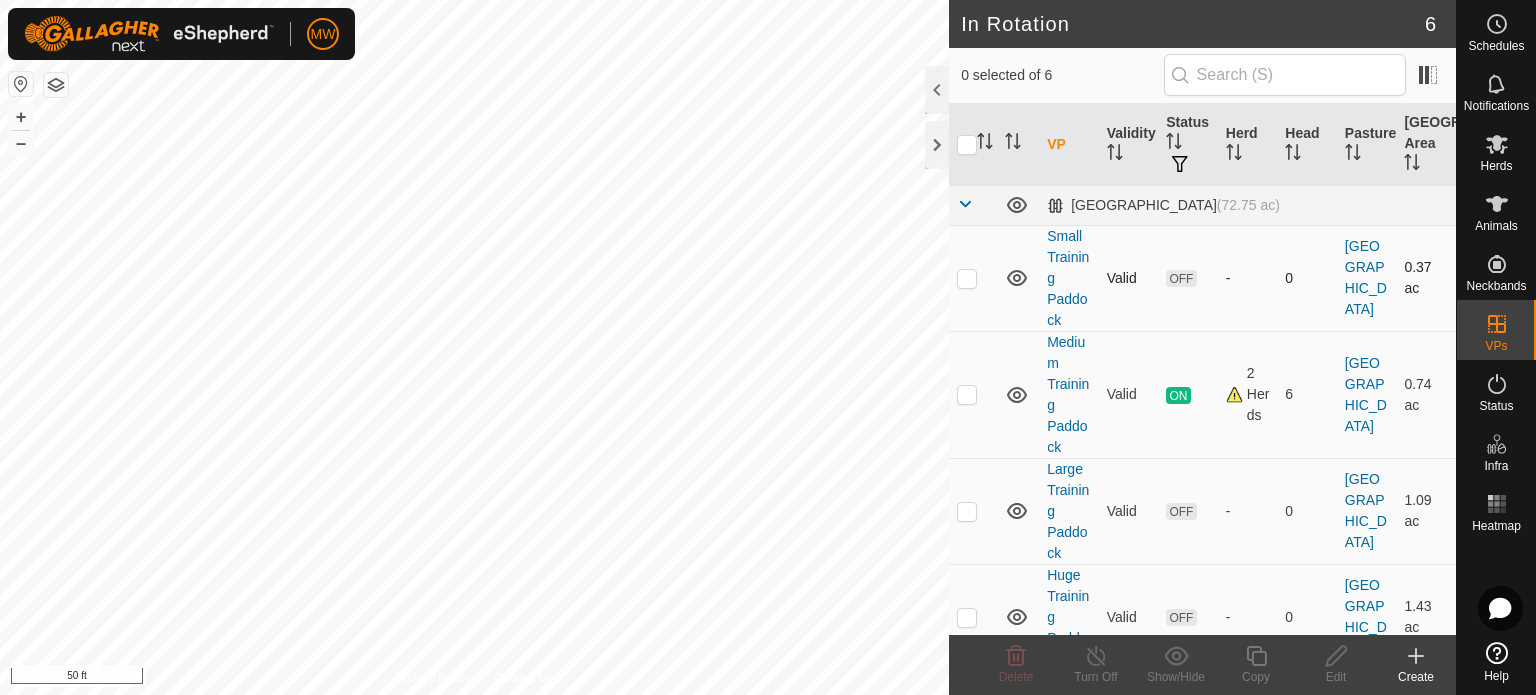 click at bounding box center [967, 278] 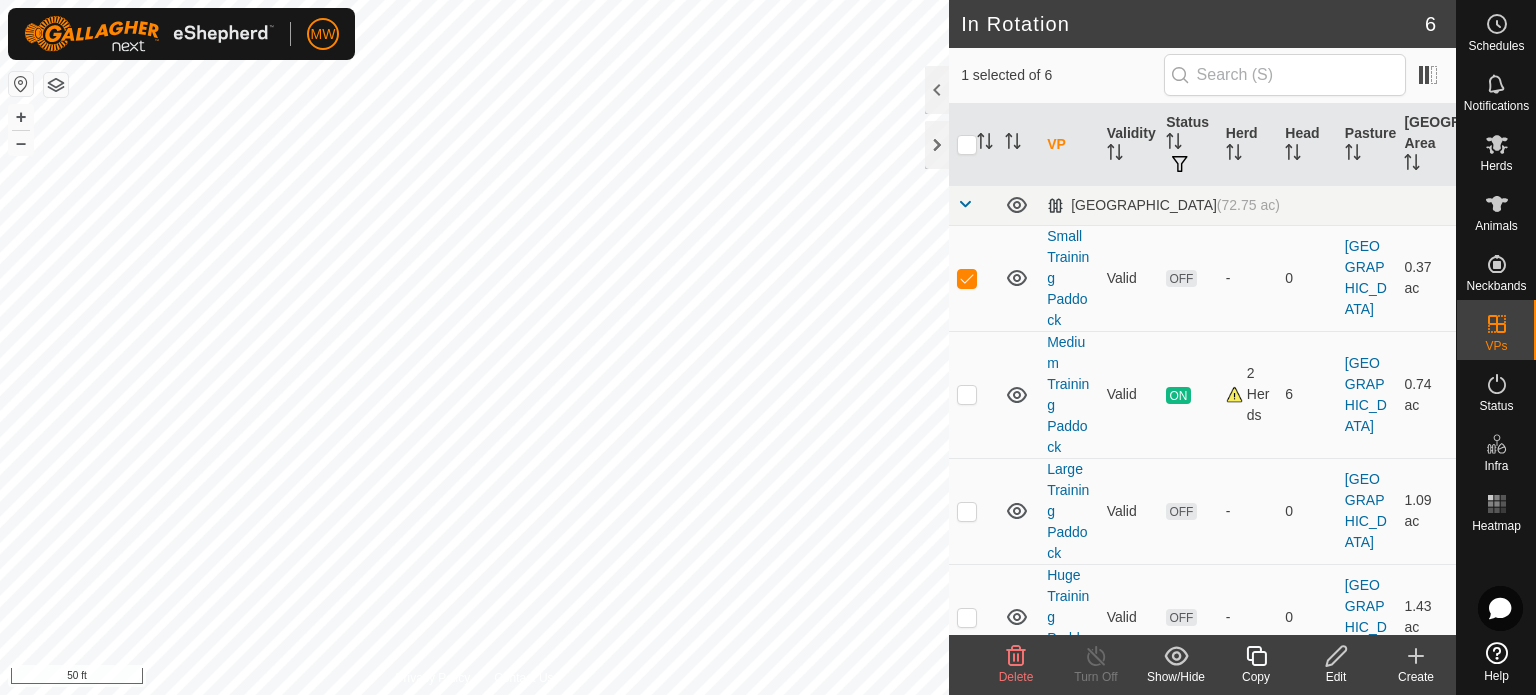 click 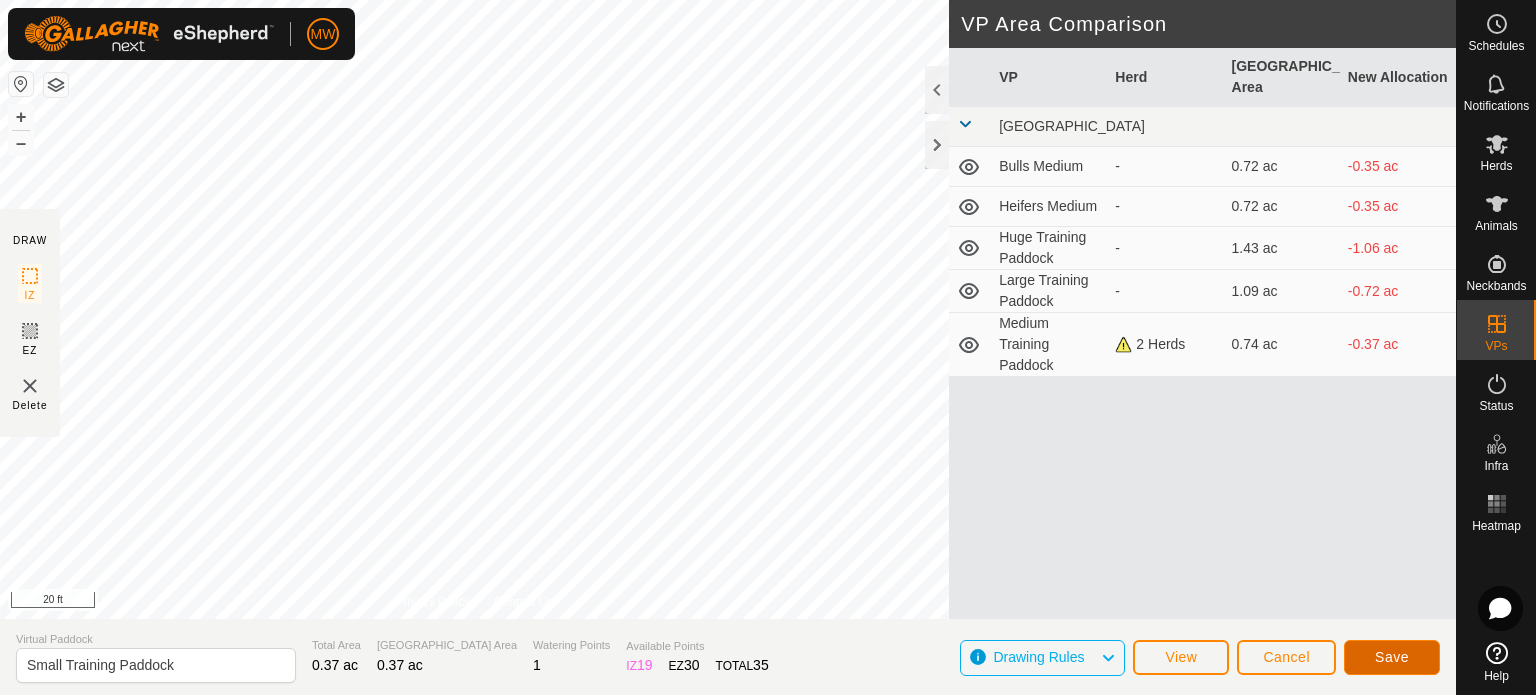click on "Save" 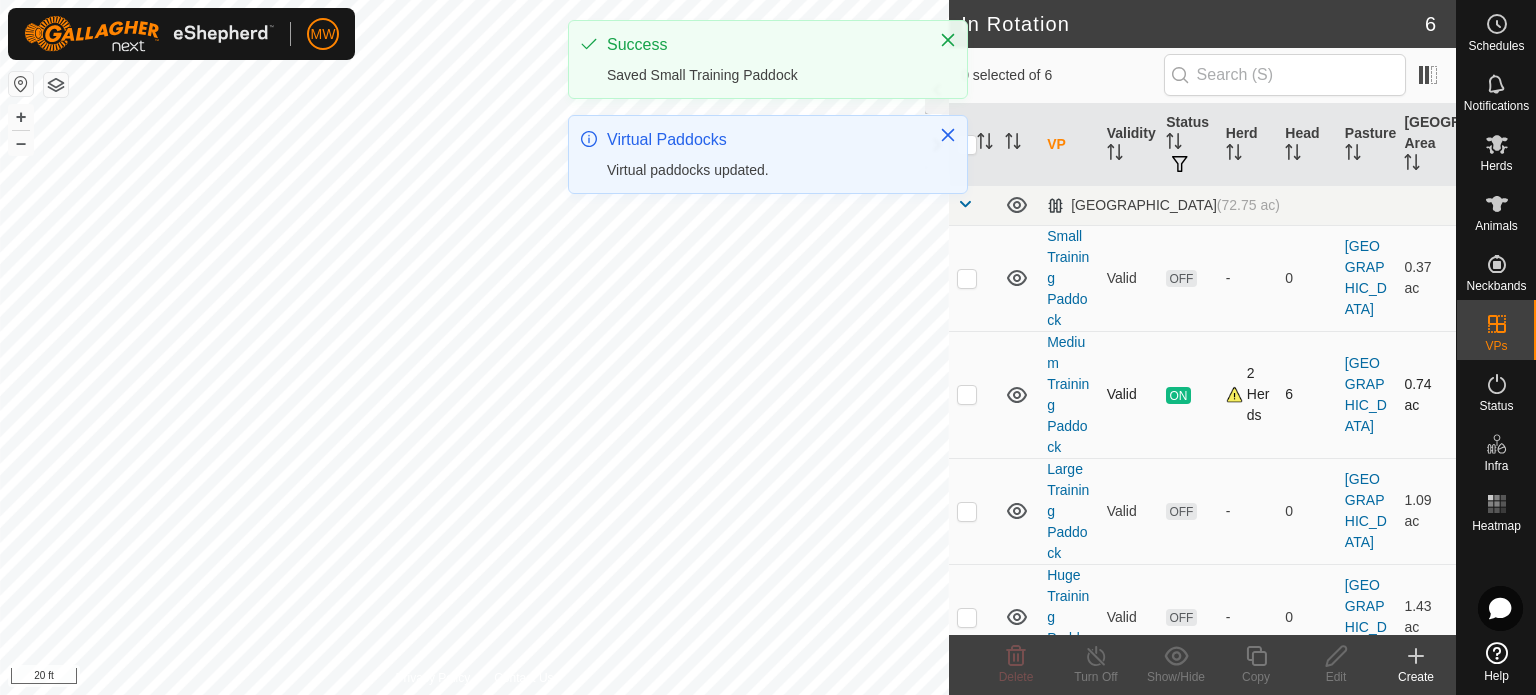 click at bounding box center [967, 394] 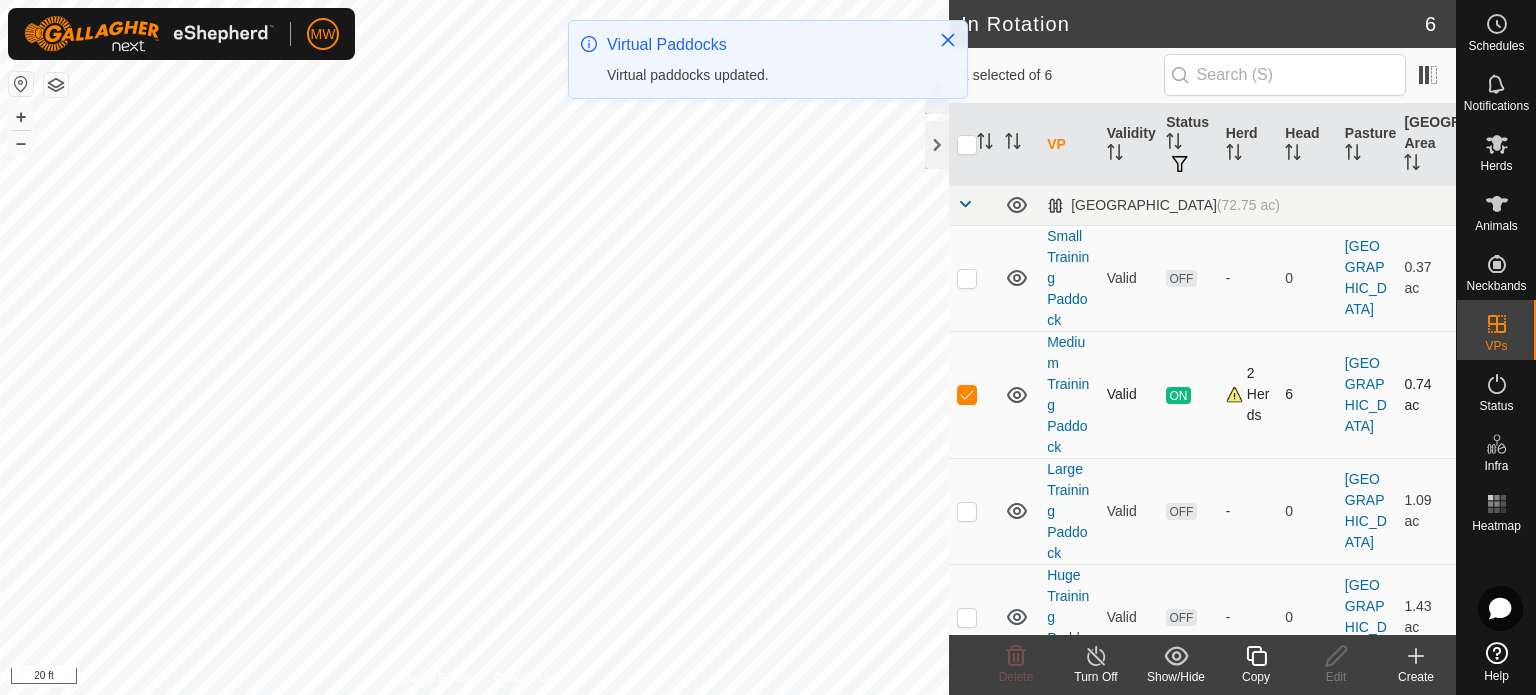 click at bounding box center [973, 394] 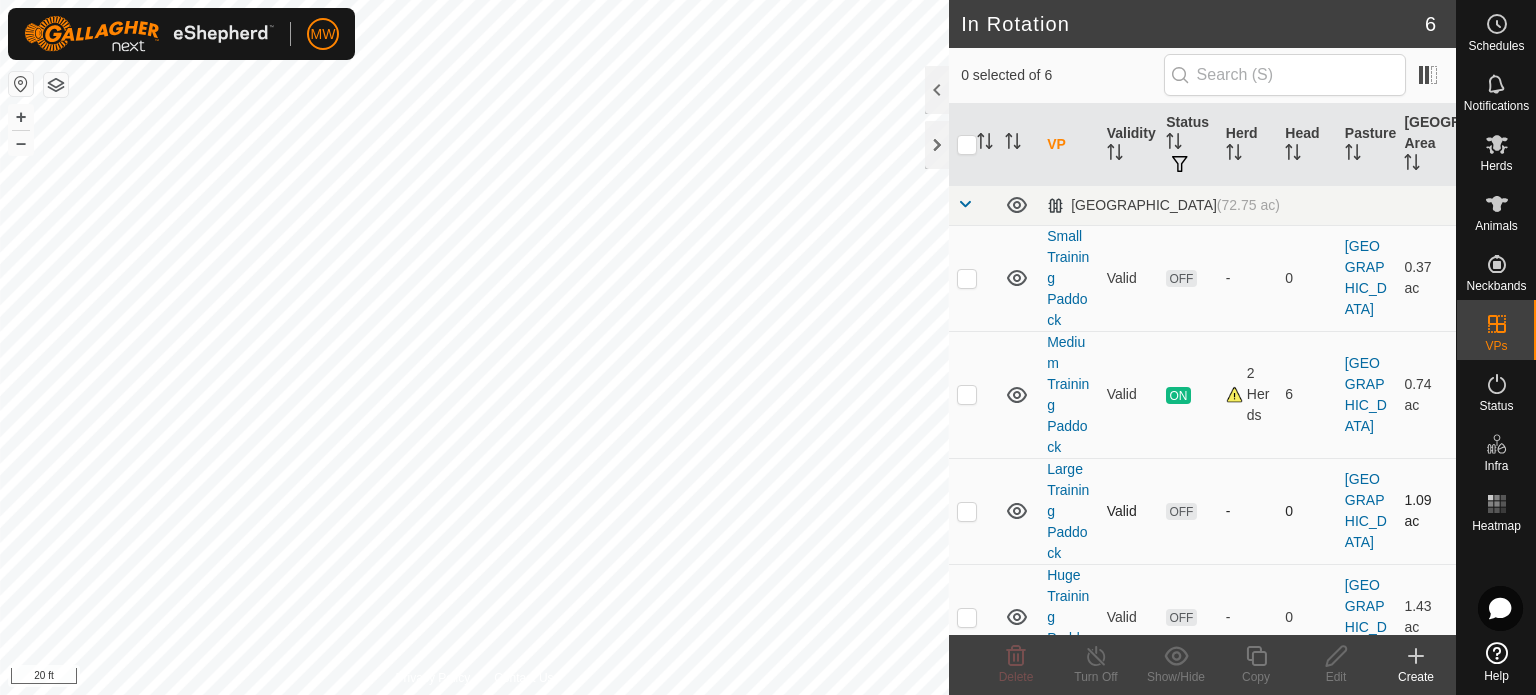 click at bounding box center (967, 511) 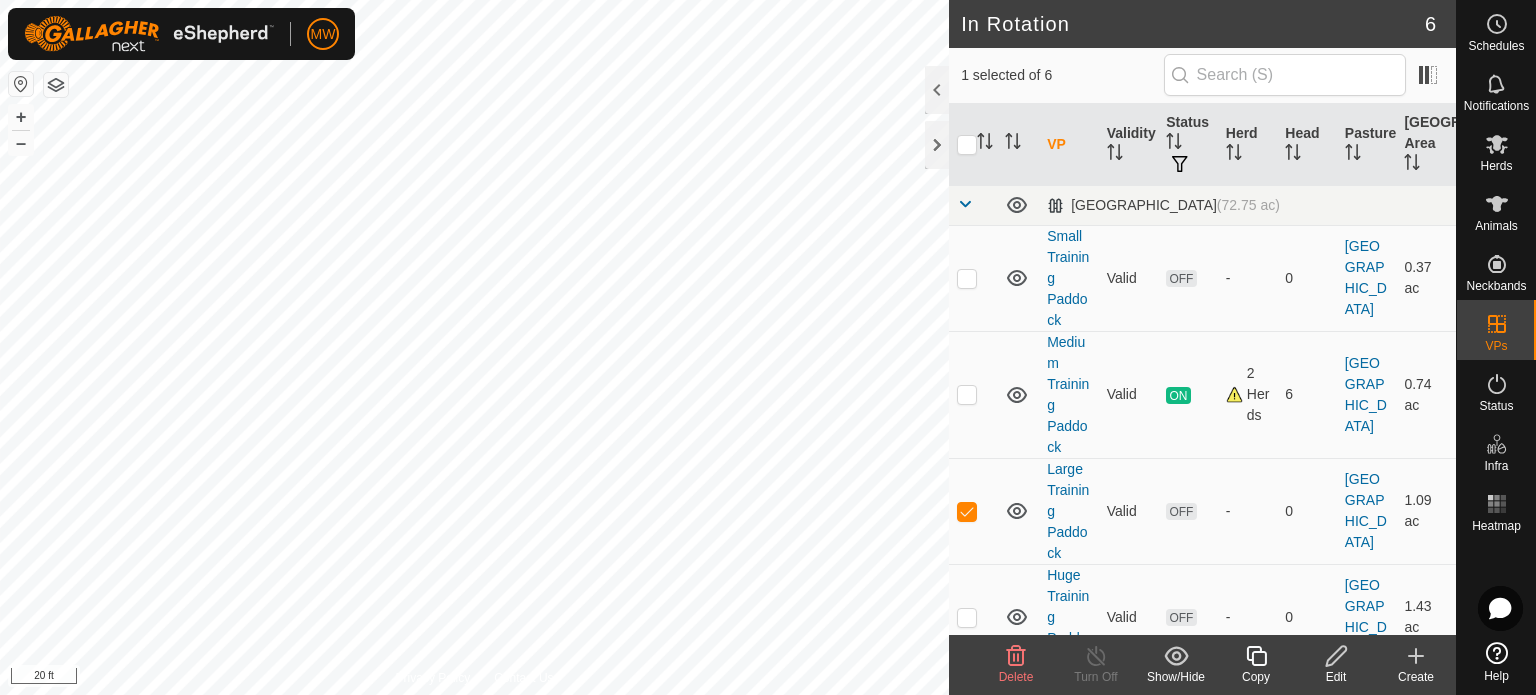click on "Edit" 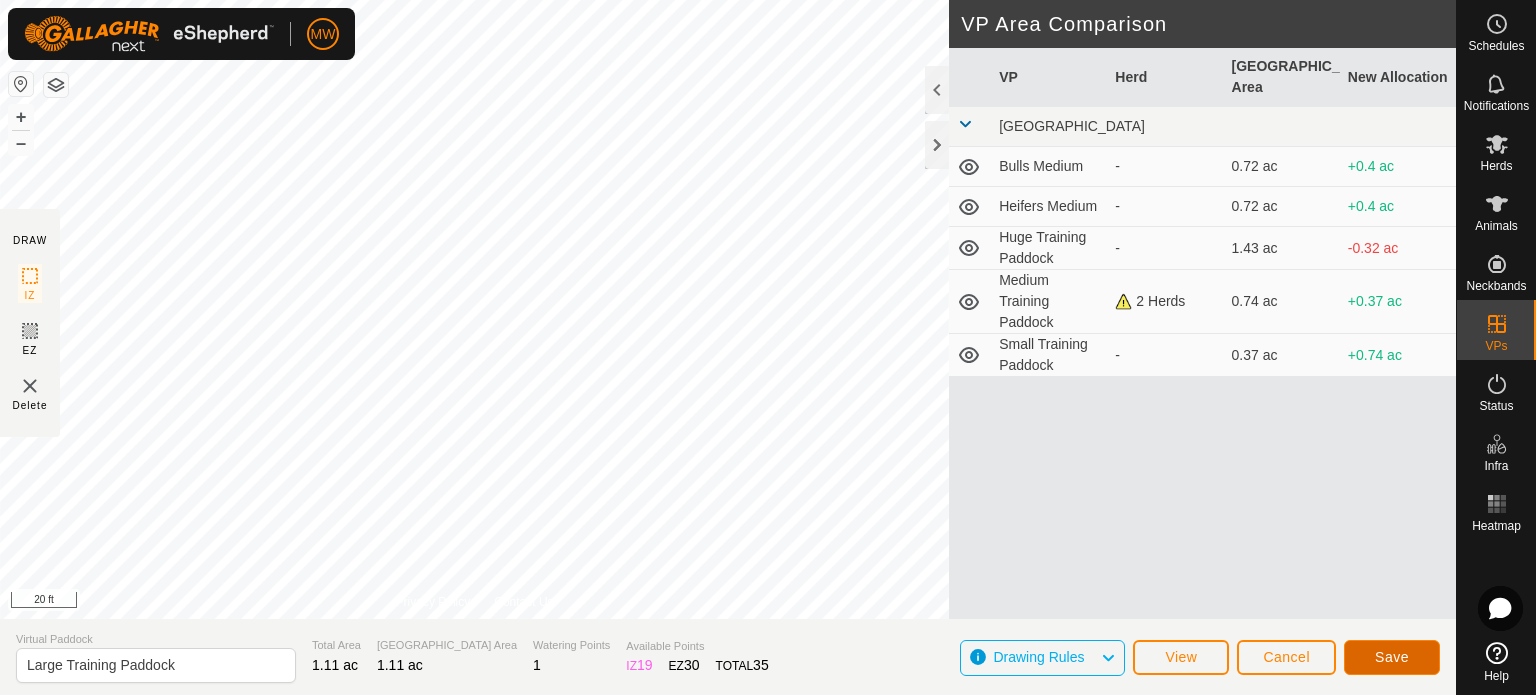 click on "Save" 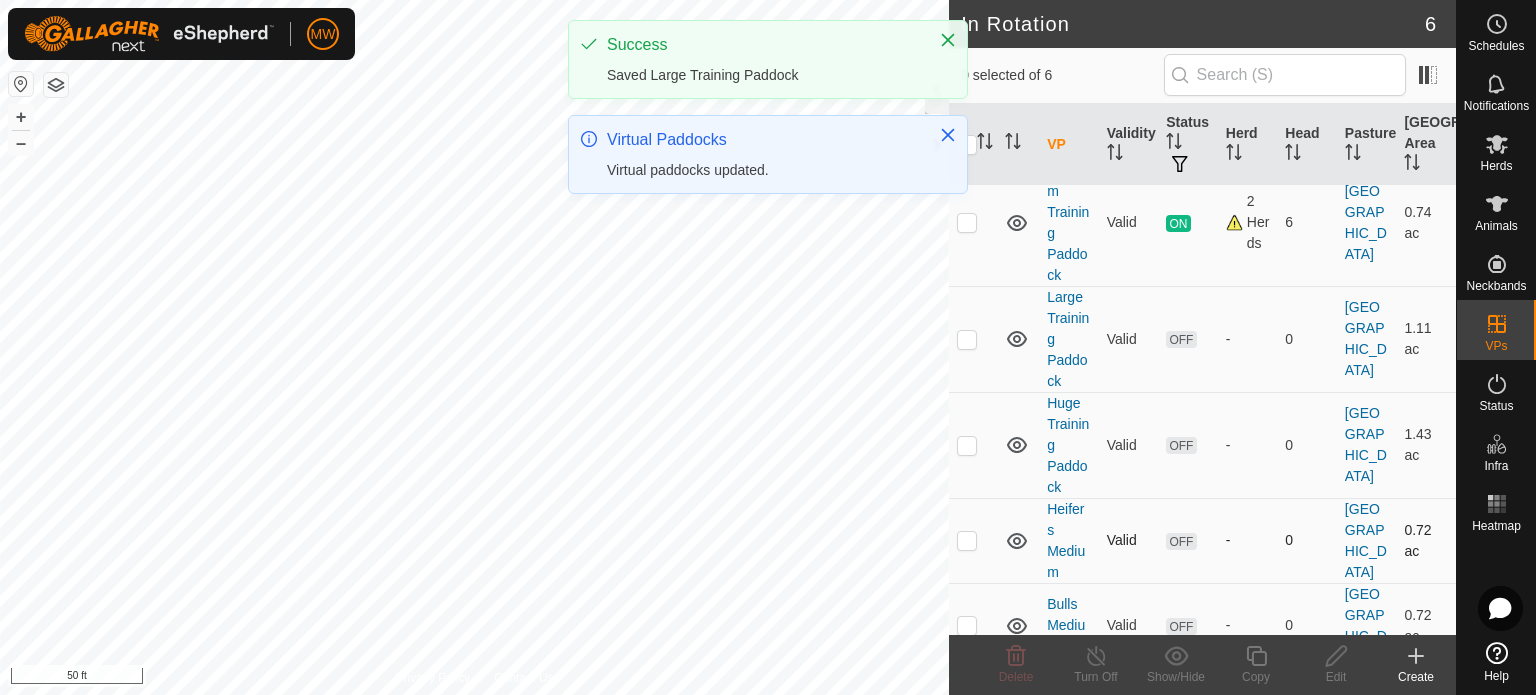 scroll, scrollTop: 182, scrollLeft: 0, axis: vertical 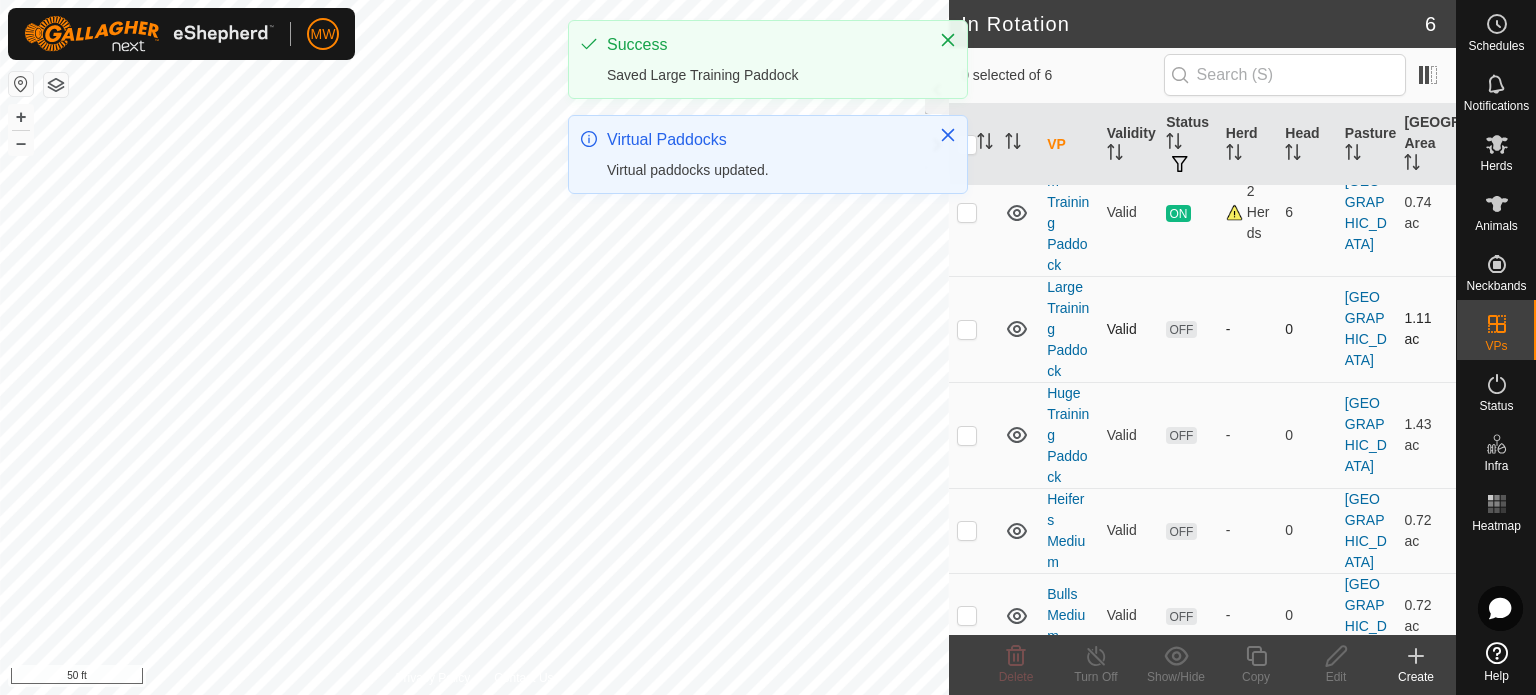 click at bounding box center [967, 329] 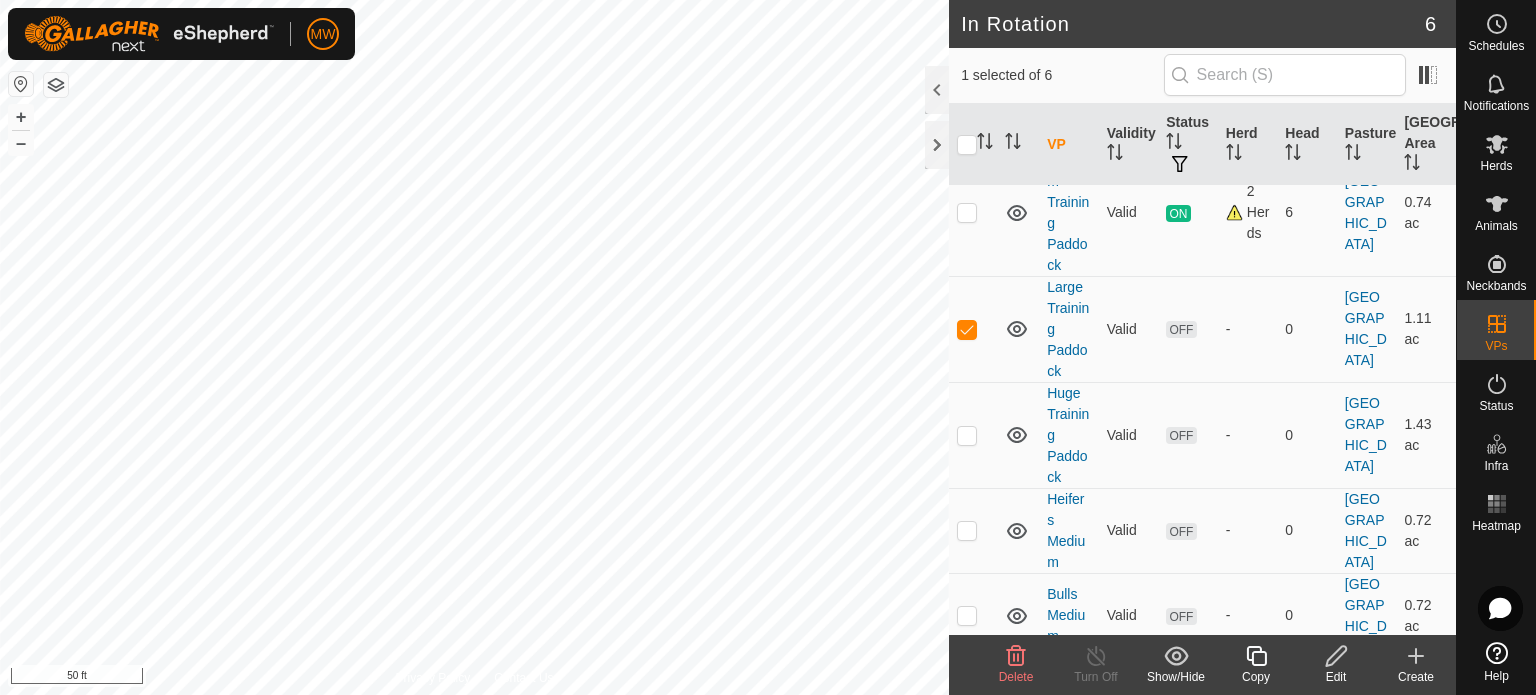 click 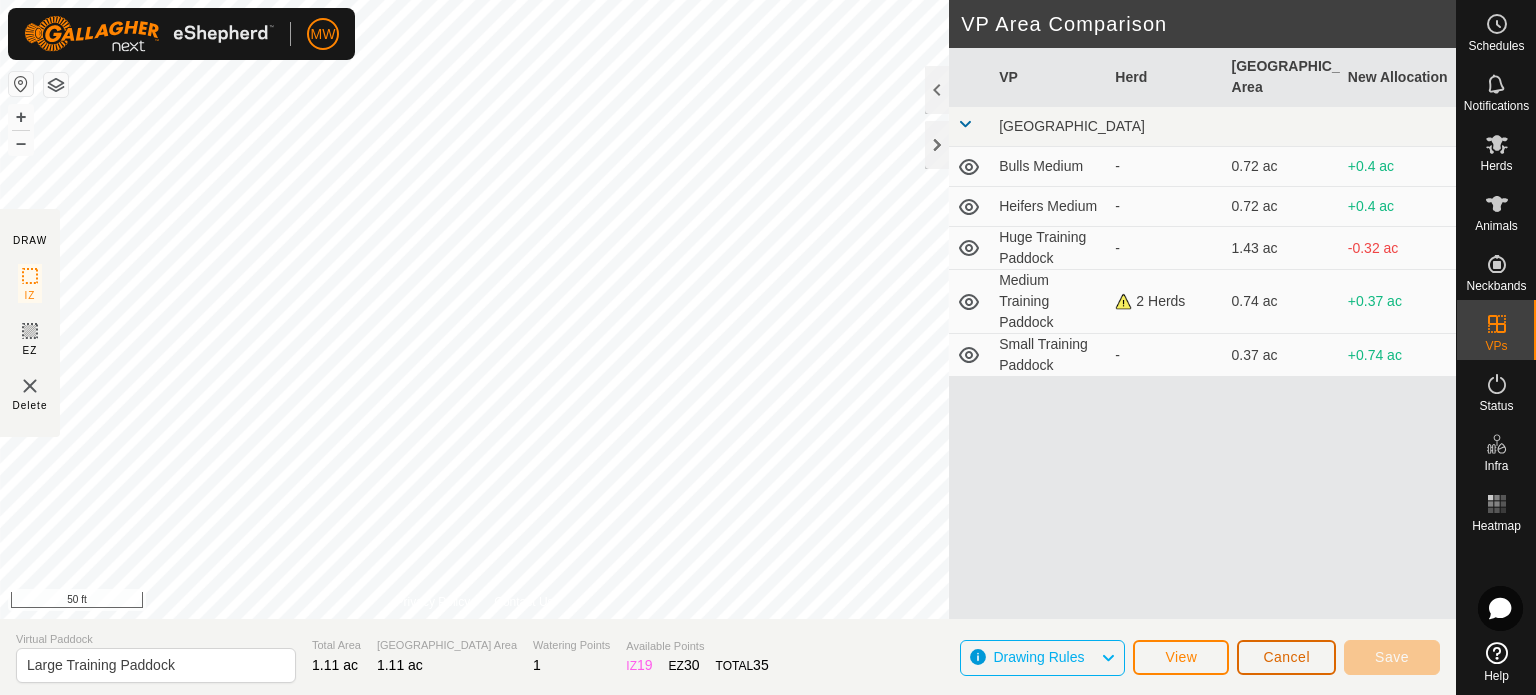 click on "Cancel" 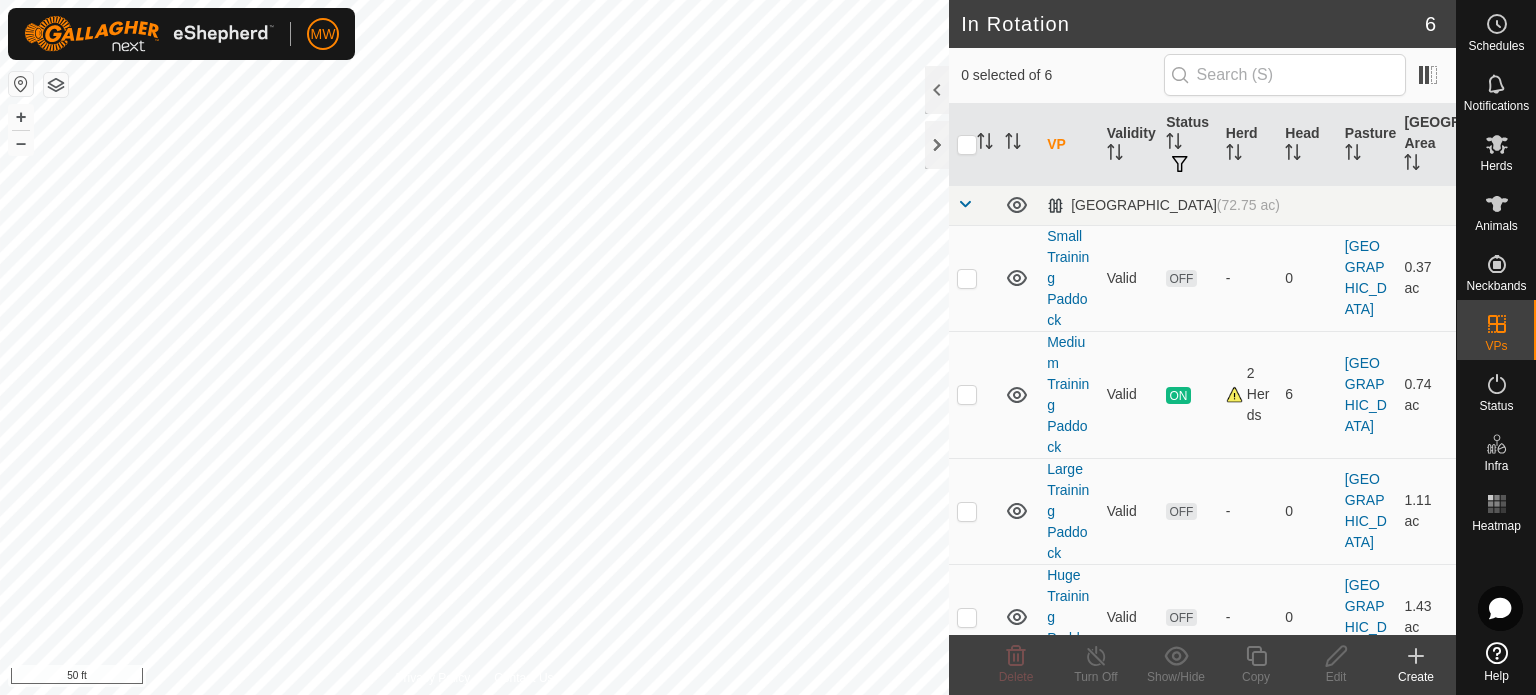 scroll, scrollTop: 182, scrollLeft: 0, axis: vertical 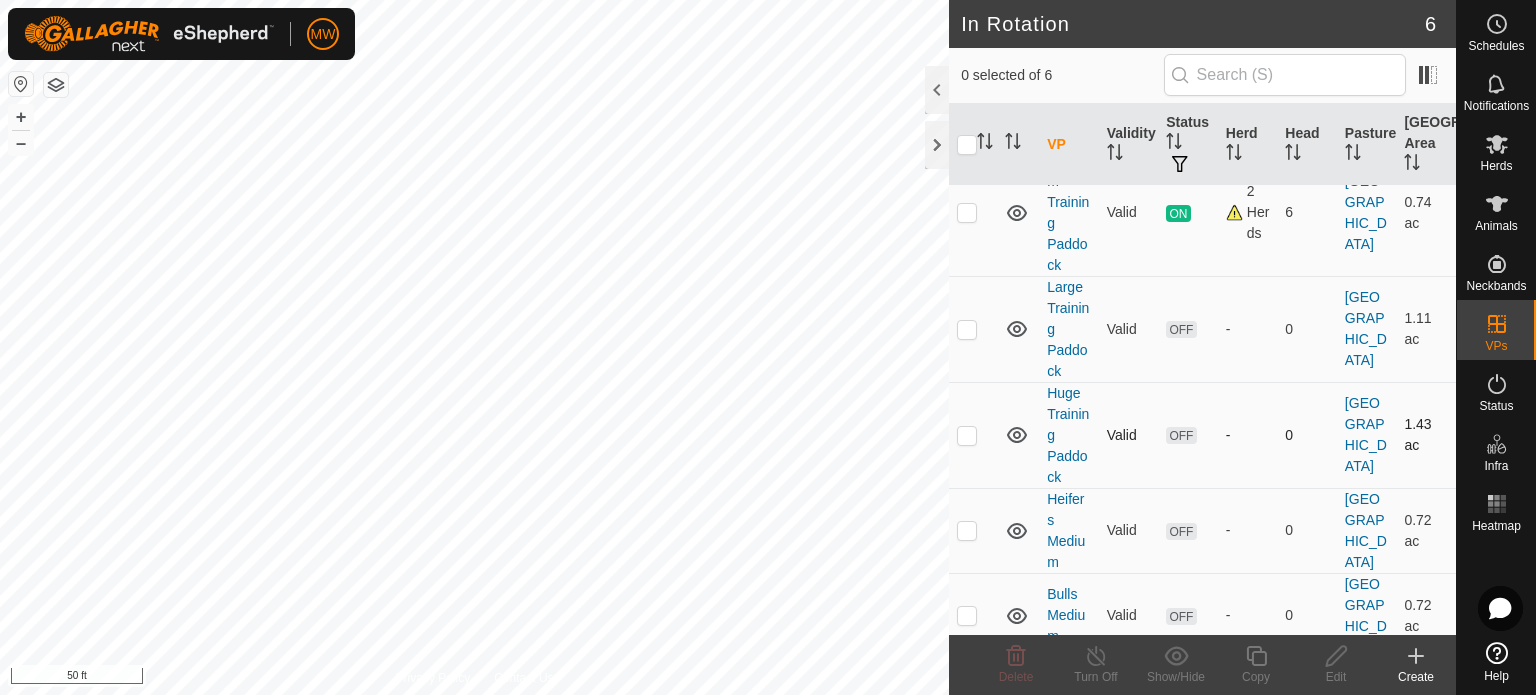 click at bounding box center [967, 435] 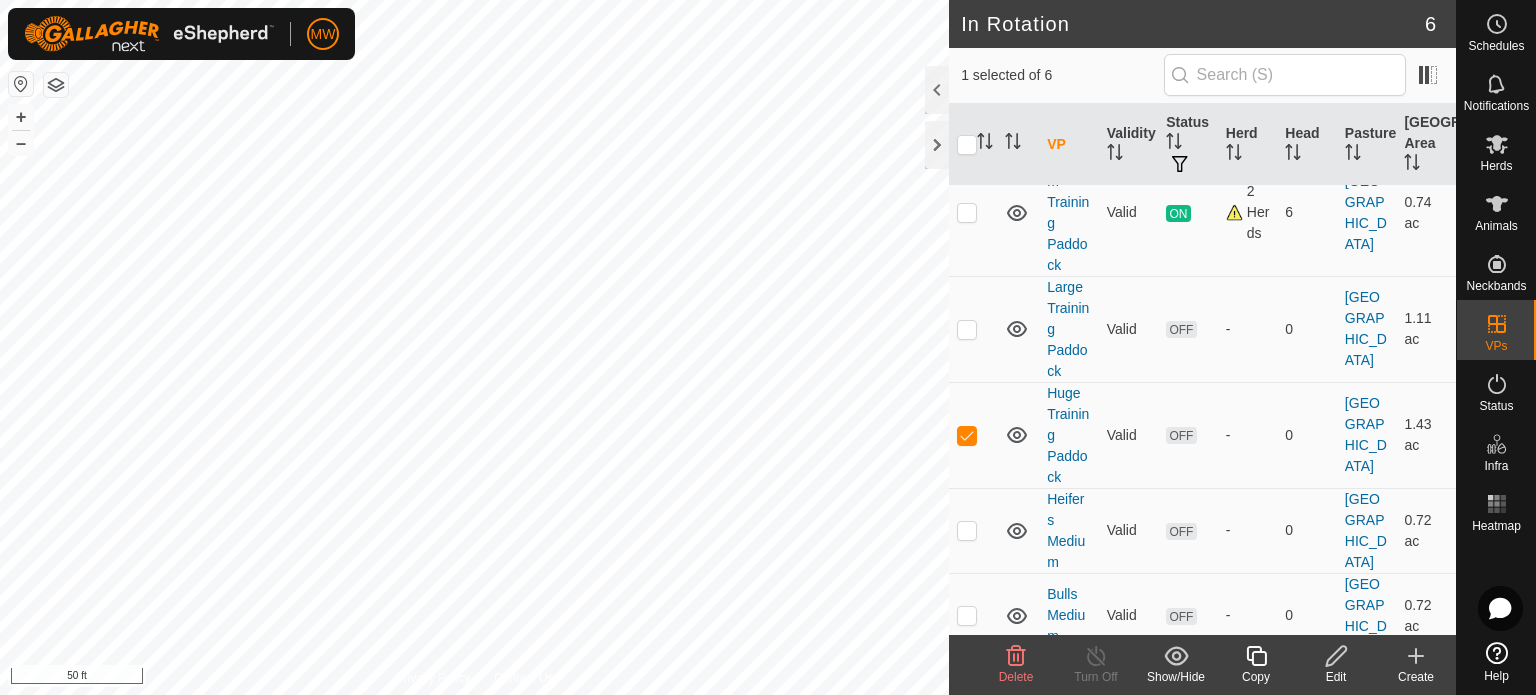 click 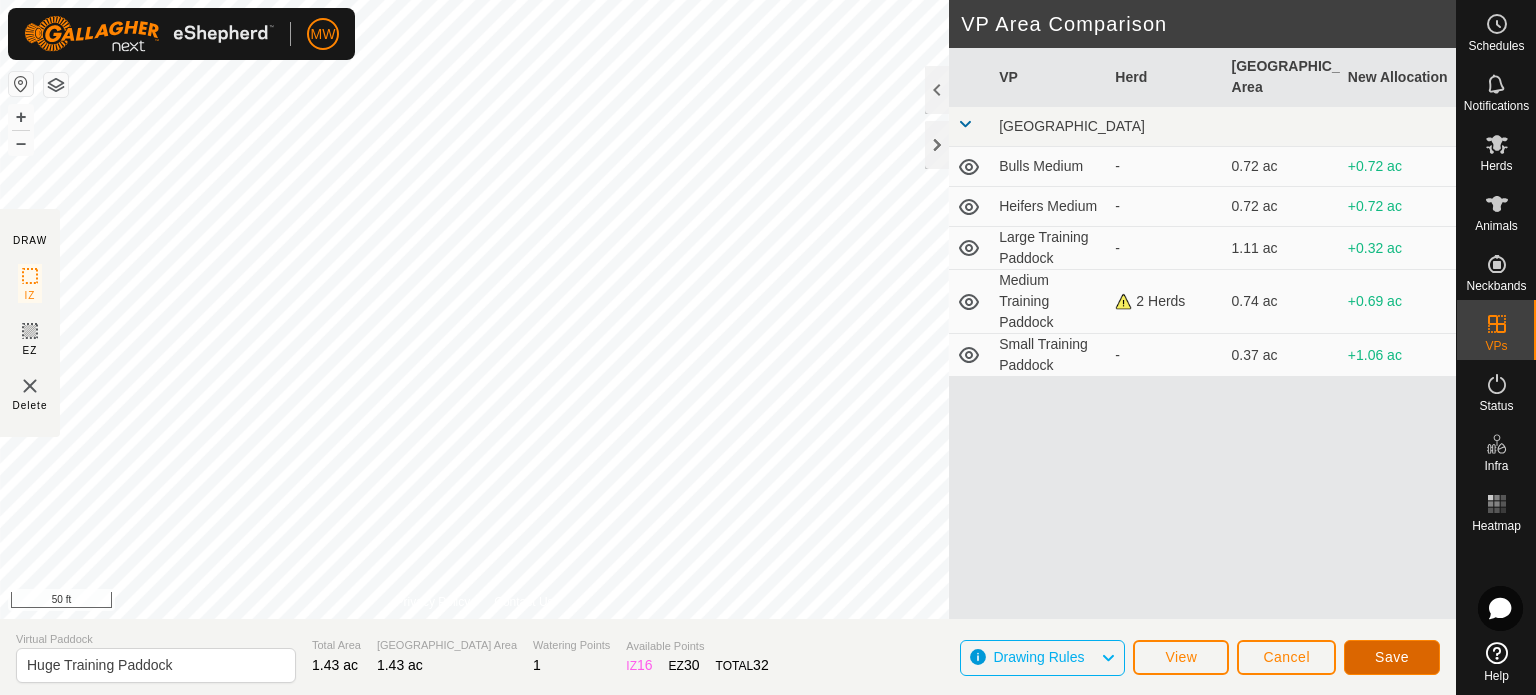 click on "Save" 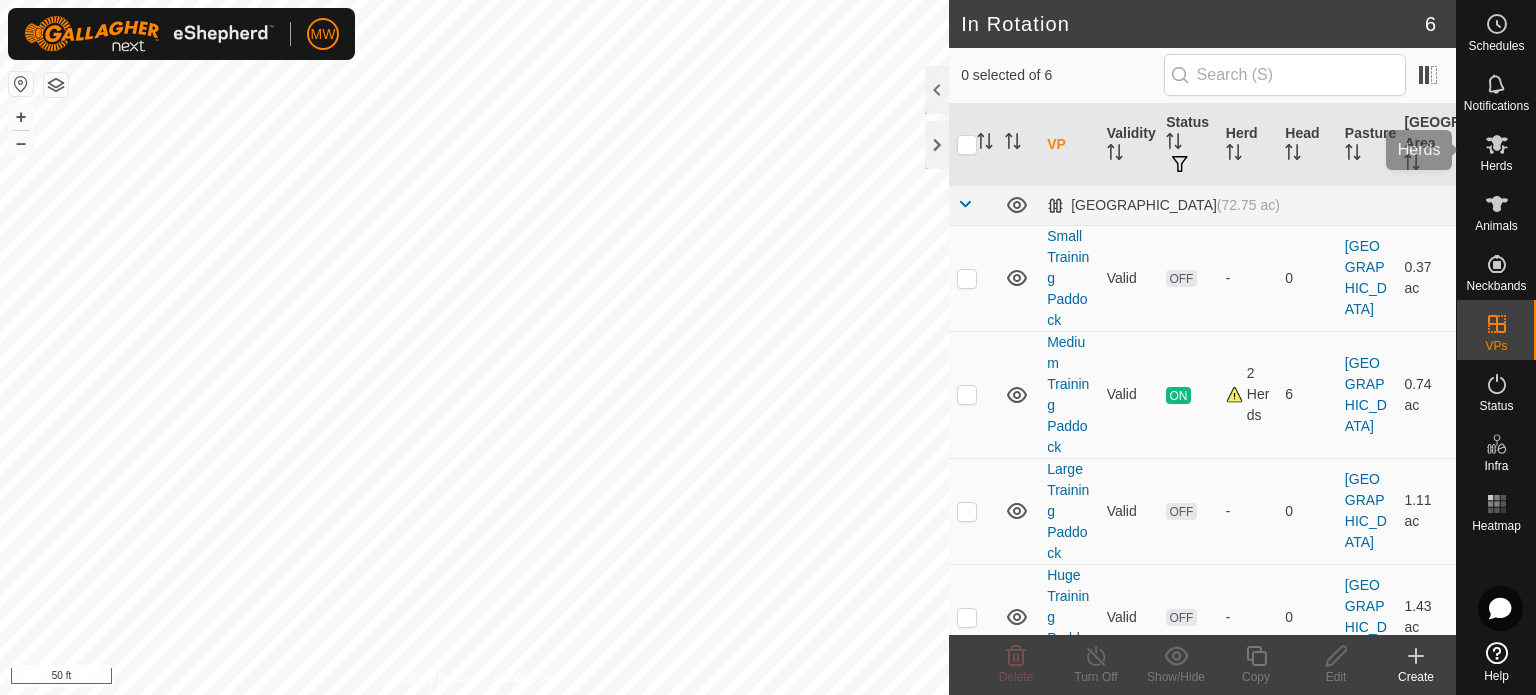click at bounding box center [1497, 144] 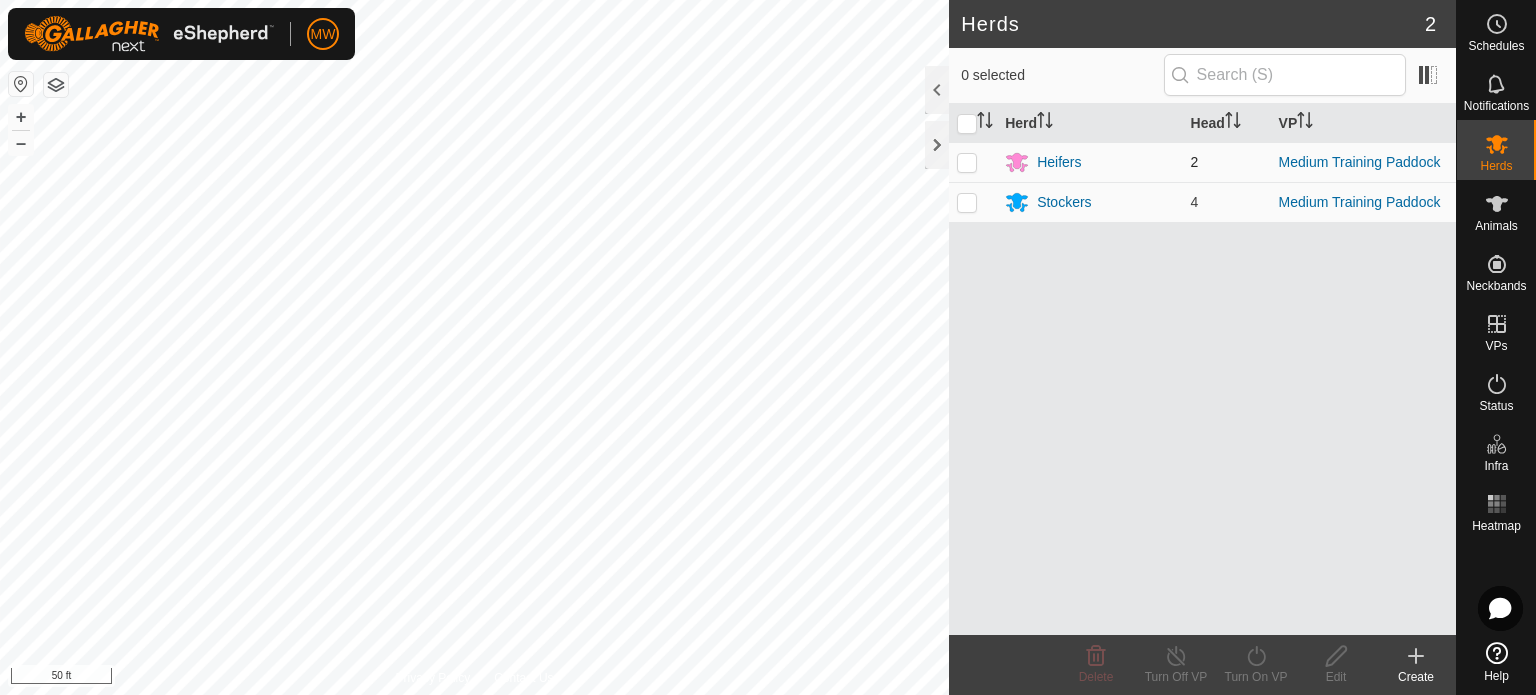 click at bounding box center [967, 162] 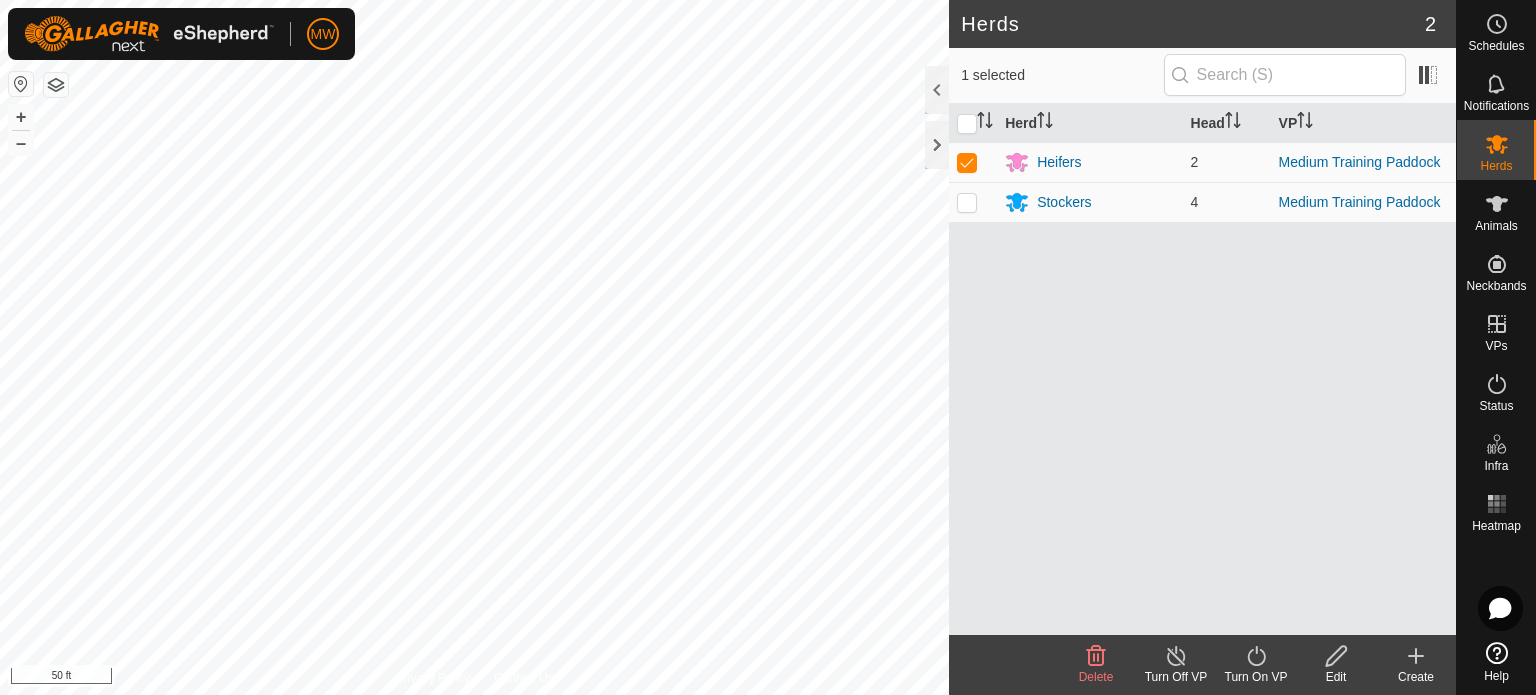 click 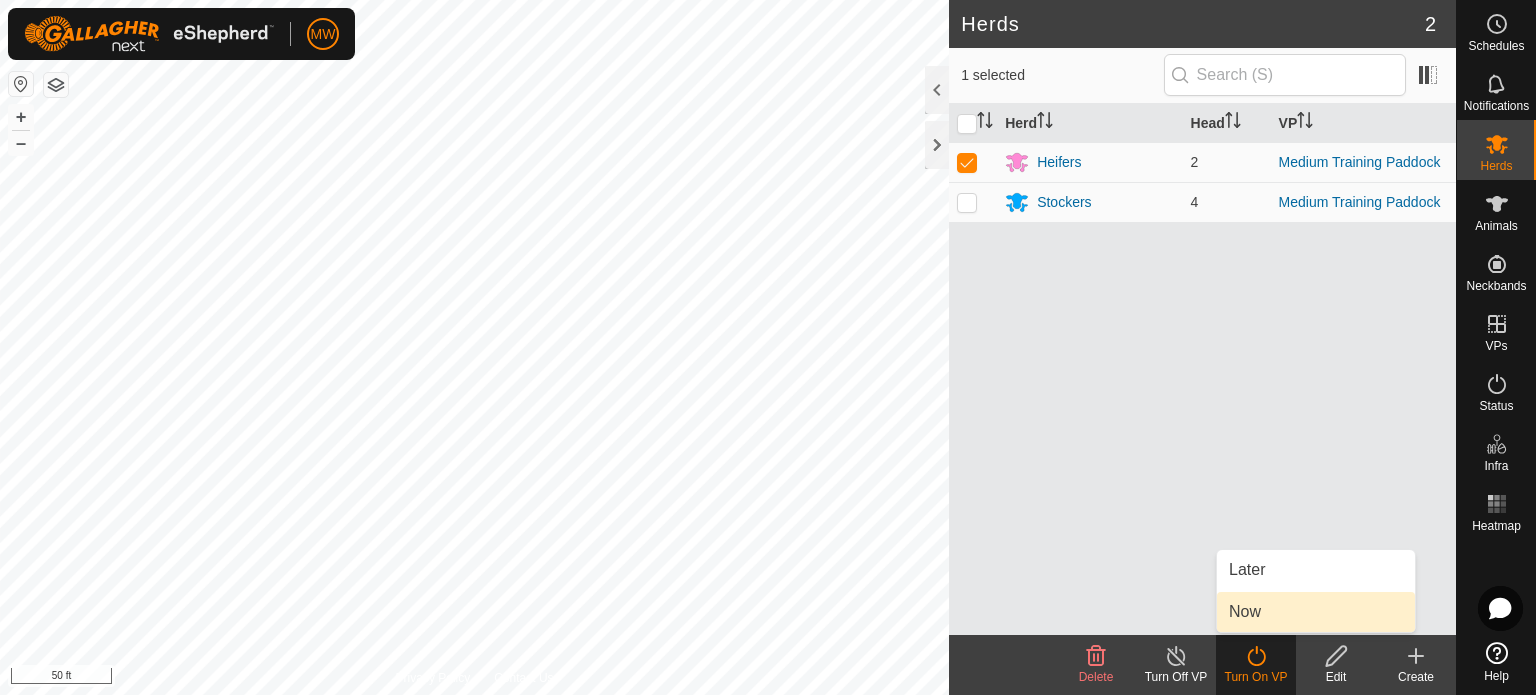 click on "Now" at bounding box center (1316, 612) 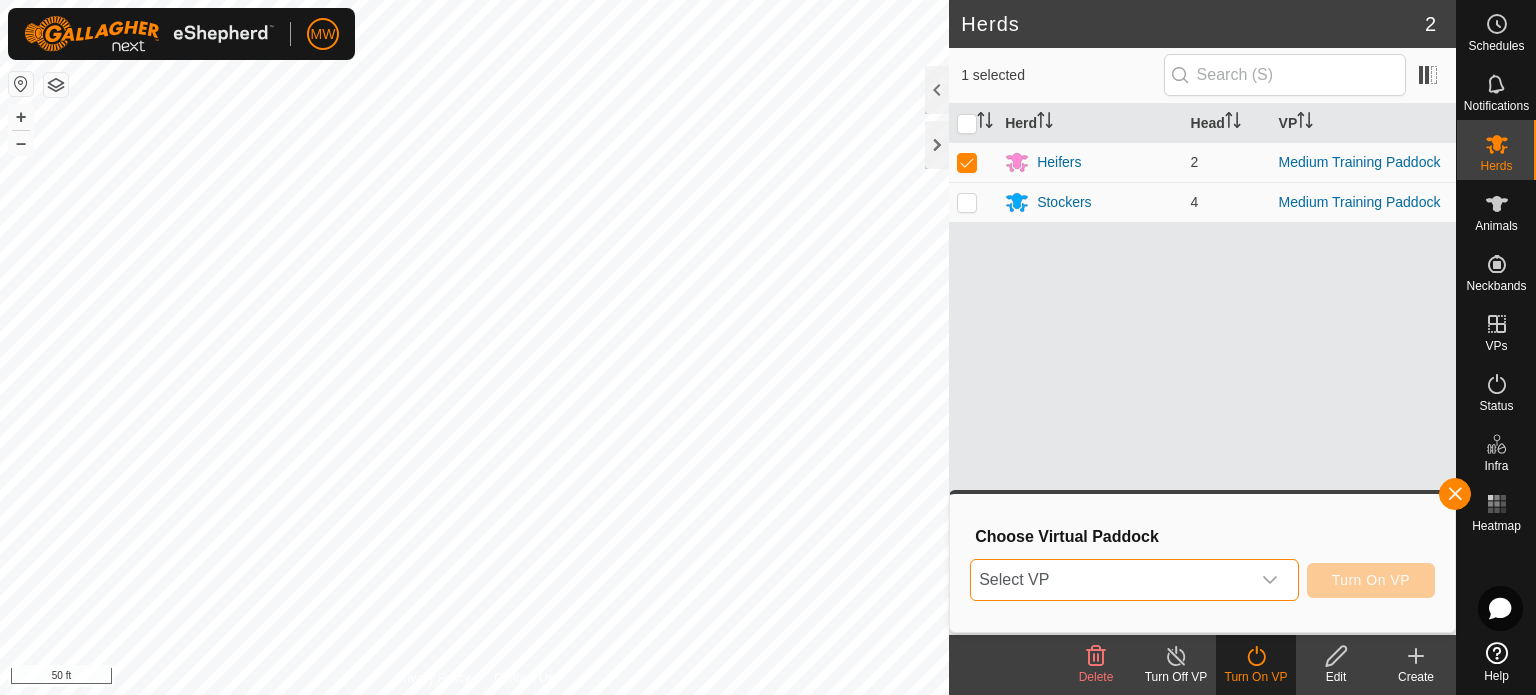 click on "Select VP" at bounding box center [1110, 580] 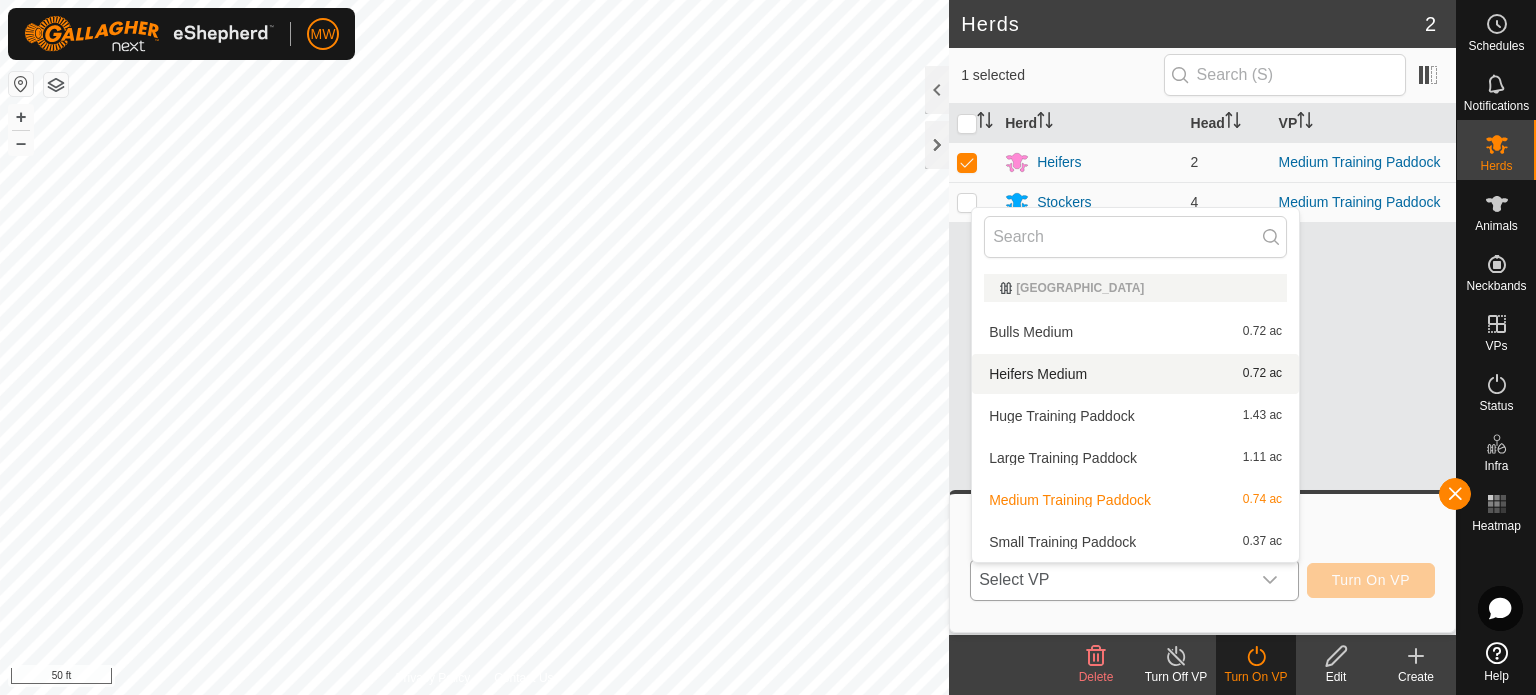 click on "Heifers Medium  0.72 ac" at bounding box center [1135, 374] 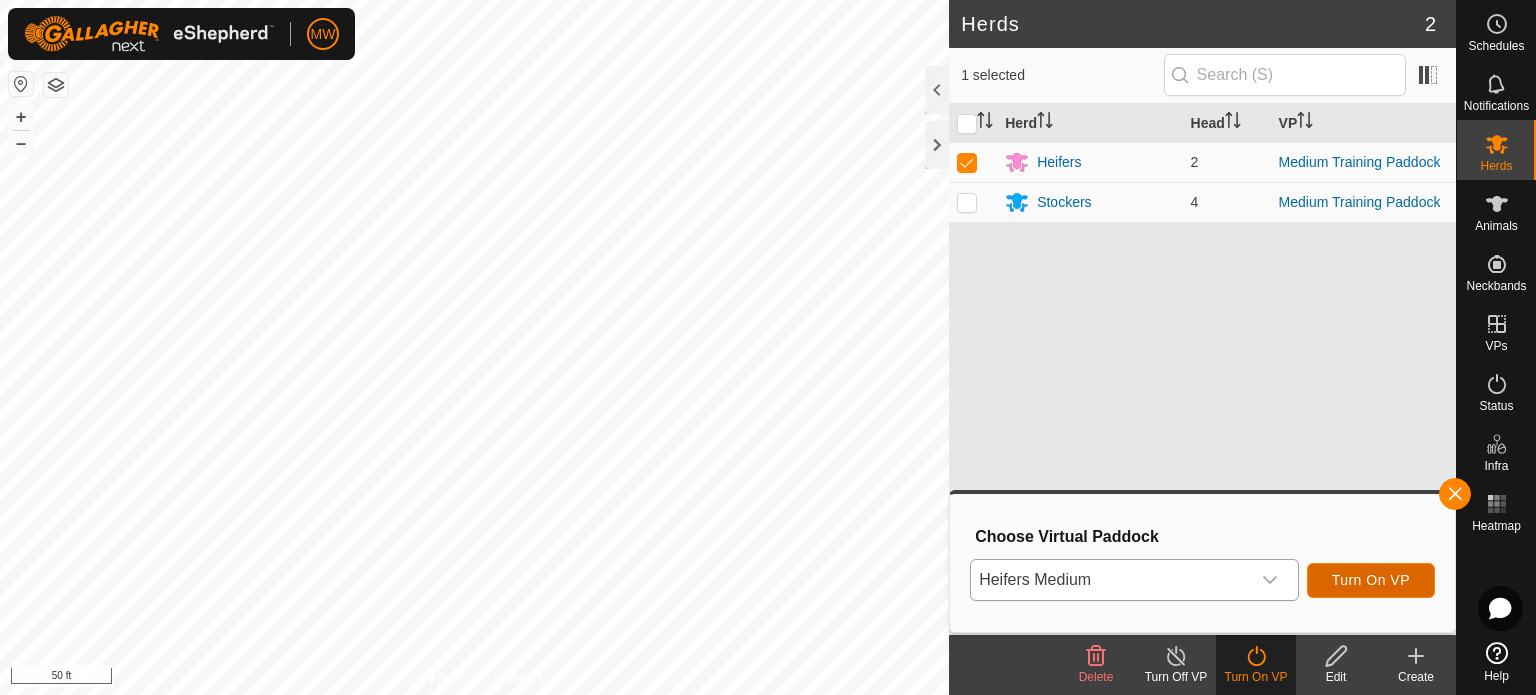 click on "Turn On VP" at bounding box center [1371, 580] 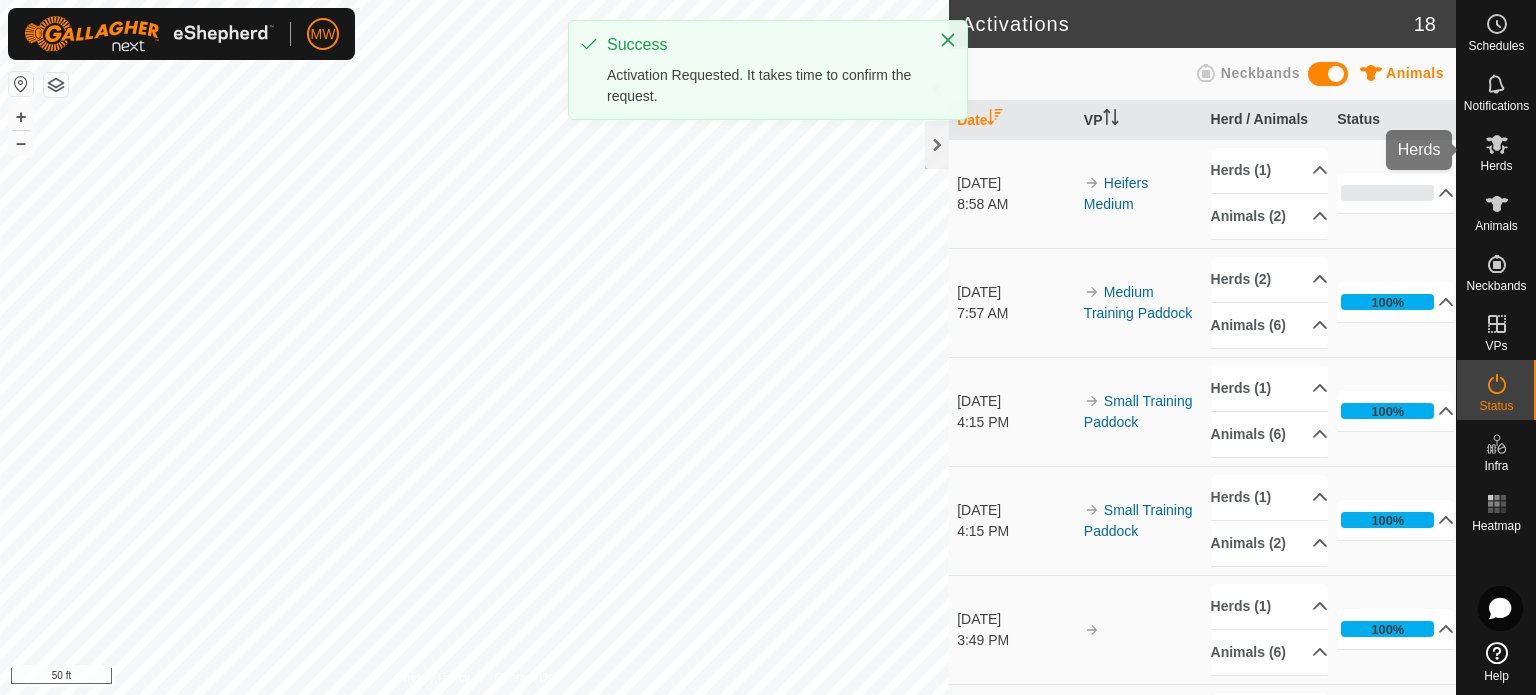 click 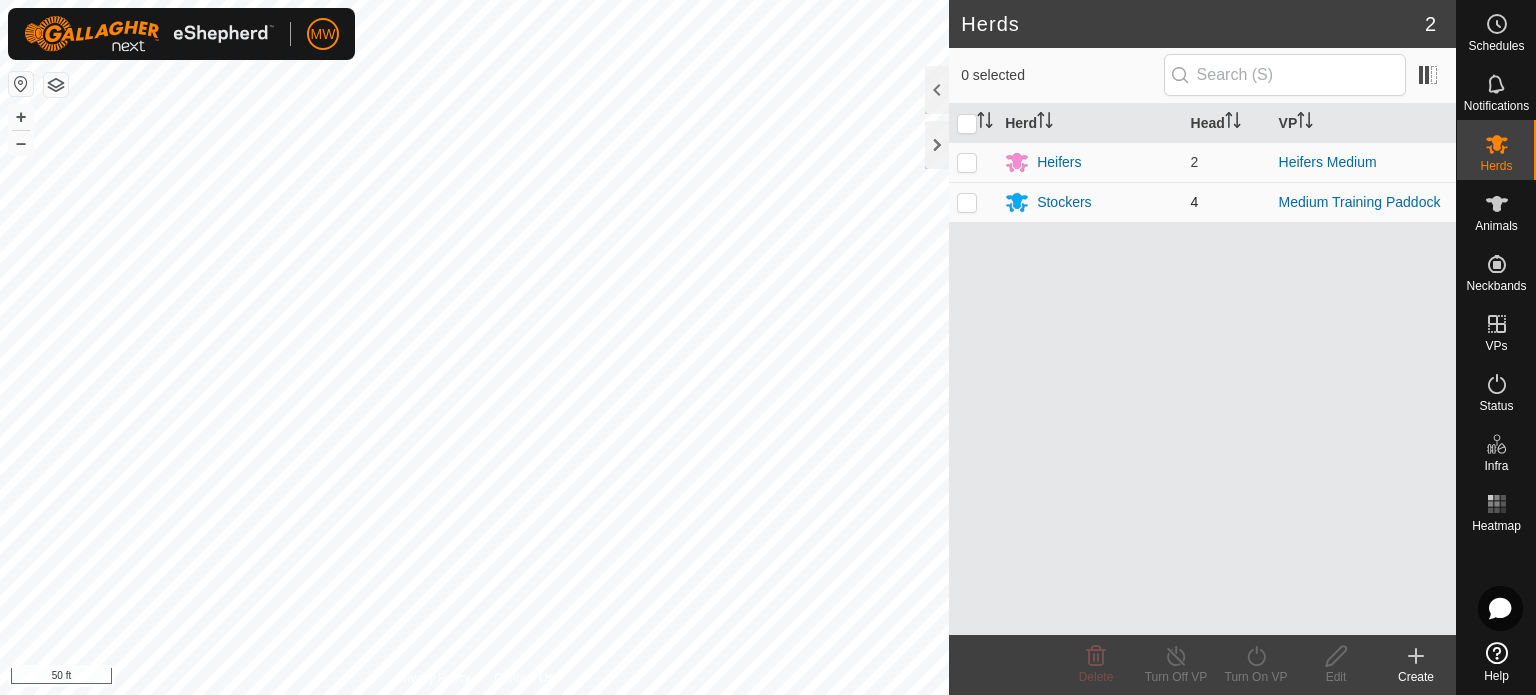 click at bounding box center (973, 202) 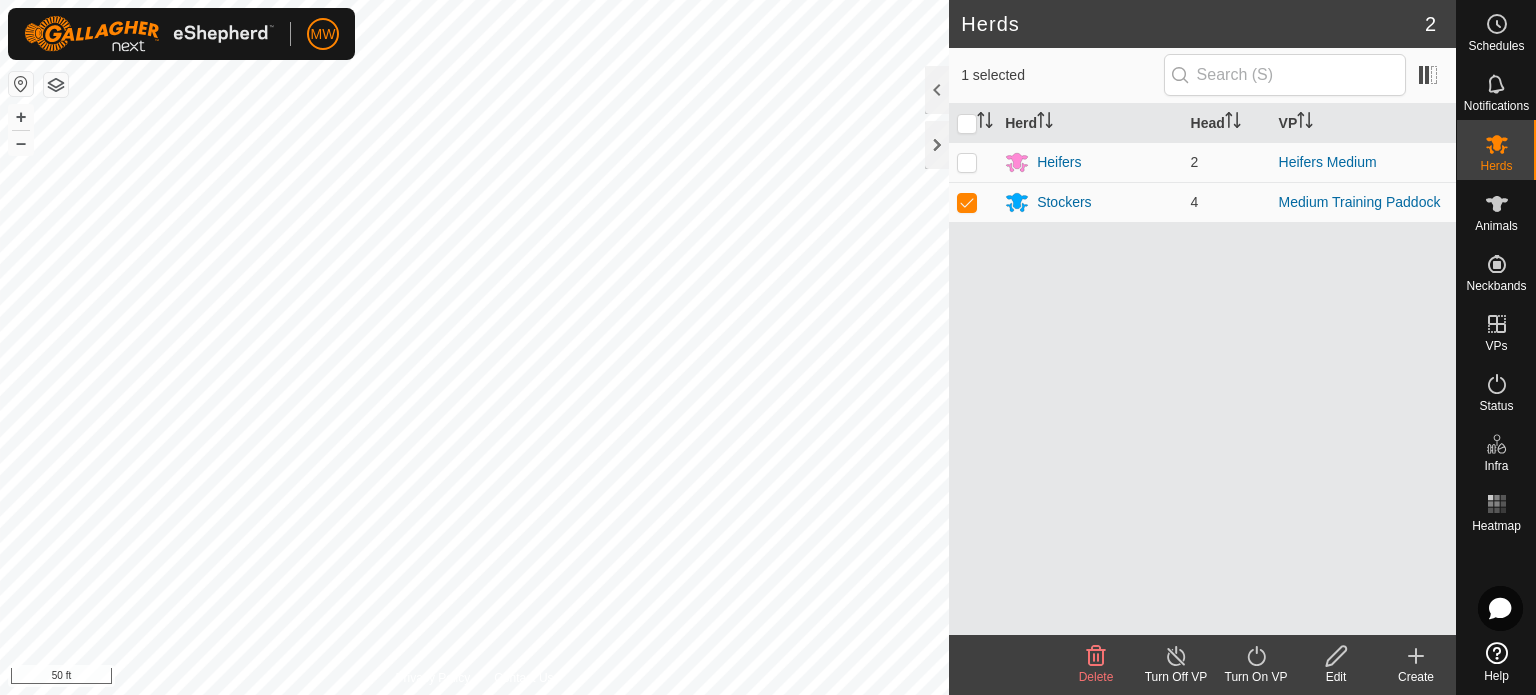 click 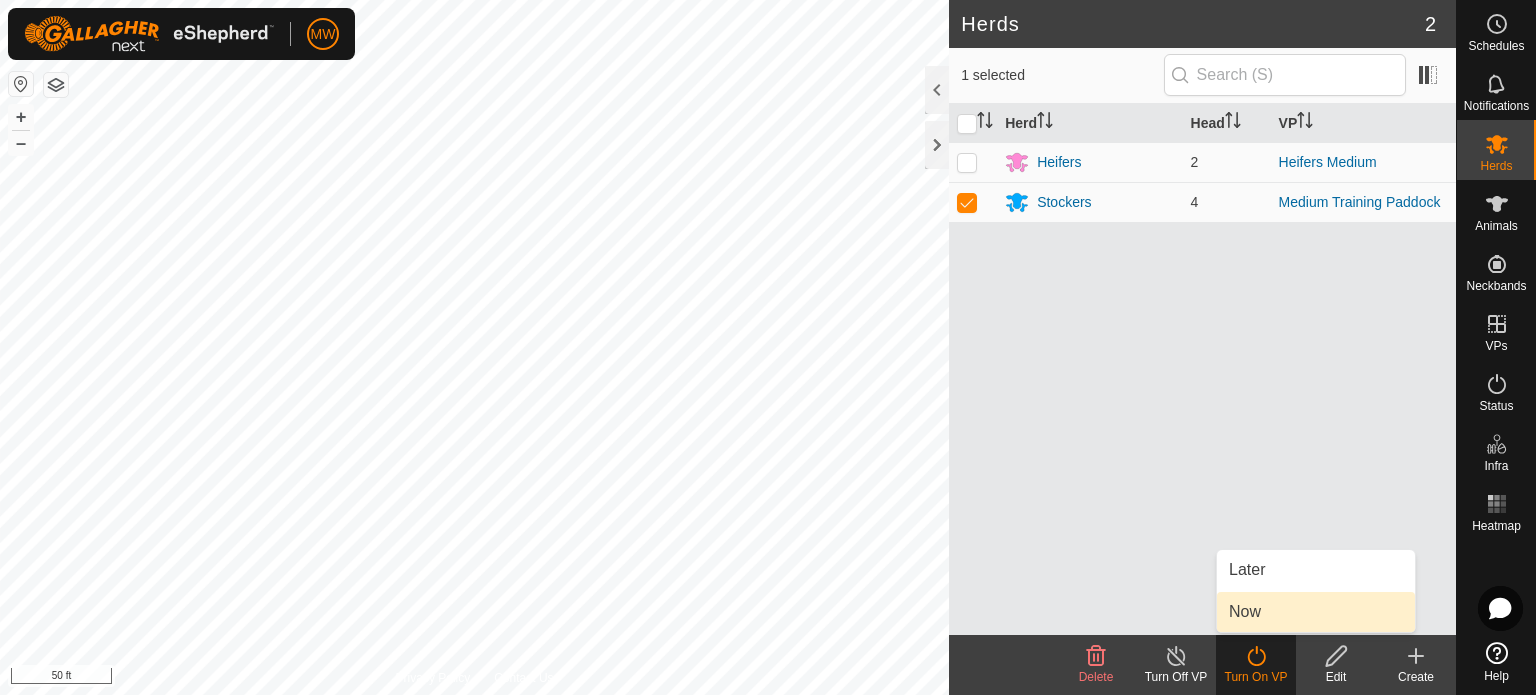 click on "Now" at bounding box center [1316, 612] 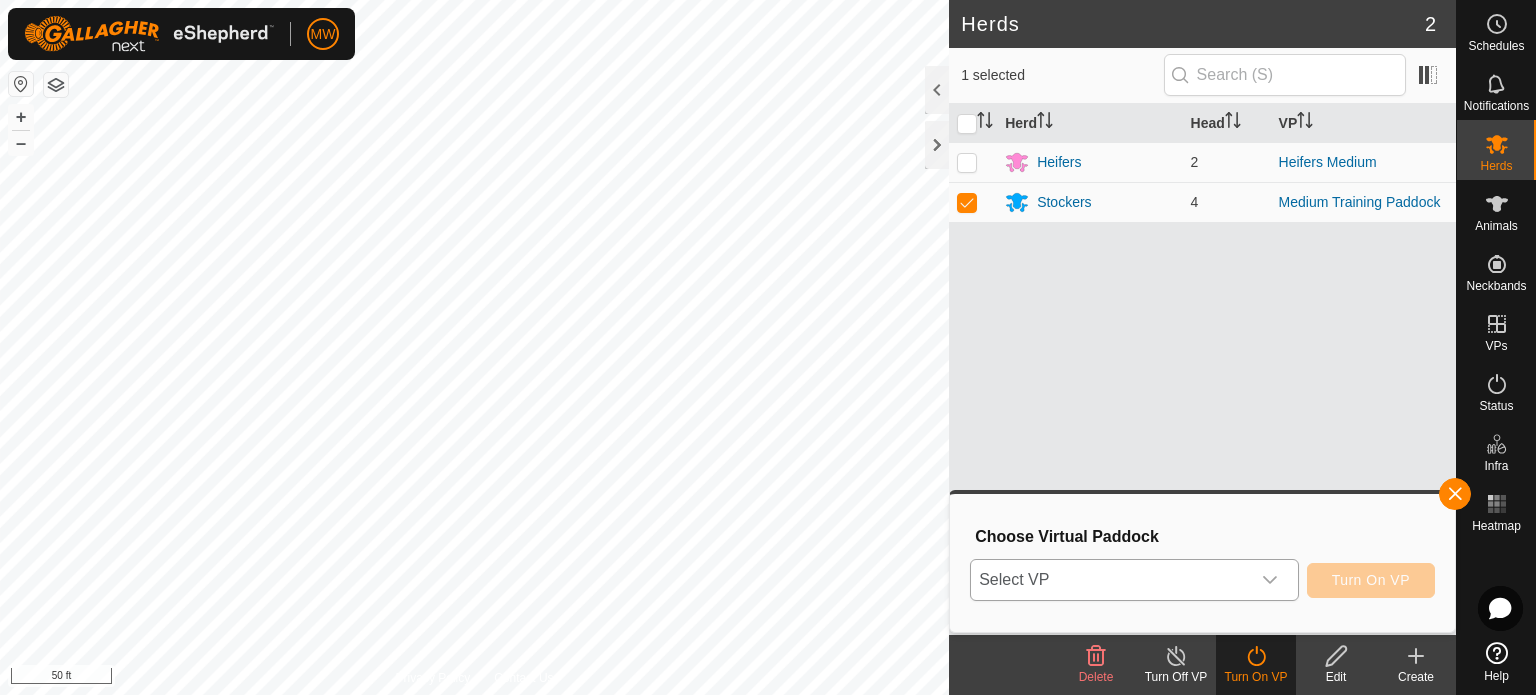 click on "Select VP" at bounding box center (1110, 580) 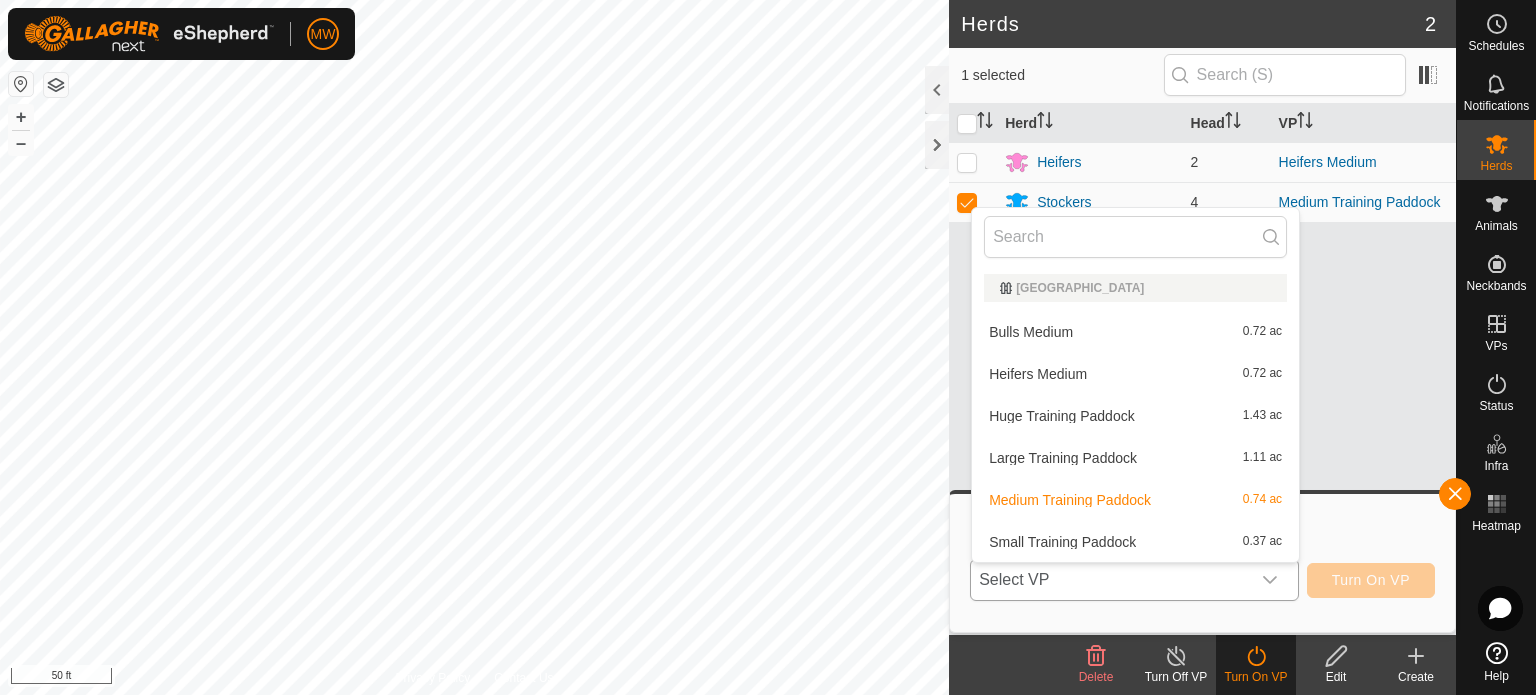 click on "Bulls Medium  0.72 ac" at bounding box center [1135, 332] 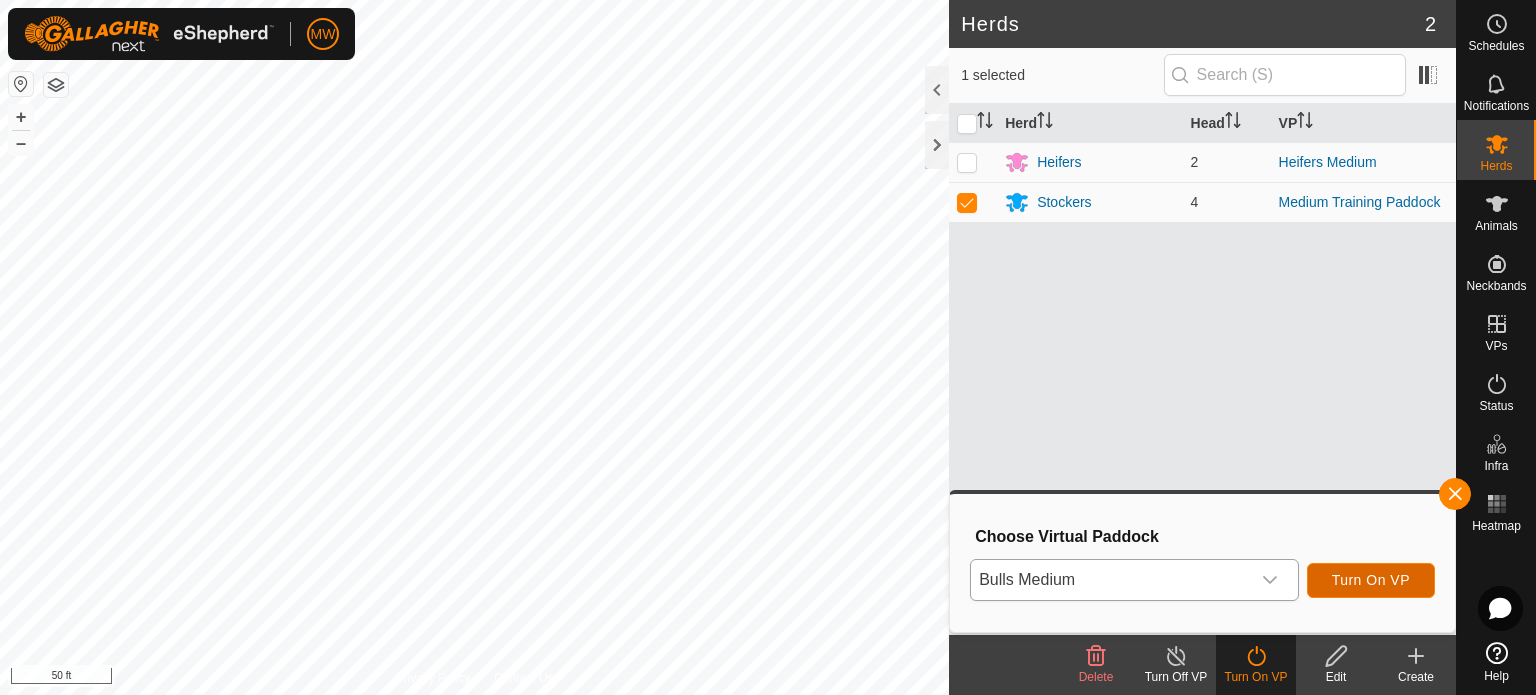 click on "Turn On VP" at bounding box center [1371, 580] 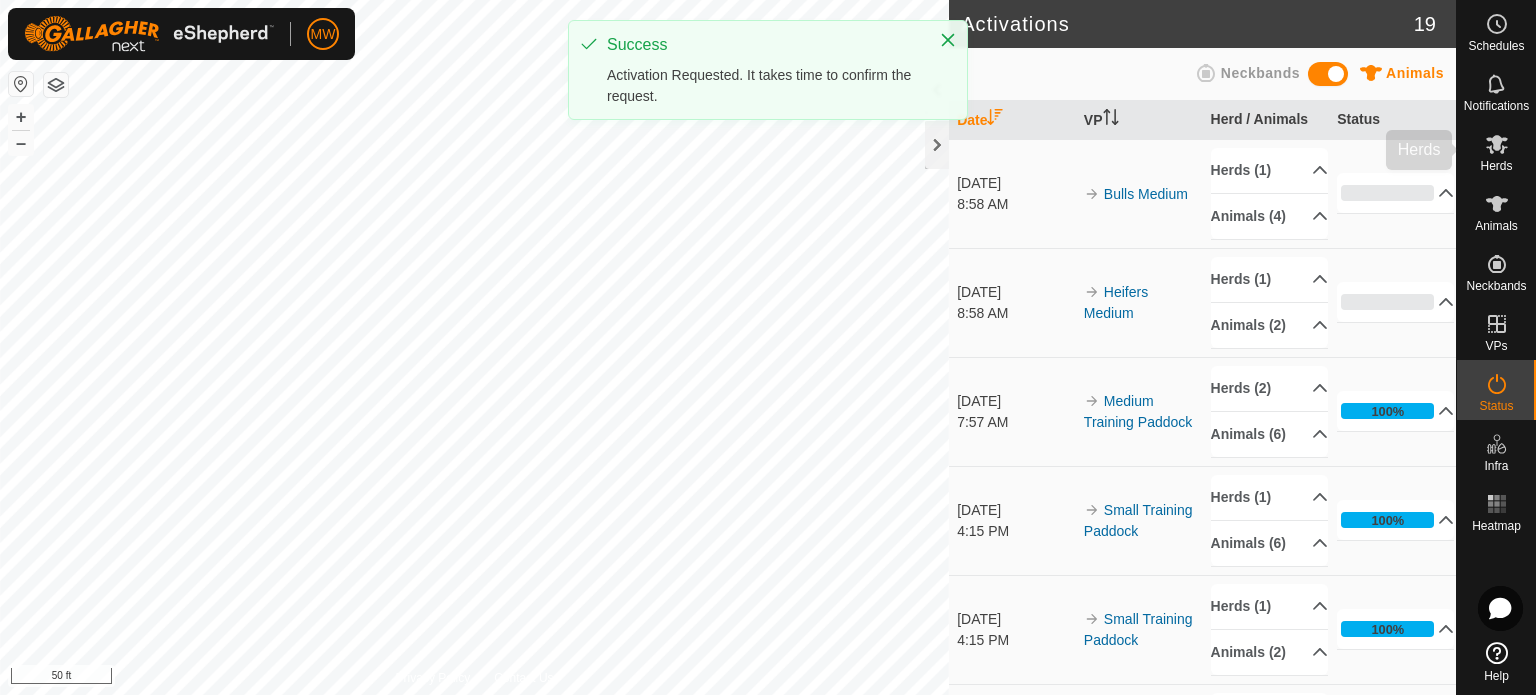 click 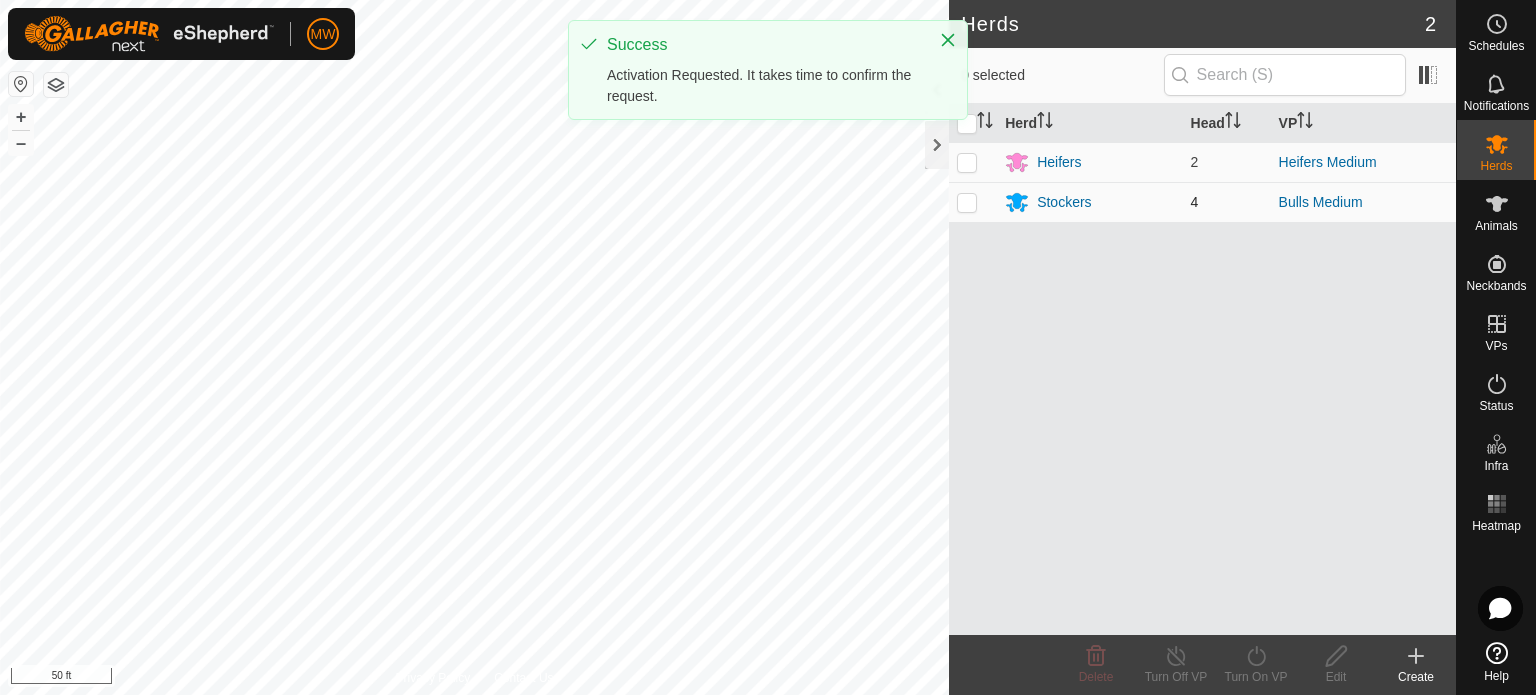click at bounding box center (967, 202) 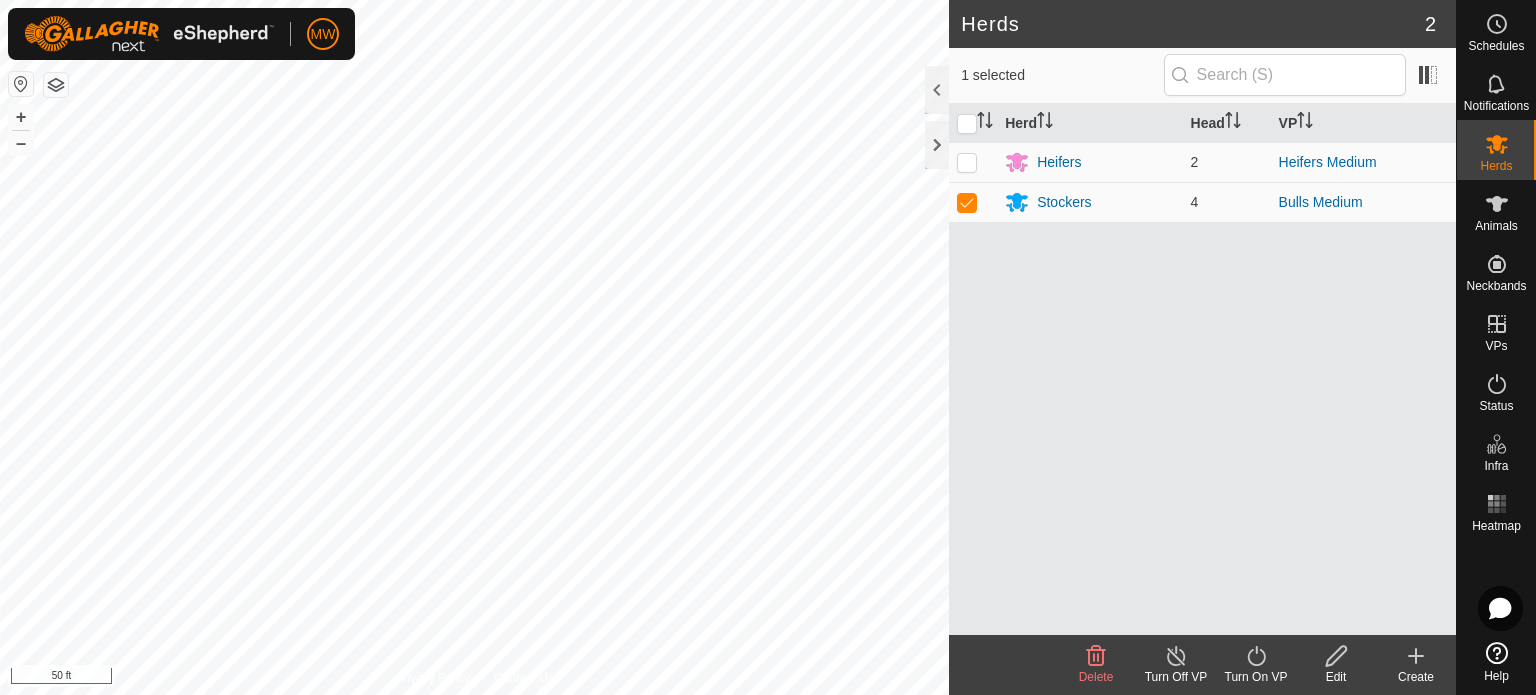 click on "Edit" 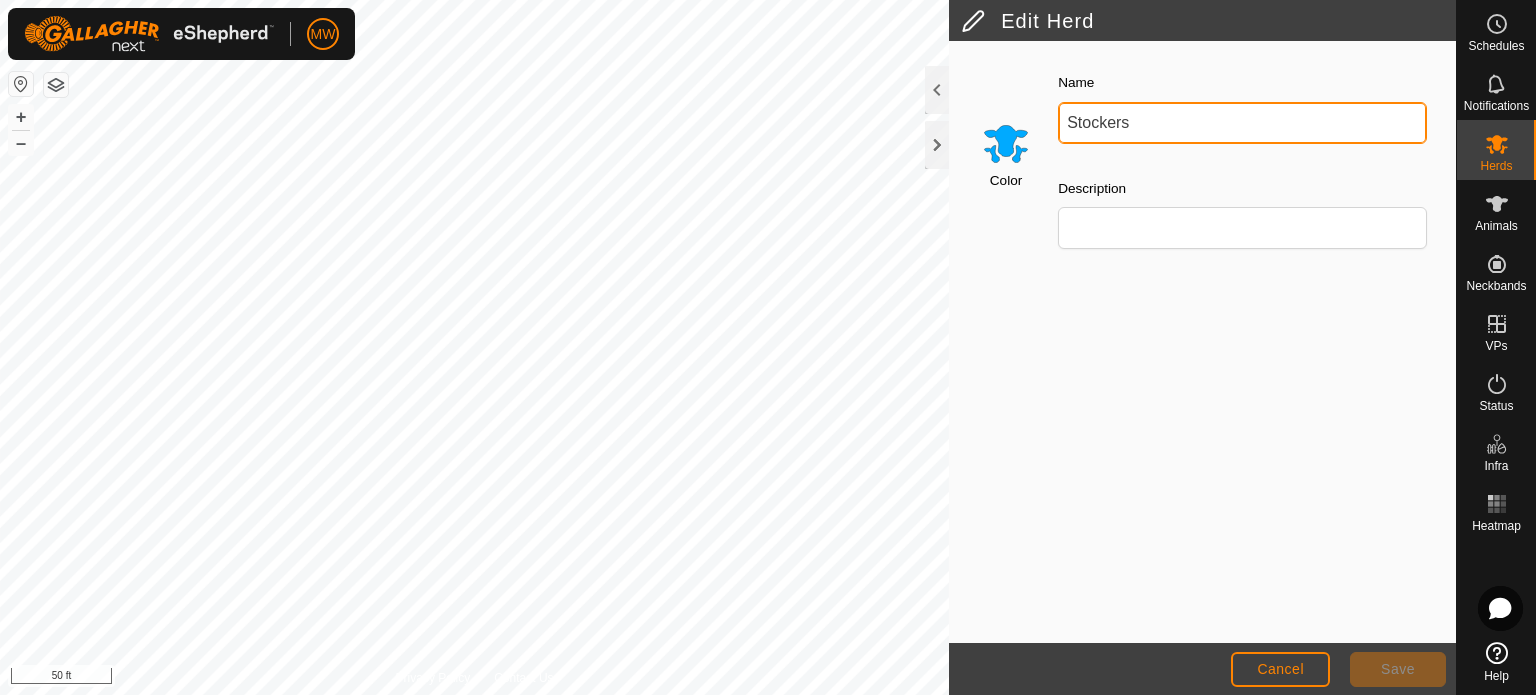 click on "Edit Herd Color Name Stockers Description Cancel Save Privacy Policy Contact Us
Bulls Medium Type:  Inclusion Zone 4 Animals
+ – ⇧ i 50 ft" 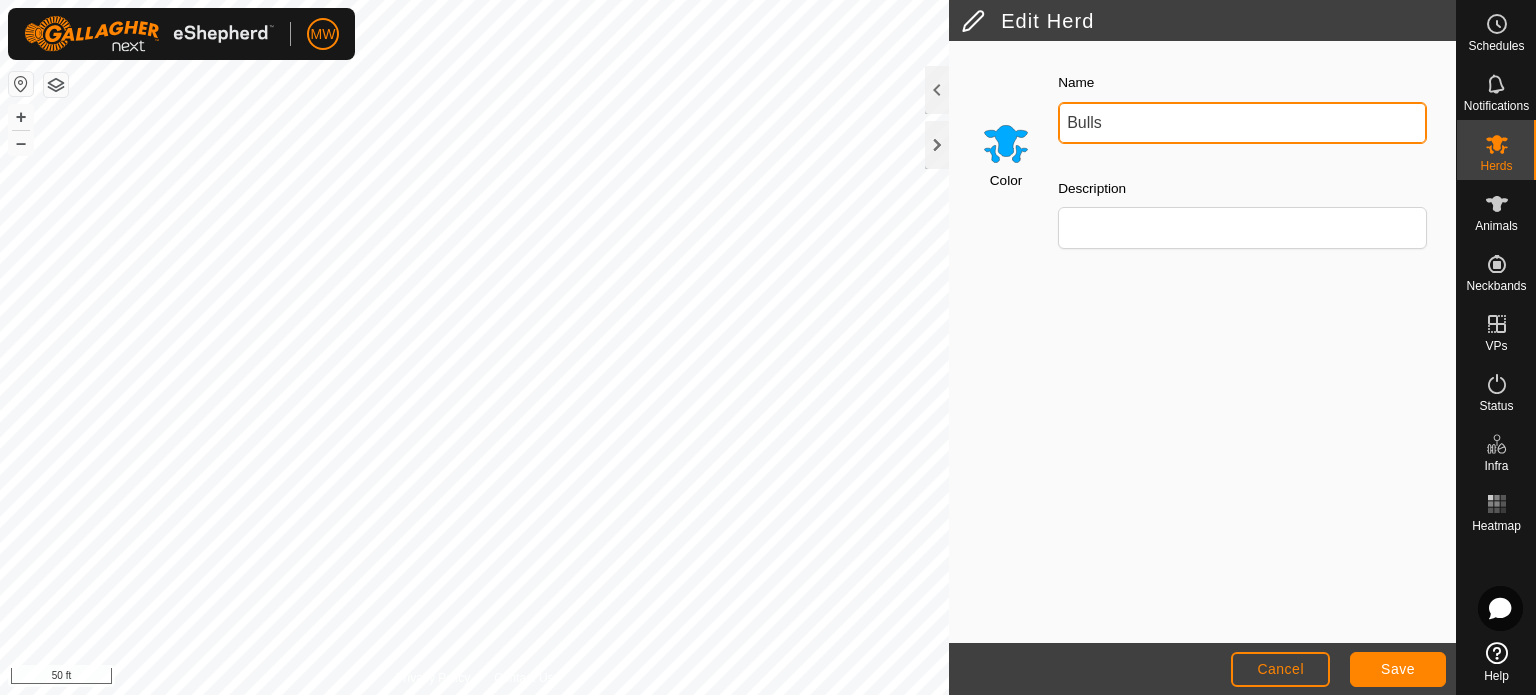 type on "Bulls" 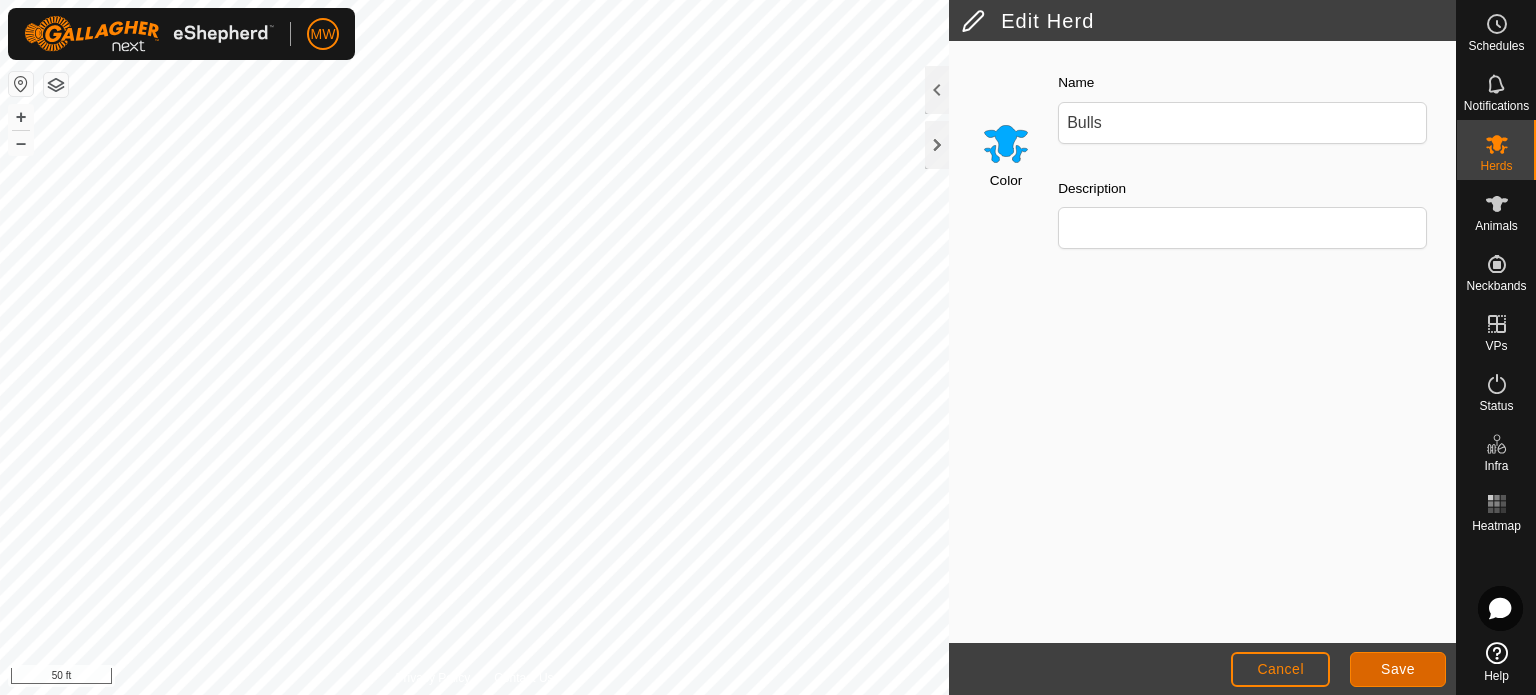 click on "Save" 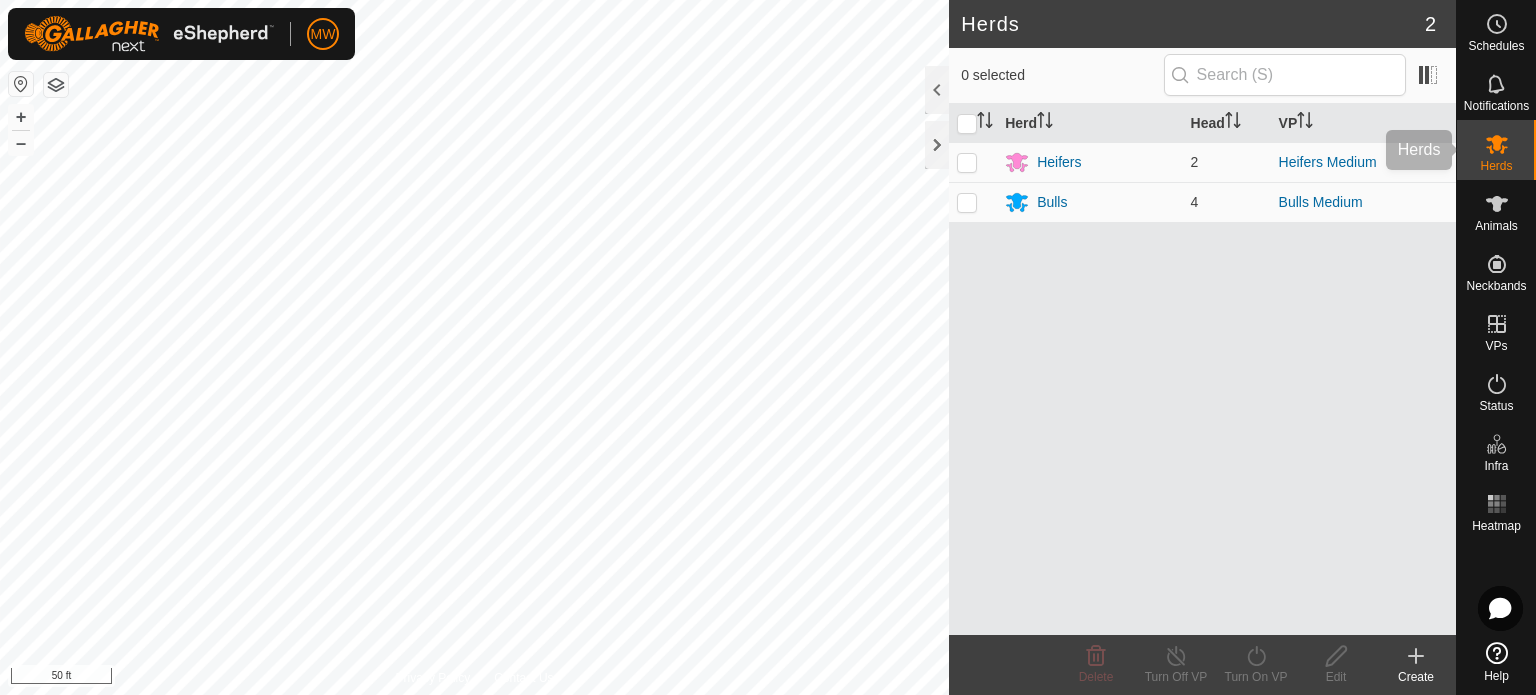 click at bounding box center (1497, 144) 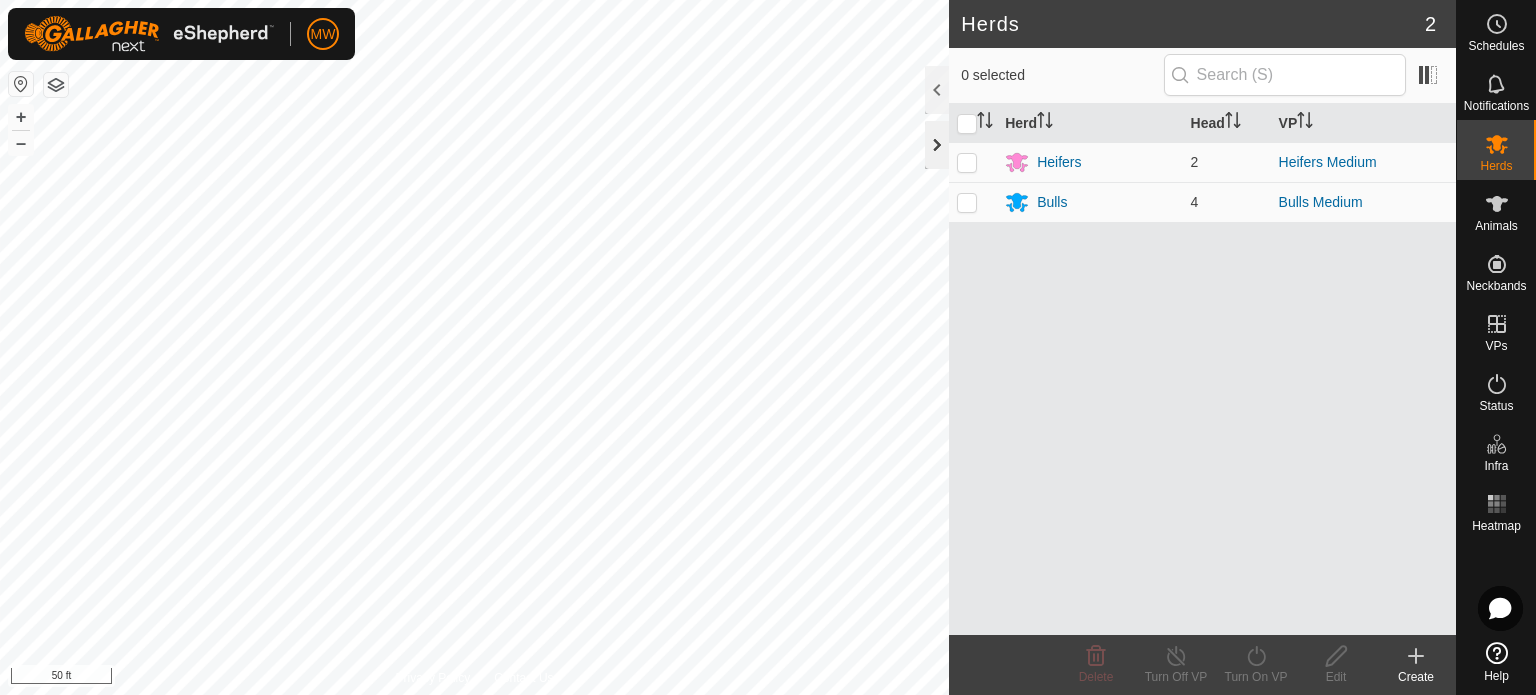 click 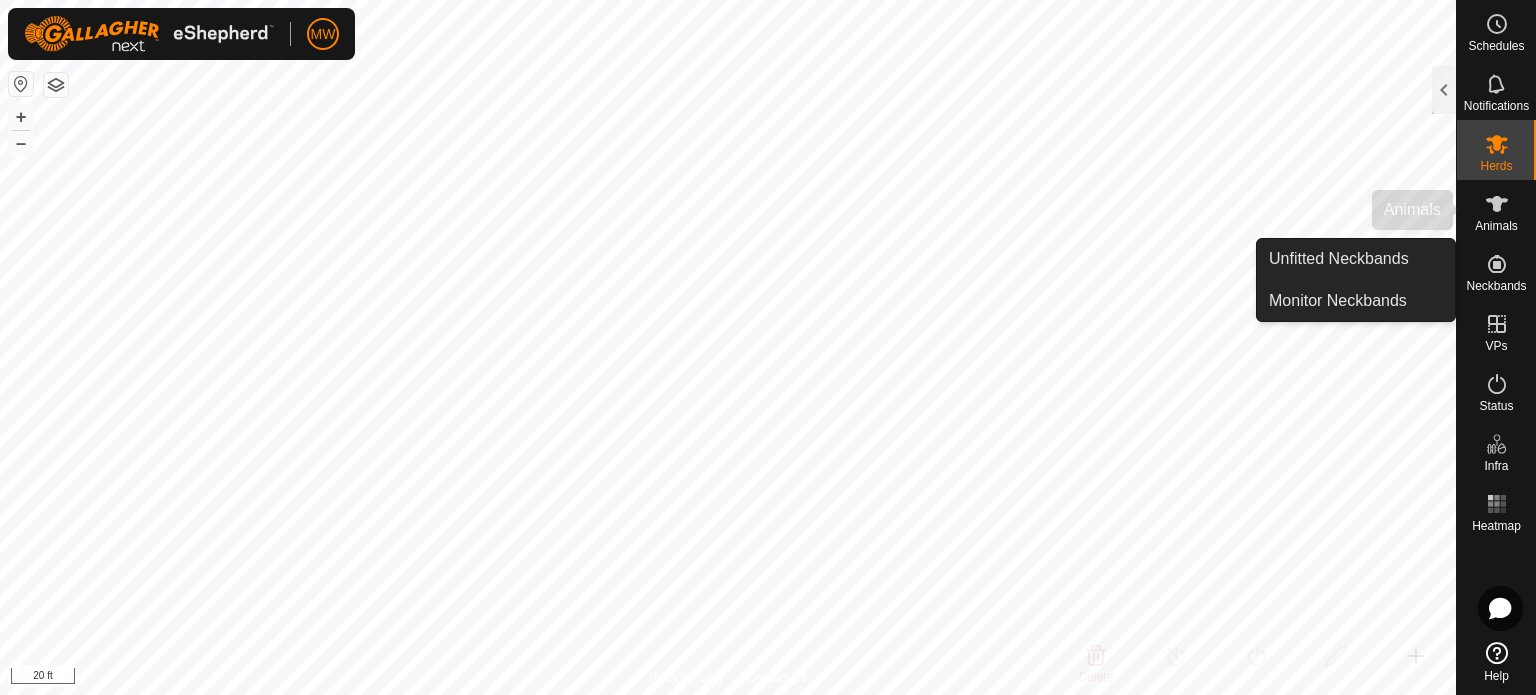click on "Animals" at bounding box center [1496, 226] 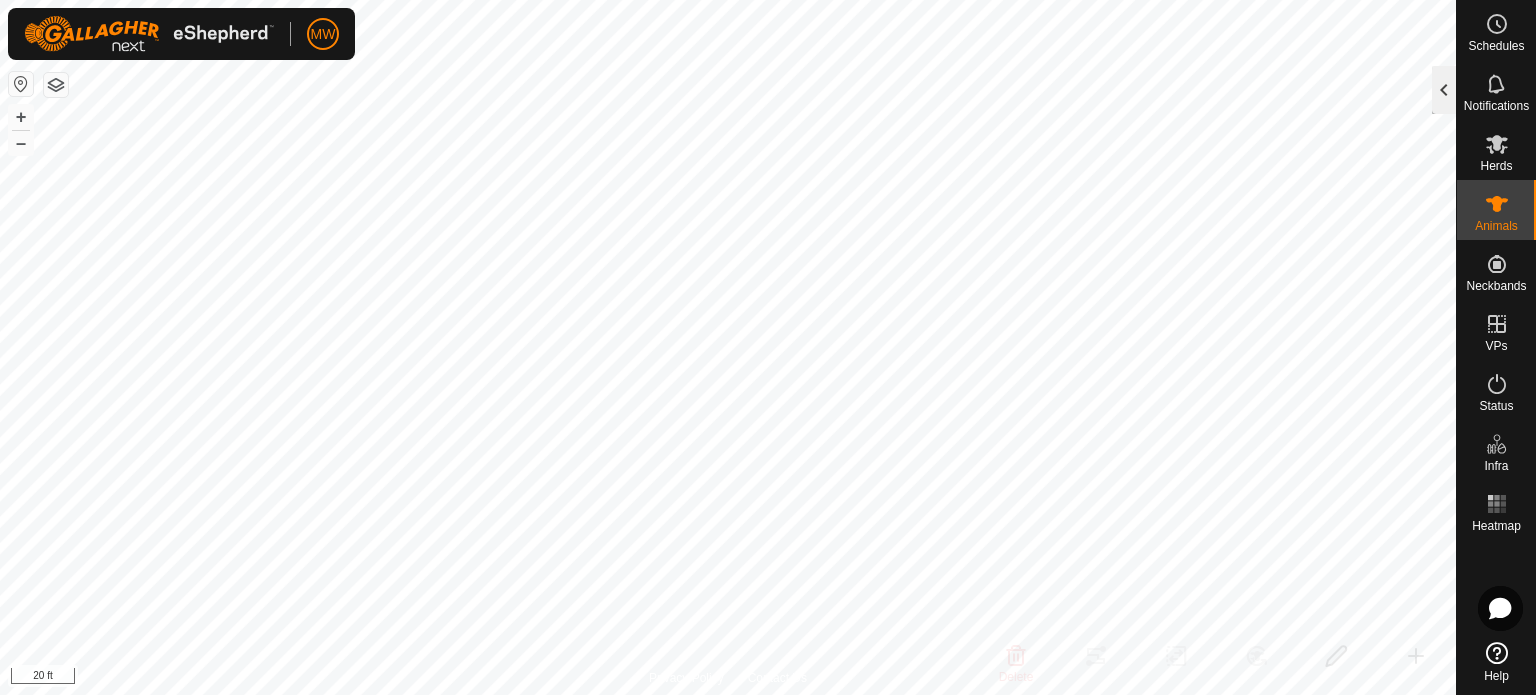 click 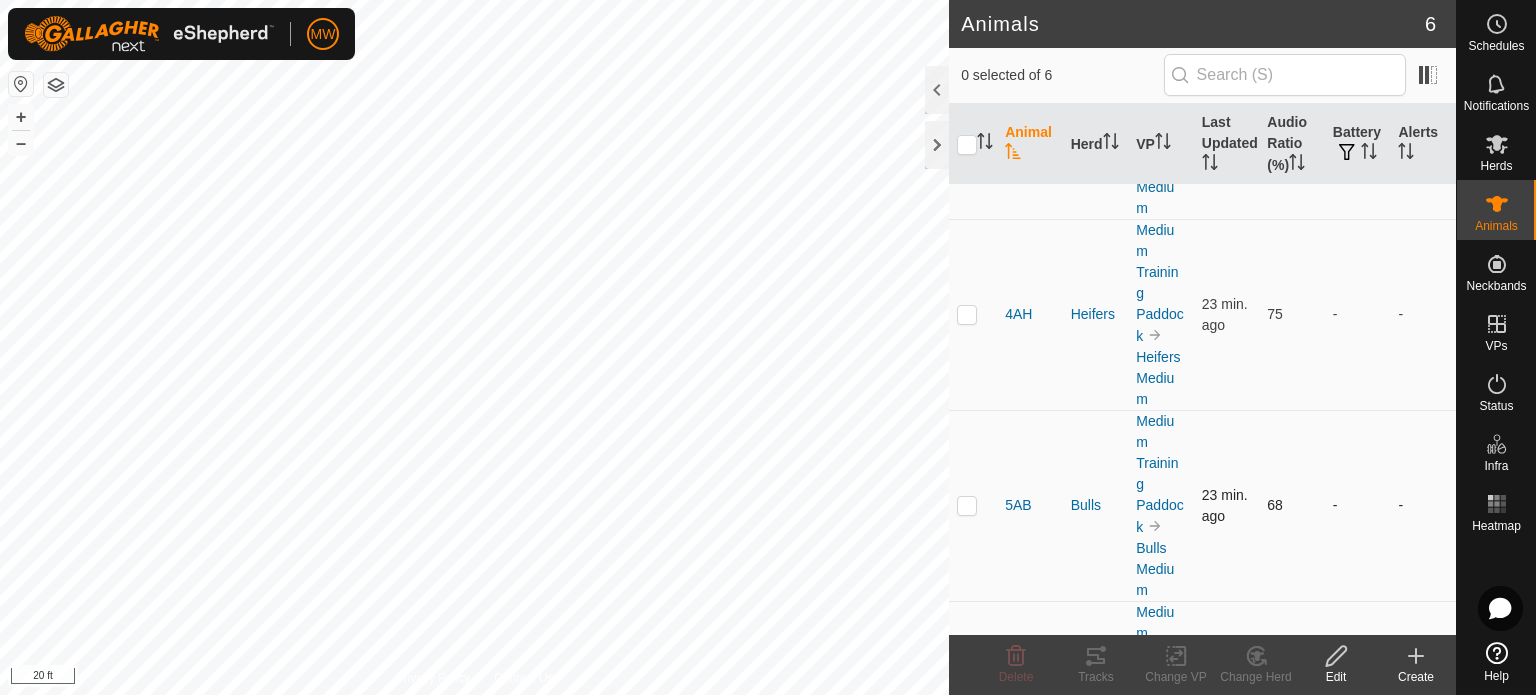 scroll, scrollTop: 692, scrollLeft: 0, axis: vertical 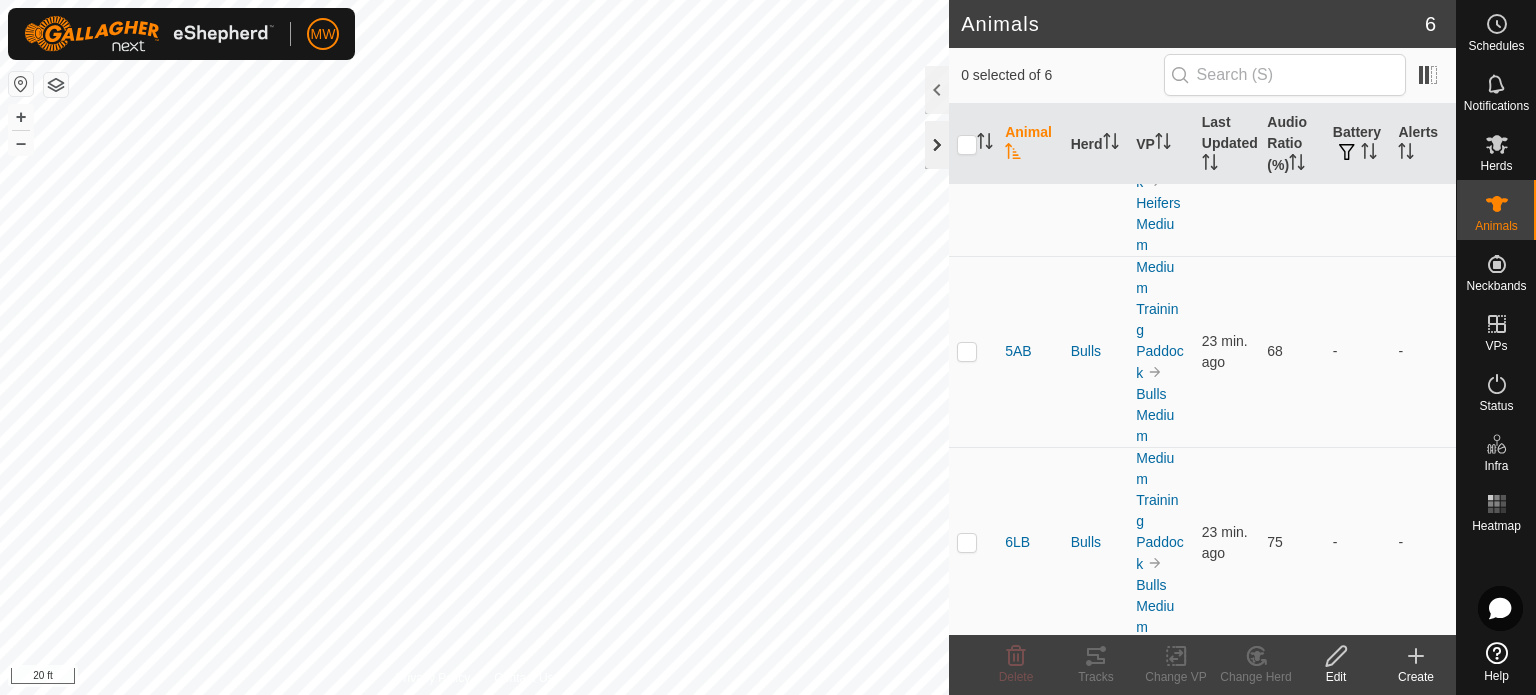 click 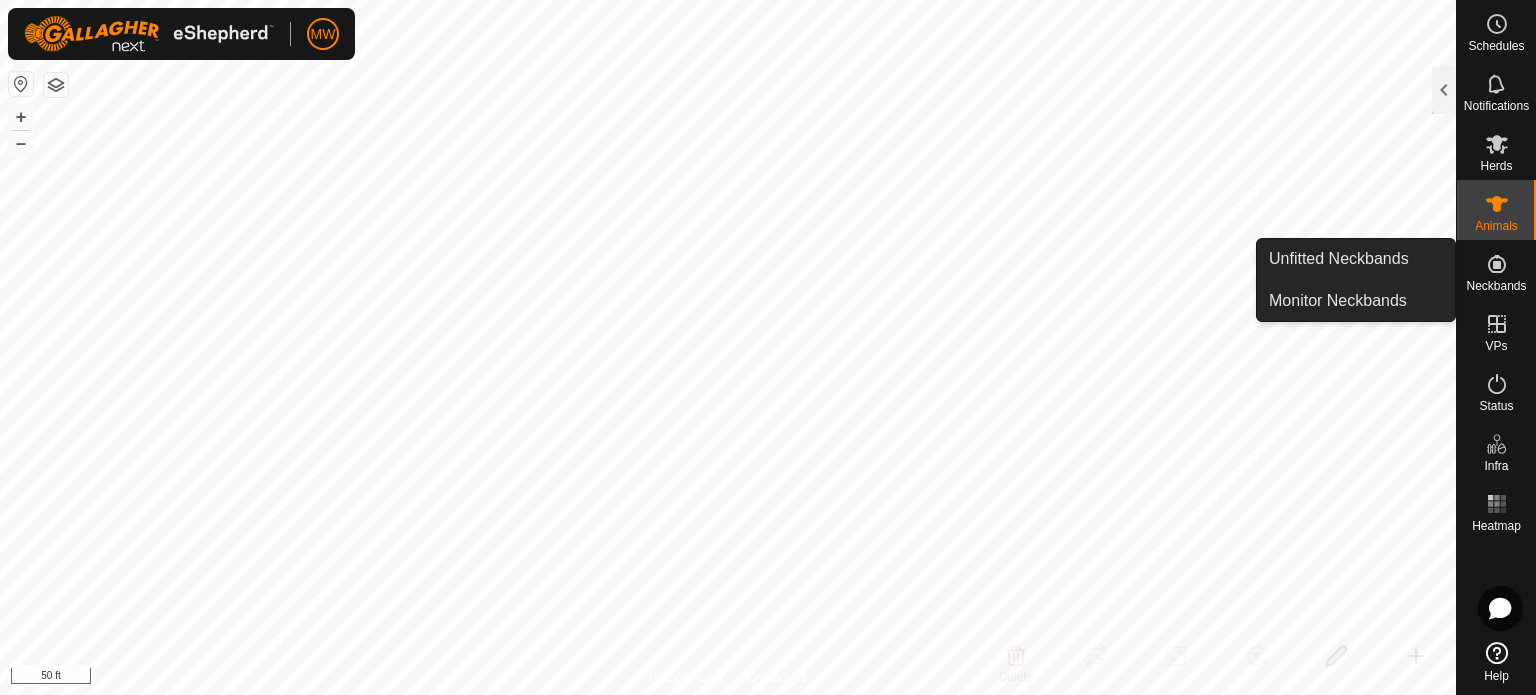 click 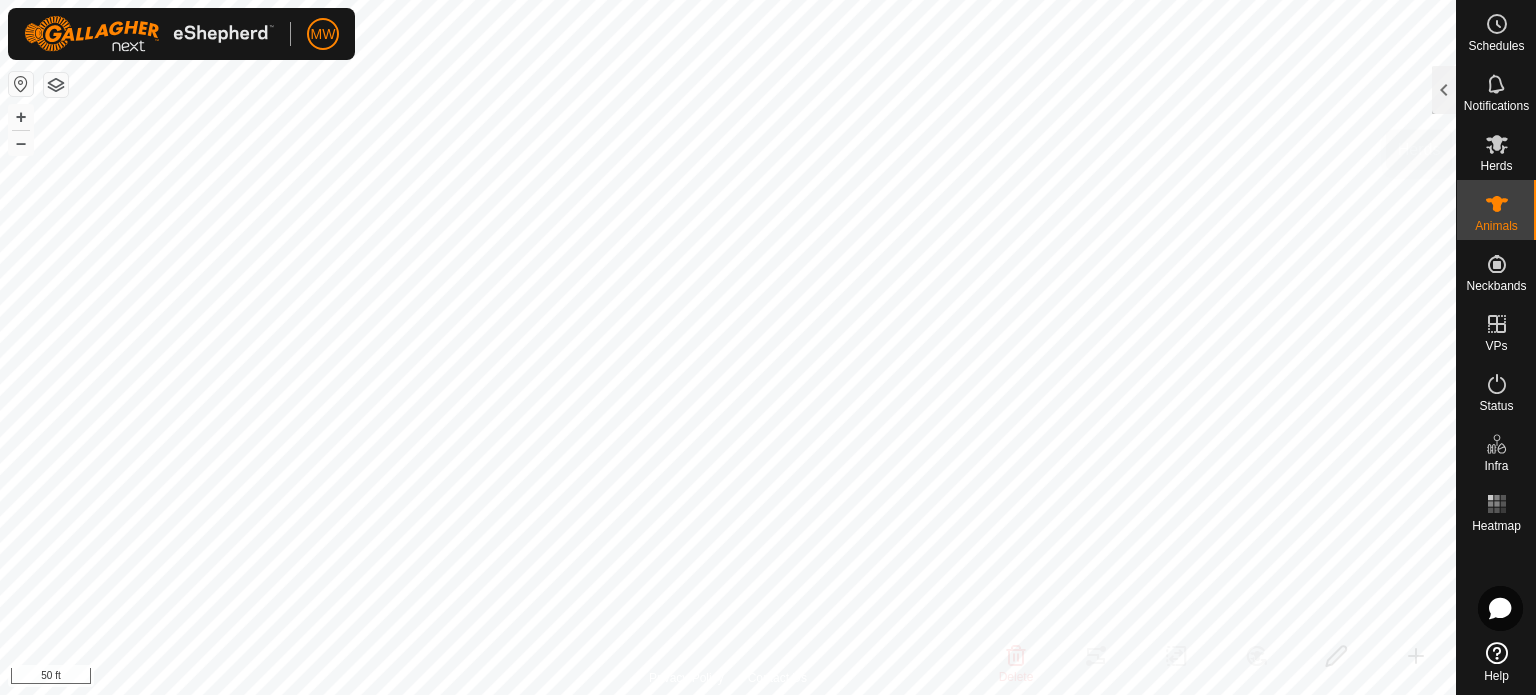 click 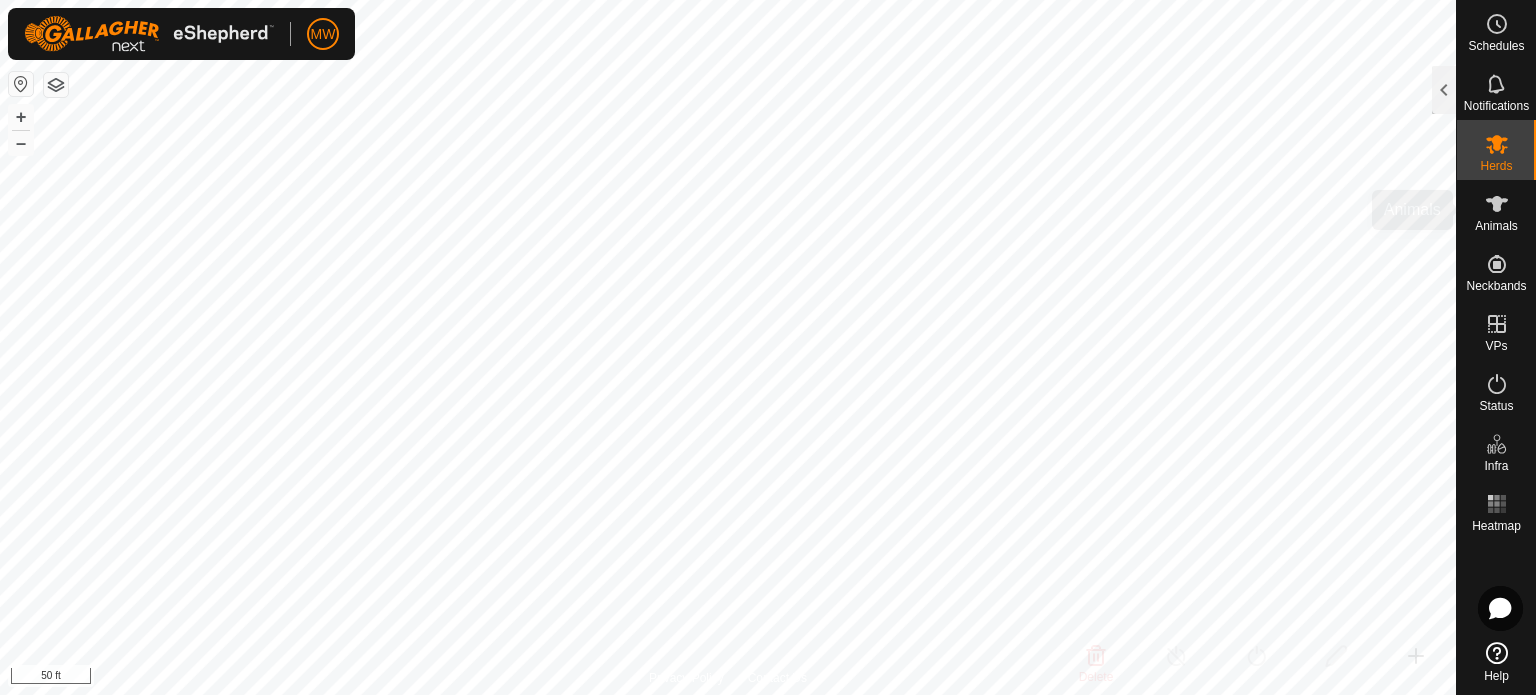 click on "Animals" at bounding box center [1496, 226] 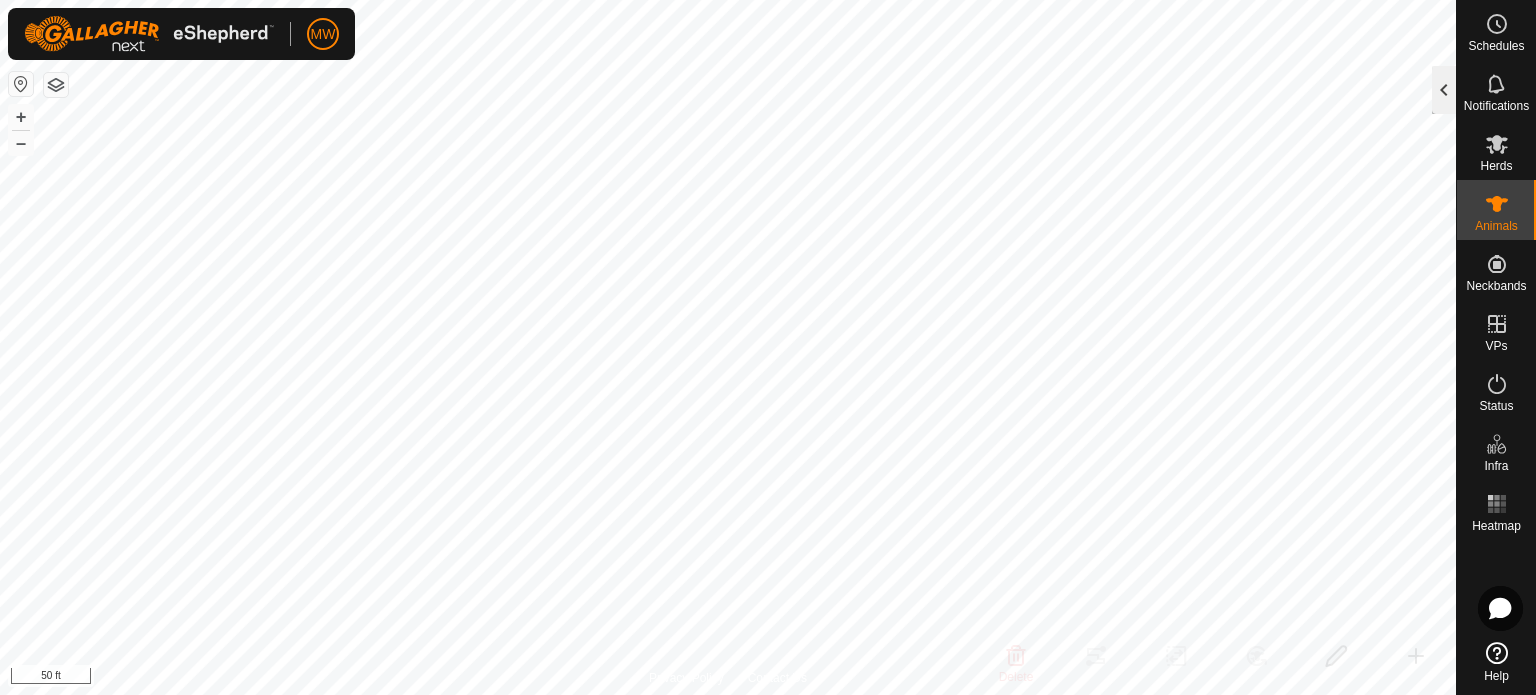 click 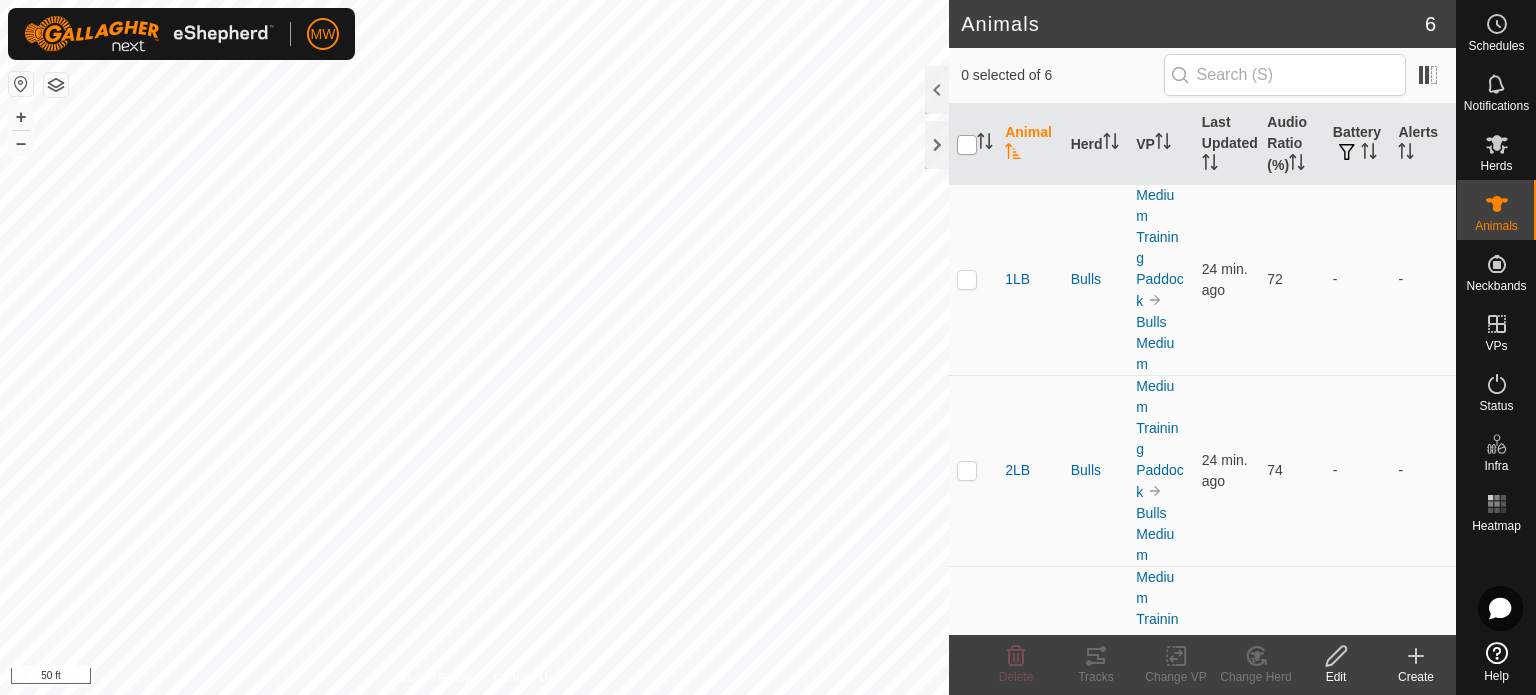 click at bounding box center (967, 145) 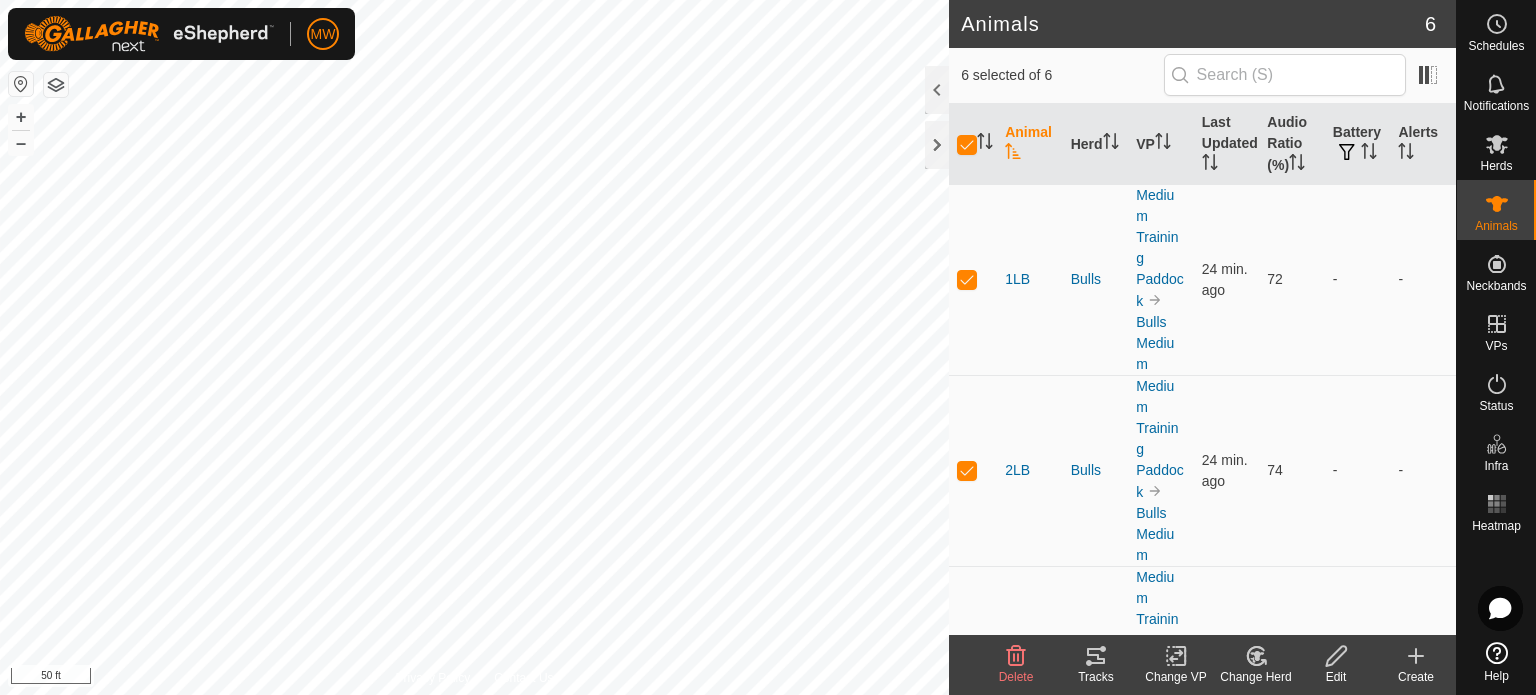 click 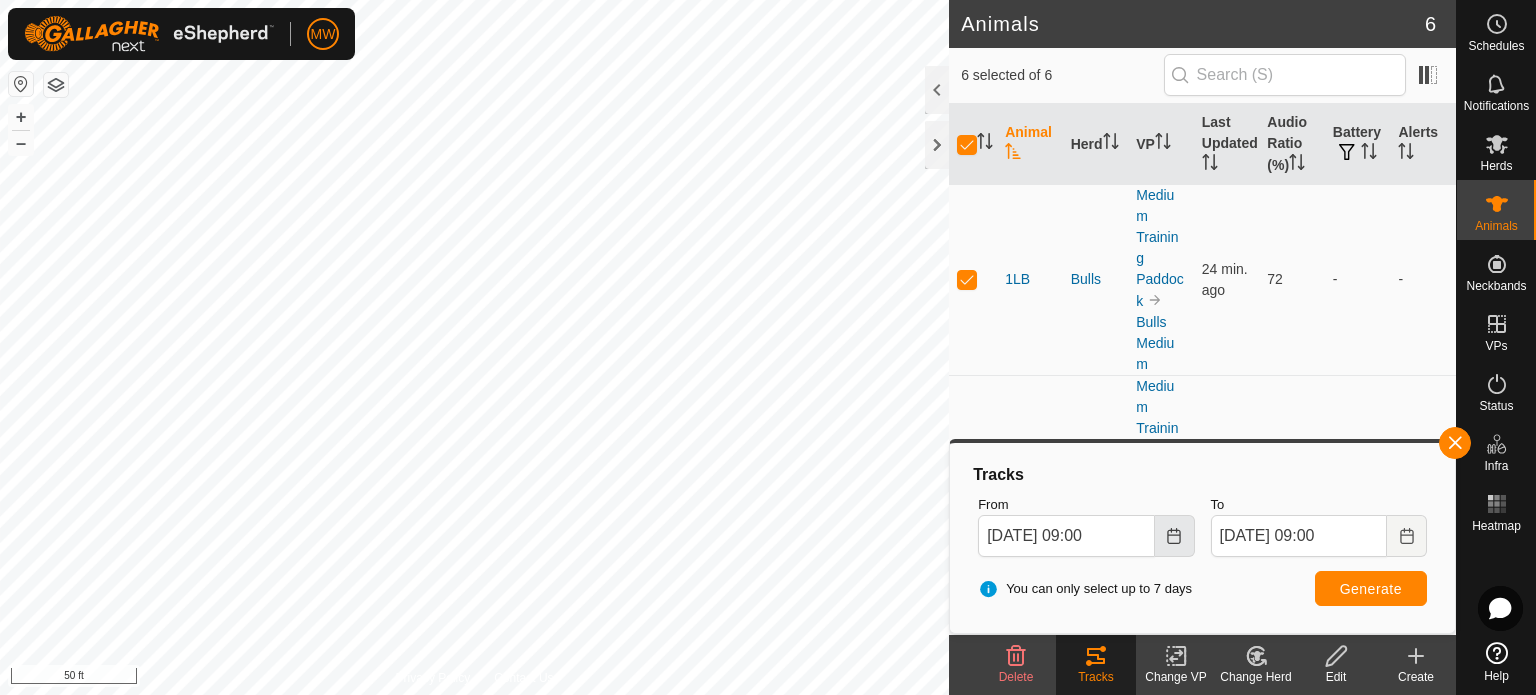 click 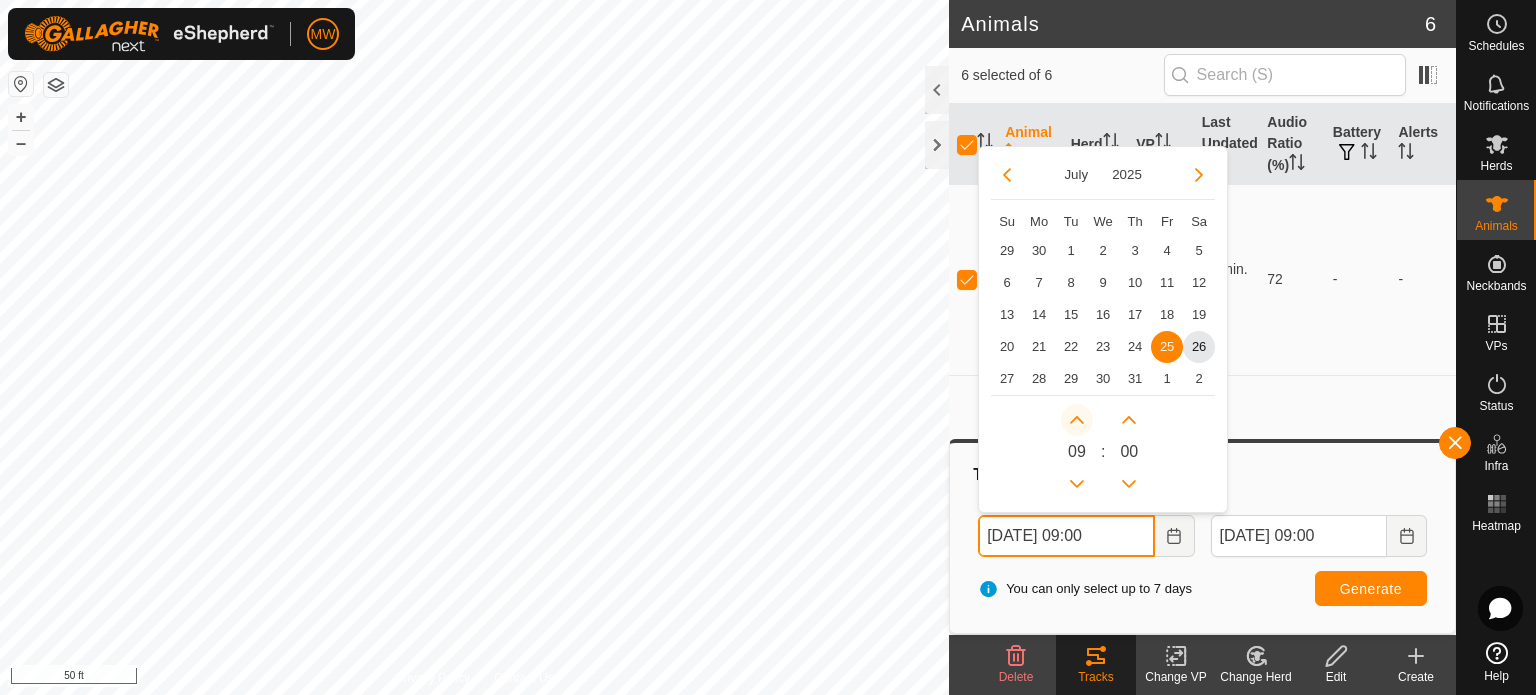 click at bounding box center [1077, 420] 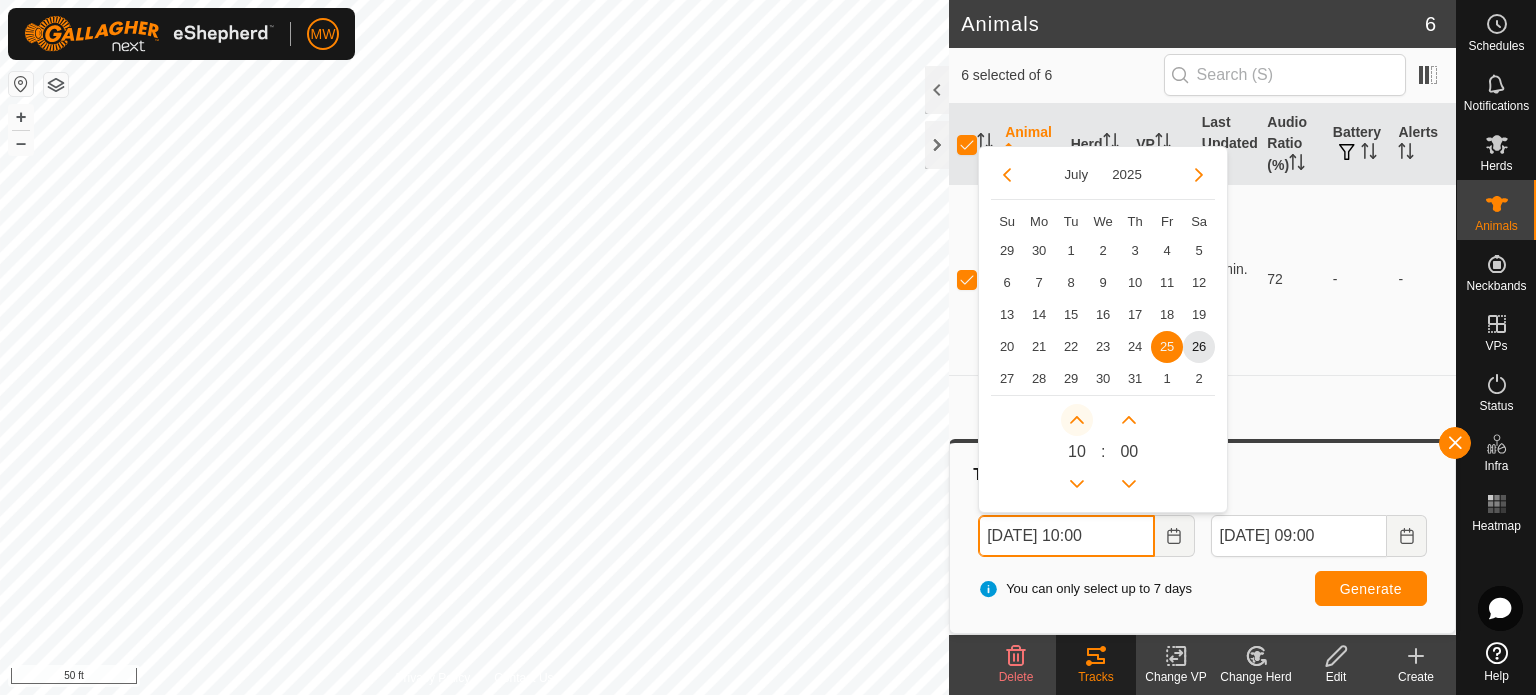 click at bounding box center (1075, 415) 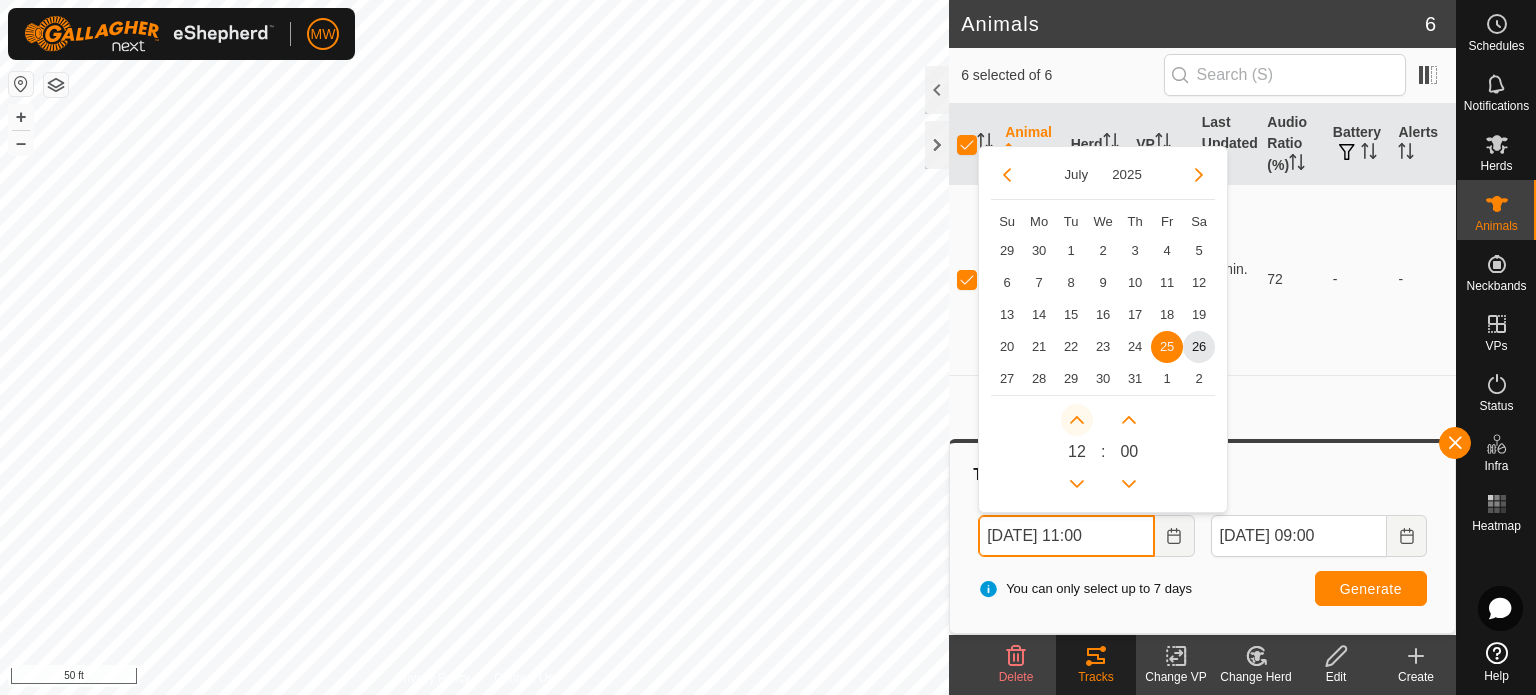 click at bounding box center (1077, 420) 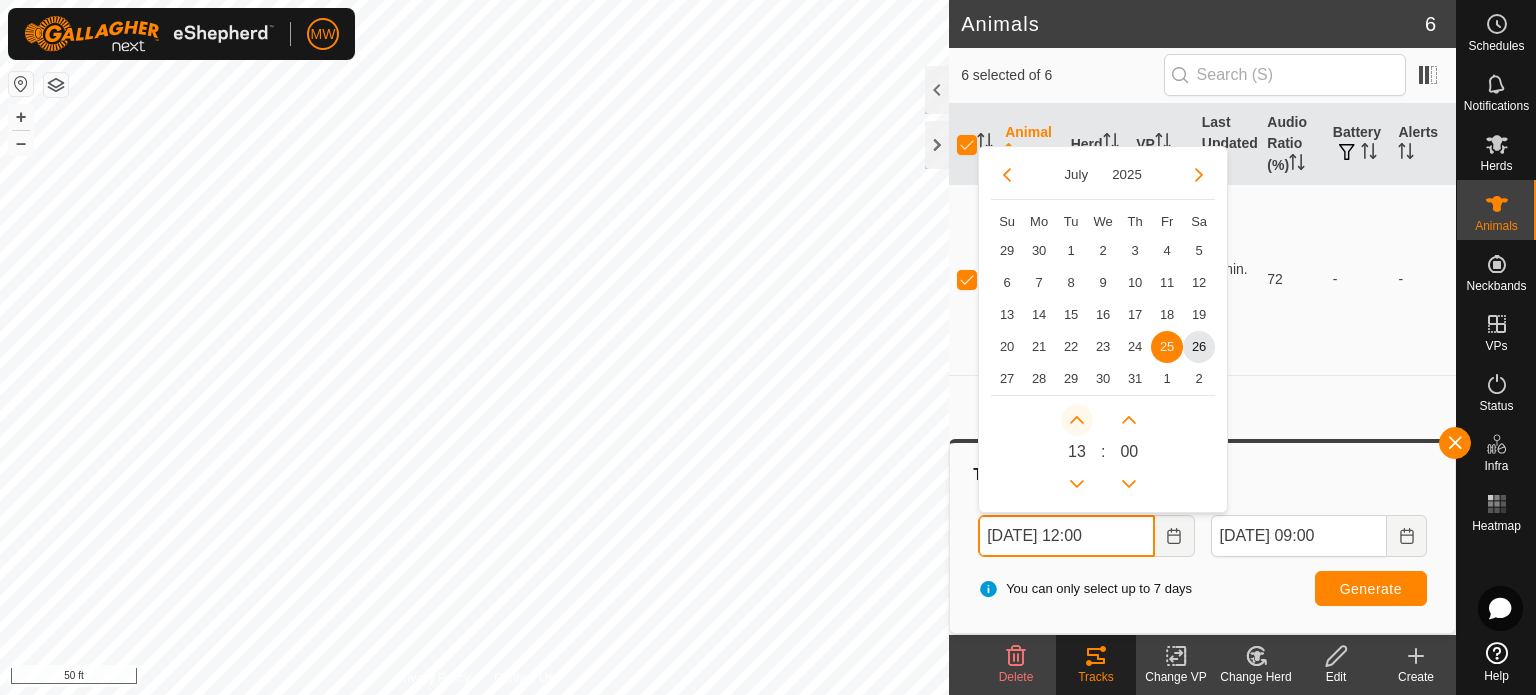 click 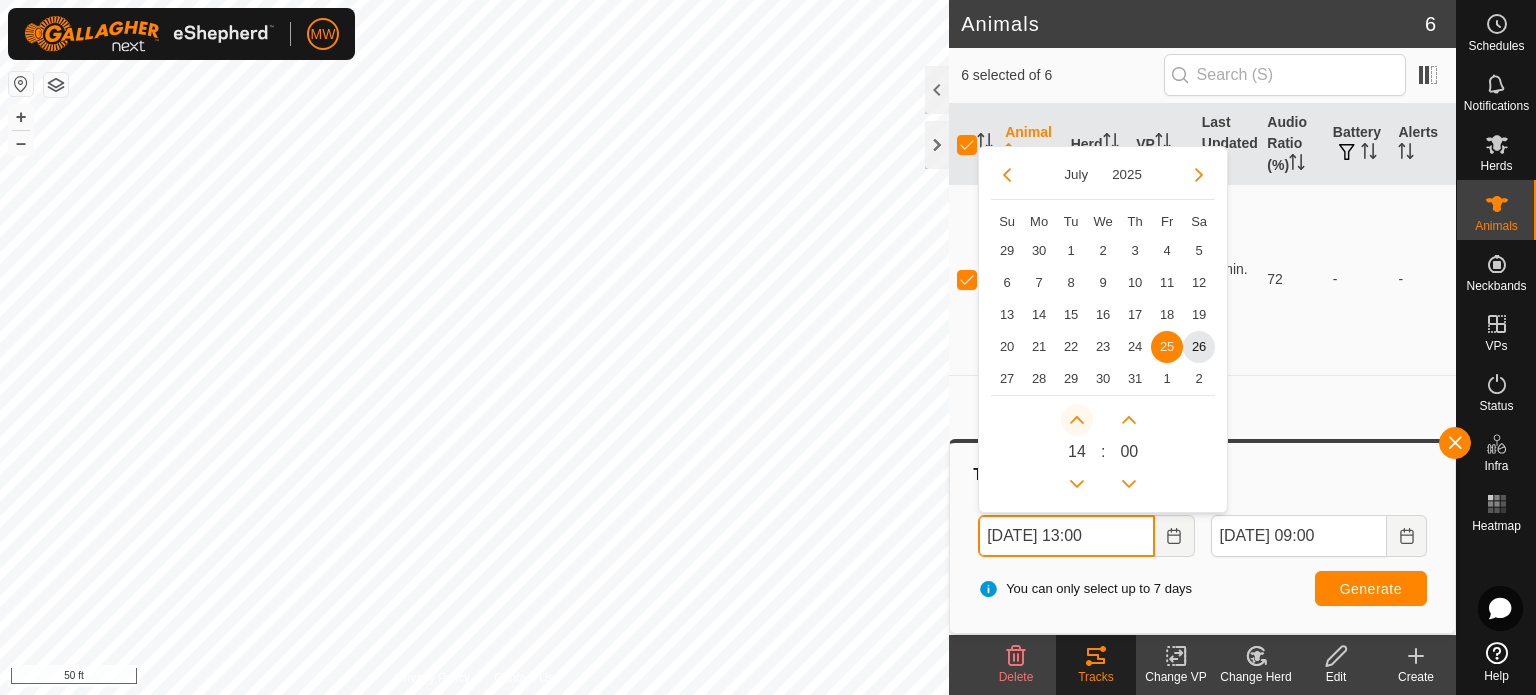 click at bounding box center [1077, 420] 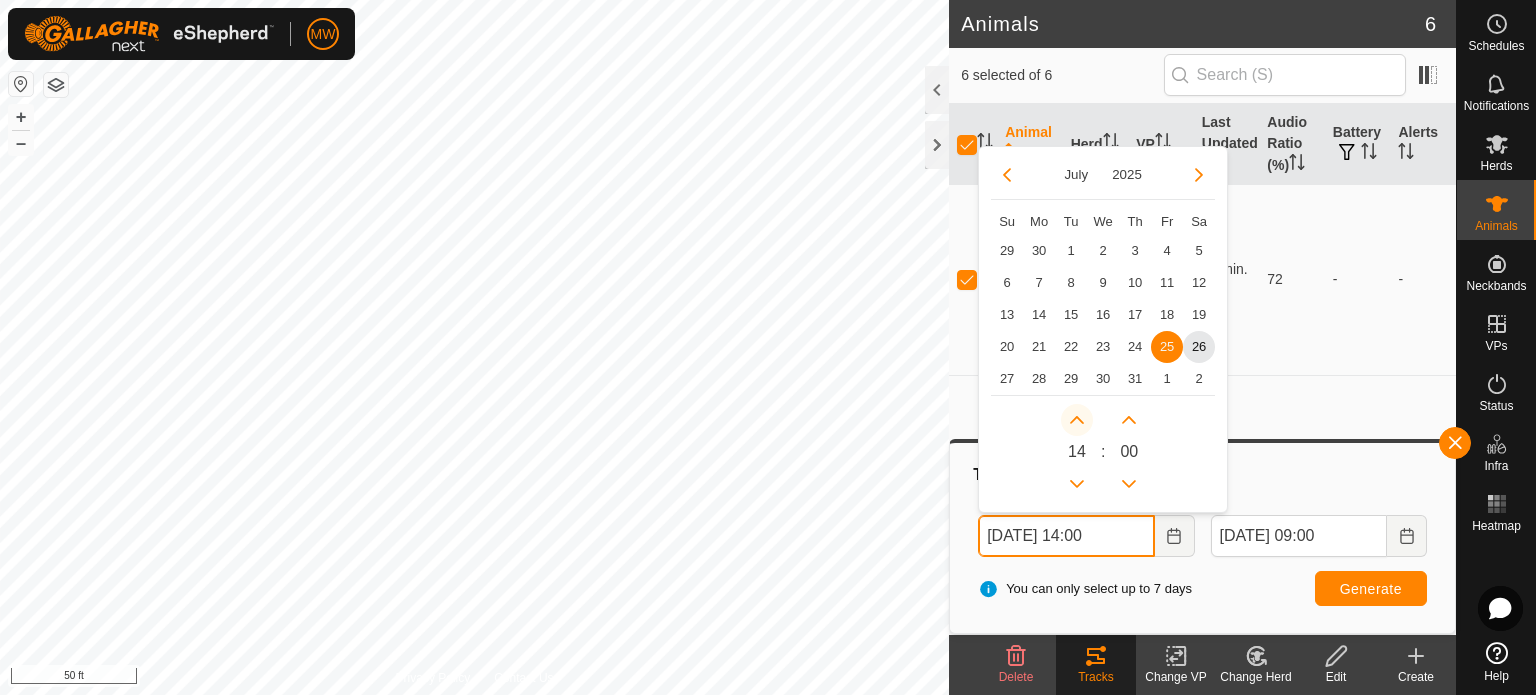 click at bounding box center (1077, 420) 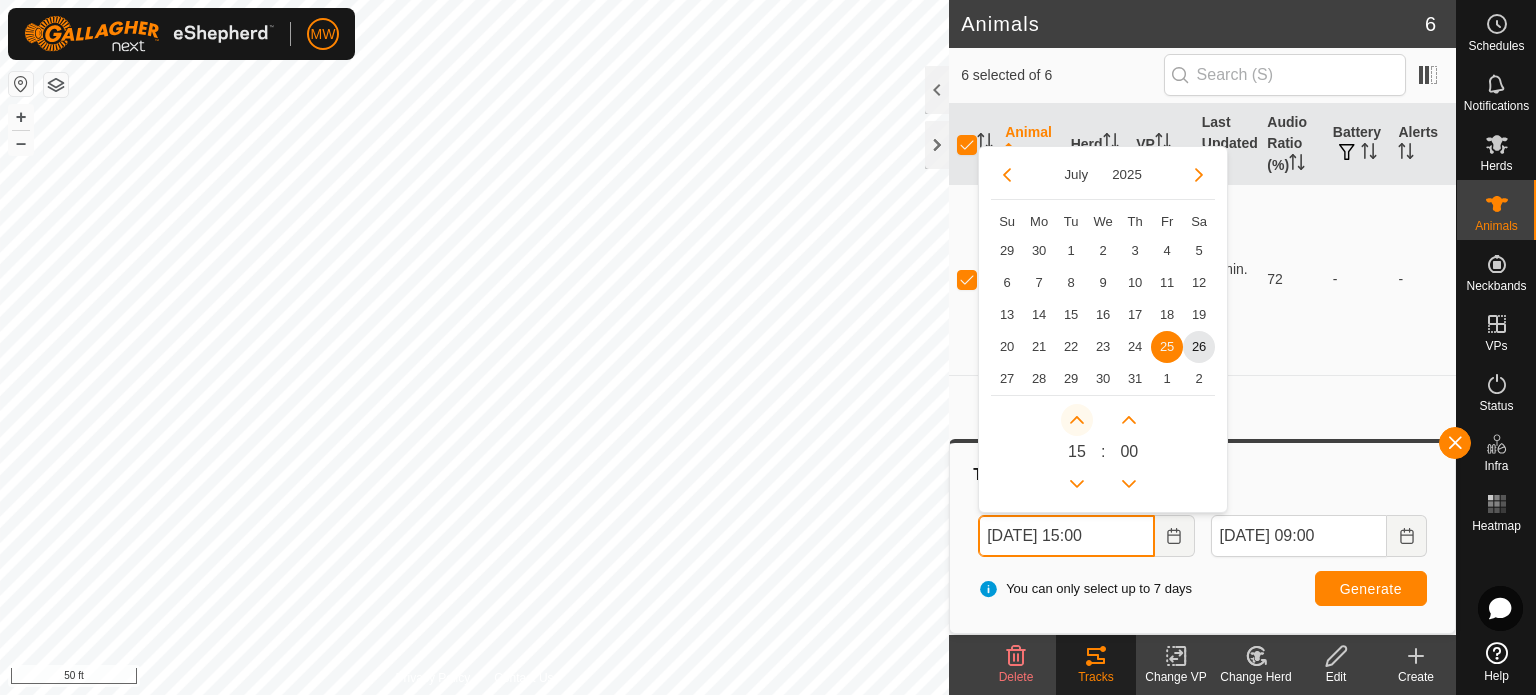 click at bounding box center [1075, 415] 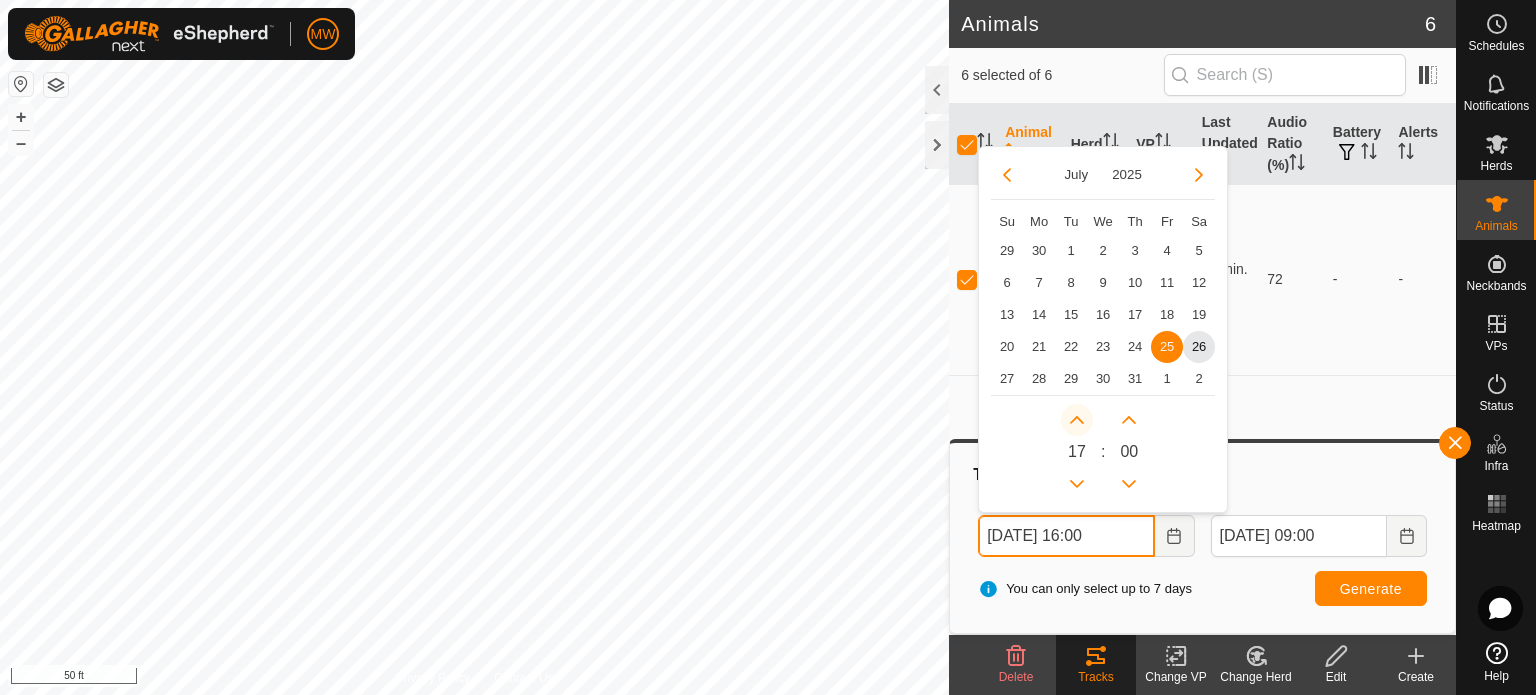 click at bounding box center (1077, 420) 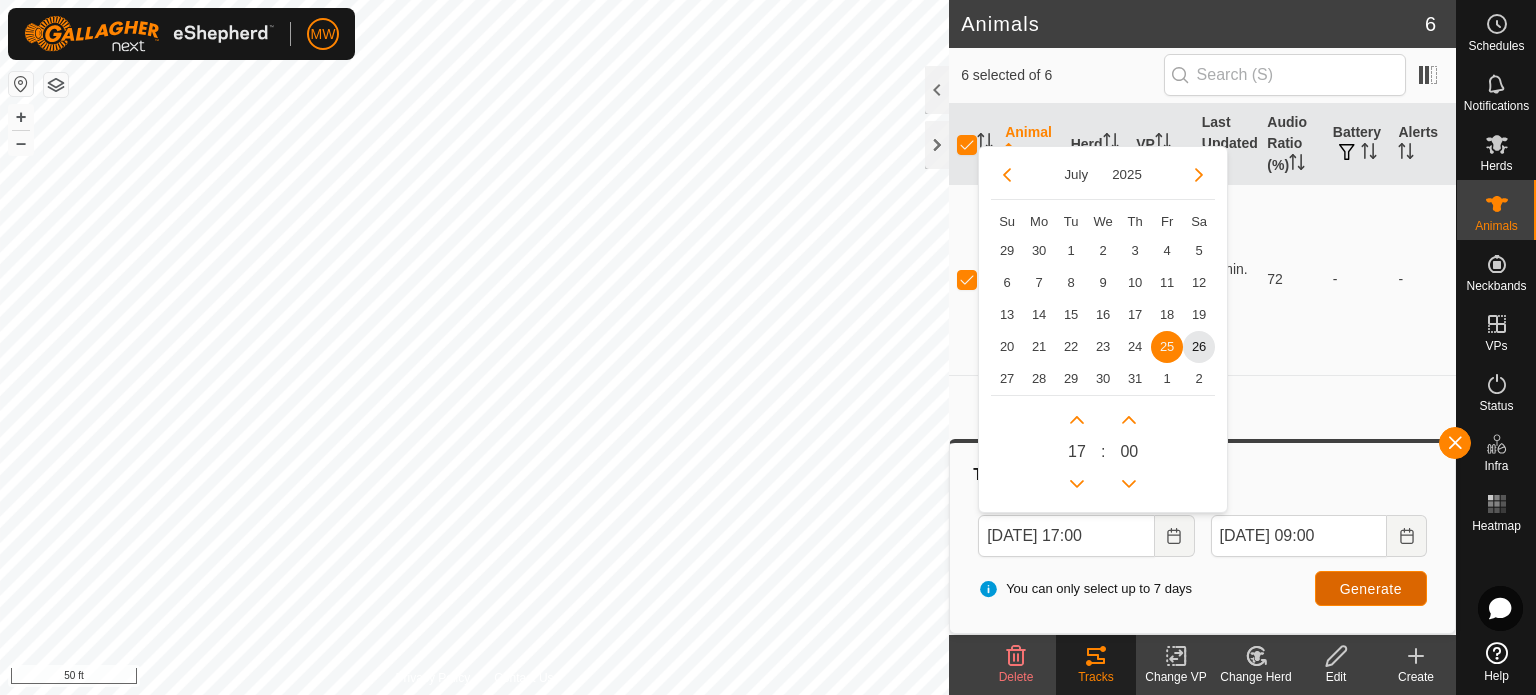 click on "Generate" at bounding box center (1371, 588) 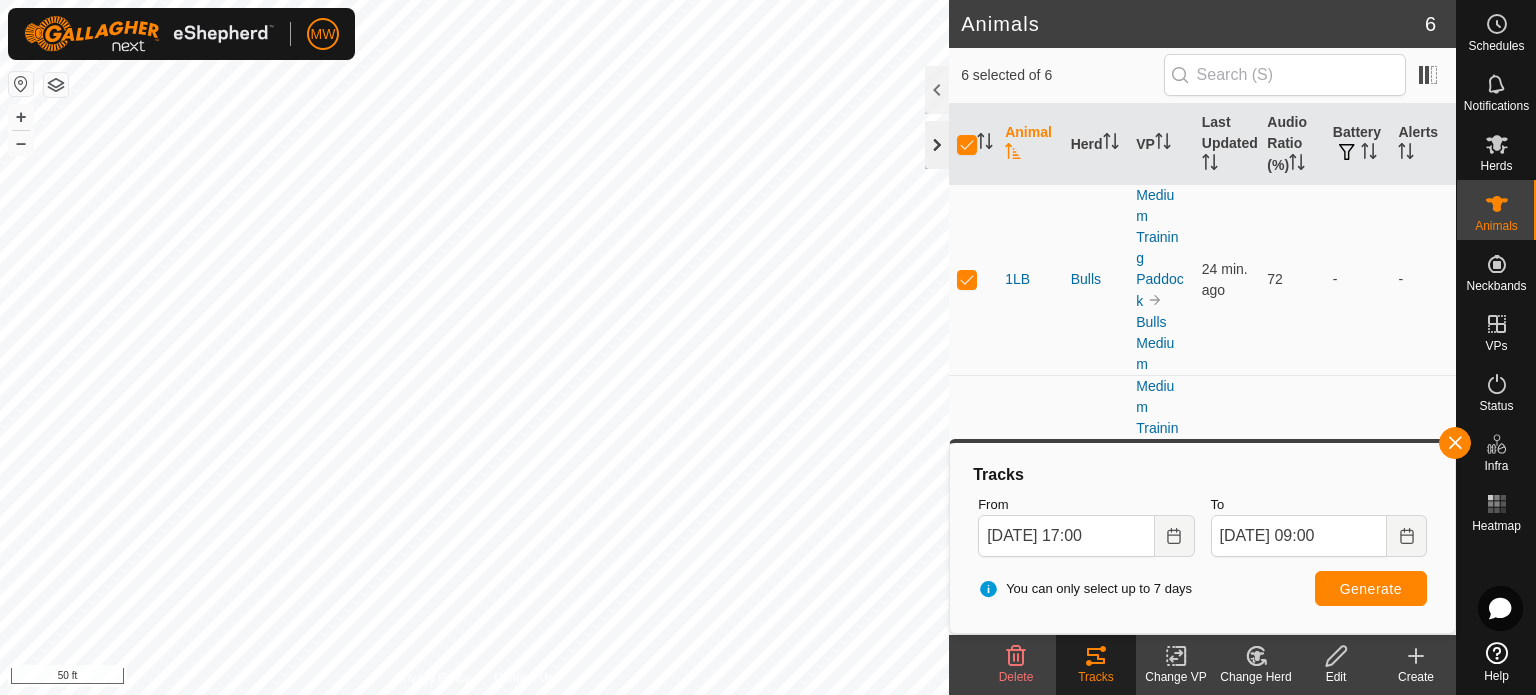 click 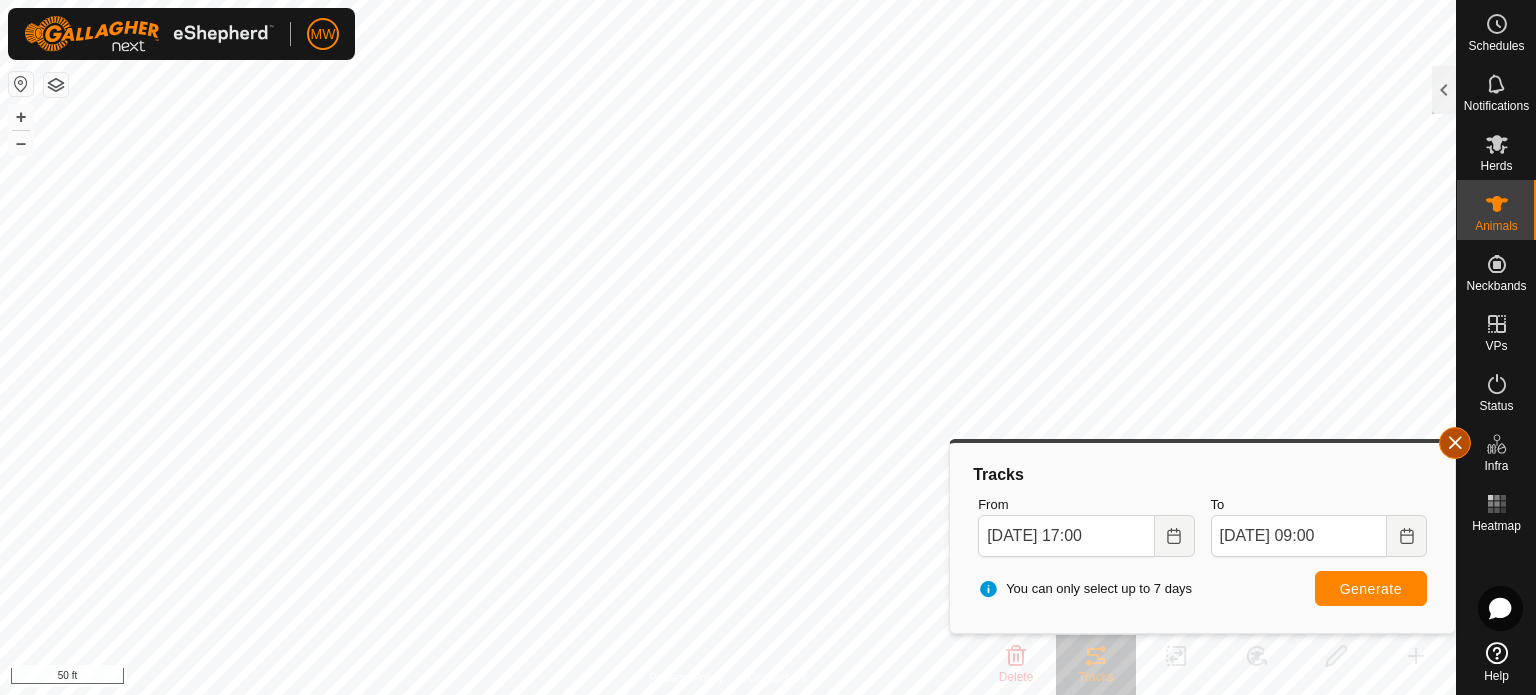 click at bounding box center [1455, 443] 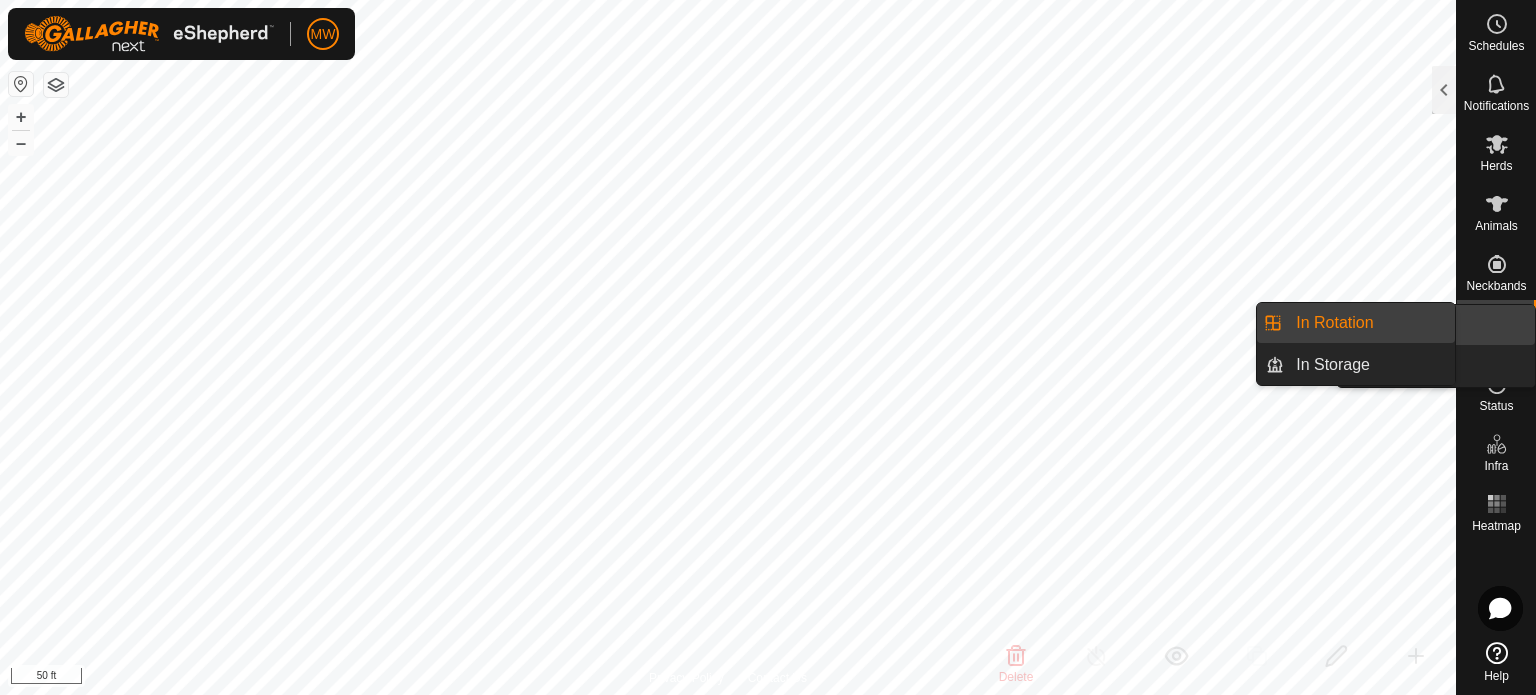 click on "VPs" at bounding box center (1496, 330) 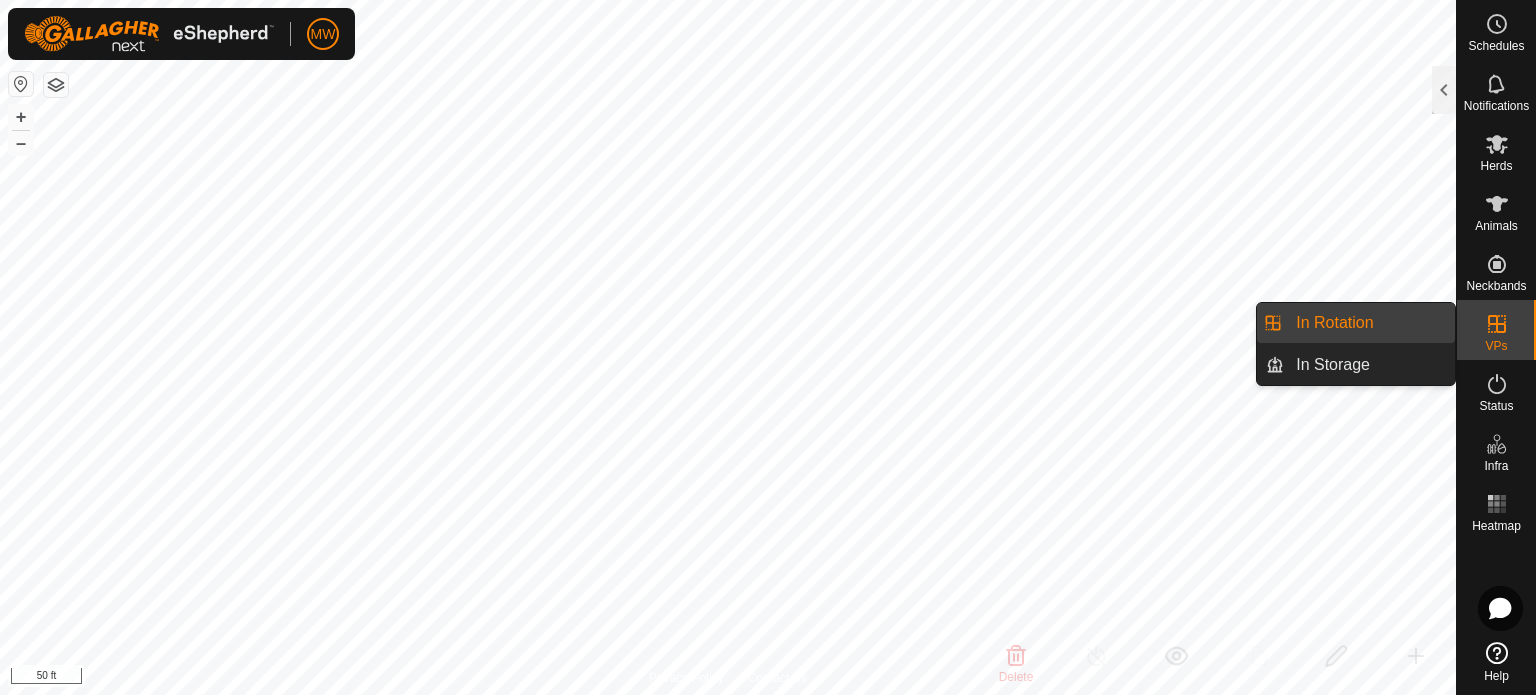 click on "In Rotation" at bounding box center (1369, 323) 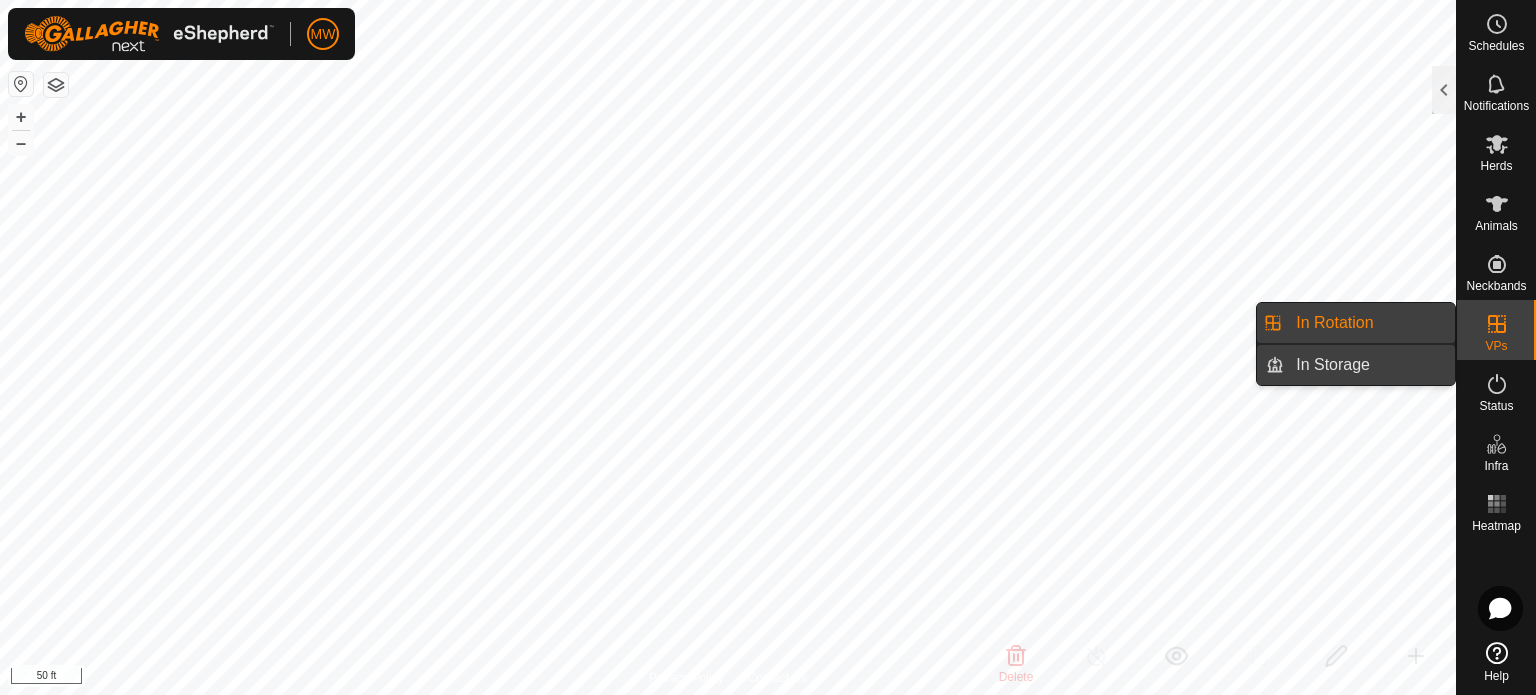 click on "In Storage" at bounding box center [1369, 365] 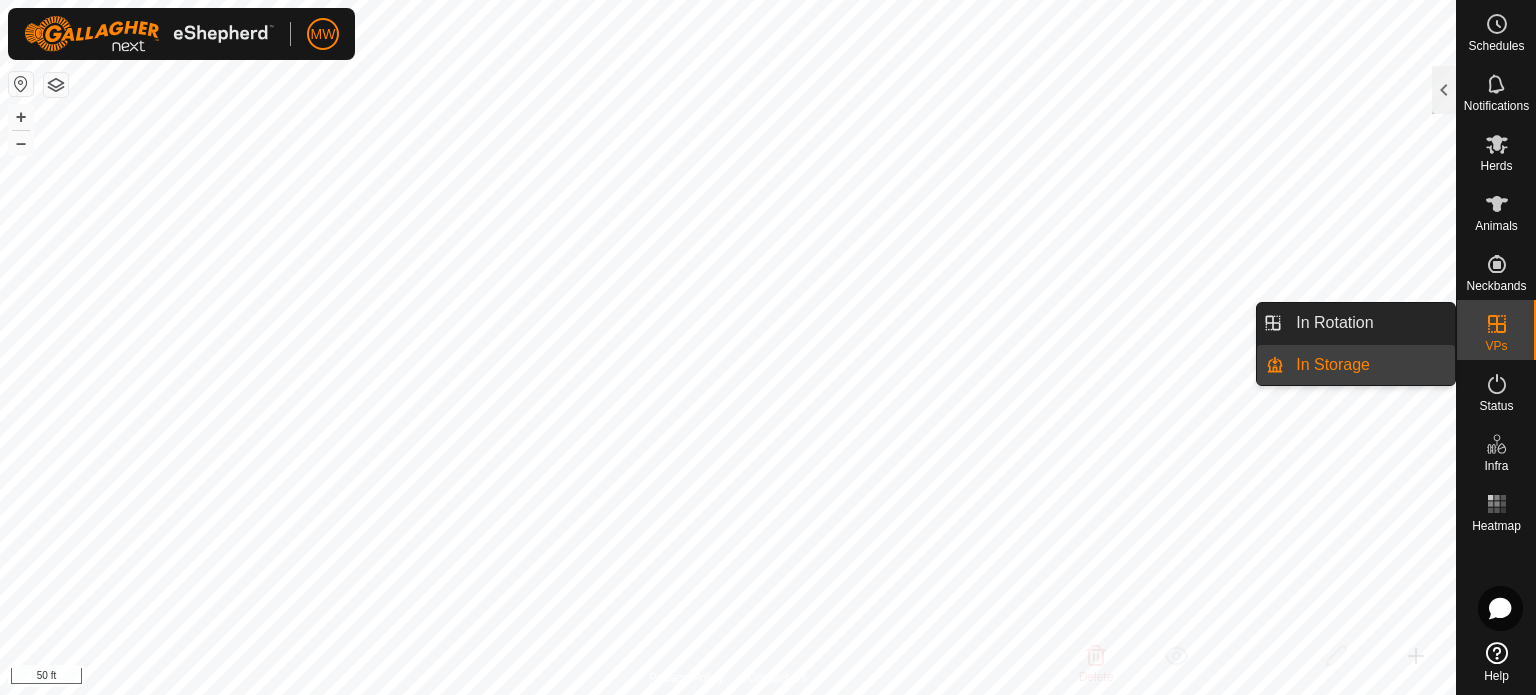 click on "VPs" at bounding box center (1496, 330) 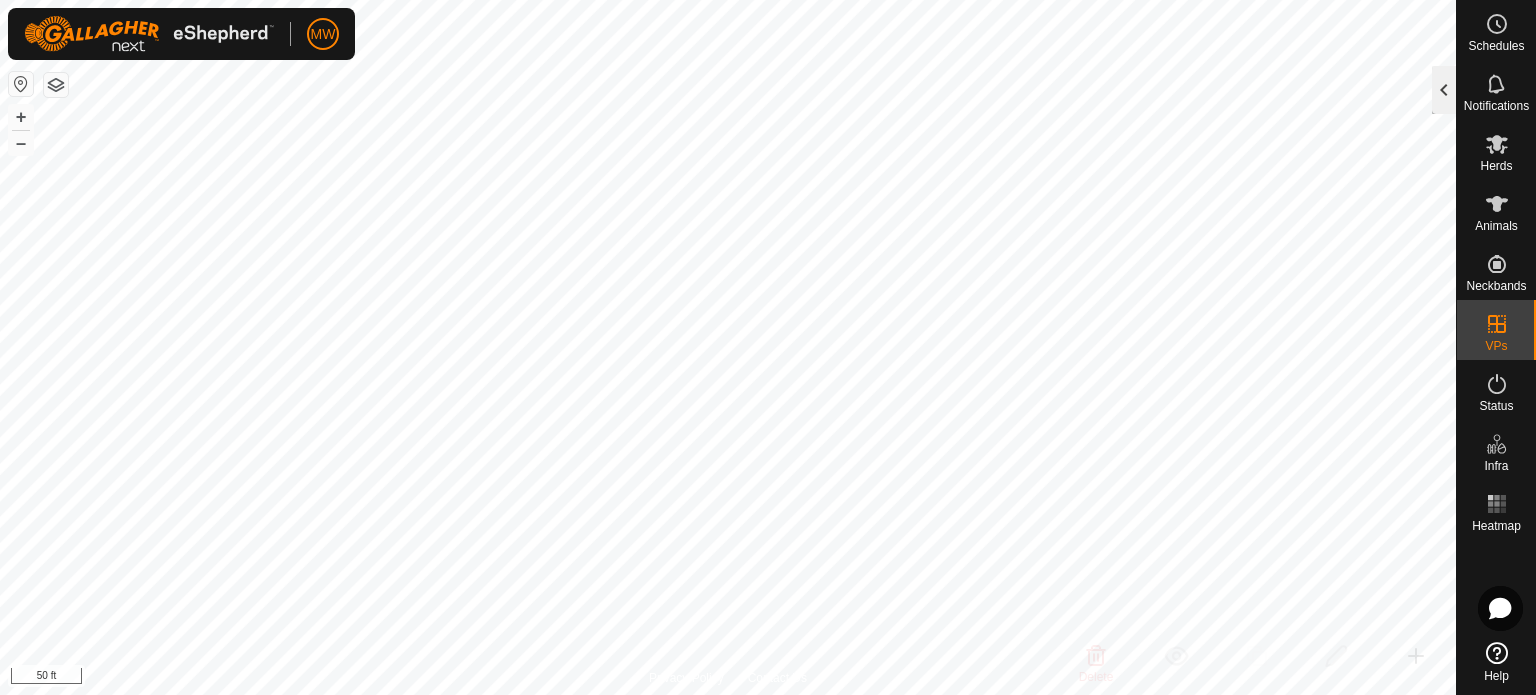 click 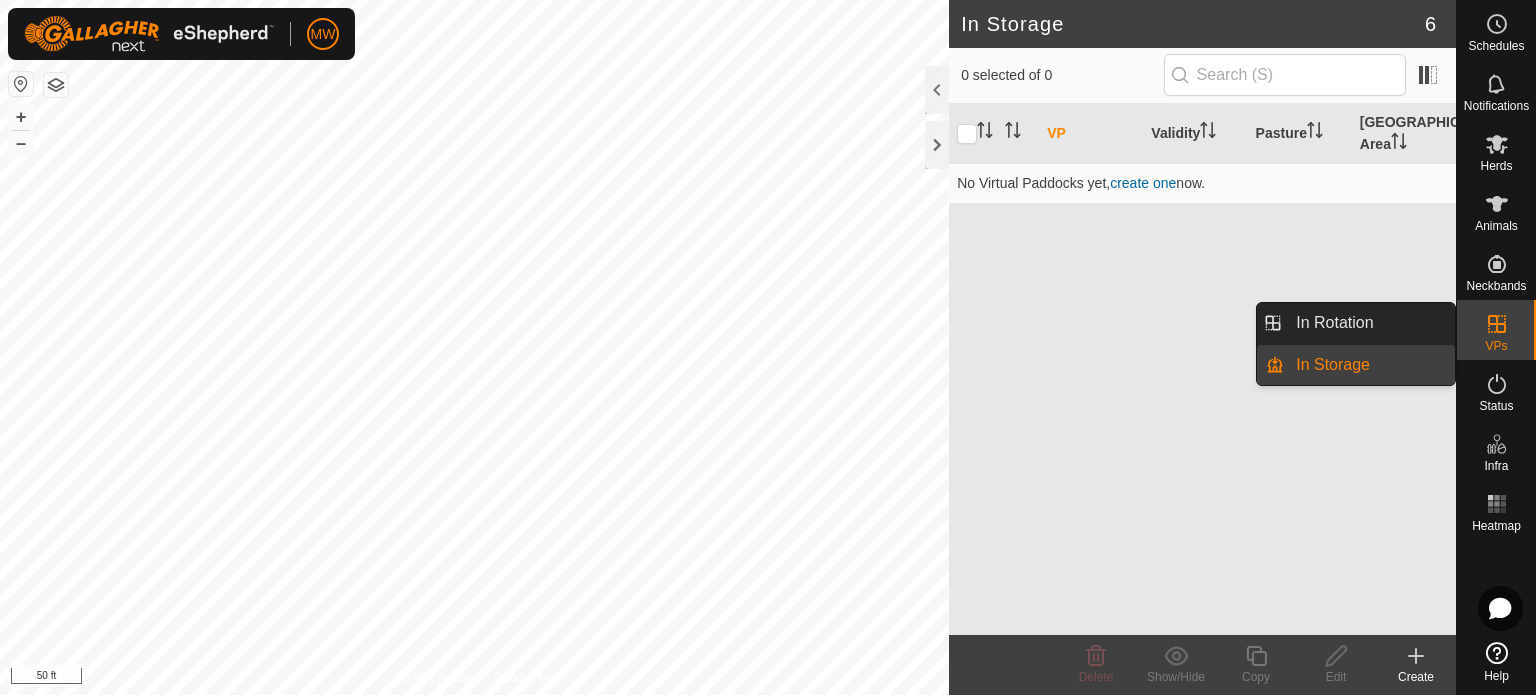 click on "In Rotation" at bounding box center (1369, 323) 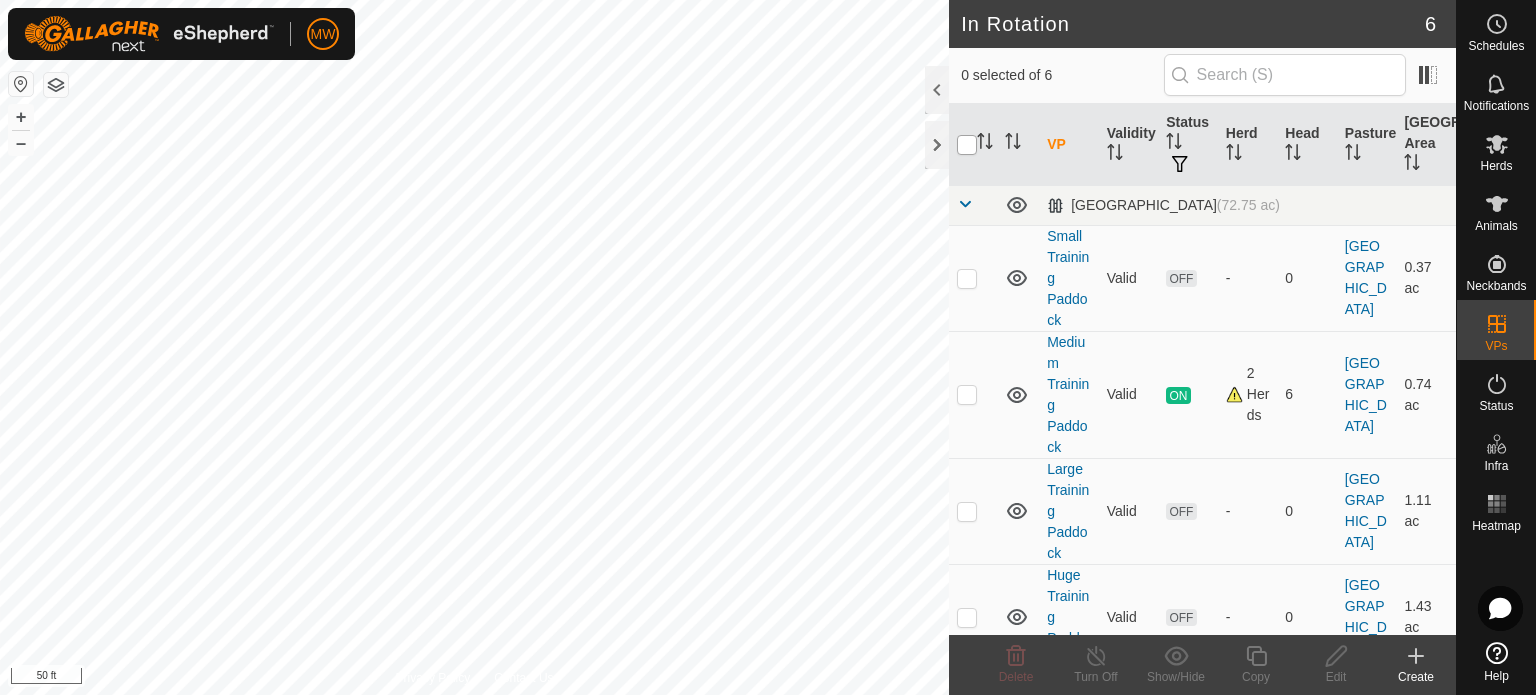 click at bounding box center (967, 145) 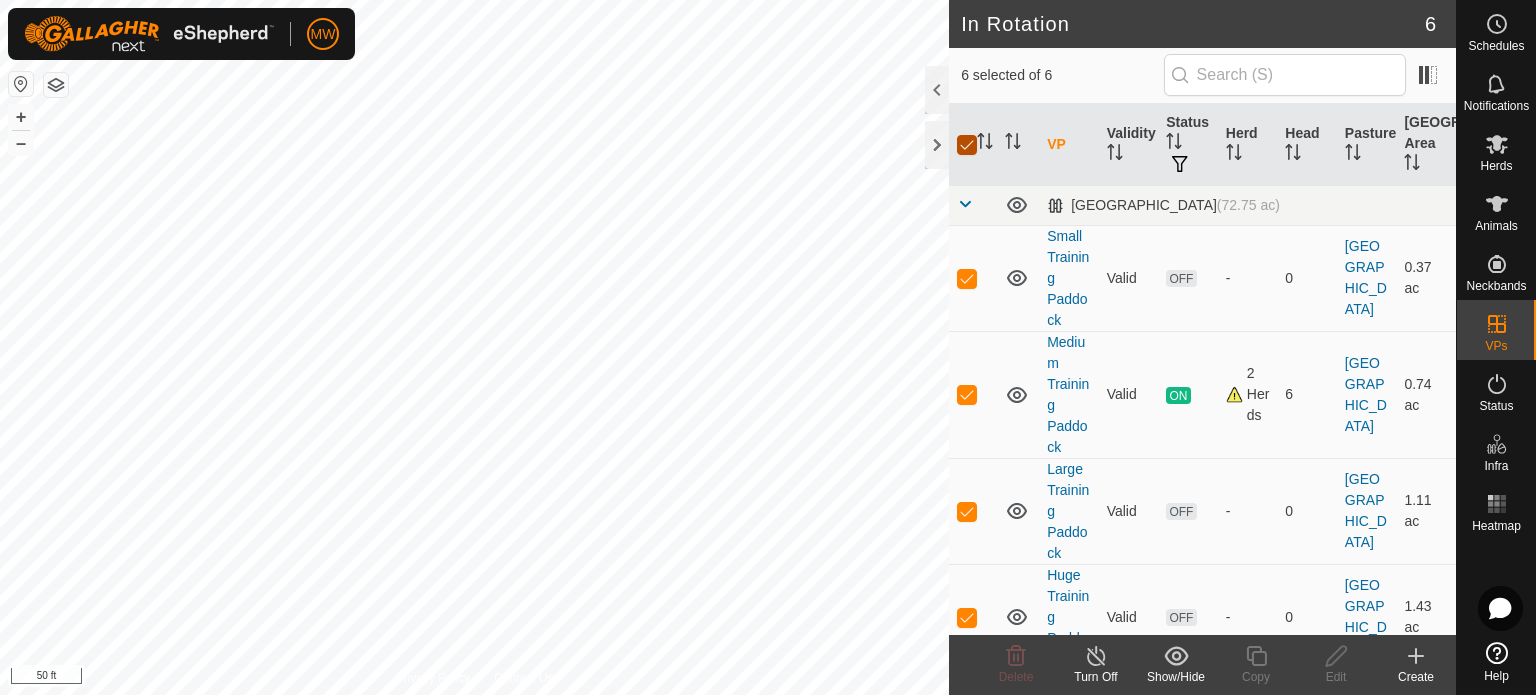 click at bounding box center (967, 145) 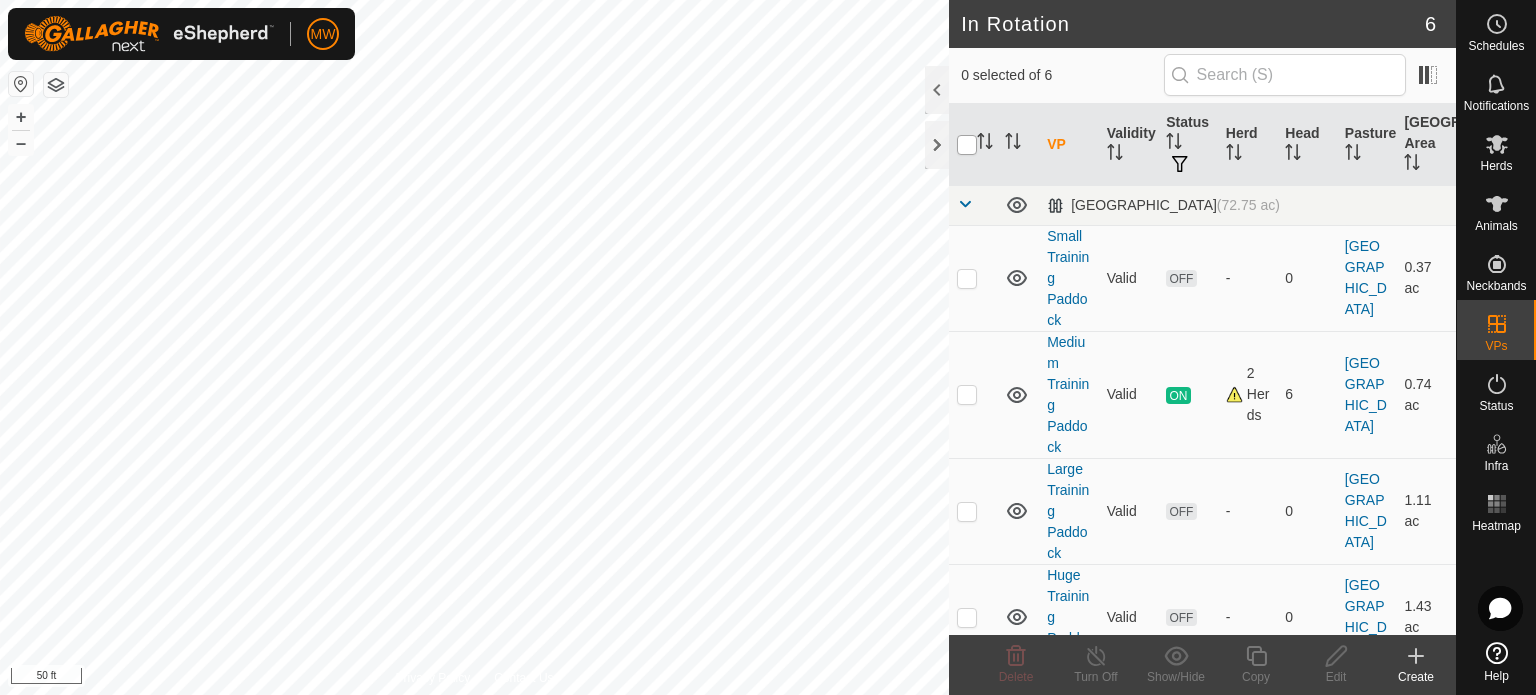 click at bounding box center (967, 145) 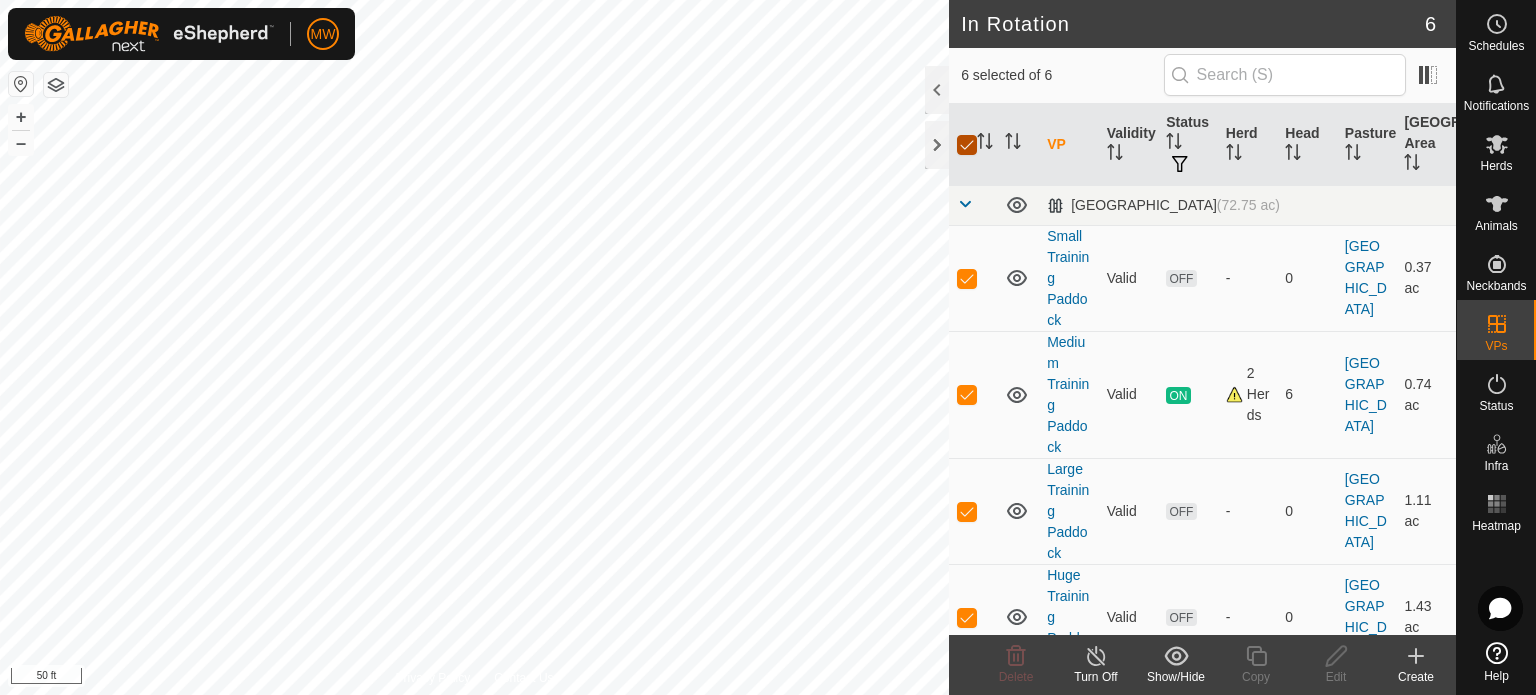 click at bounding box center [967, 145] 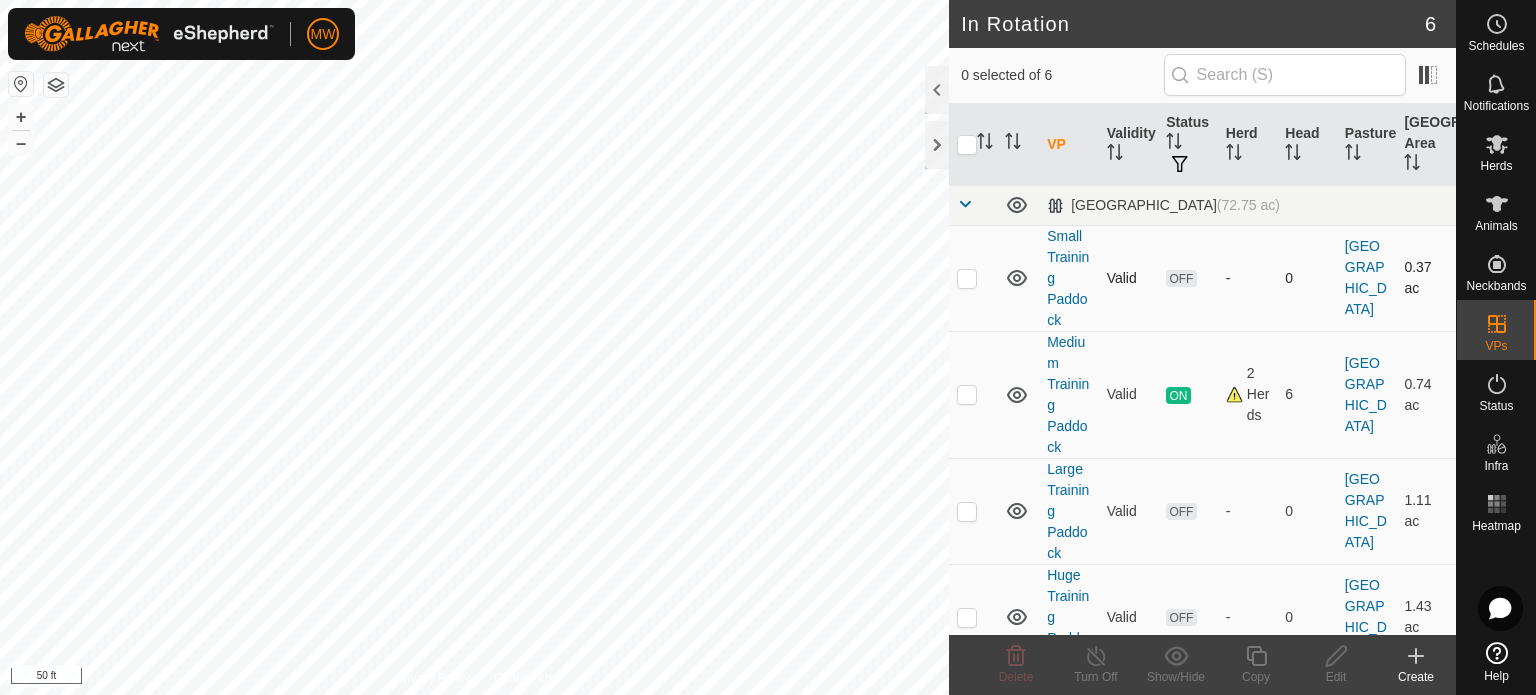 click at bounding box center (973, 278) 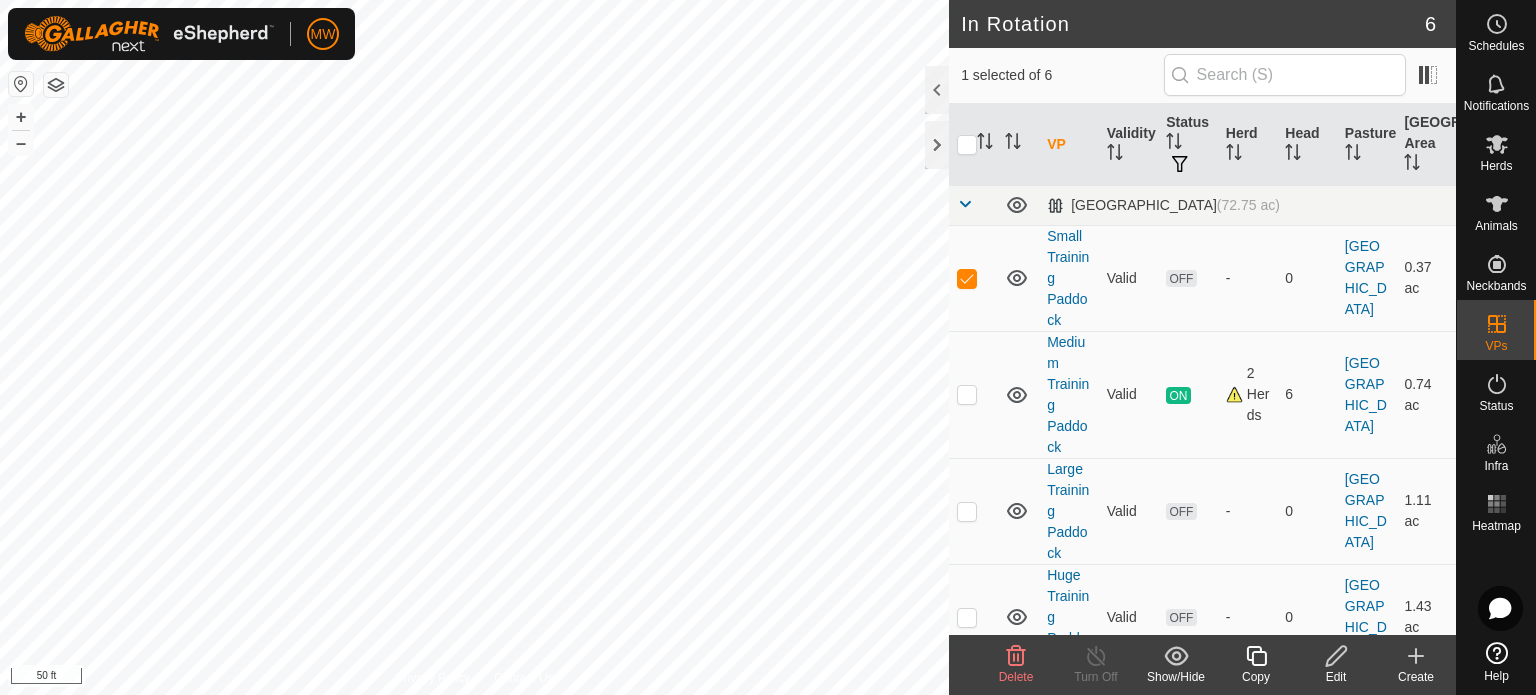 click 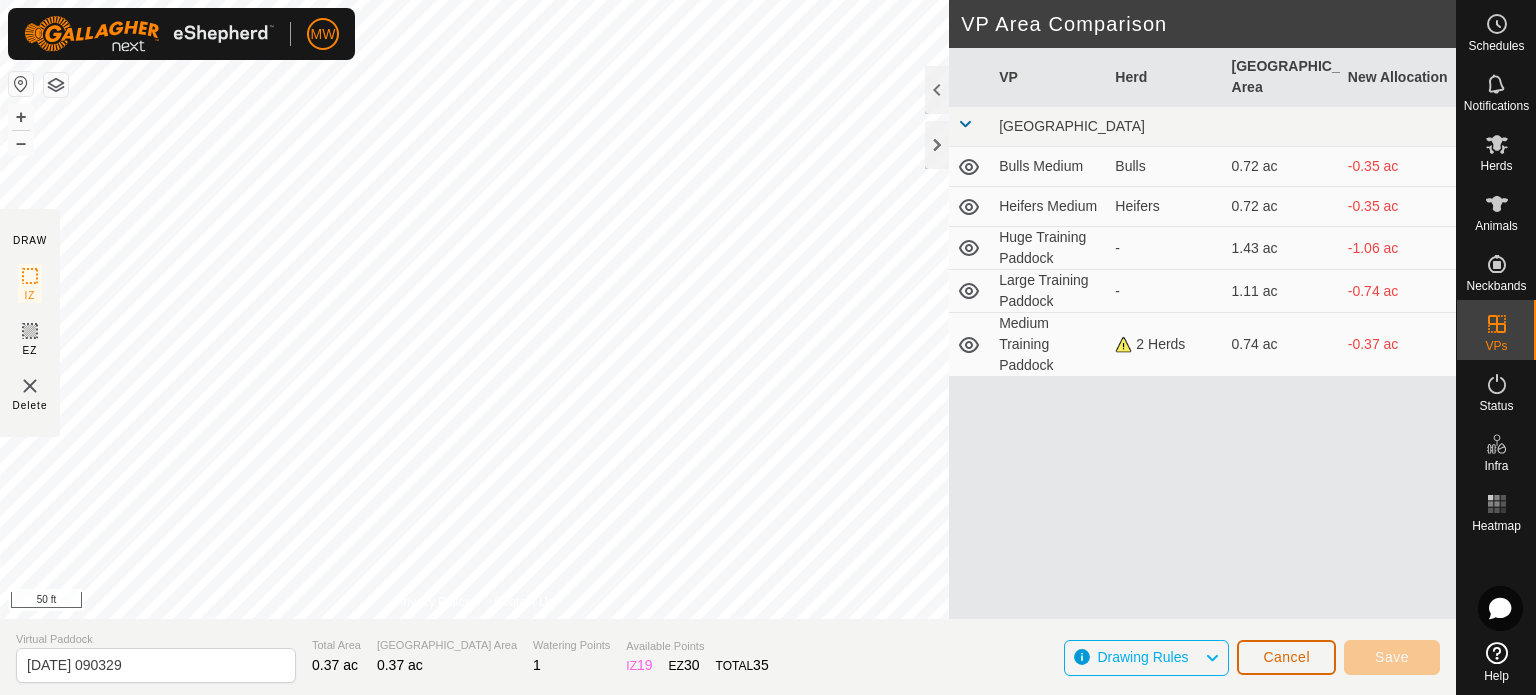 click on "Cancel" 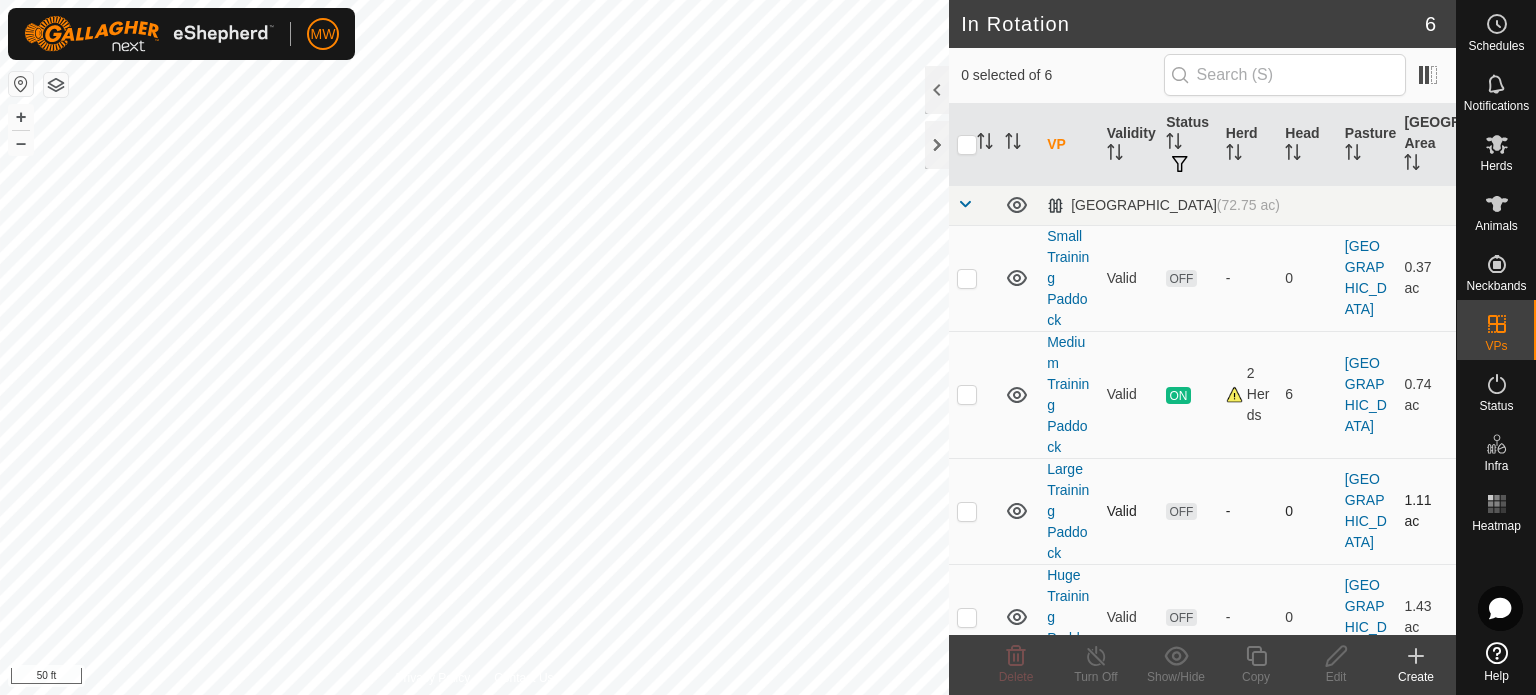 scroll, scrollTop: 182, scrollLeft: 0, axis: vertical 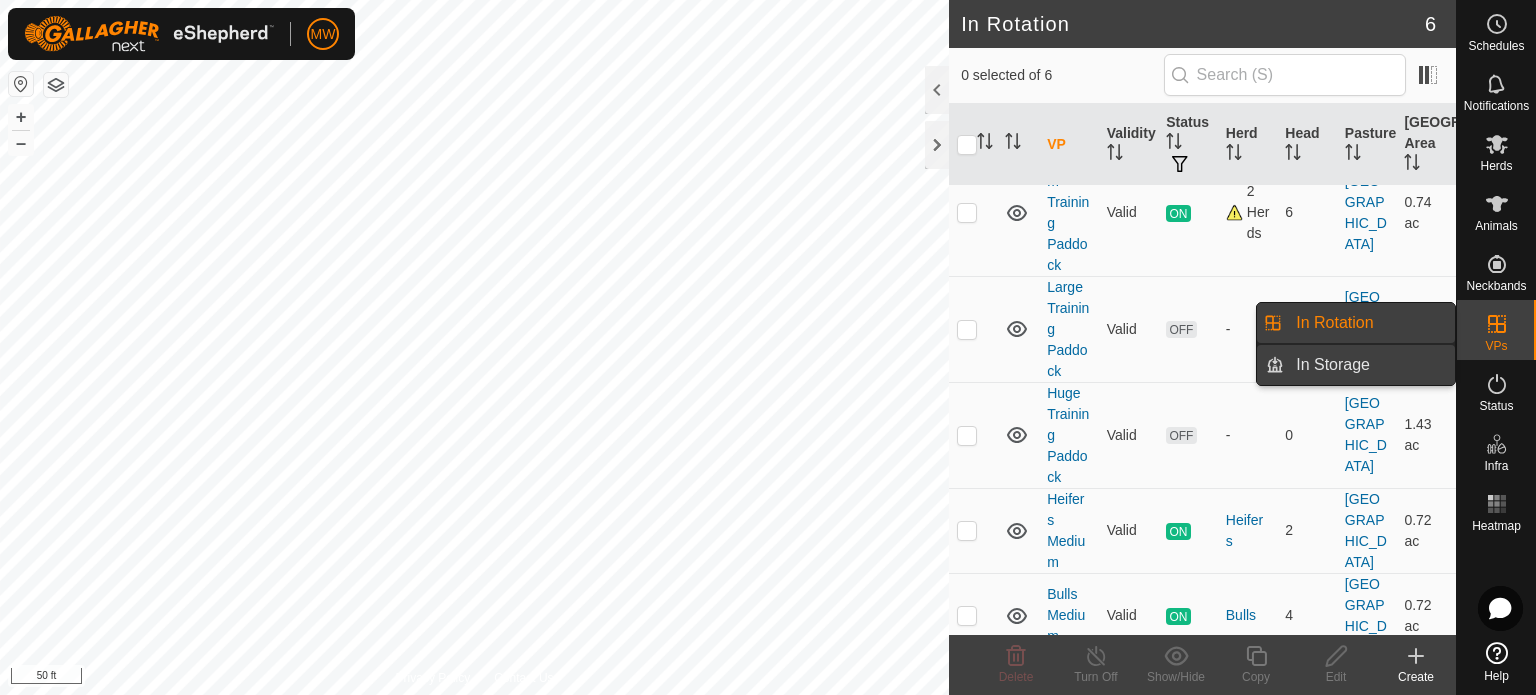 click on "In Storage" at bounding box center (1369, 365) 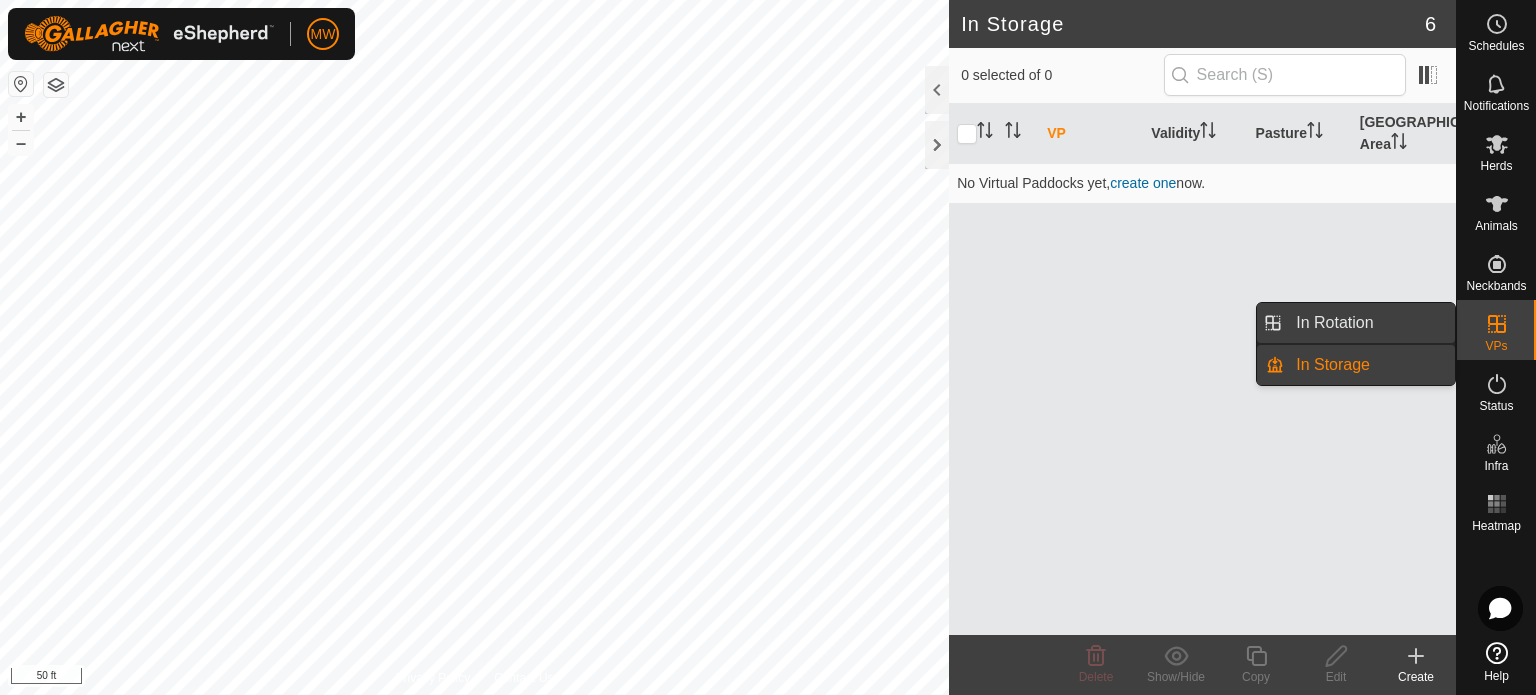 click on "In Rotation" at bounding box center [1369, 323] 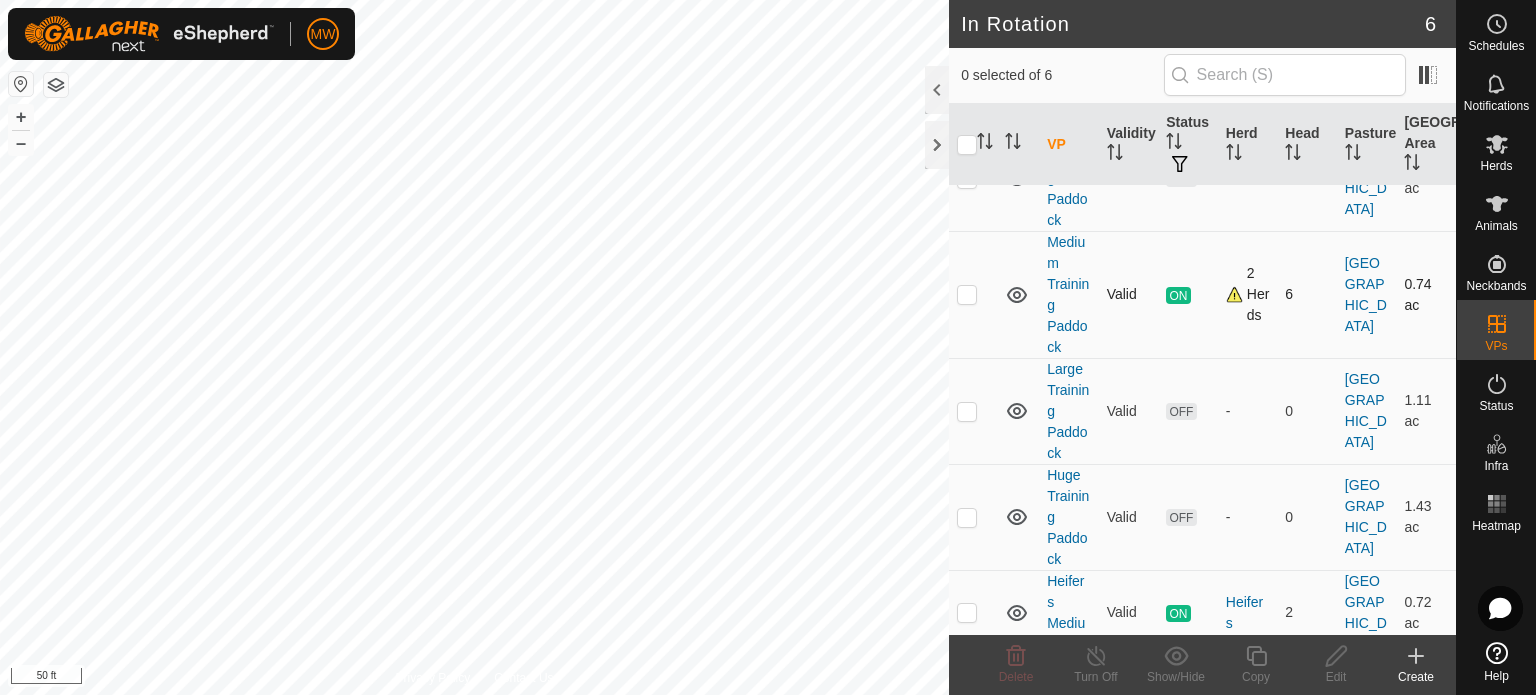 scroll, scrollTop: 182, scrollLeft: 0, axis: vertical 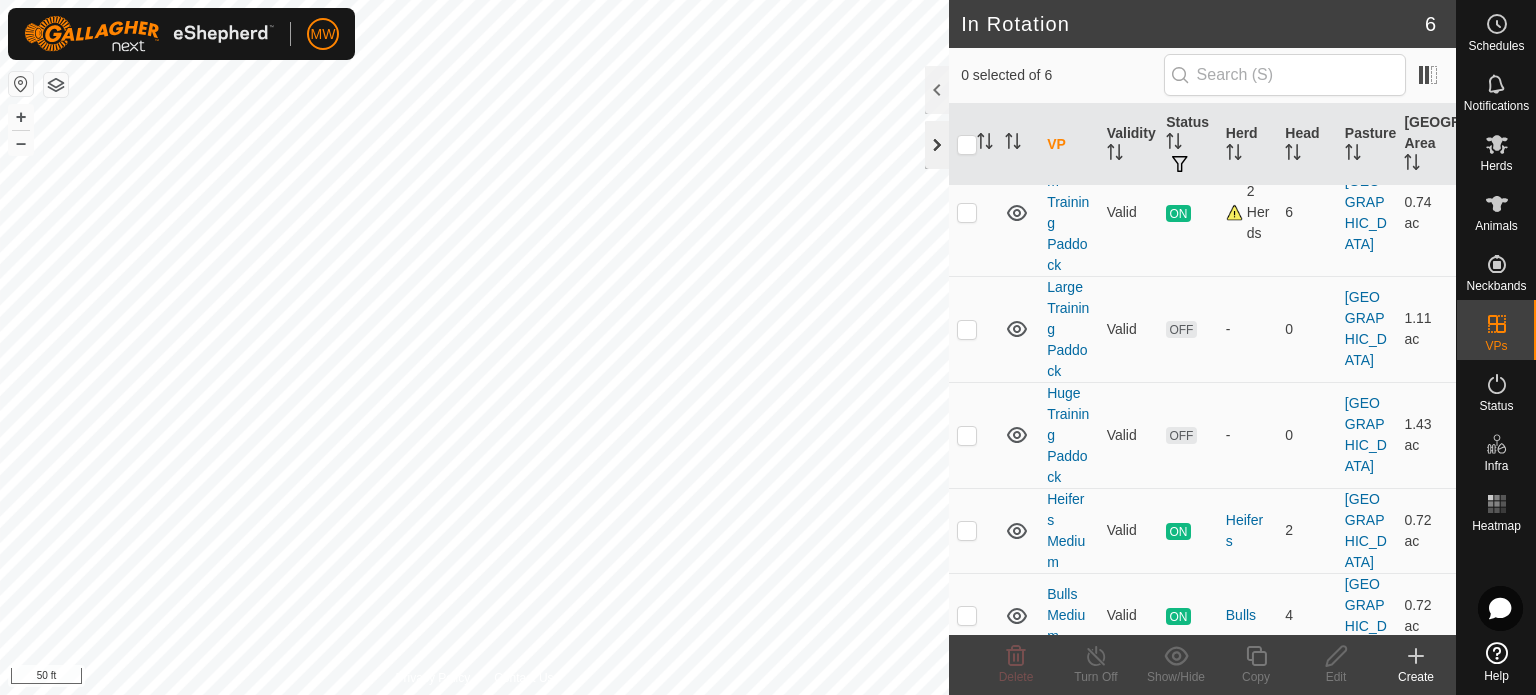 click 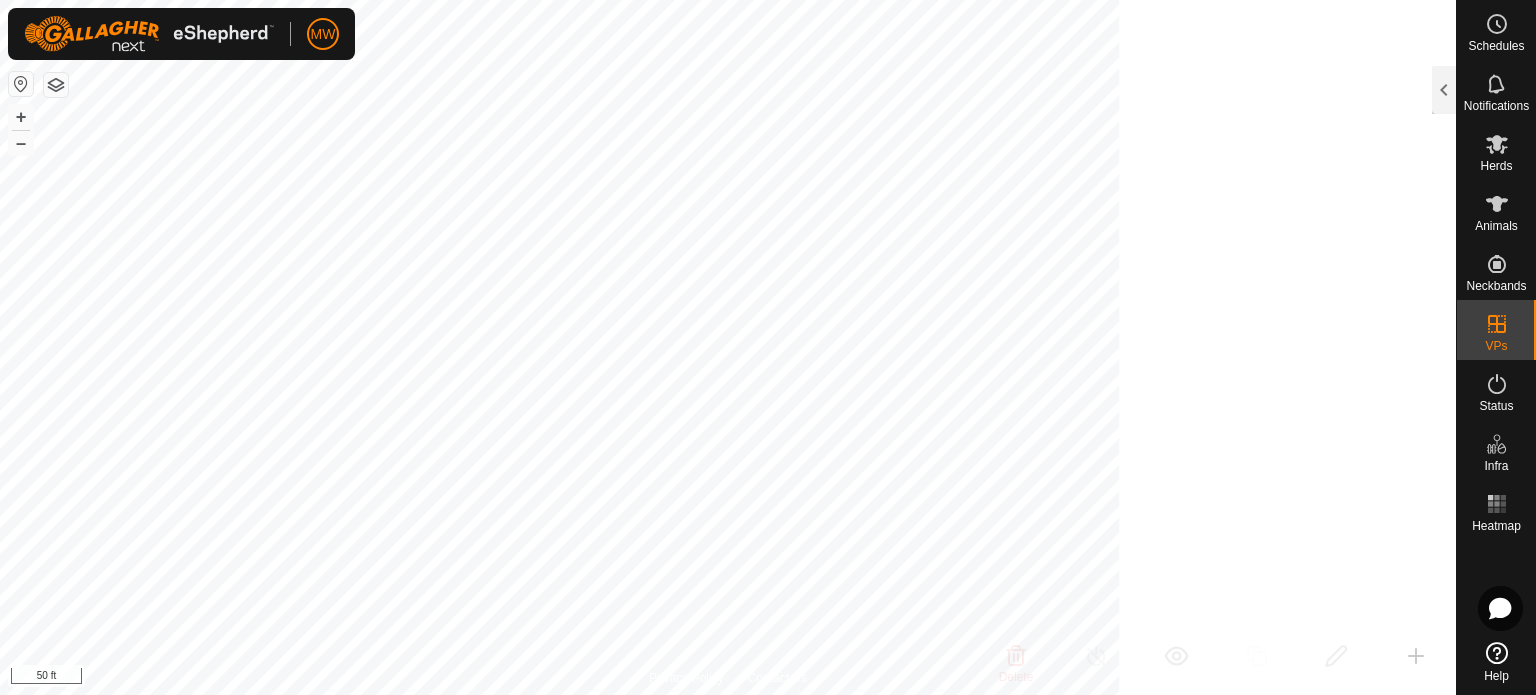 scroll, scrollTop: 552, scrollLeft: 0, axis: vertical 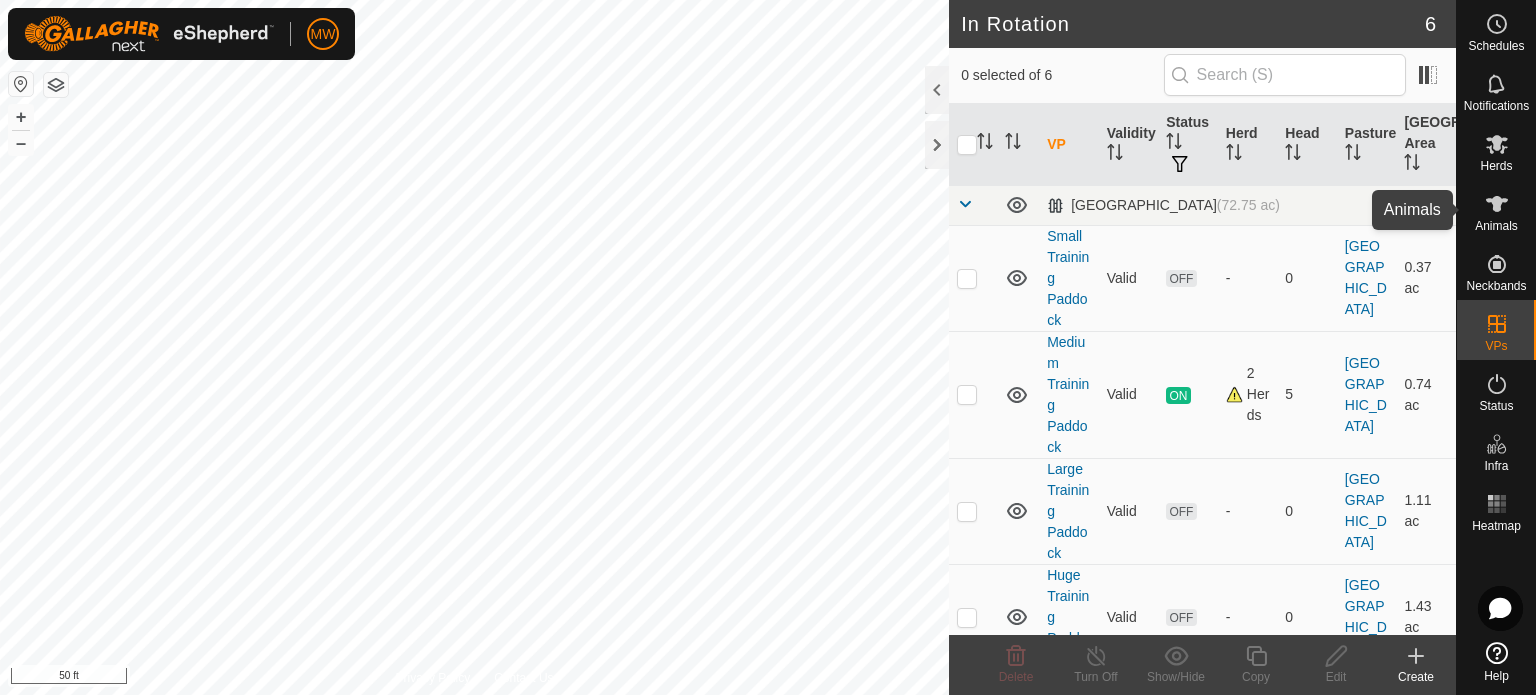 click on "Animals" at bounding box center (1496, 226) 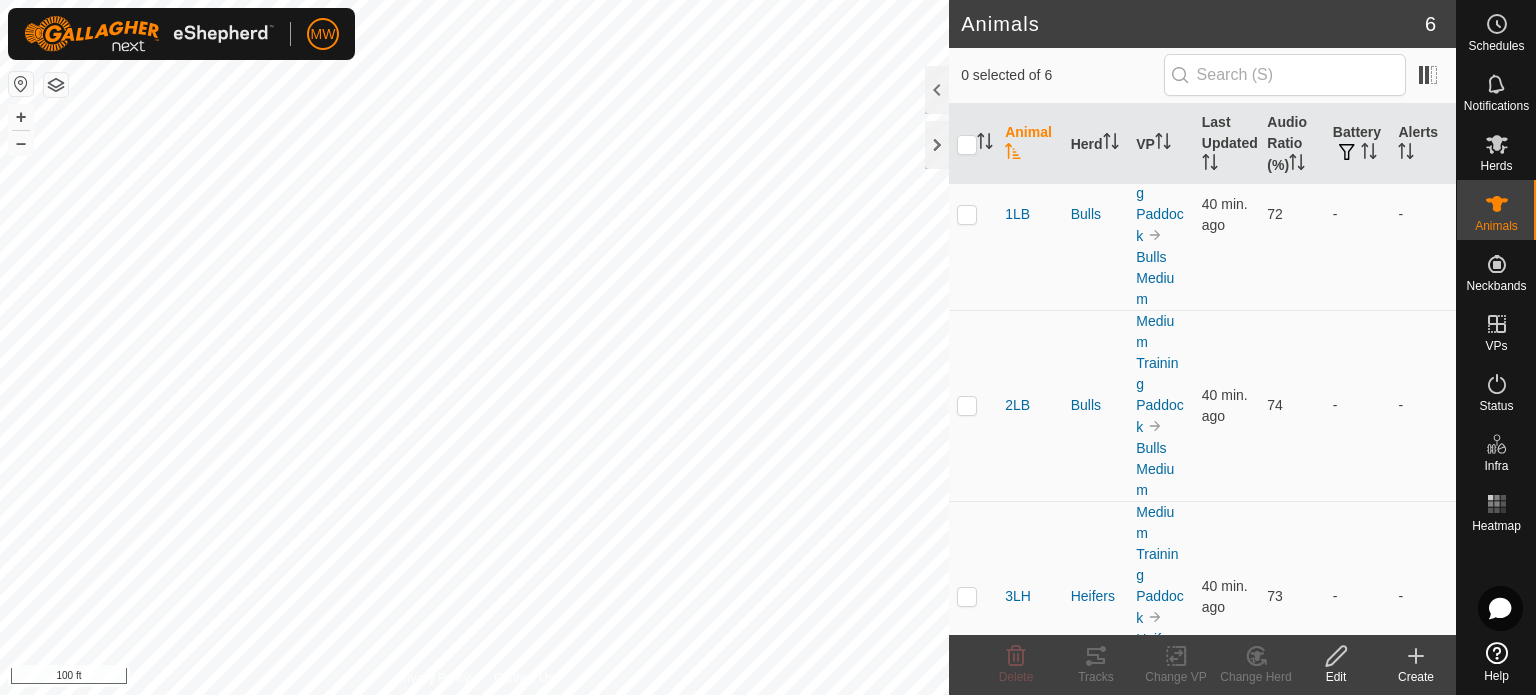 scroll, scrollTop: 0, scrollLeft: 0, axis: both 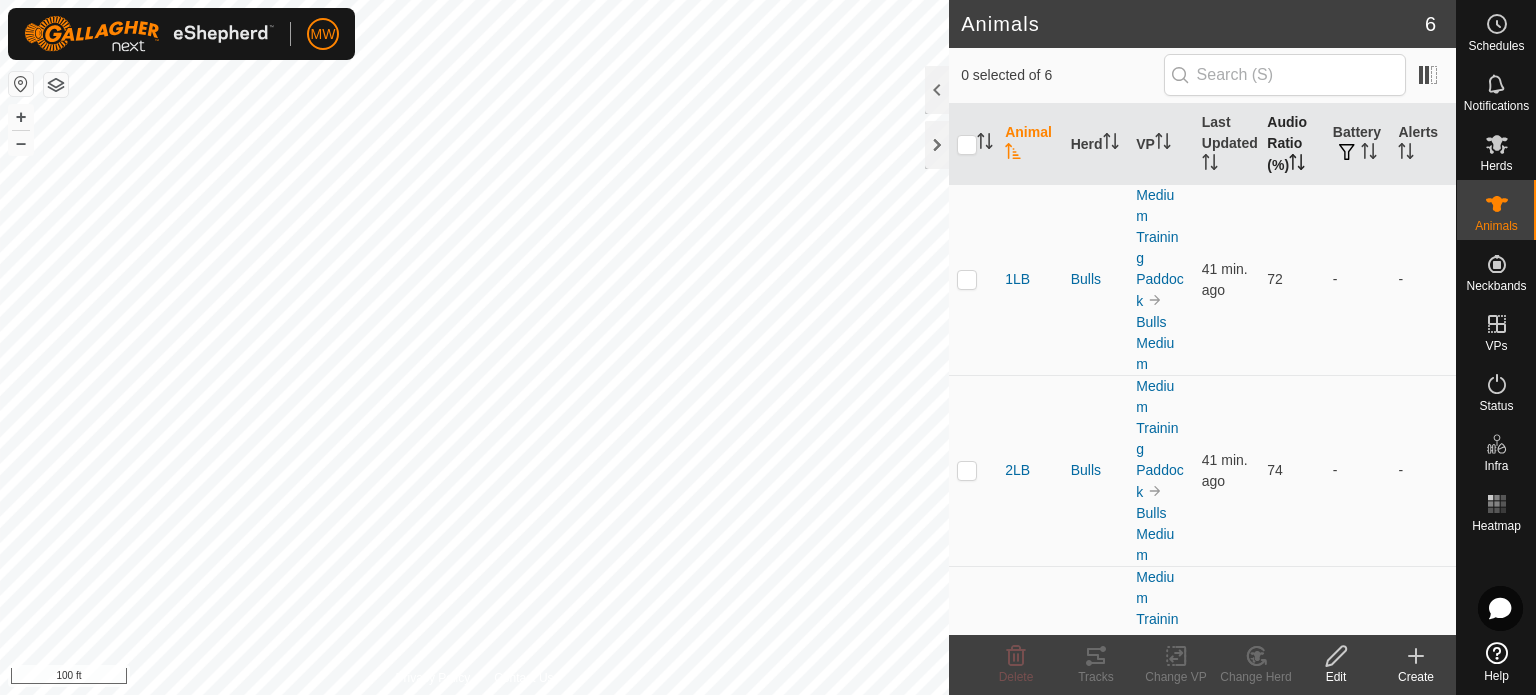 click on "Audio Ratio (%)" at bounding box center (1292, 144) 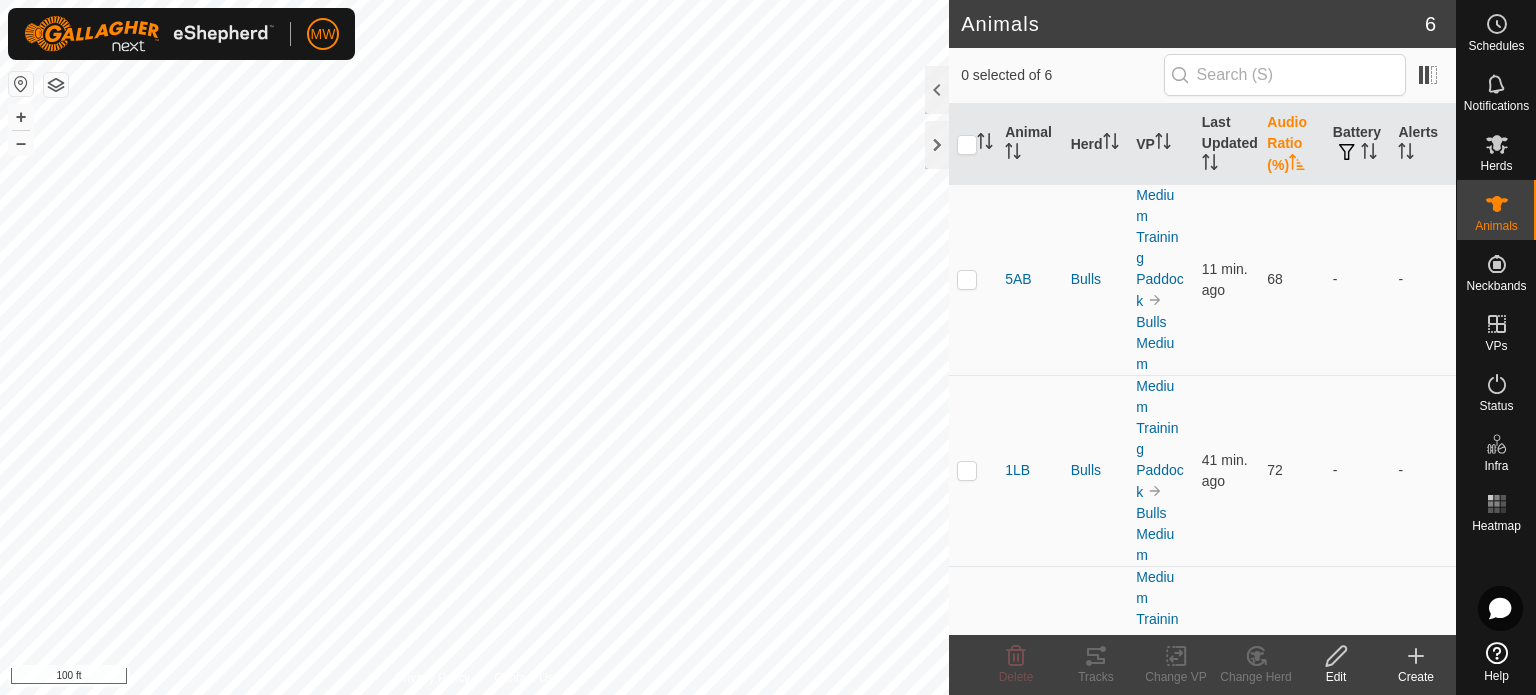 click on "Audio Ratio (%)" at bounding box center [1292, 144] 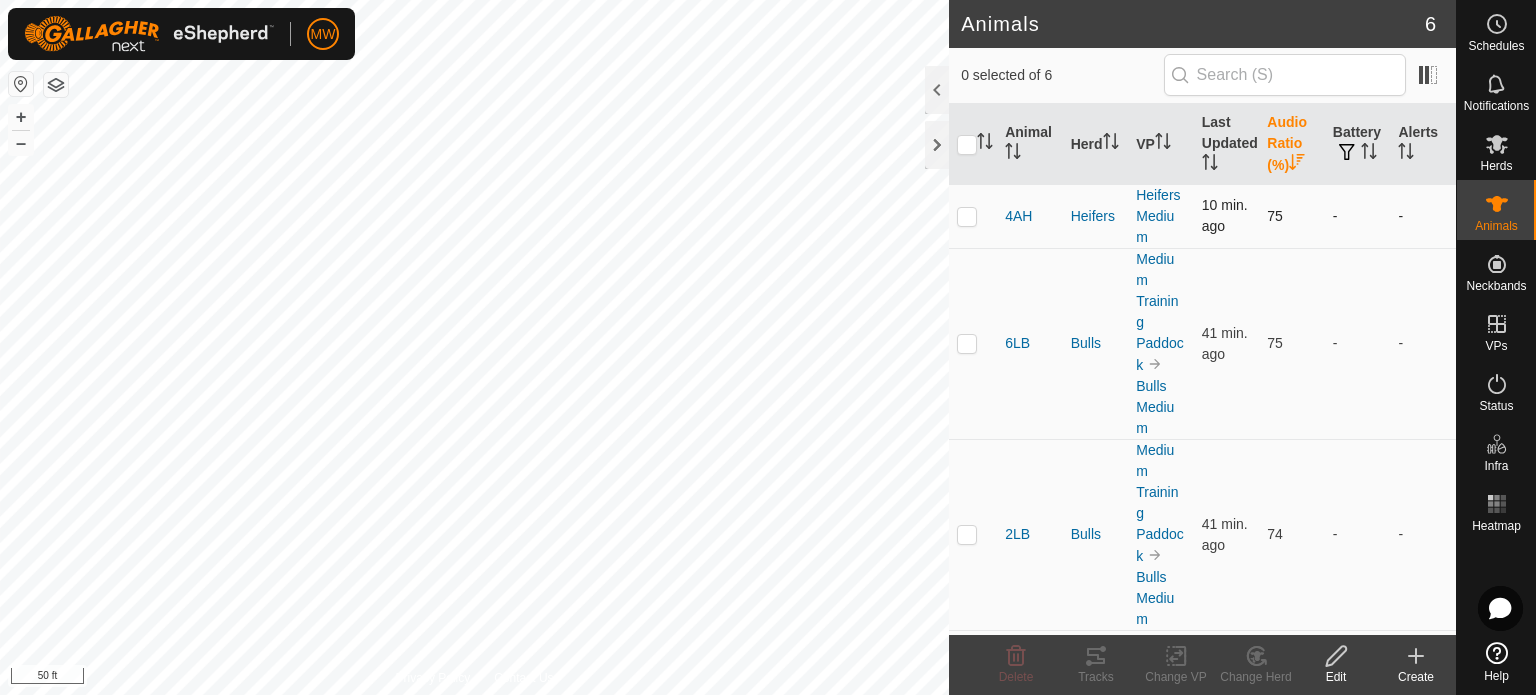click on "75" at bounding box center (1275, 216) 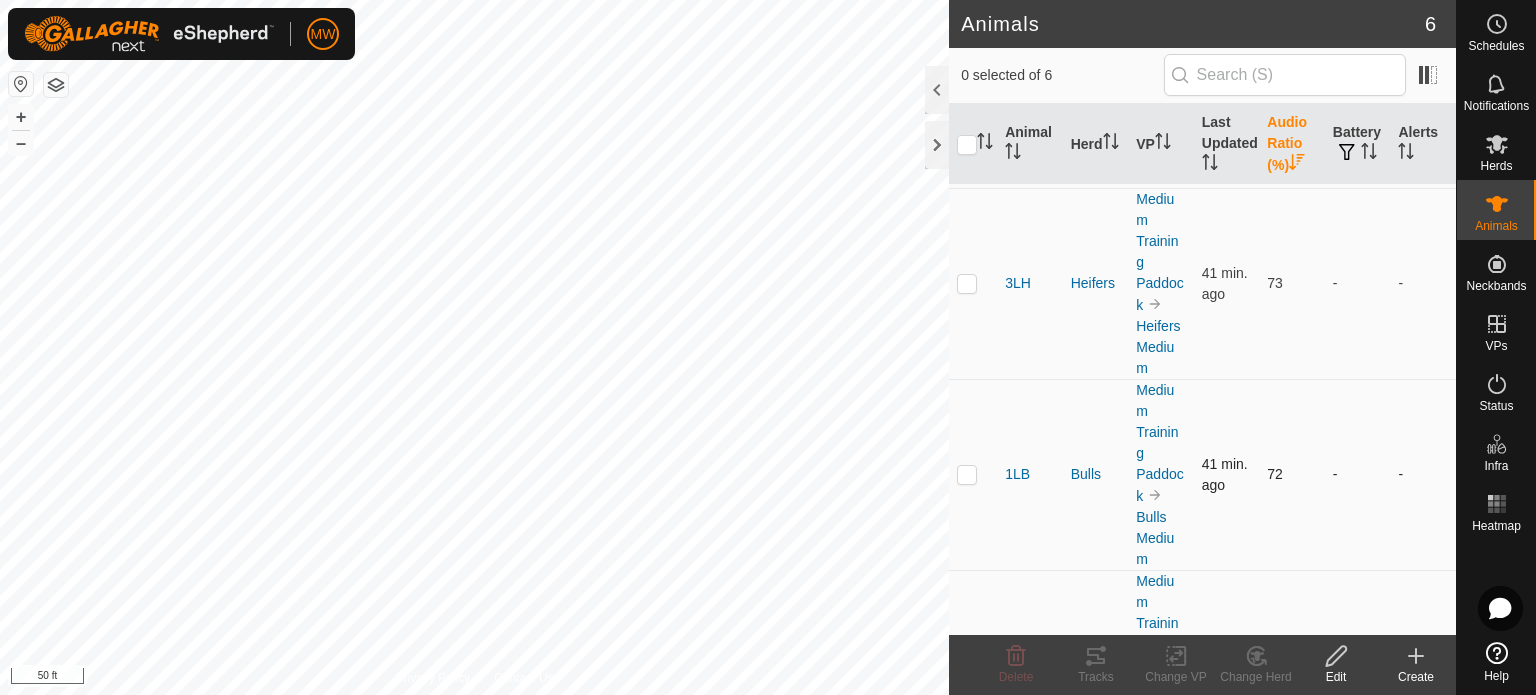 scroll, scrollTop: 565, scrollLeft: 0, axis: vertical 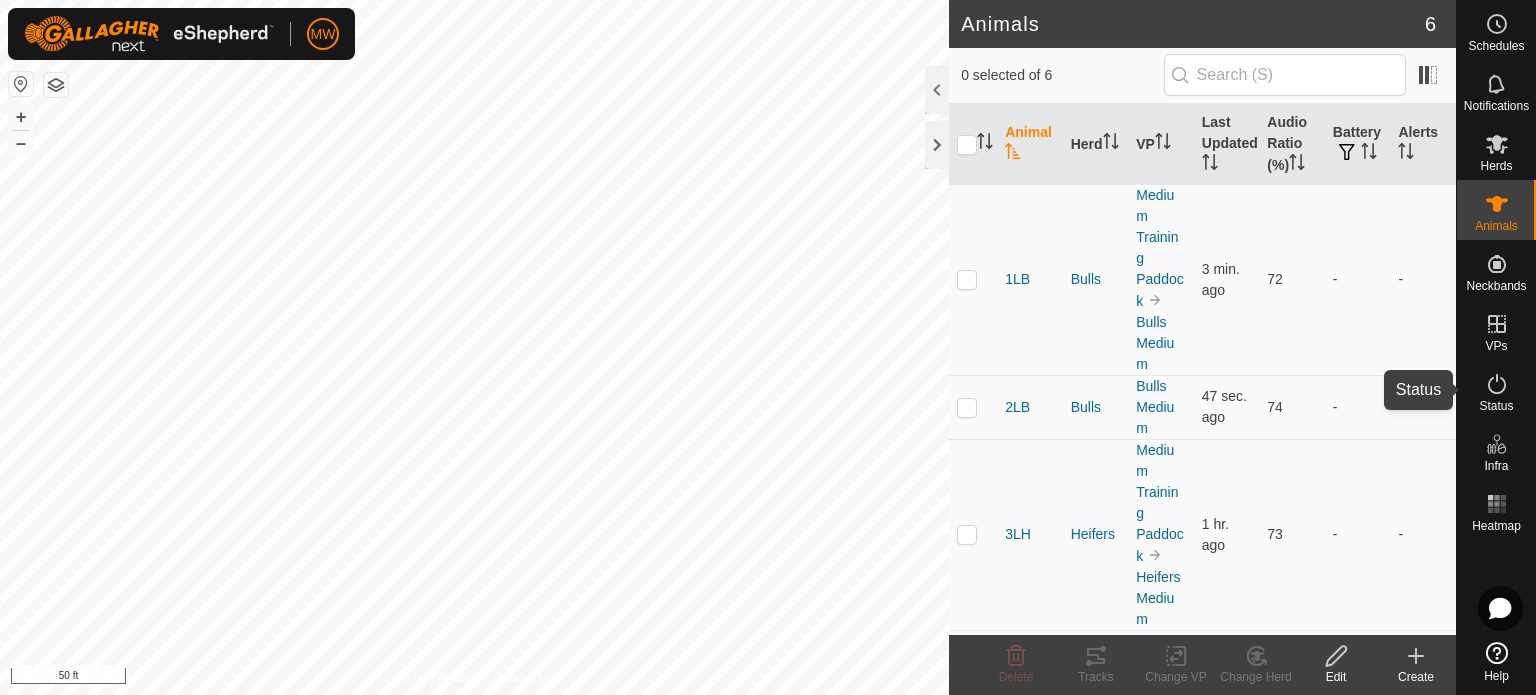 click on "Status" at bounding box center [1496, 406] 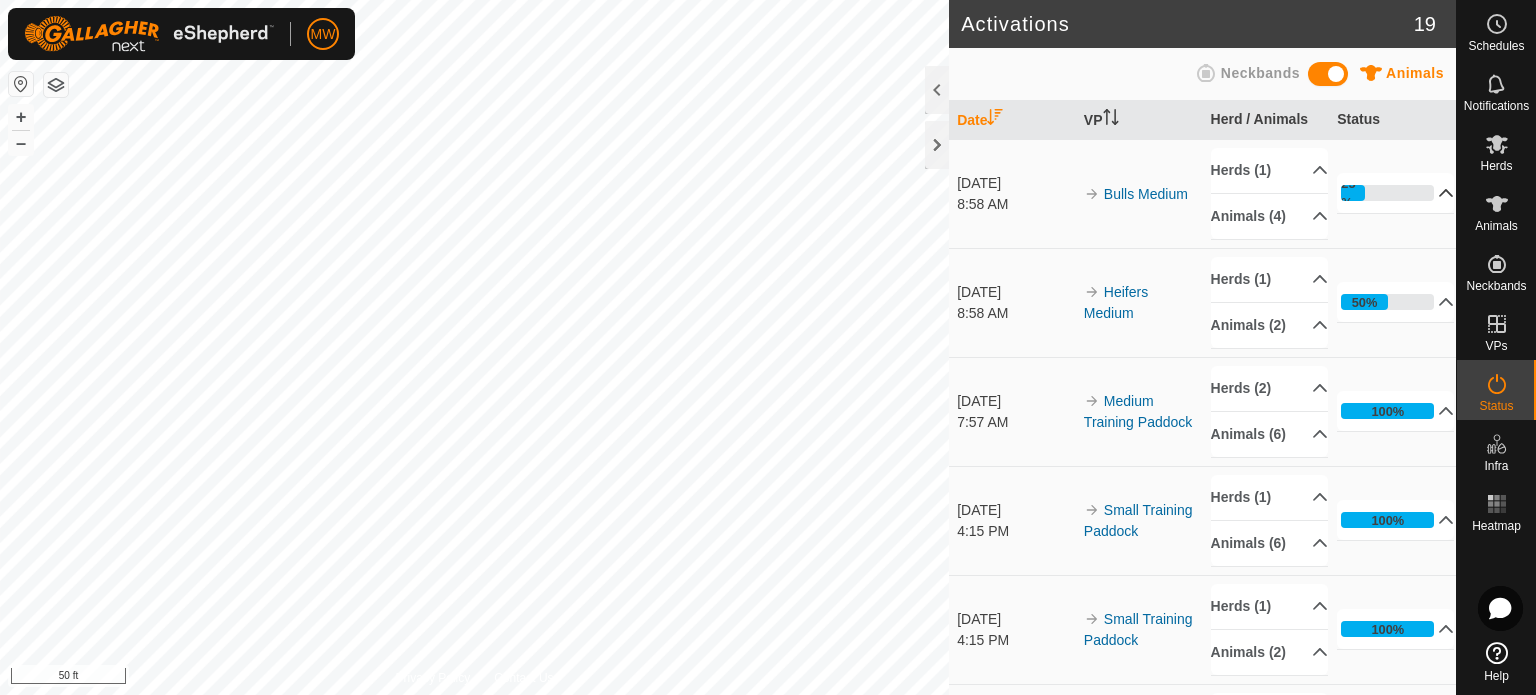 click on "25%" at bounding box center (1395, 193) 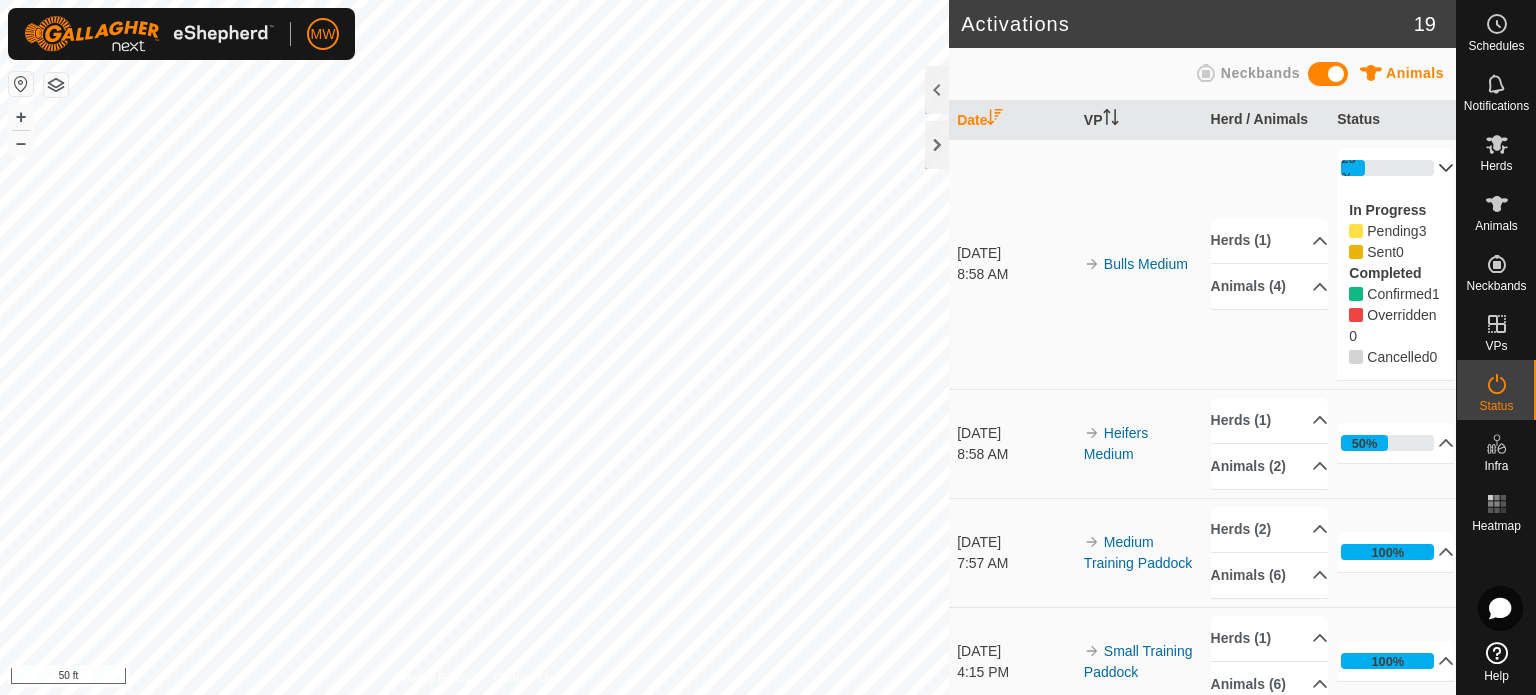 click on "25%" at bounding box center [1395, 168] 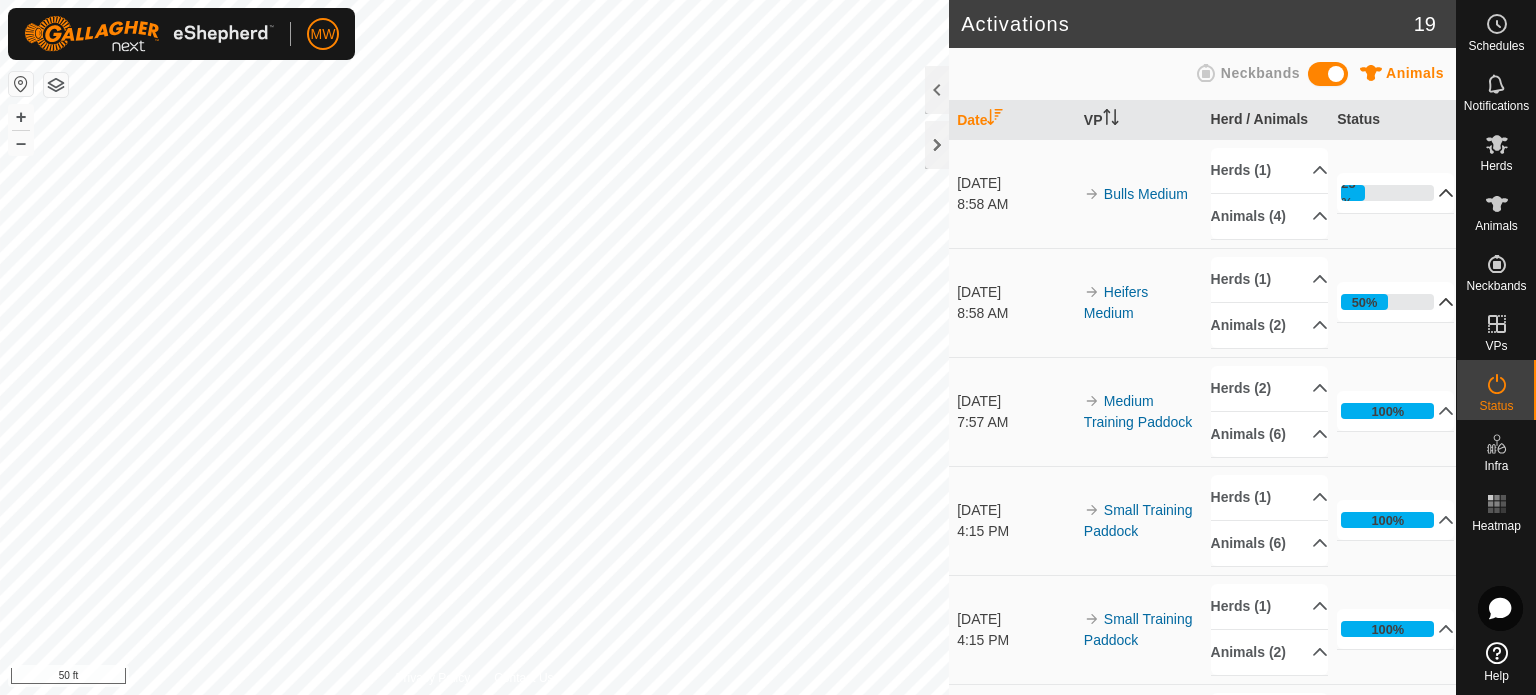 click on "50%" at bounding box center [1395, 302] 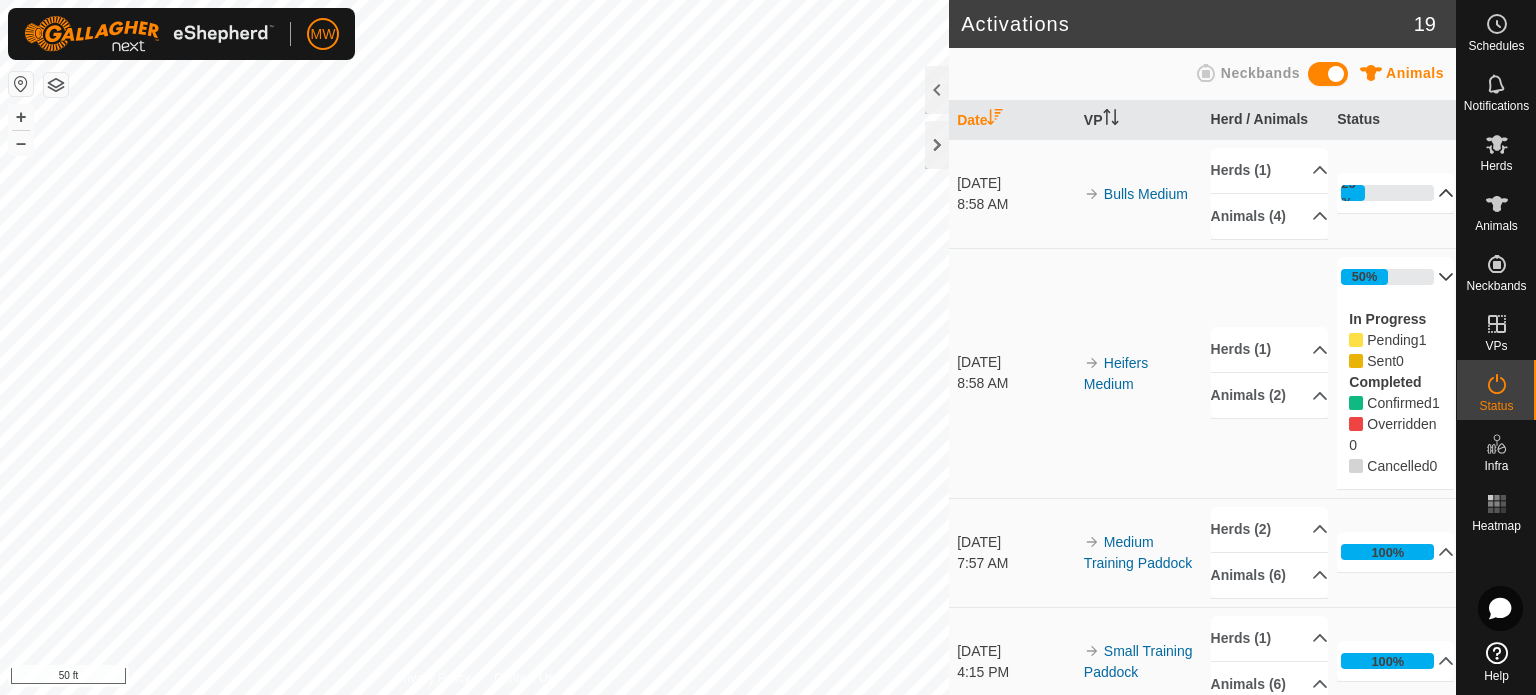 click on "50%" at bounding box center [1395, 277] 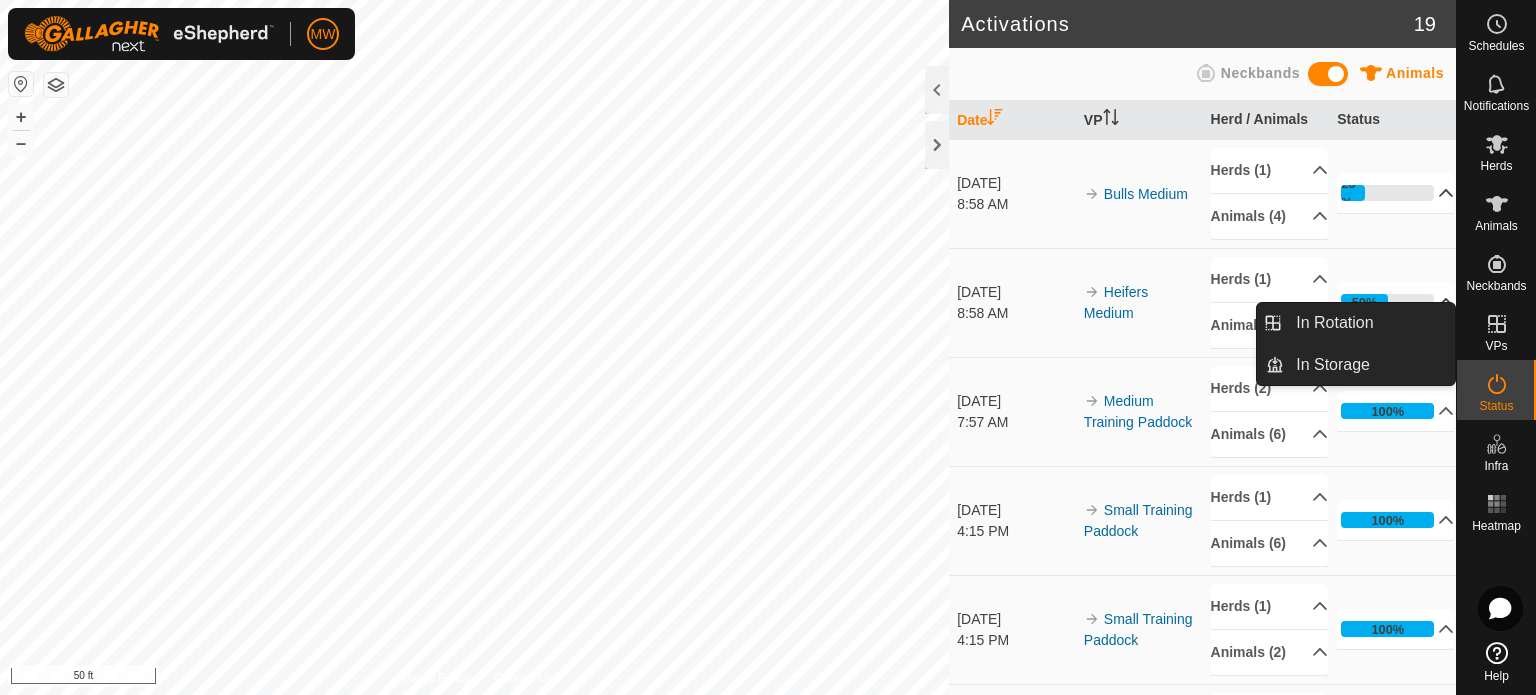 click 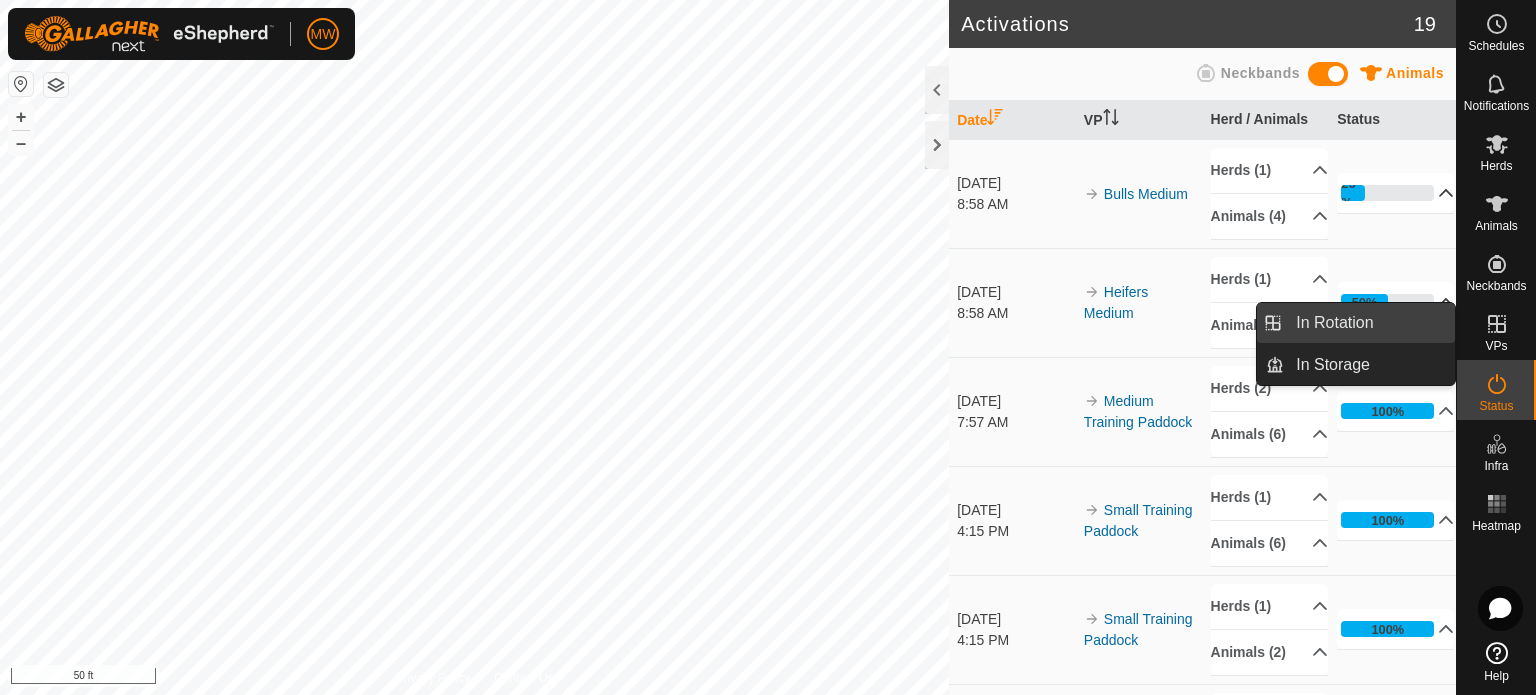 click on "In Rotation" at bounding box center (1369, 323) 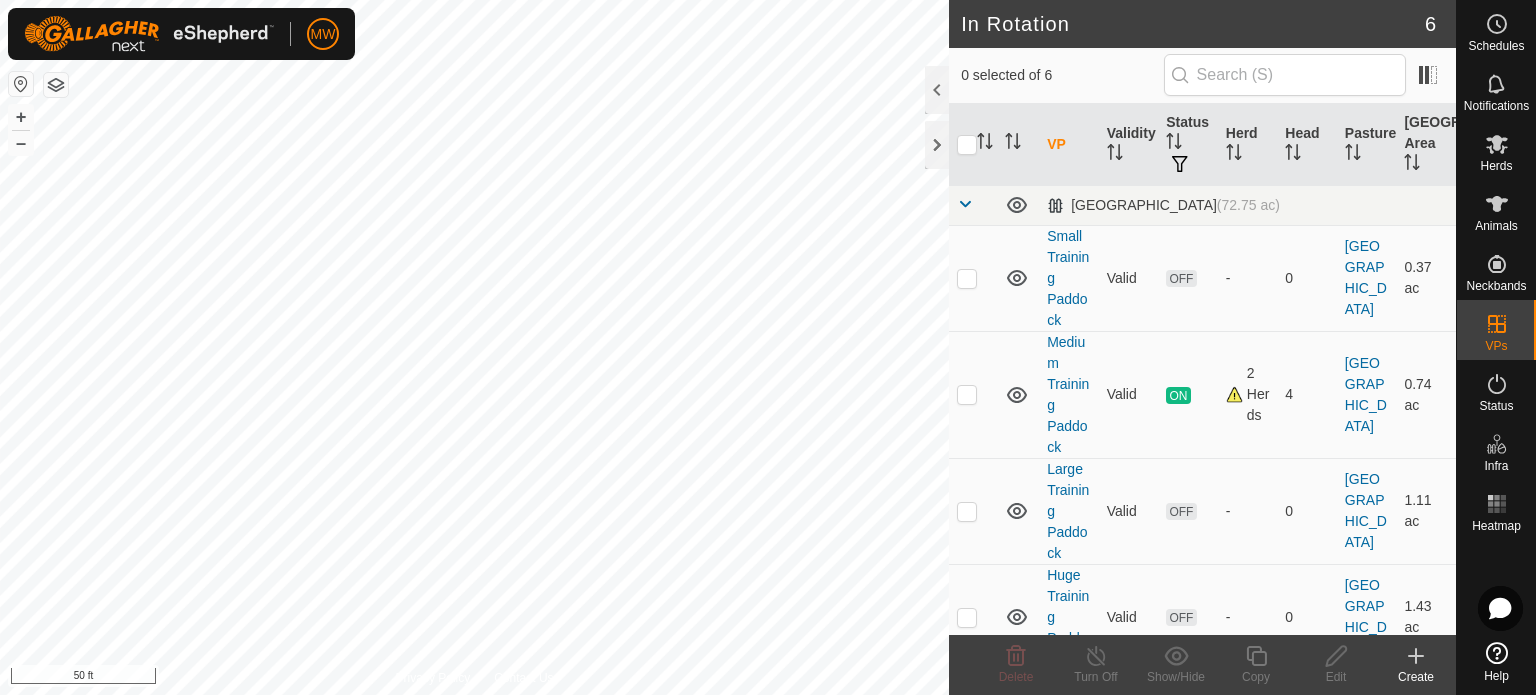 click 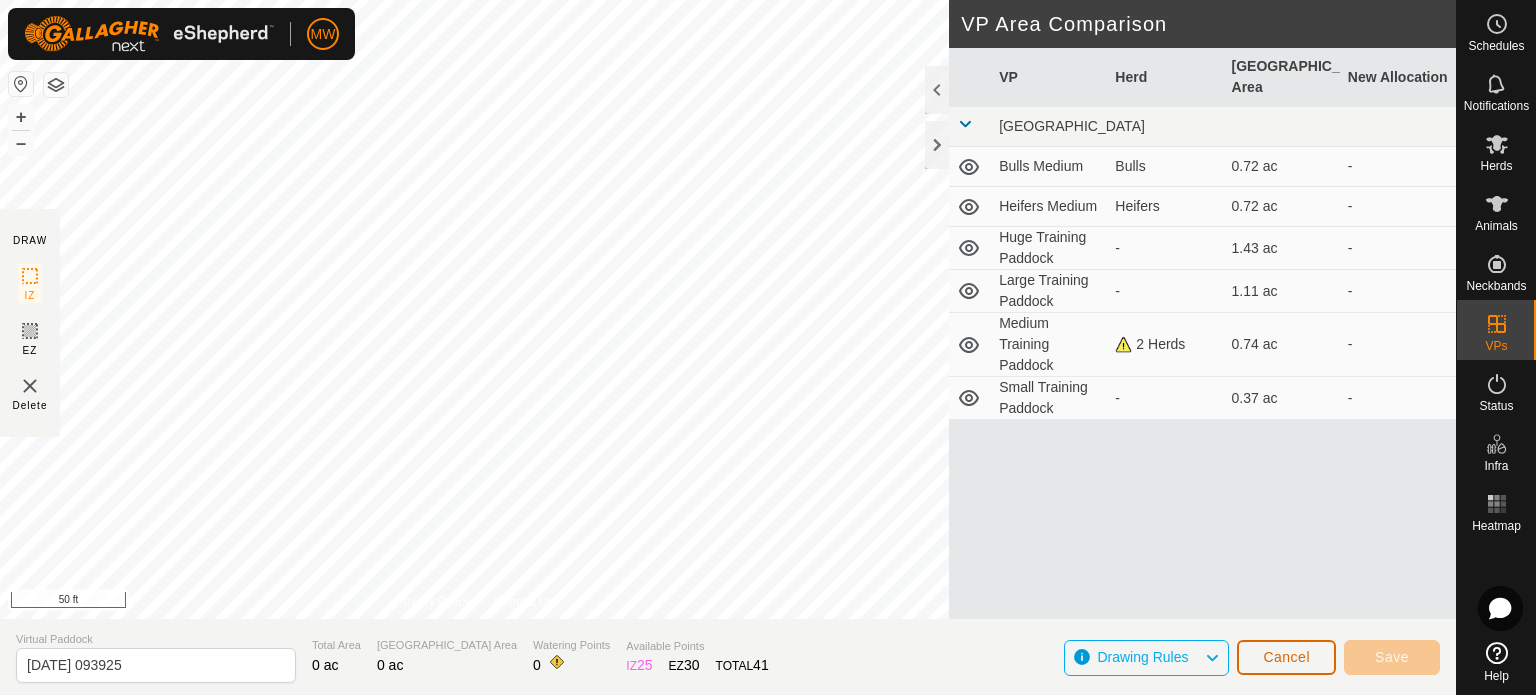 click on "Cancel" 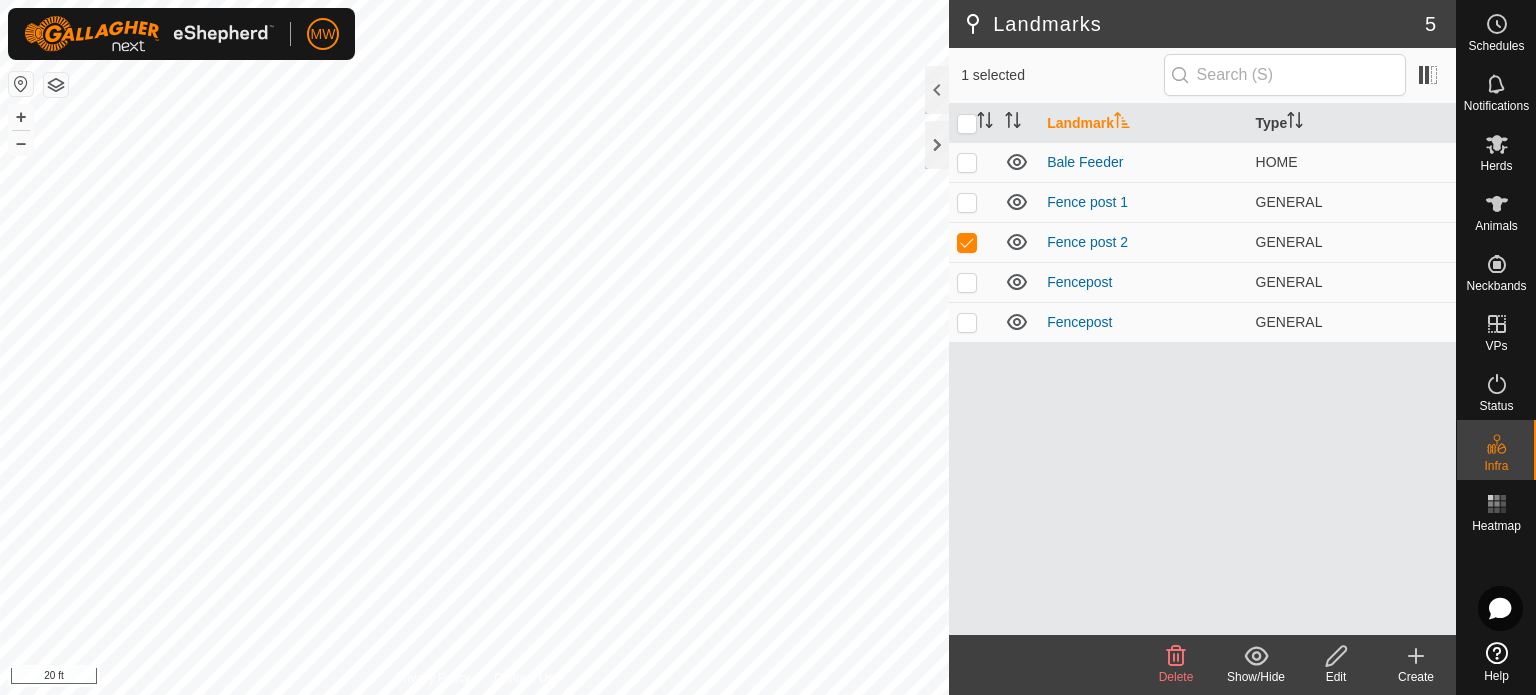 click 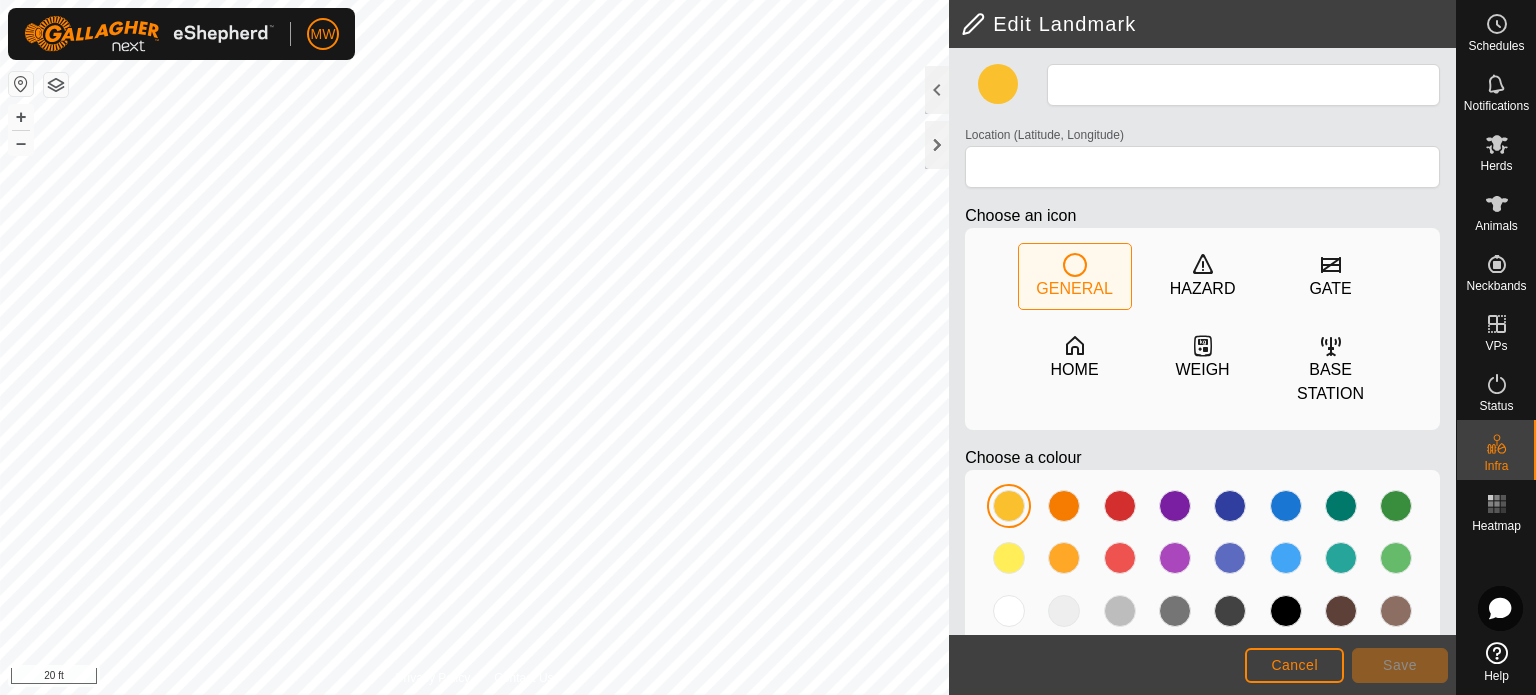 type on "Fence post 2" 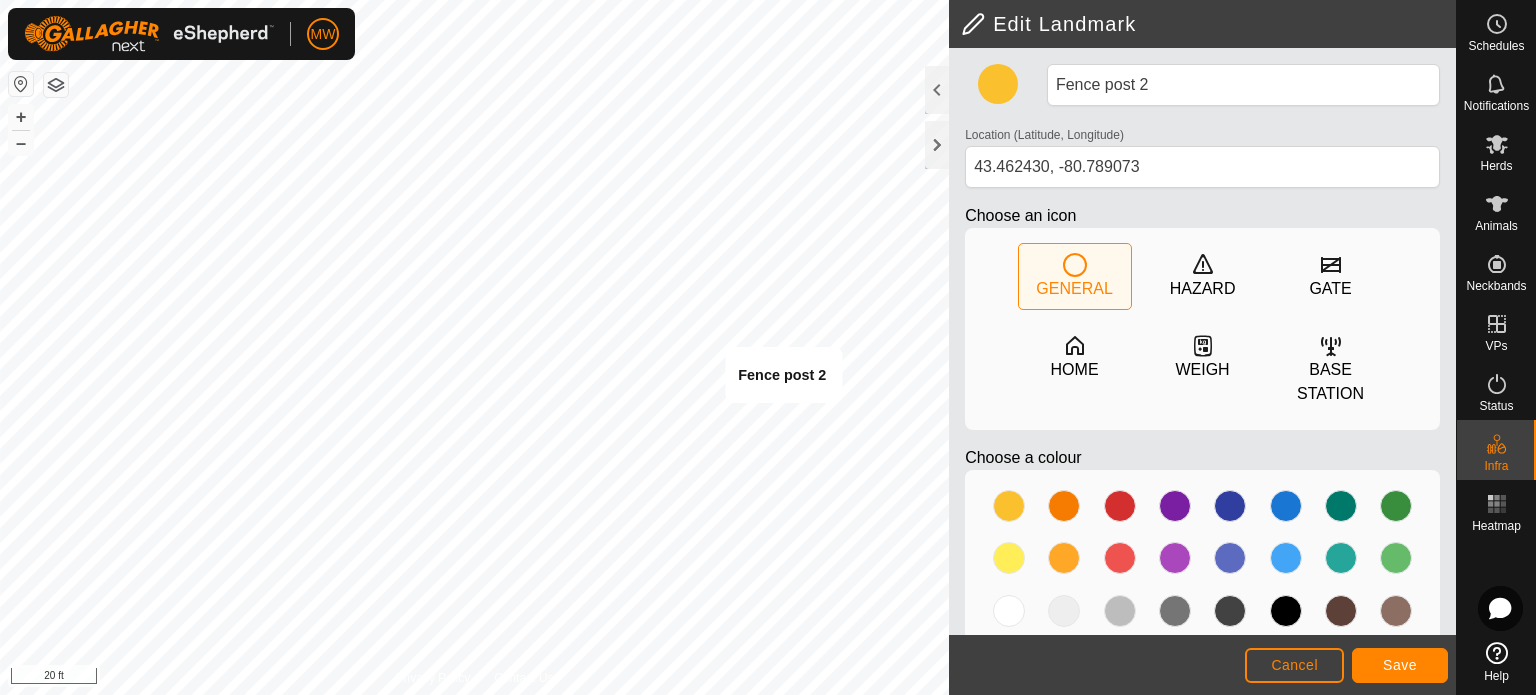 type on "43.462430, -80.789067" 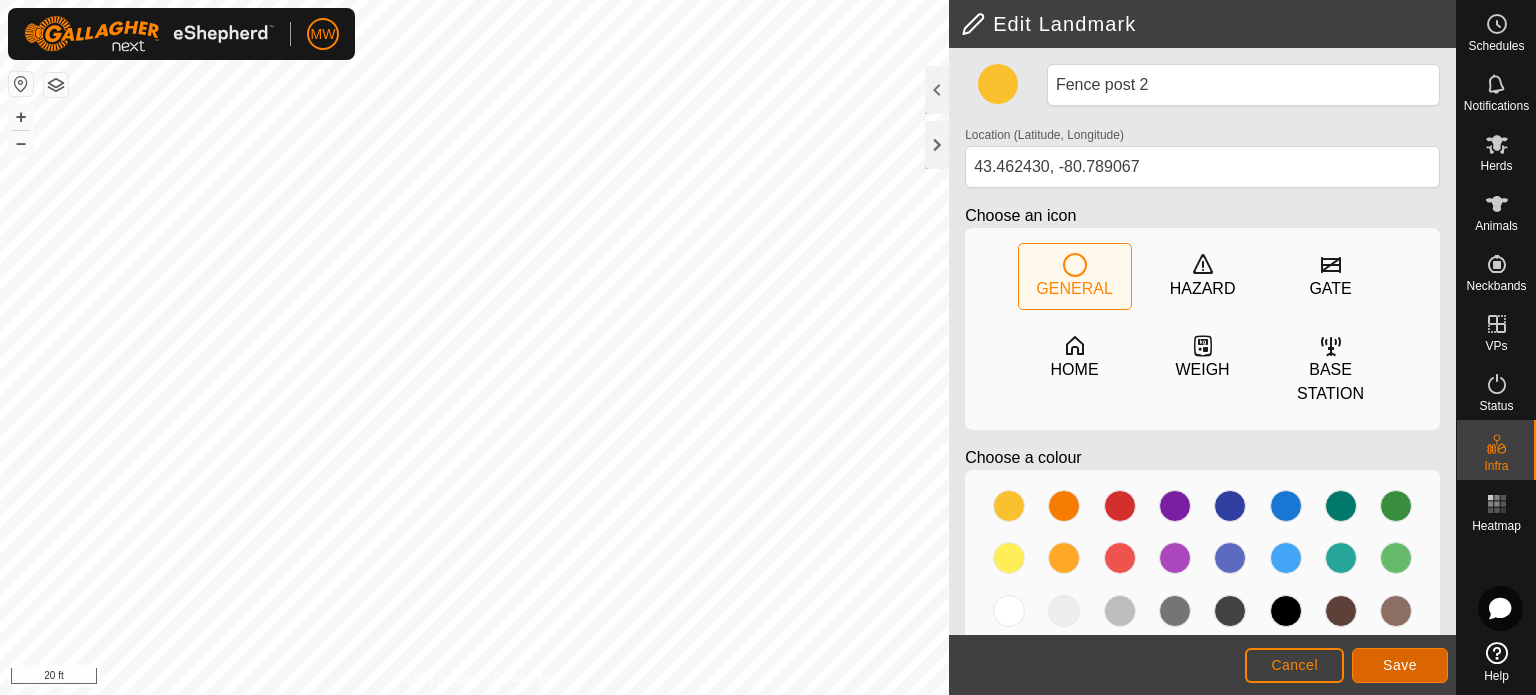 click on "Save" 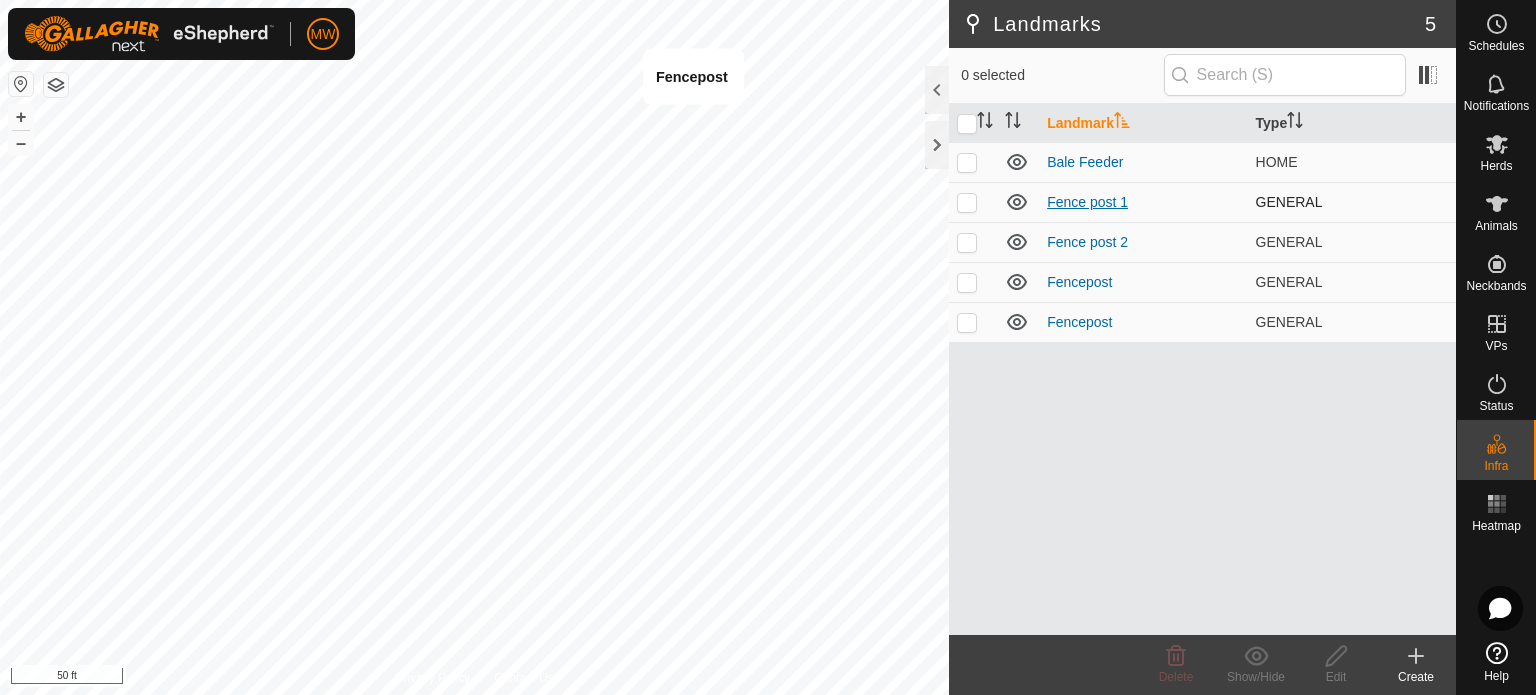 checkbox on "true" 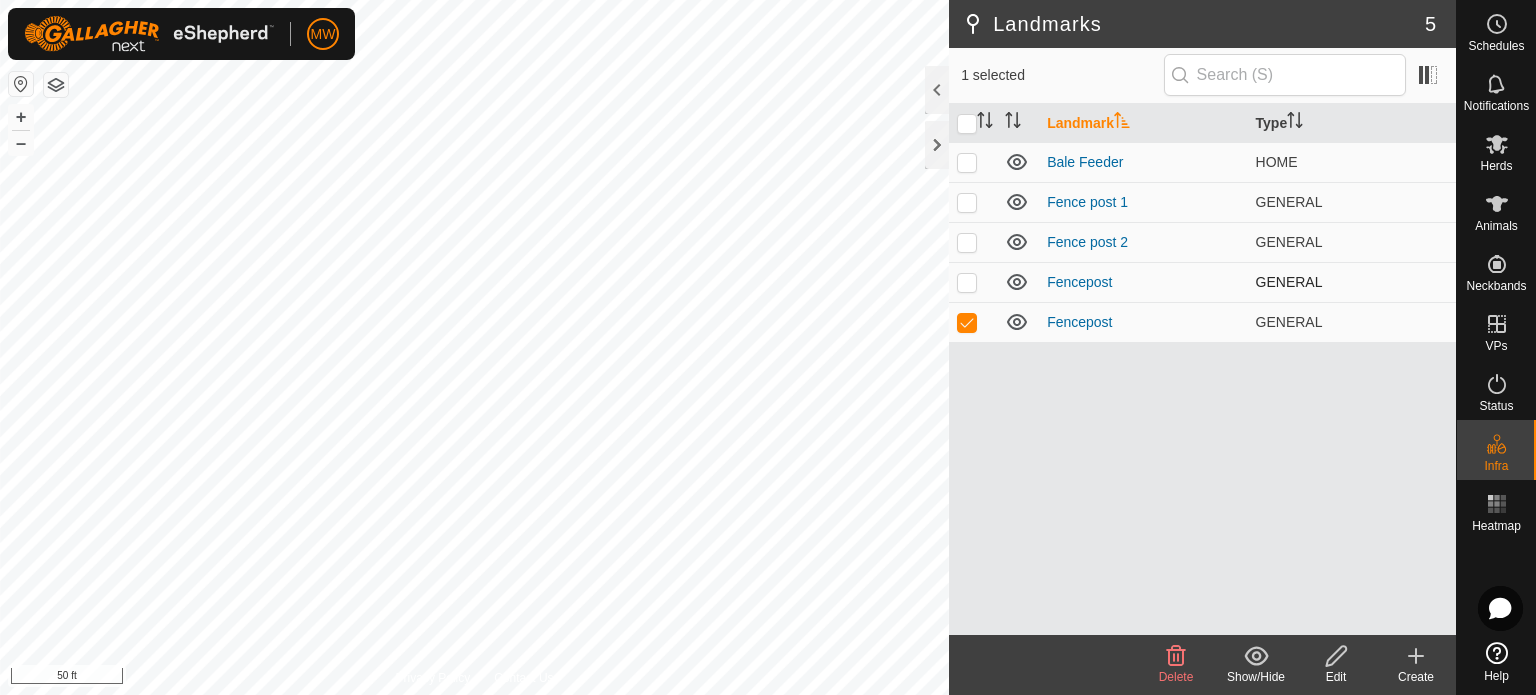 click at bounding box center [967, 282] 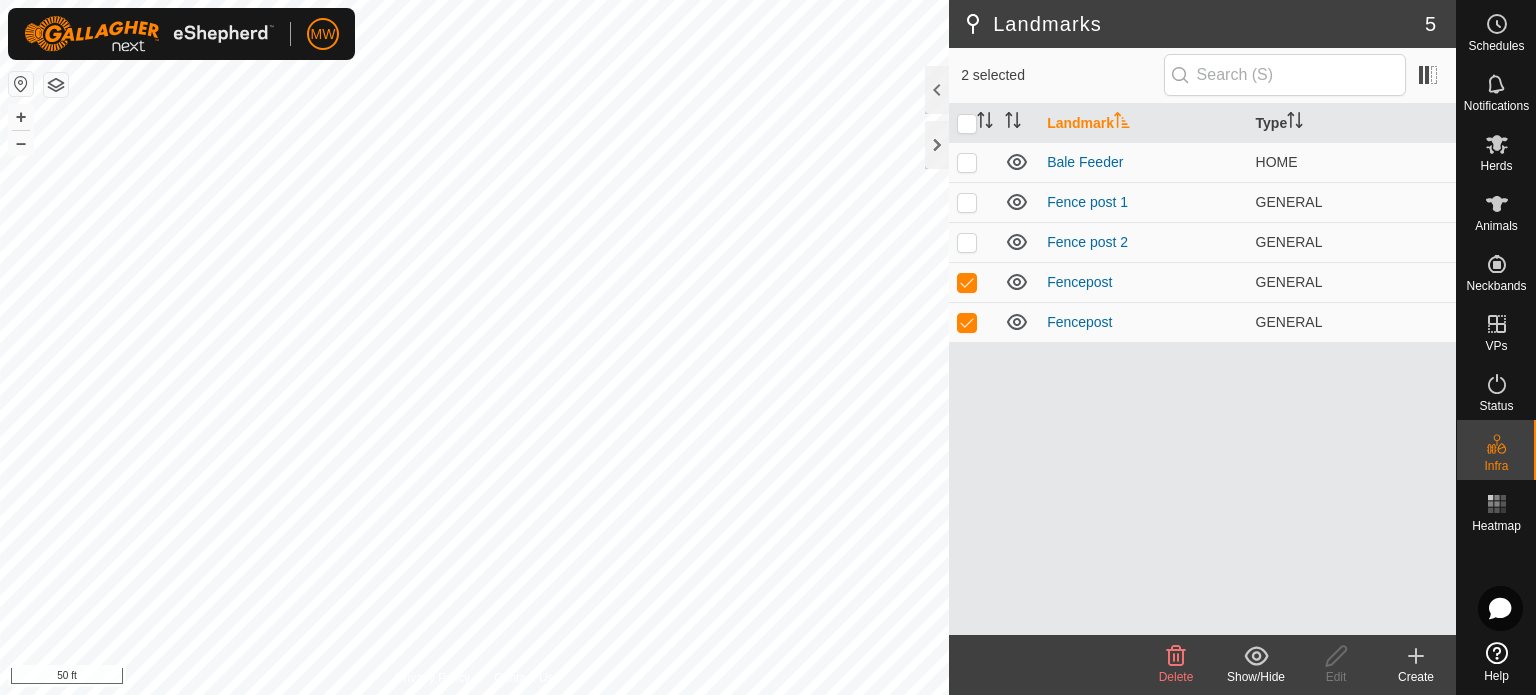 click 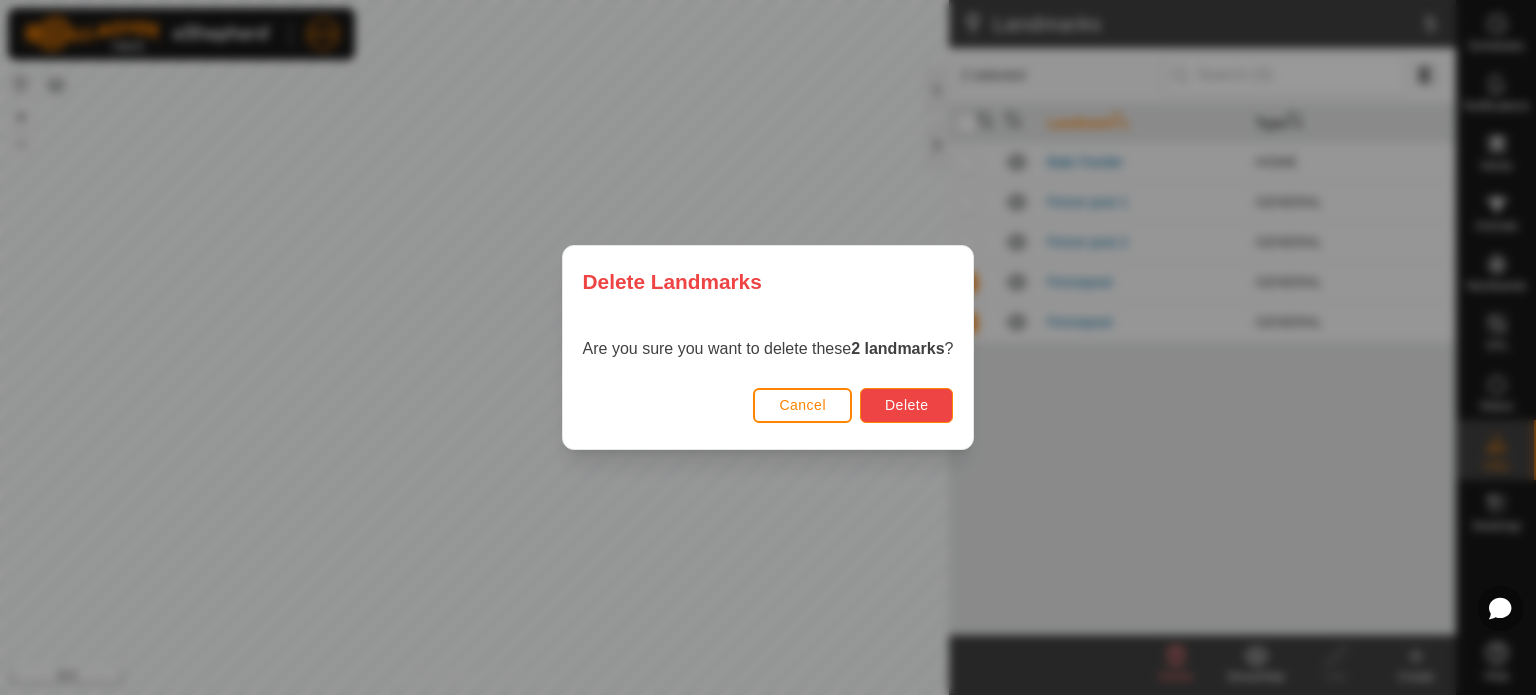 click on "Delete" at bounding box center [906, 405] 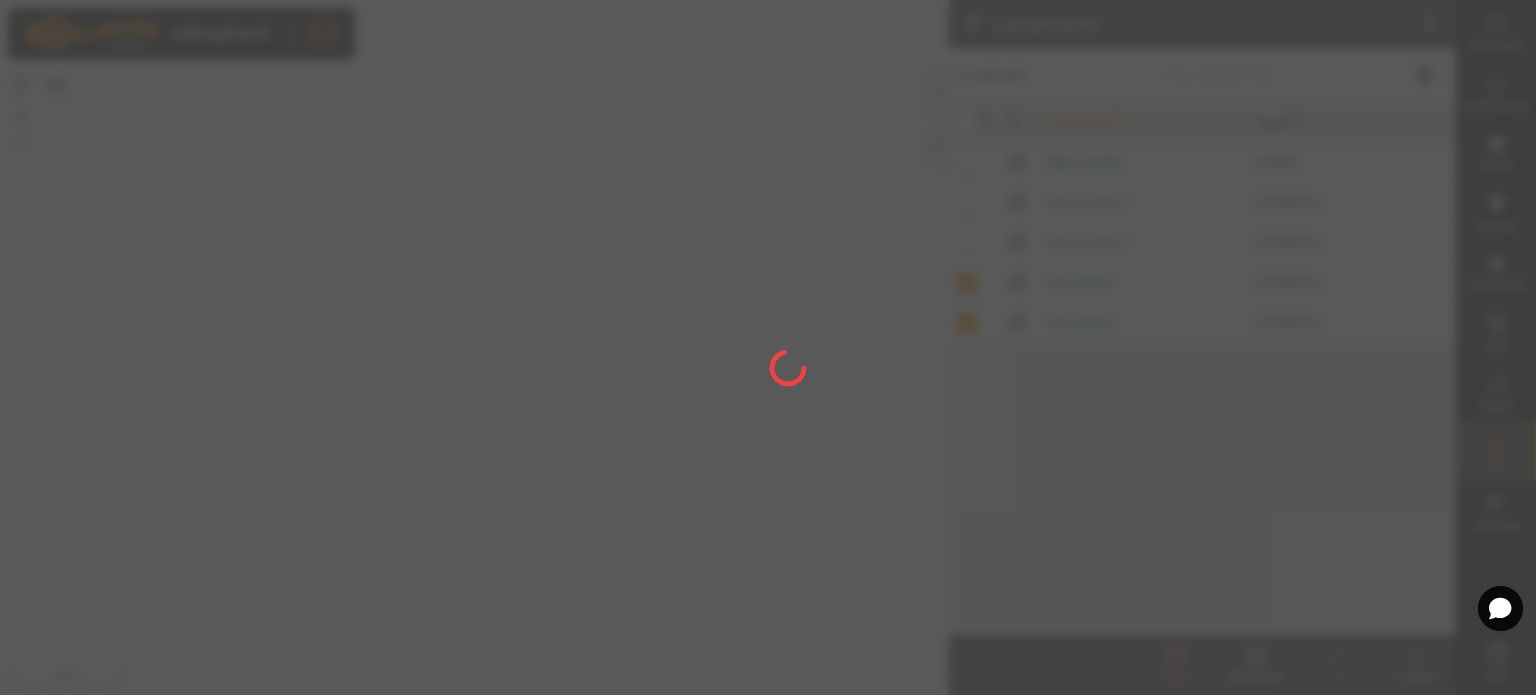 checkbox on "false" 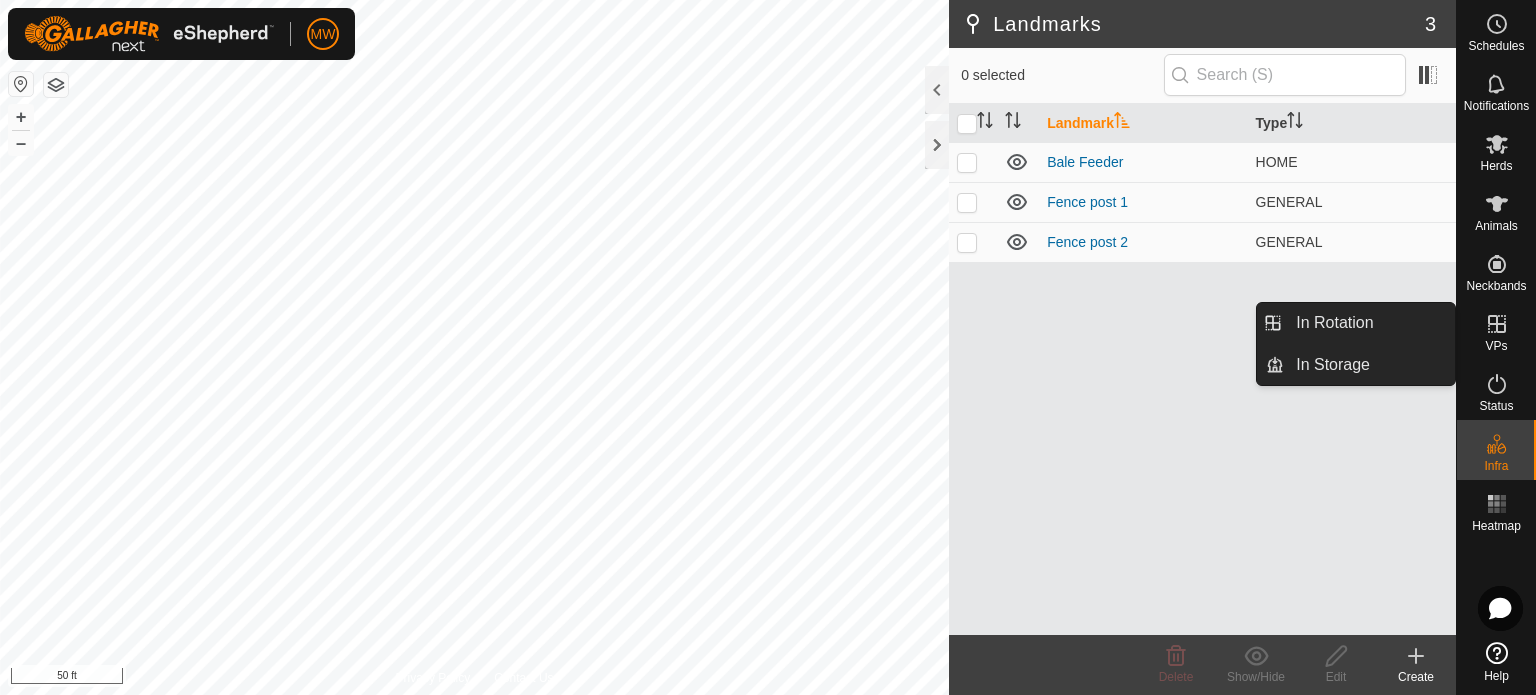 click at bounding box center [1497, 324] 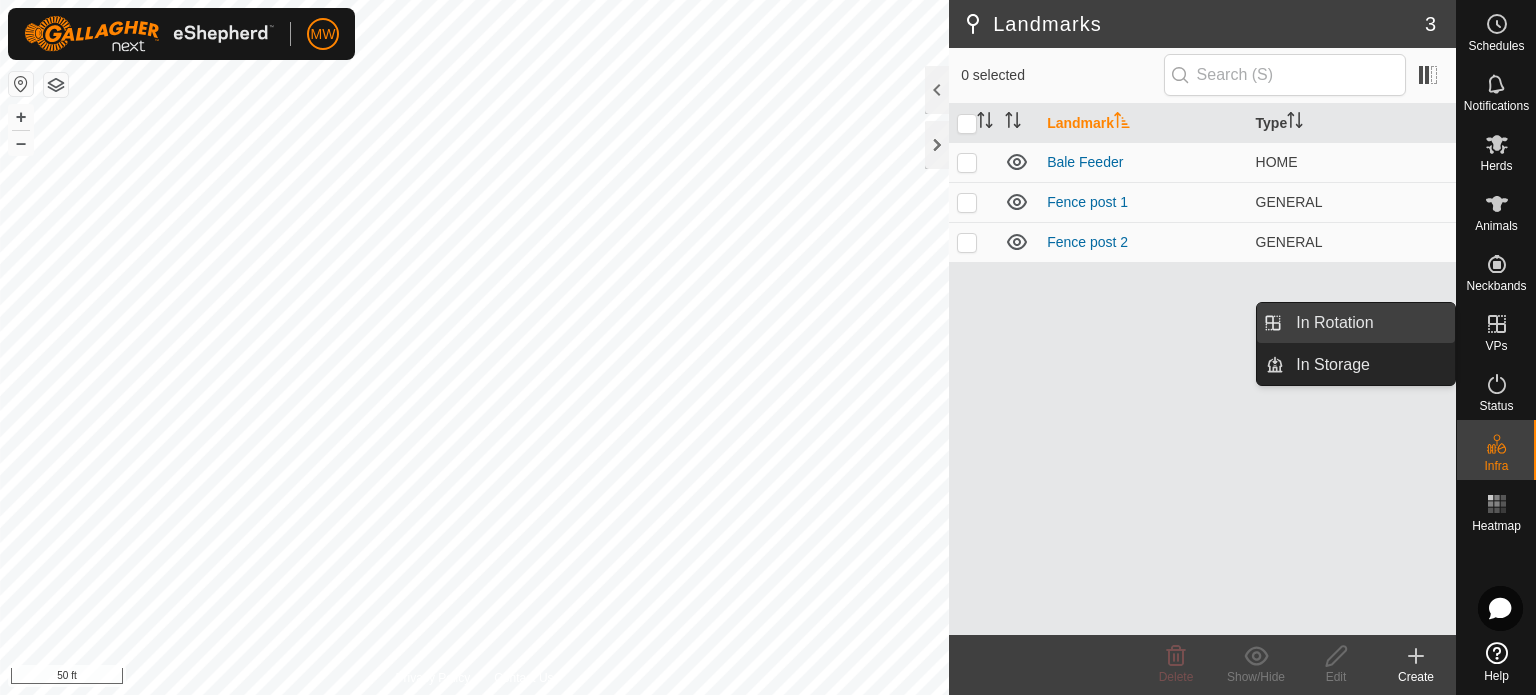 click on "In Rotation" at bounding box center (1369, 323) 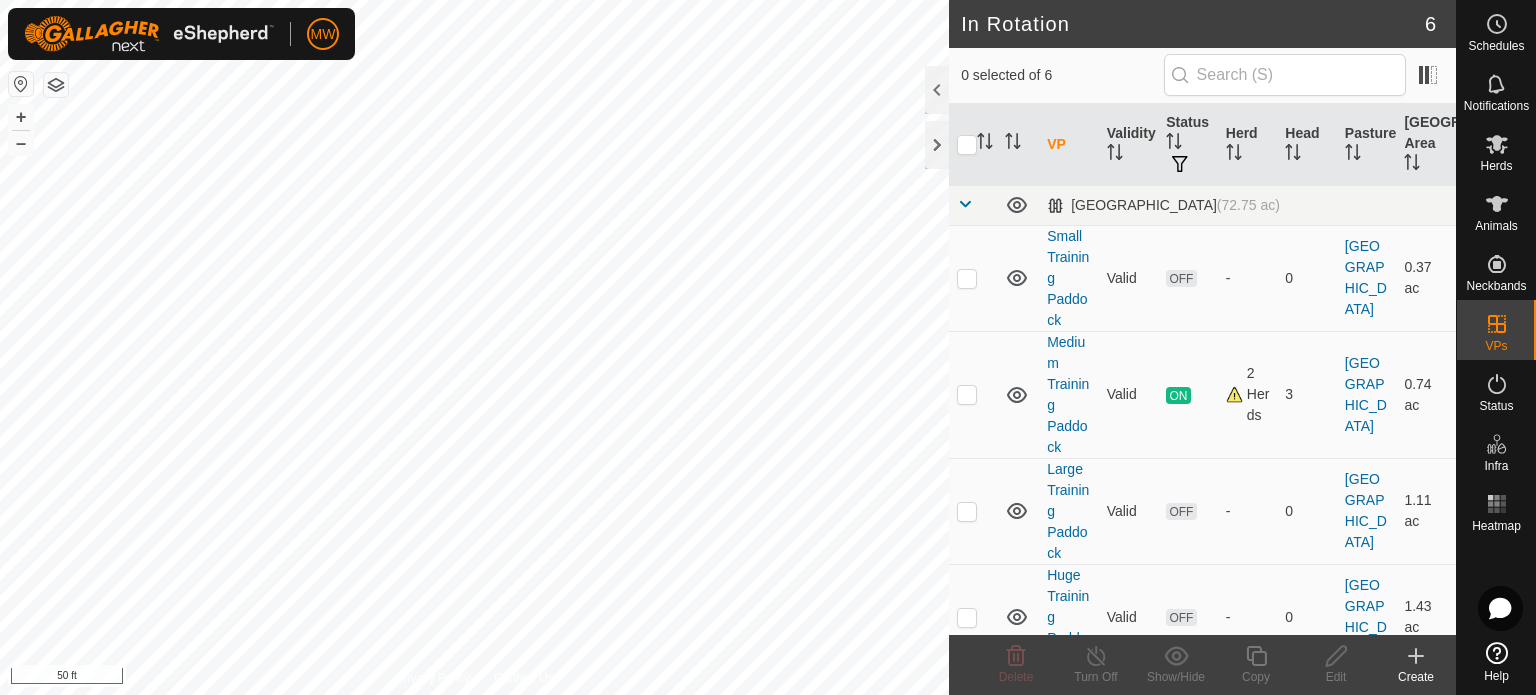 click on "Create" 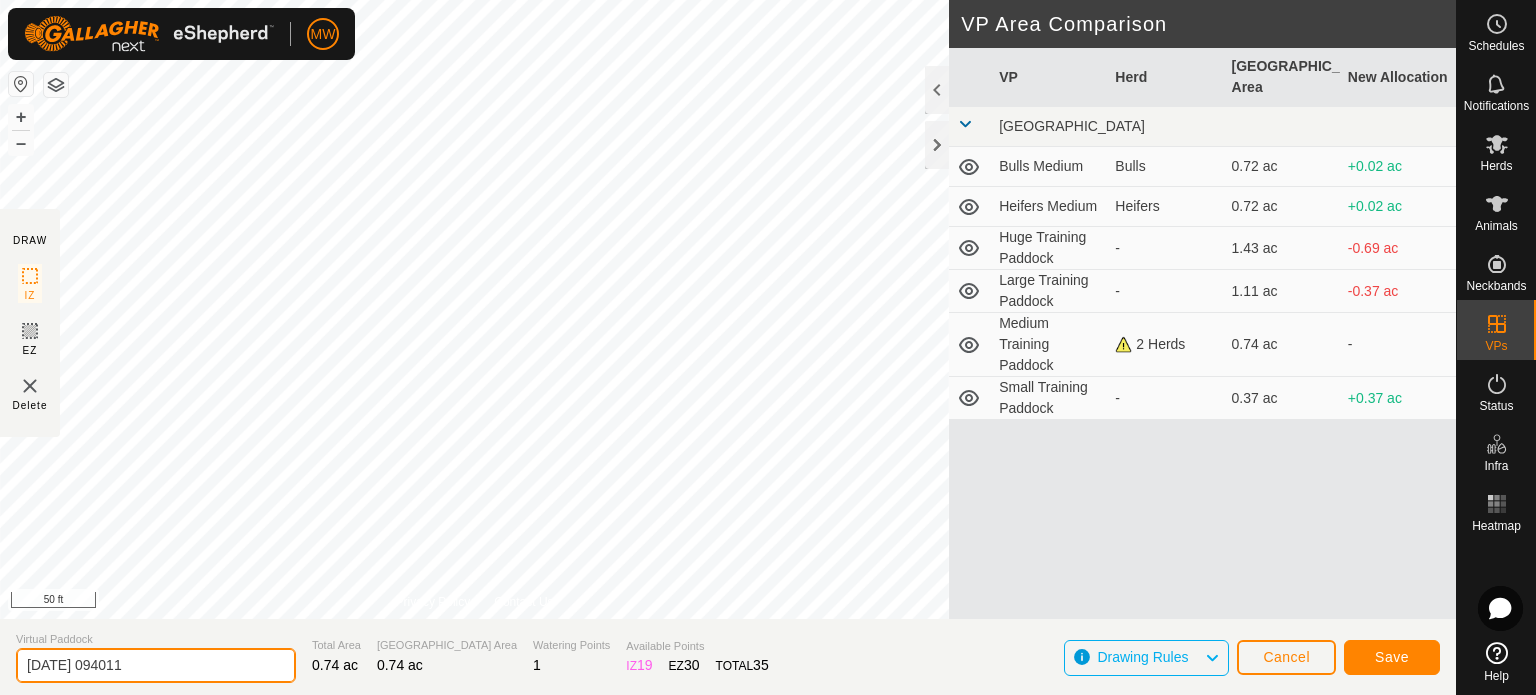 drag, startPoint x: 212, startPoint y: 665, endPoint x: 0, endPoint y: 634, distance: 214.25452 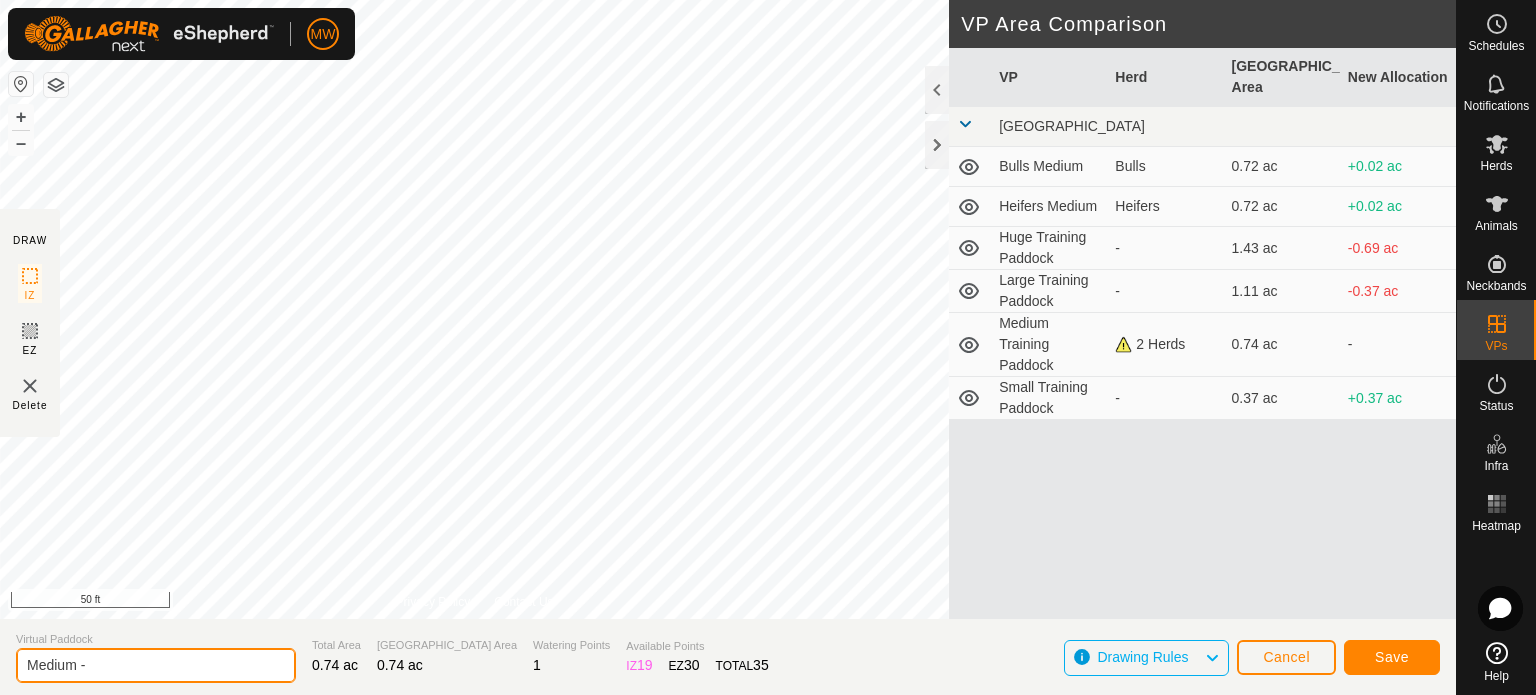 click on "Medium -" 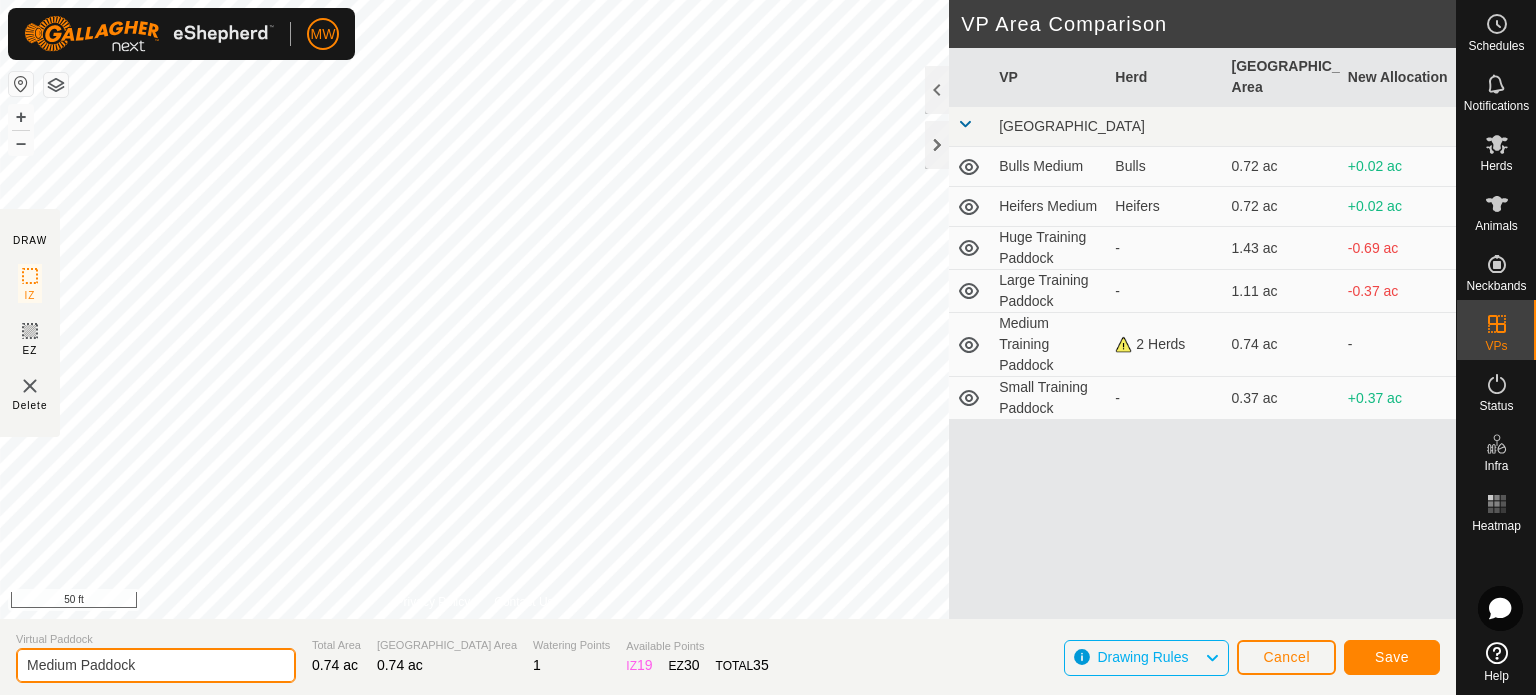type on "Medium Paddock" 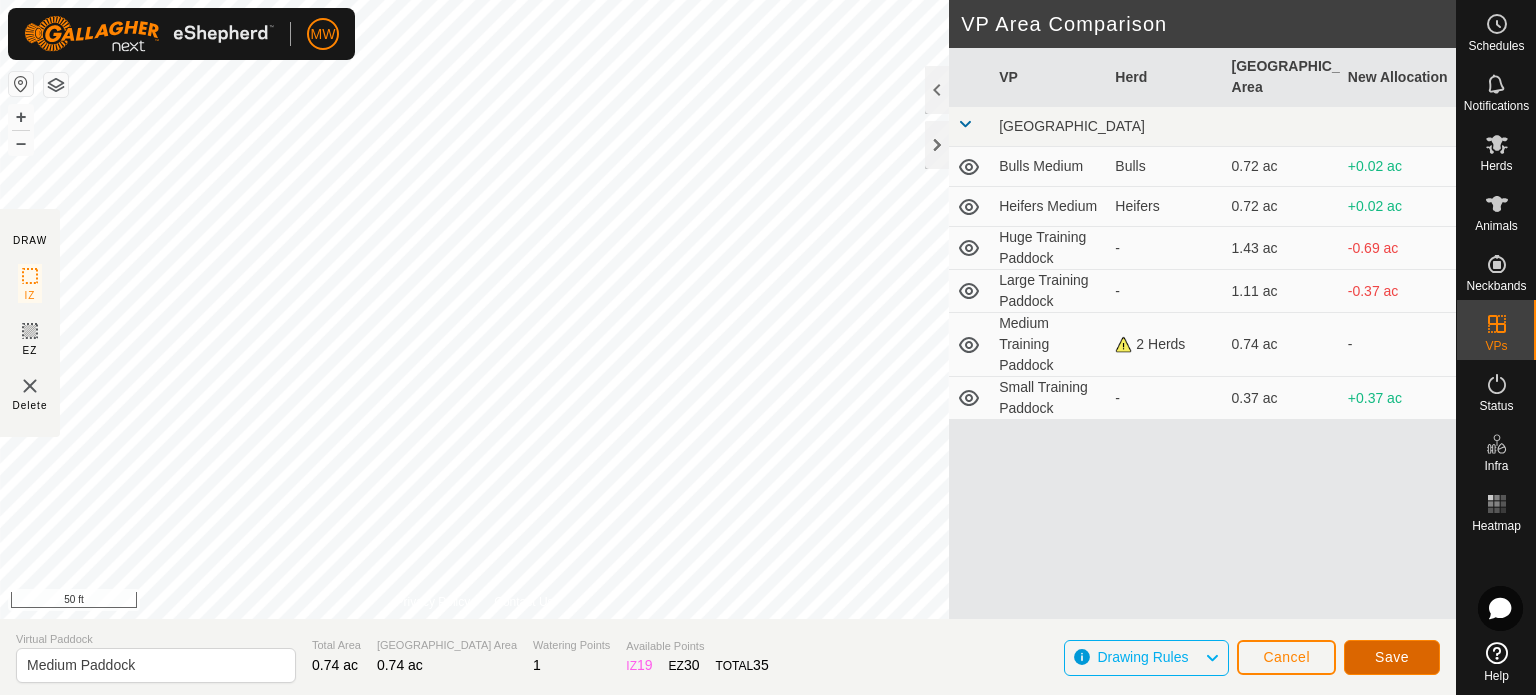 click on "Save" 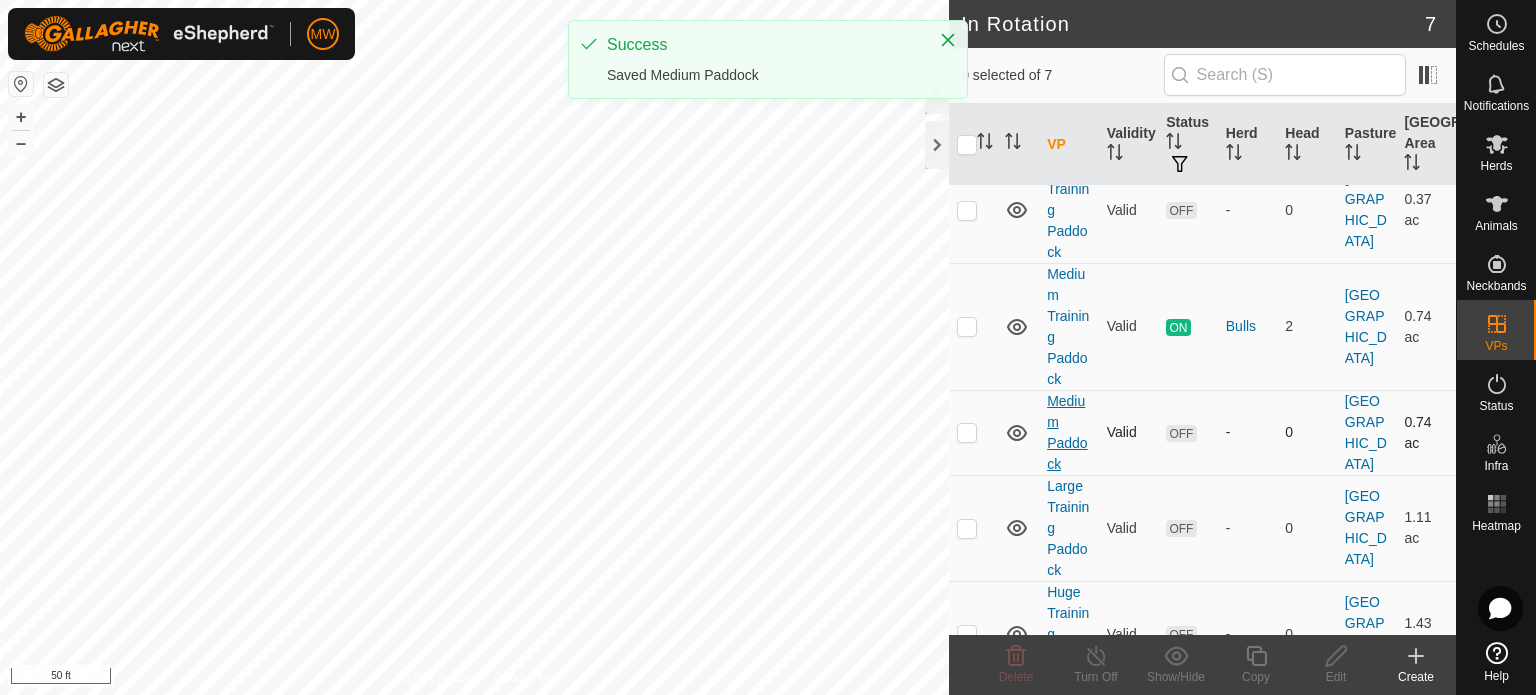 scroll, scrollTop: 100, scrollLeft: 0, axis: vertical 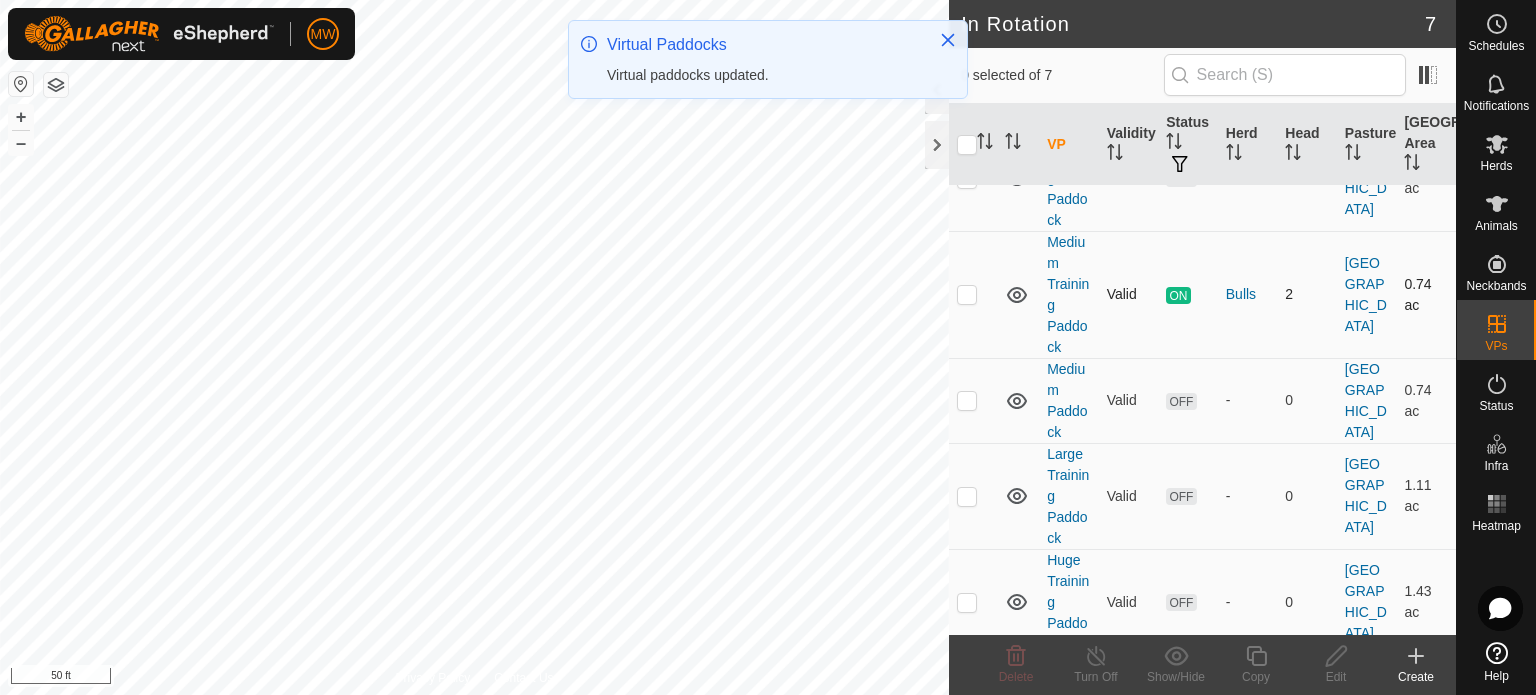 click at bounding box center (967, 294) 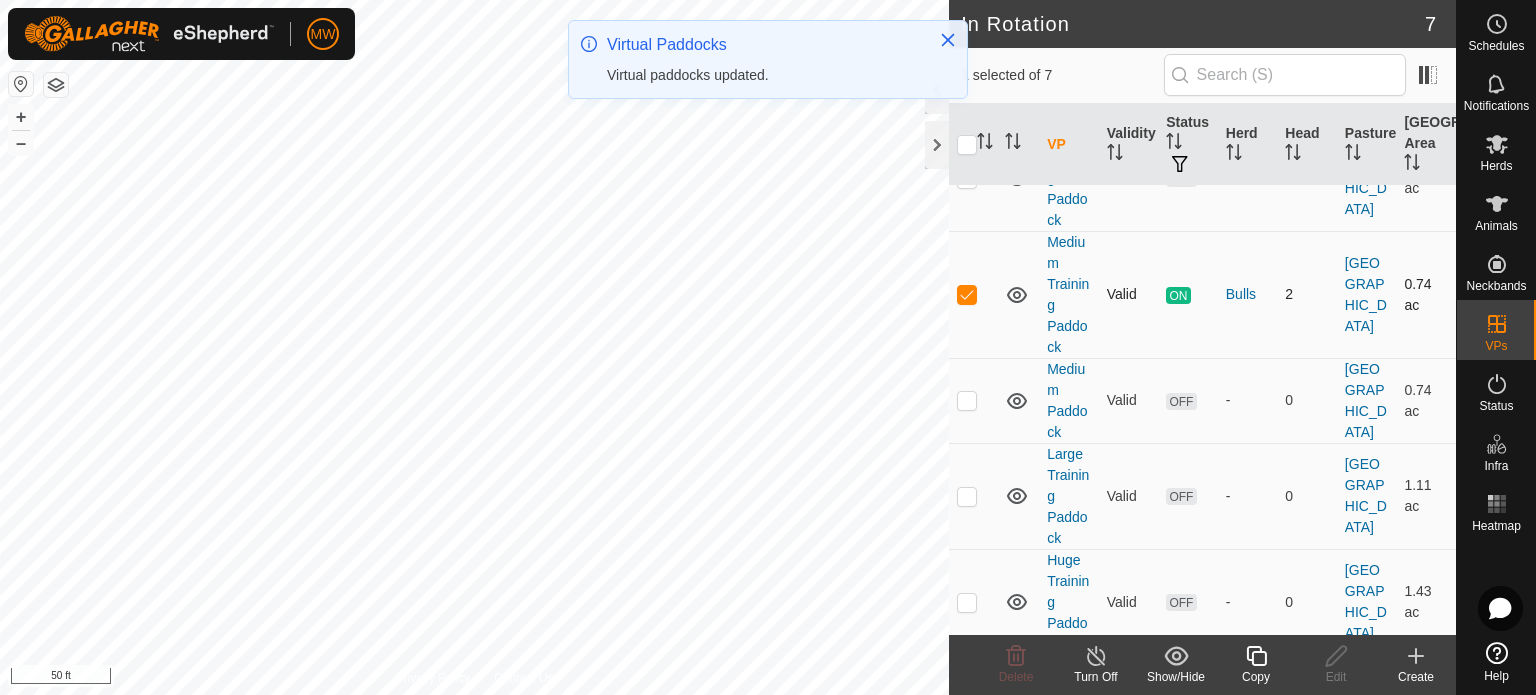 click at bounding box center [967, 294] 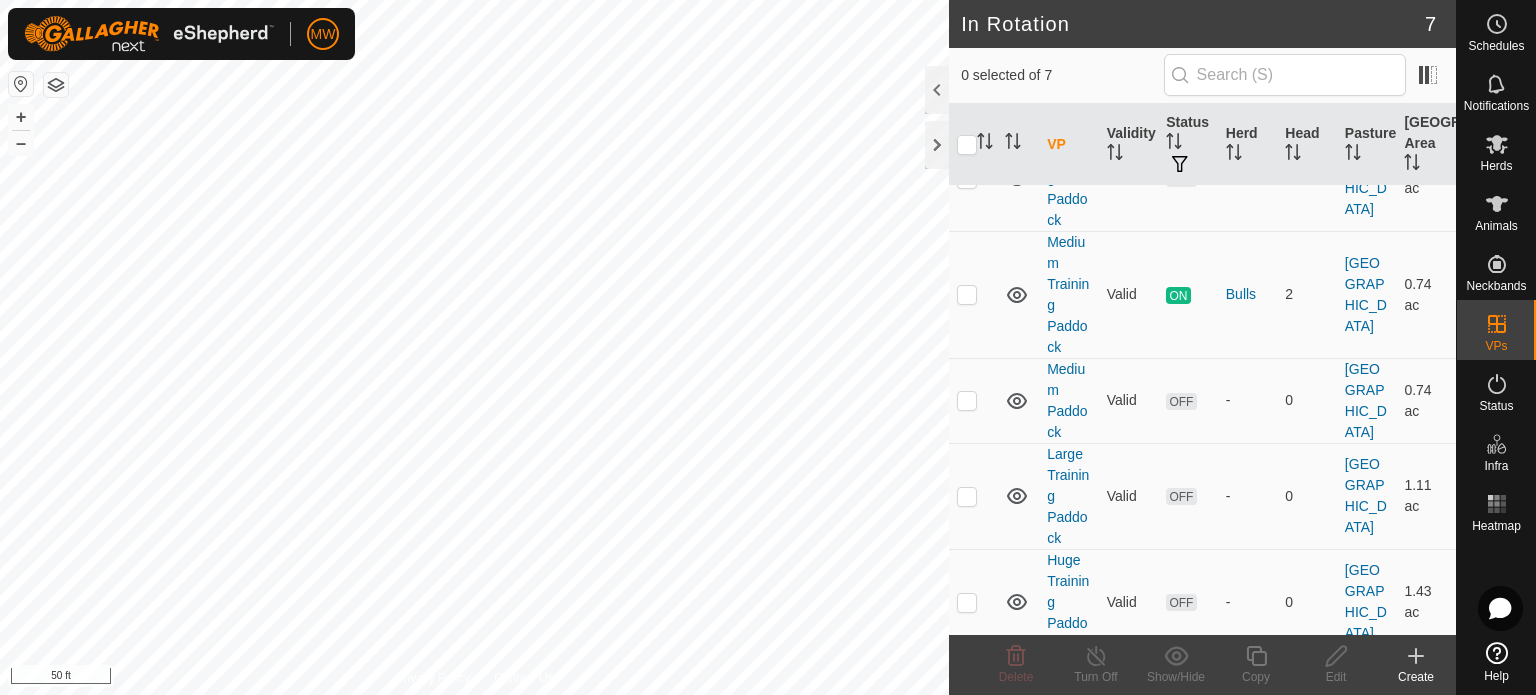 click 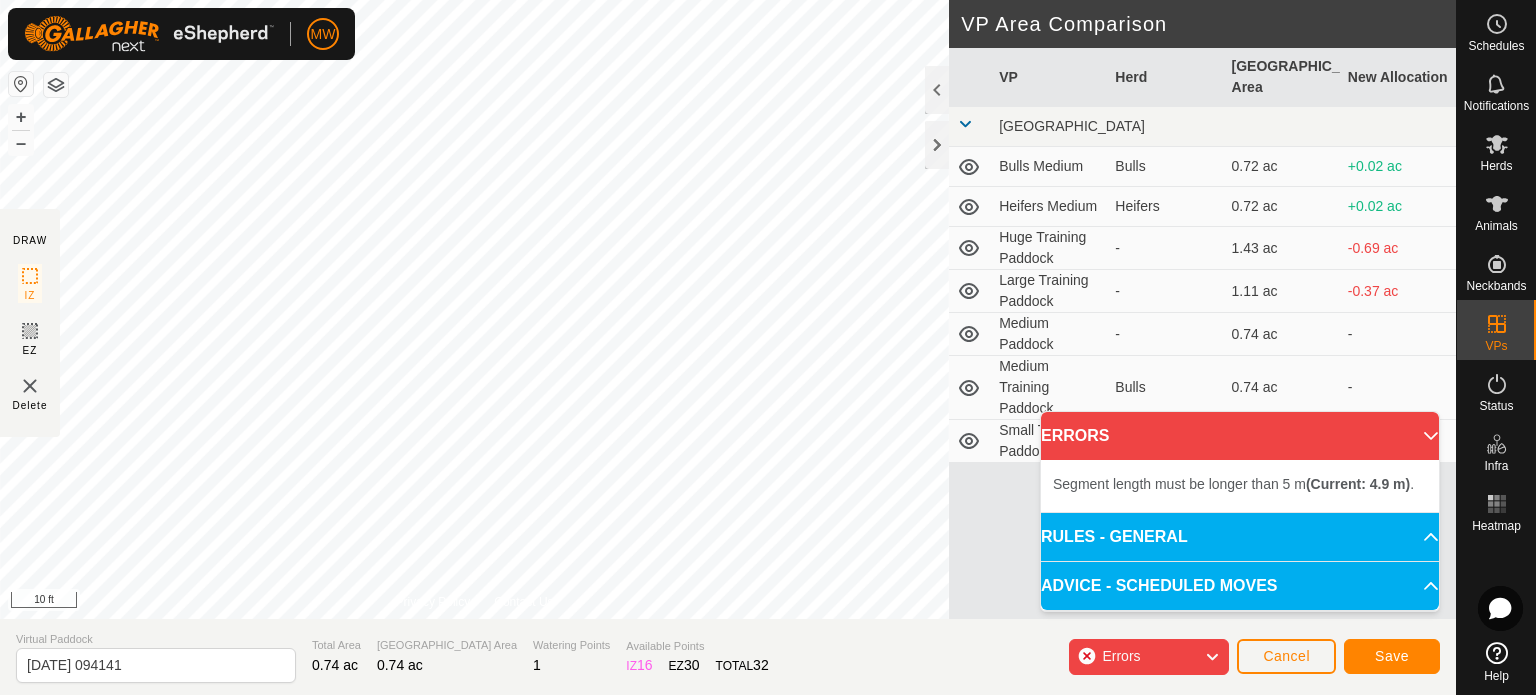 click on "Segment length must be longer than 5 m  (Current: 4.9 m) . + – ⇧ i 10 ft" at bounding box center [474, 309] 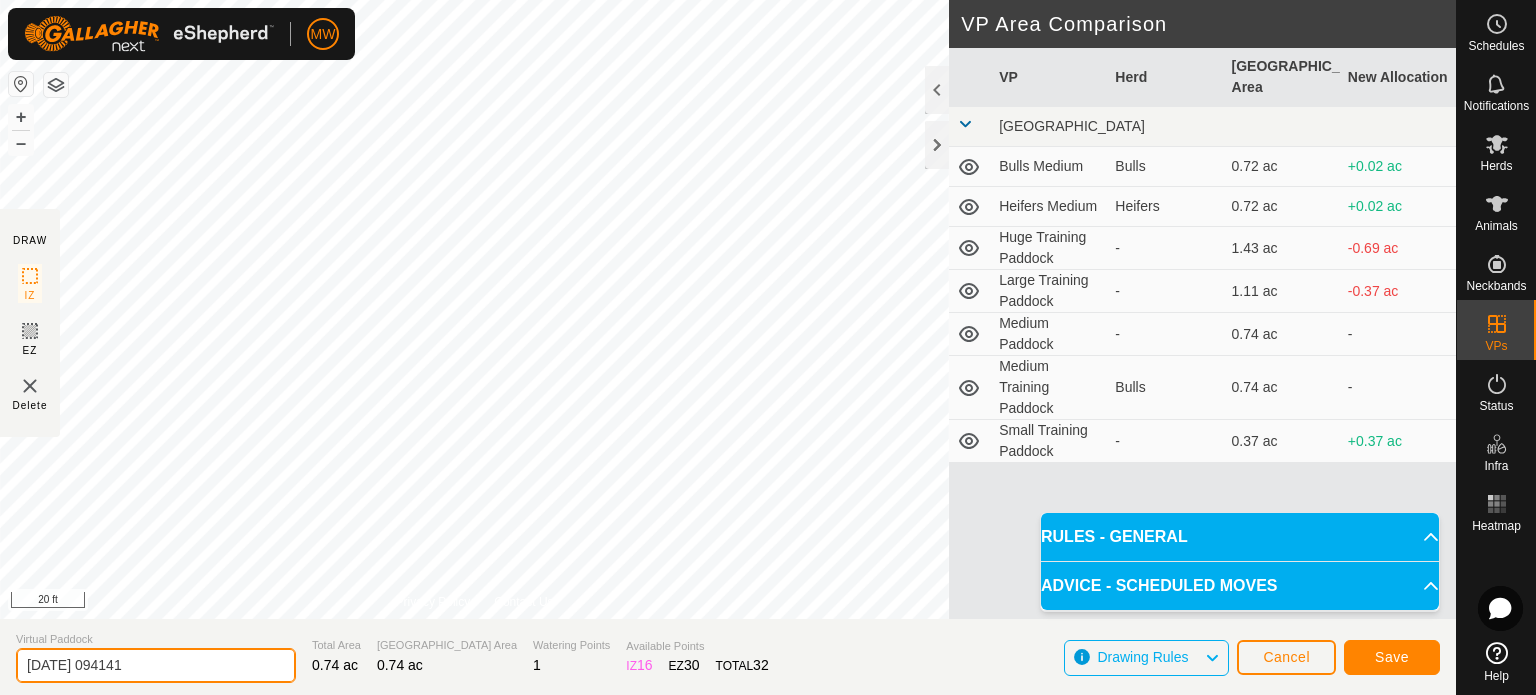 drag, startPoint x: 228, startPoint y: 672, endPoint x: 10, endPoint y: 638, distance: 220.63545 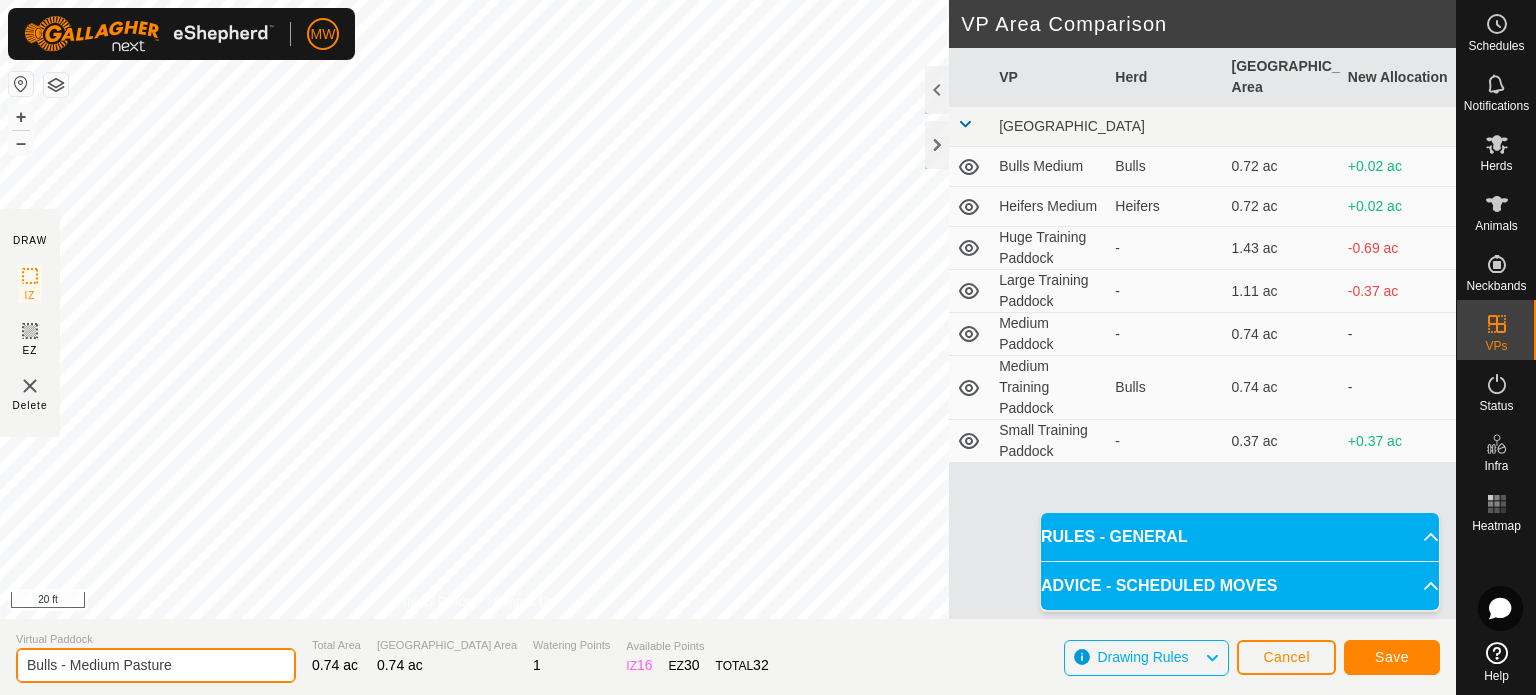 type on "Bulls - Medium Pasture" 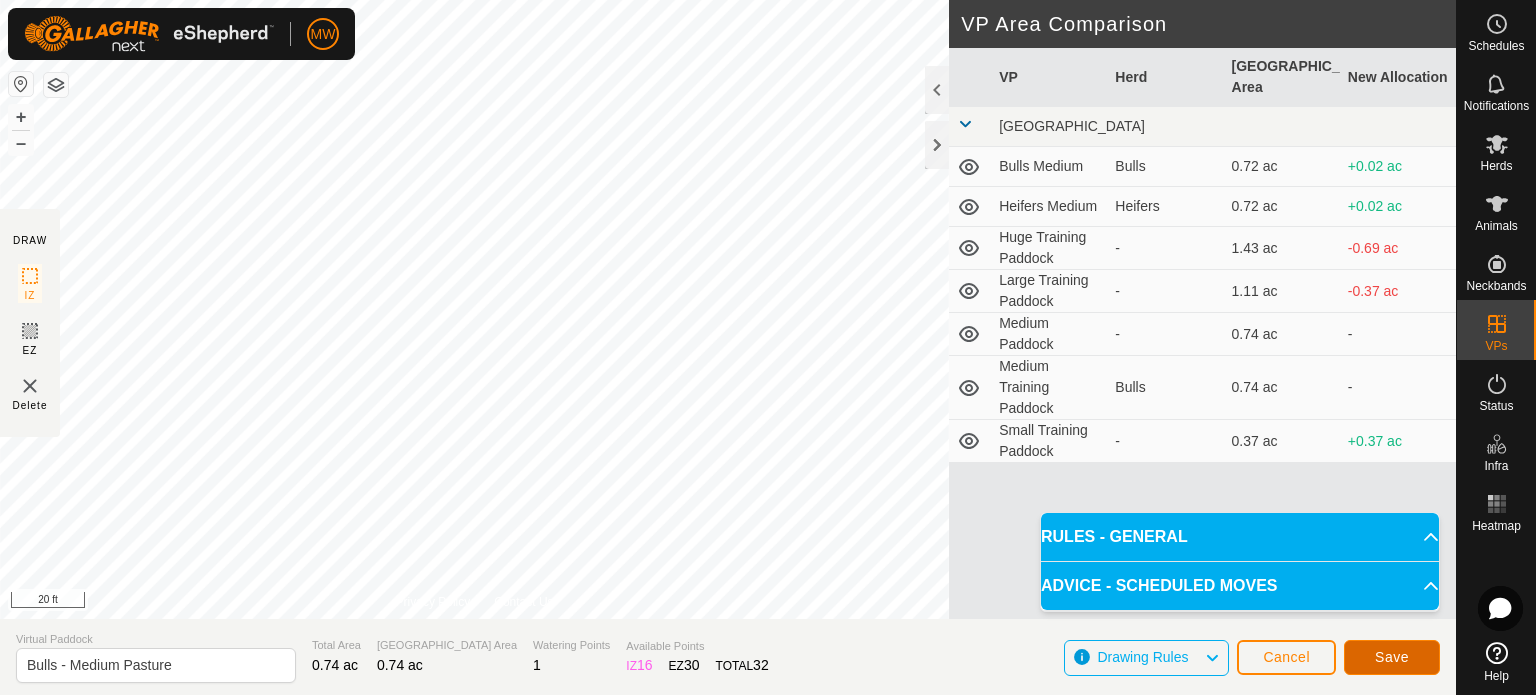 click on "Save" 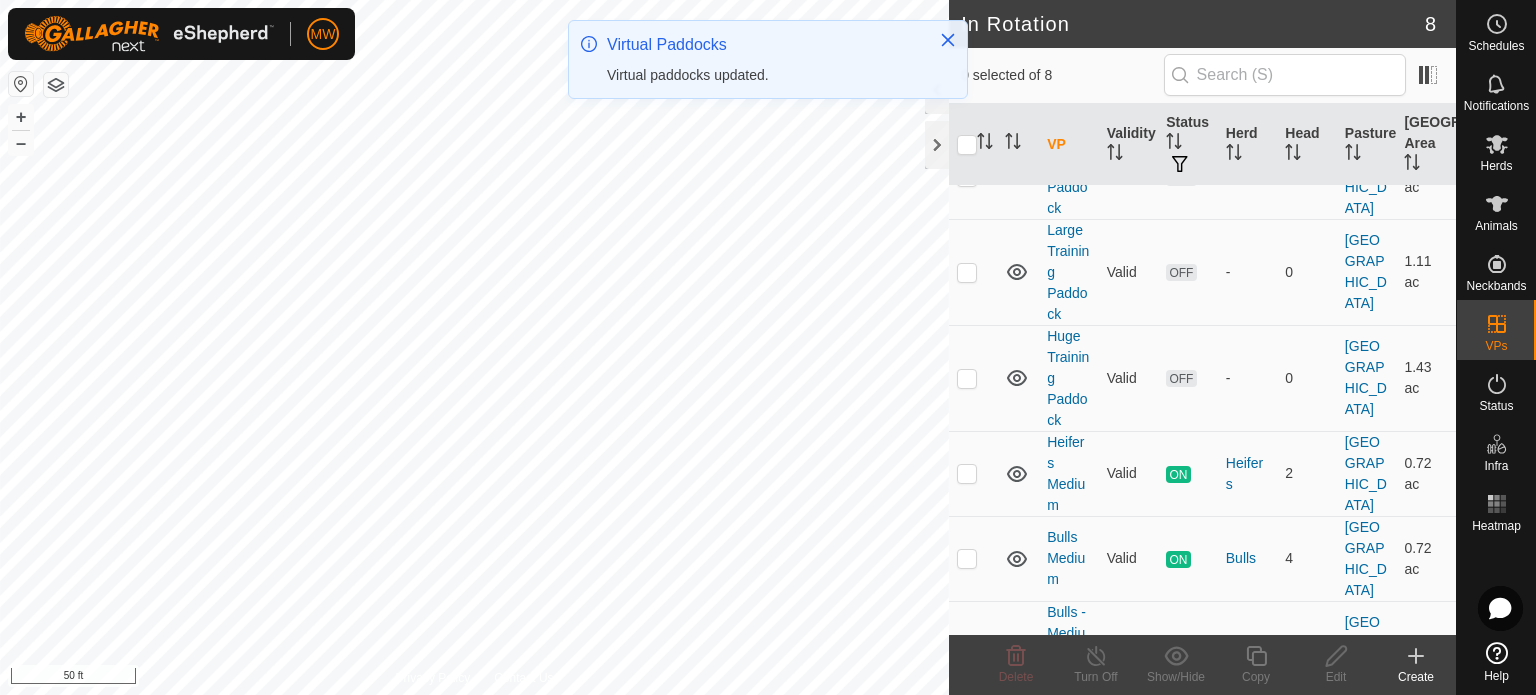 scroll, scrollTop: 372, scrollLeft: 0, axis: vertical 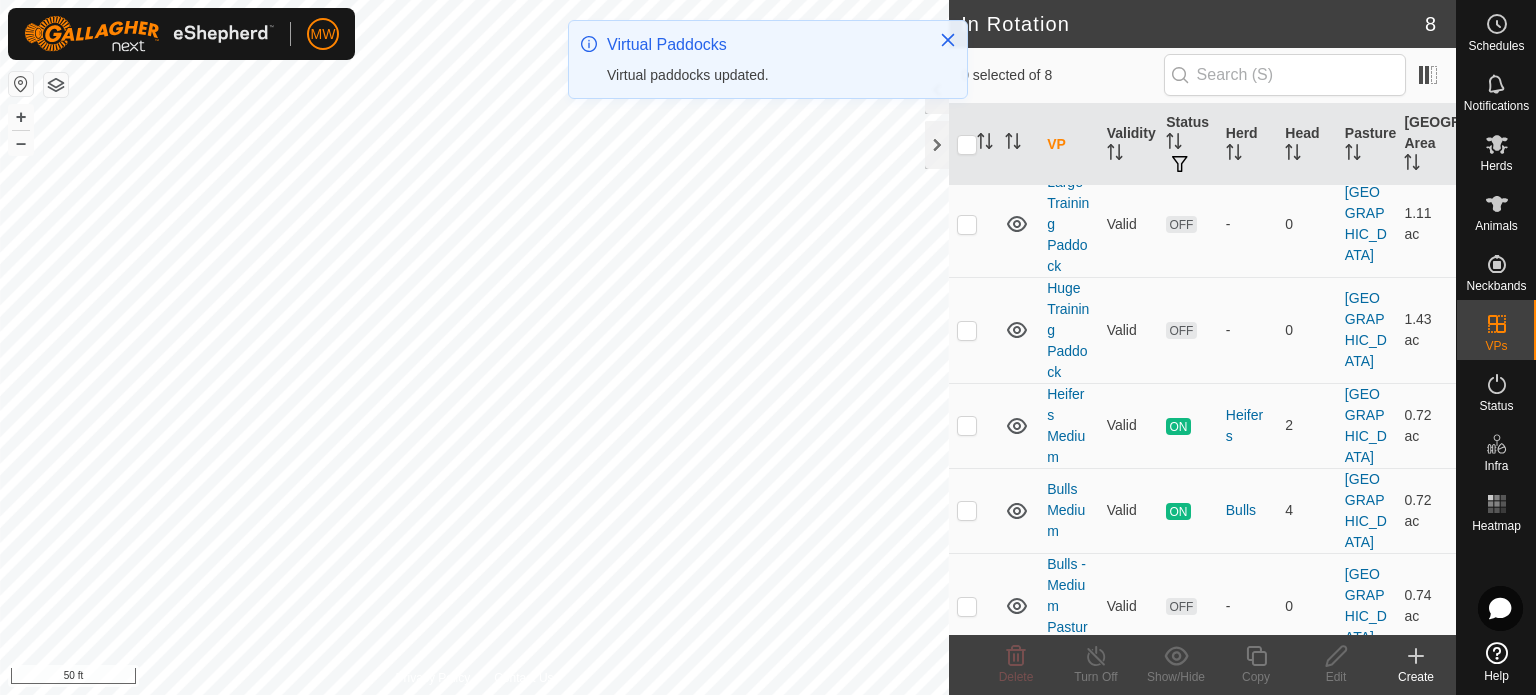click 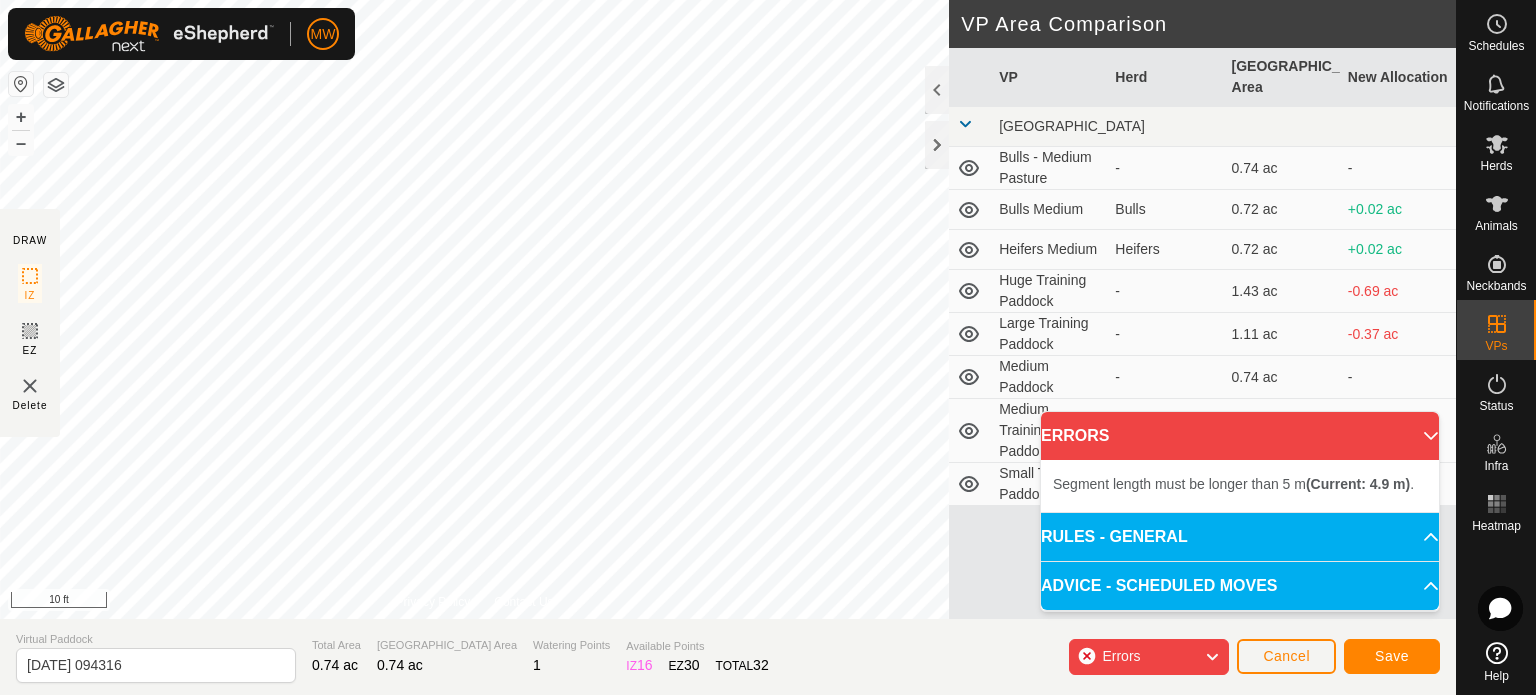 click on "Segment length must be longer than 5 m  (Current: 4.9 m) . + – ⇧ i 10 ft" at bounding box center (474, 309) 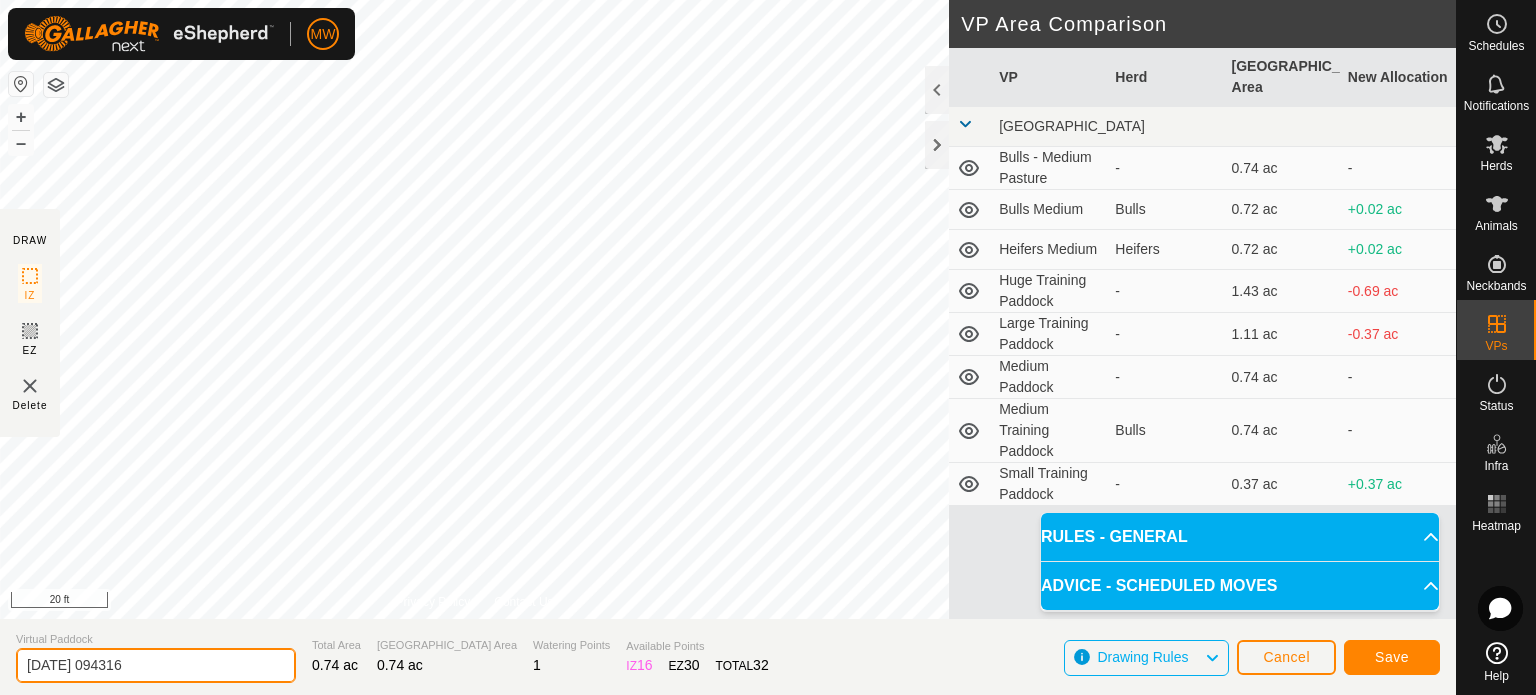 drag, startPoint x: 200, startPoint y: 665, endPoint x: 0, endPoint y: 659, distance: 200.08998 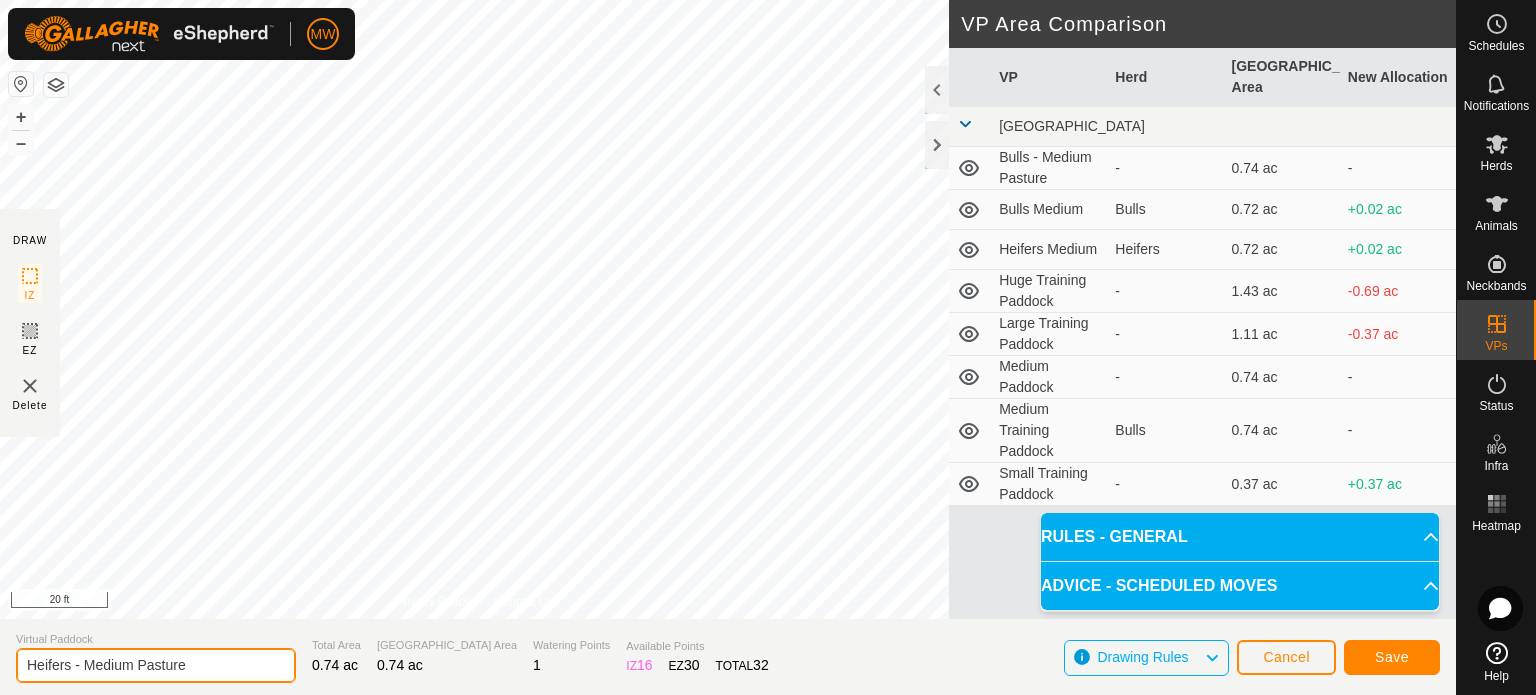type on "Heifers - Medium Pasture" 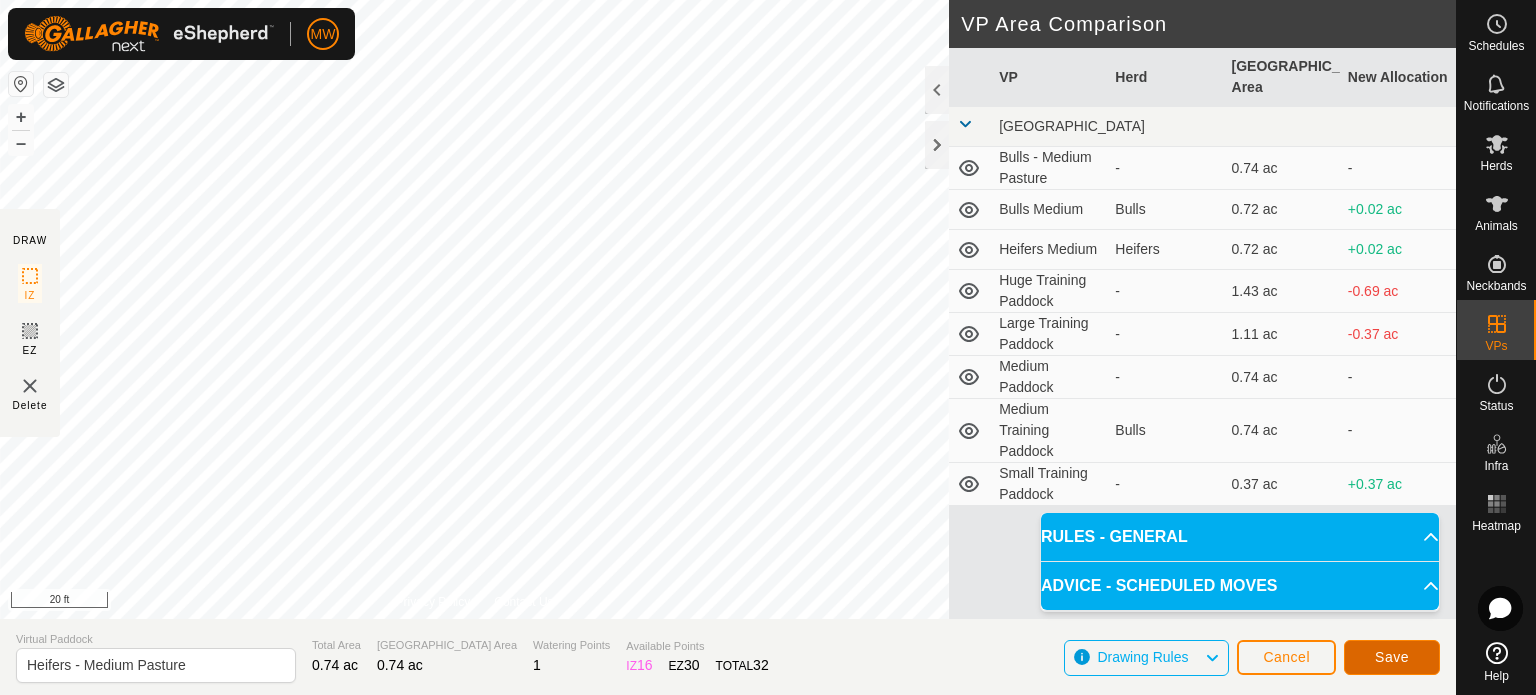 click on "Save" 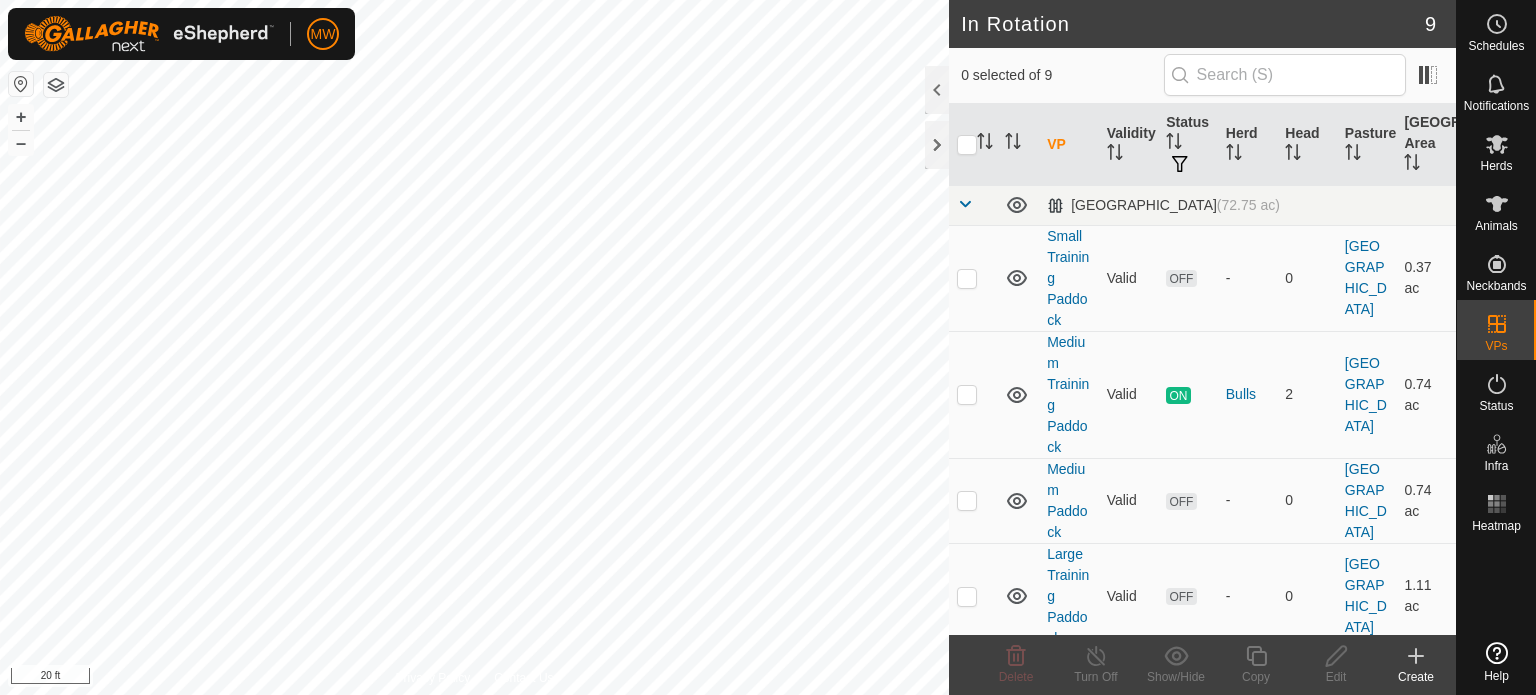 scroll, scrollTop: 0, scrollLeft: 0, axis: both 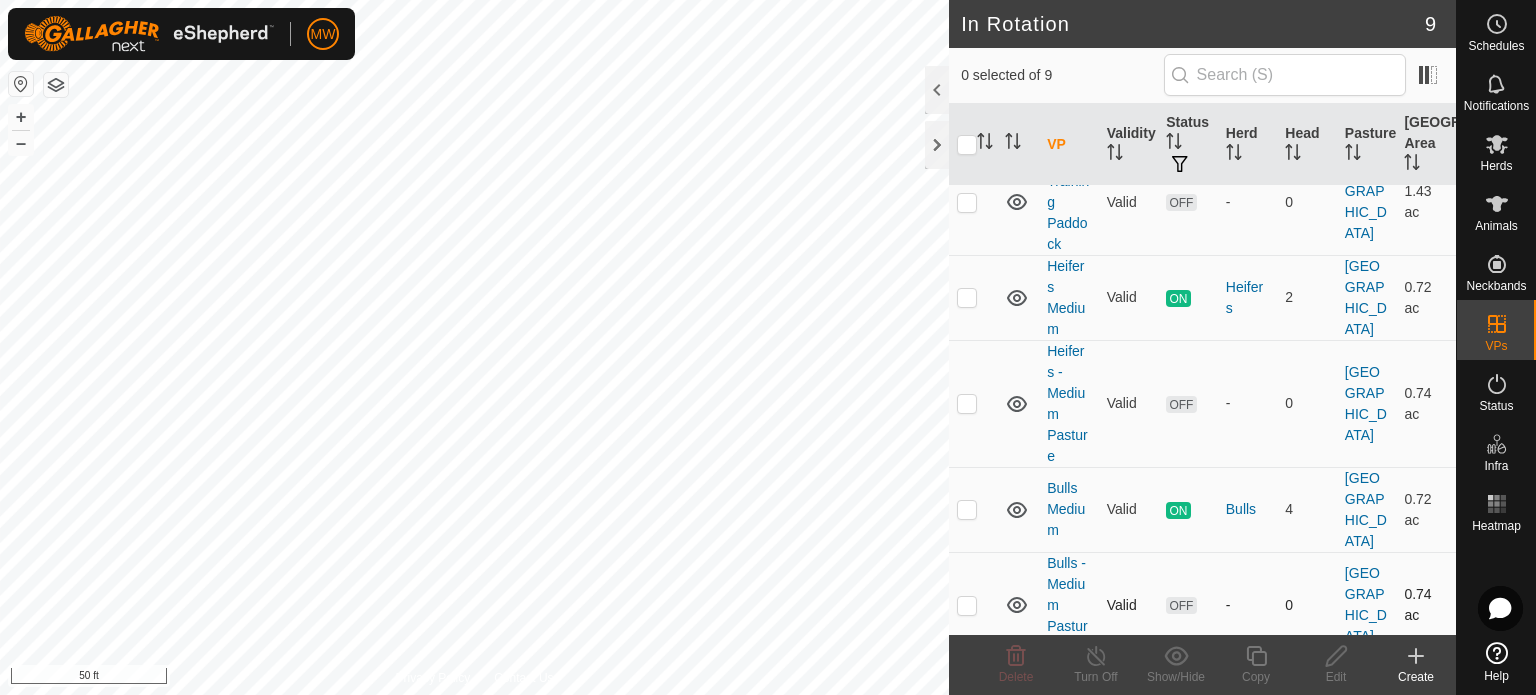 click at bounding box center (967, 605) 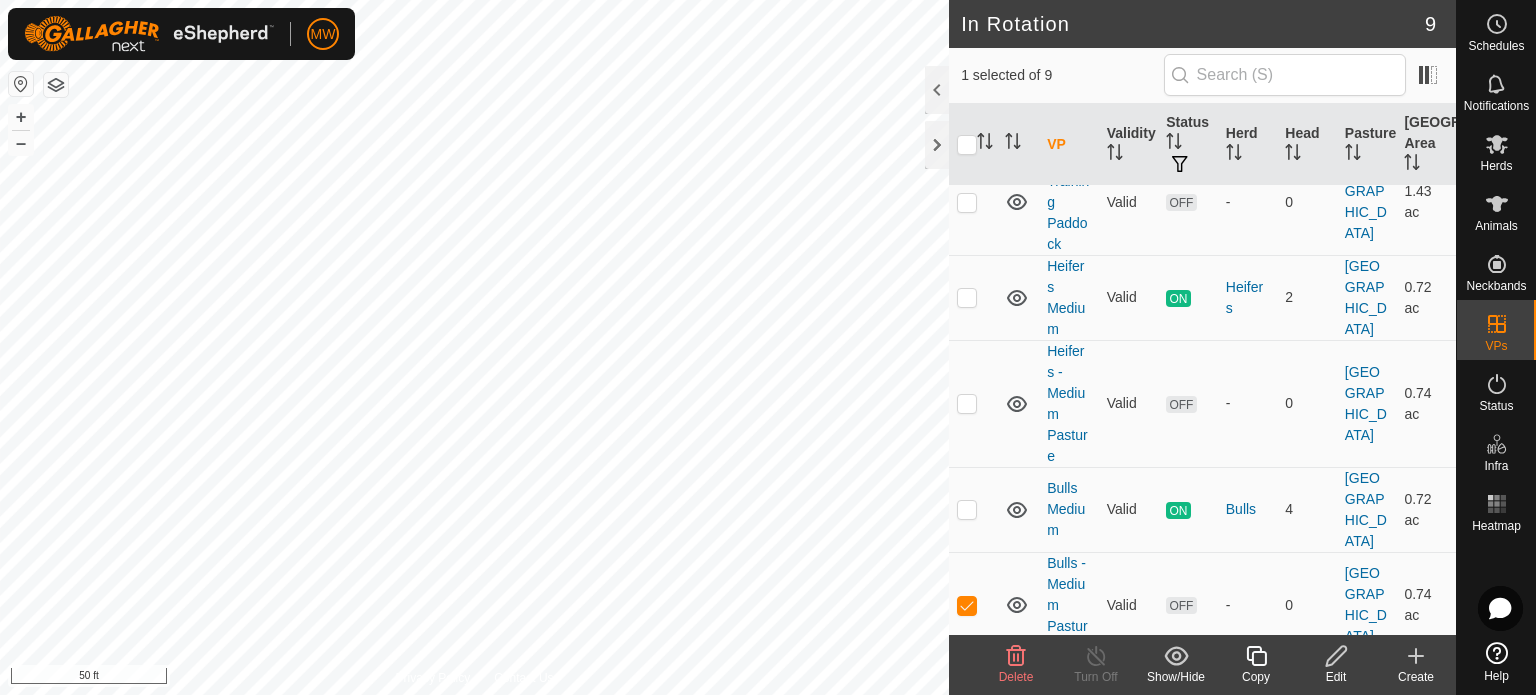 click 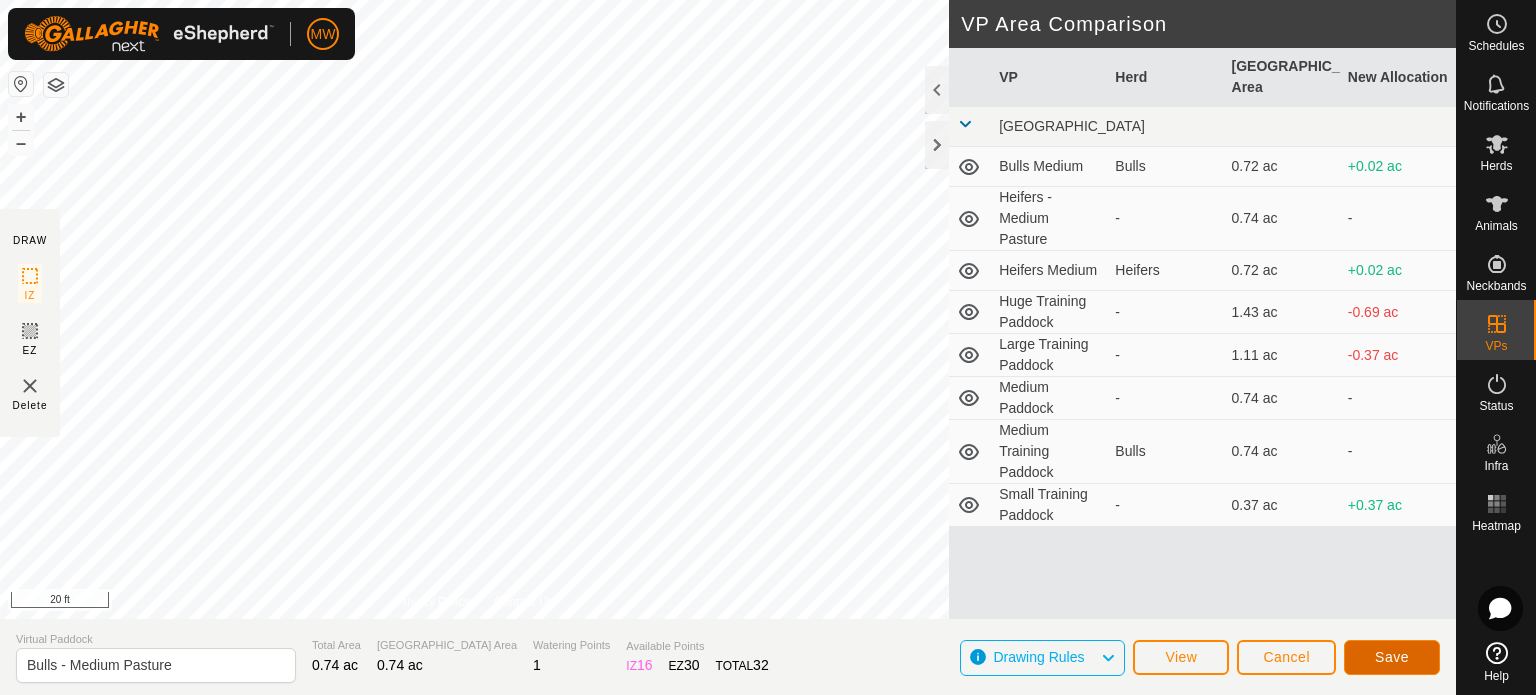 click on "Save" 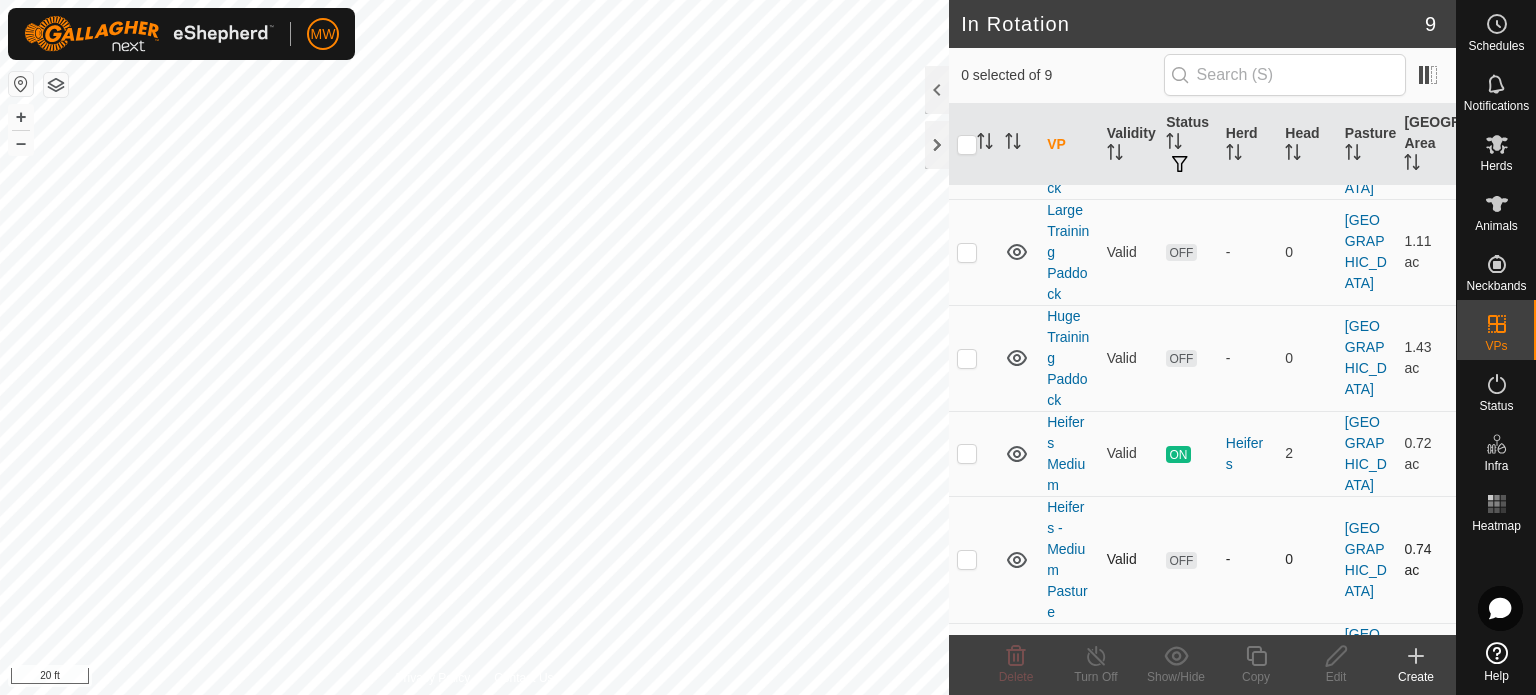 scroll, scrollTop: 500, scrollLeft: 0, axis: vertical 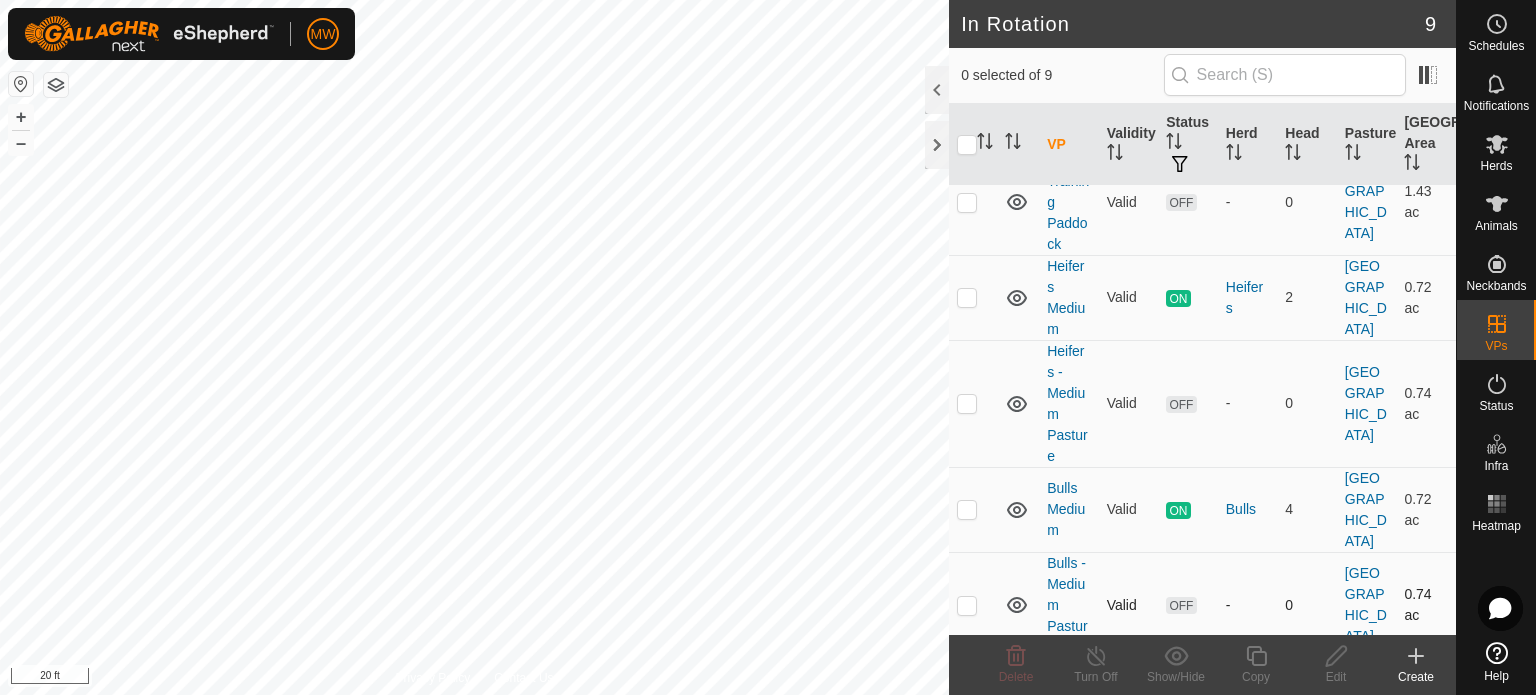 click at bounding box center (973, 605) 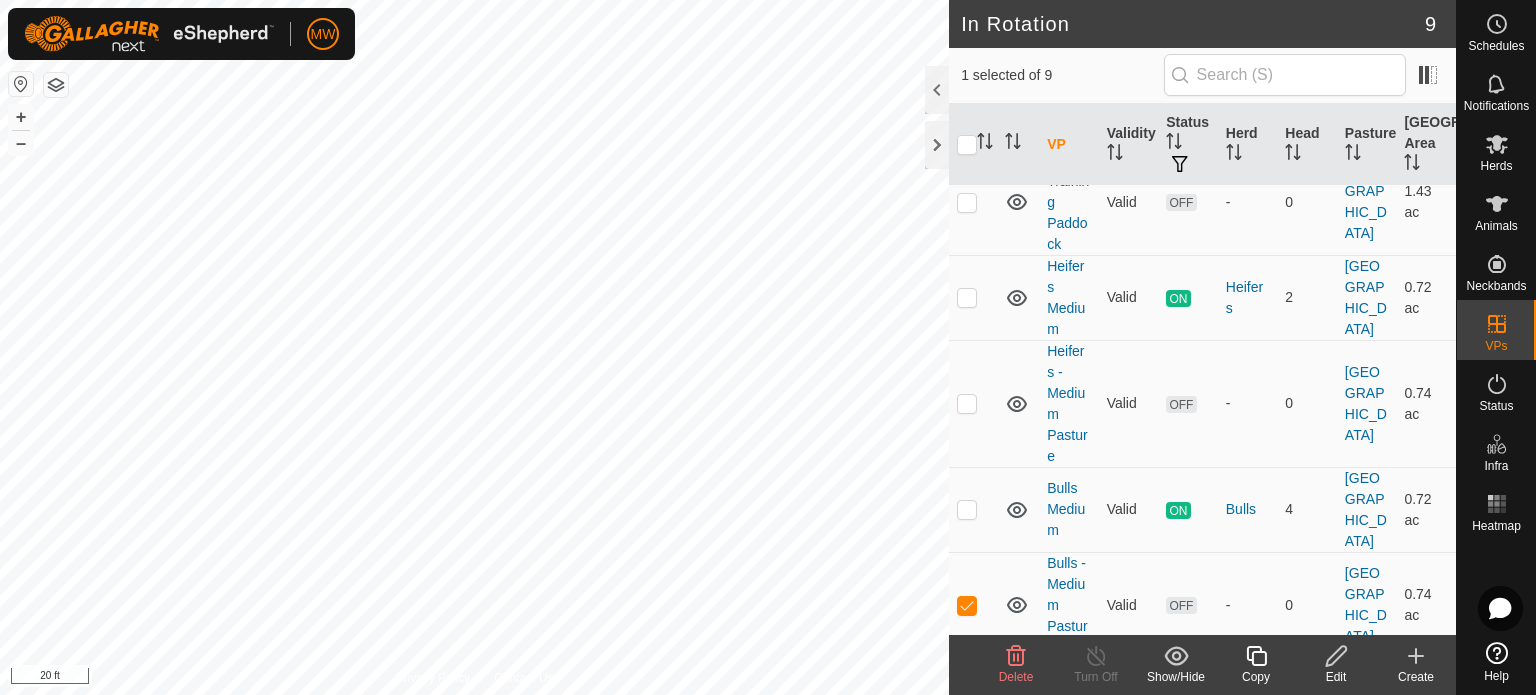 click 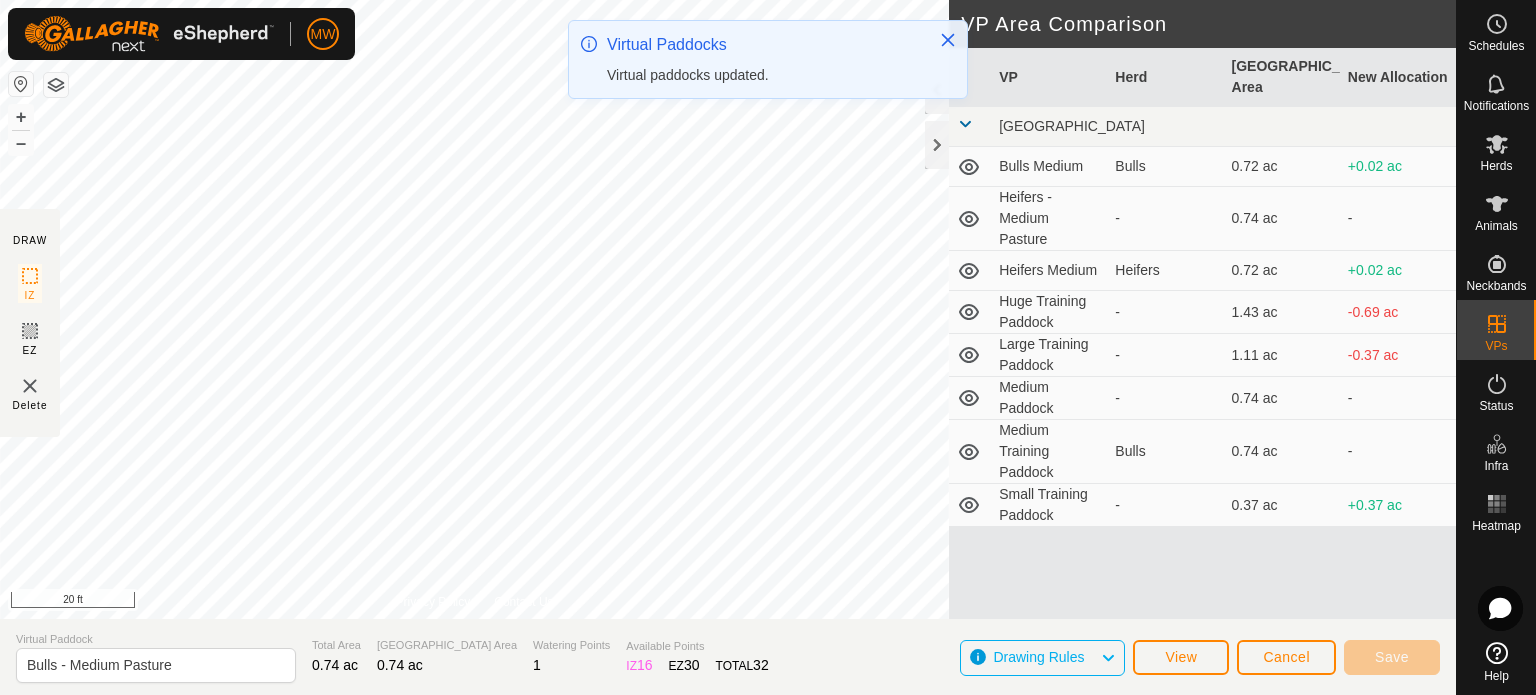 drag, startPoint x: 1292, startPoint y: 638, endPoint x: 1291, endPoint y: 649, distance: 11.045361 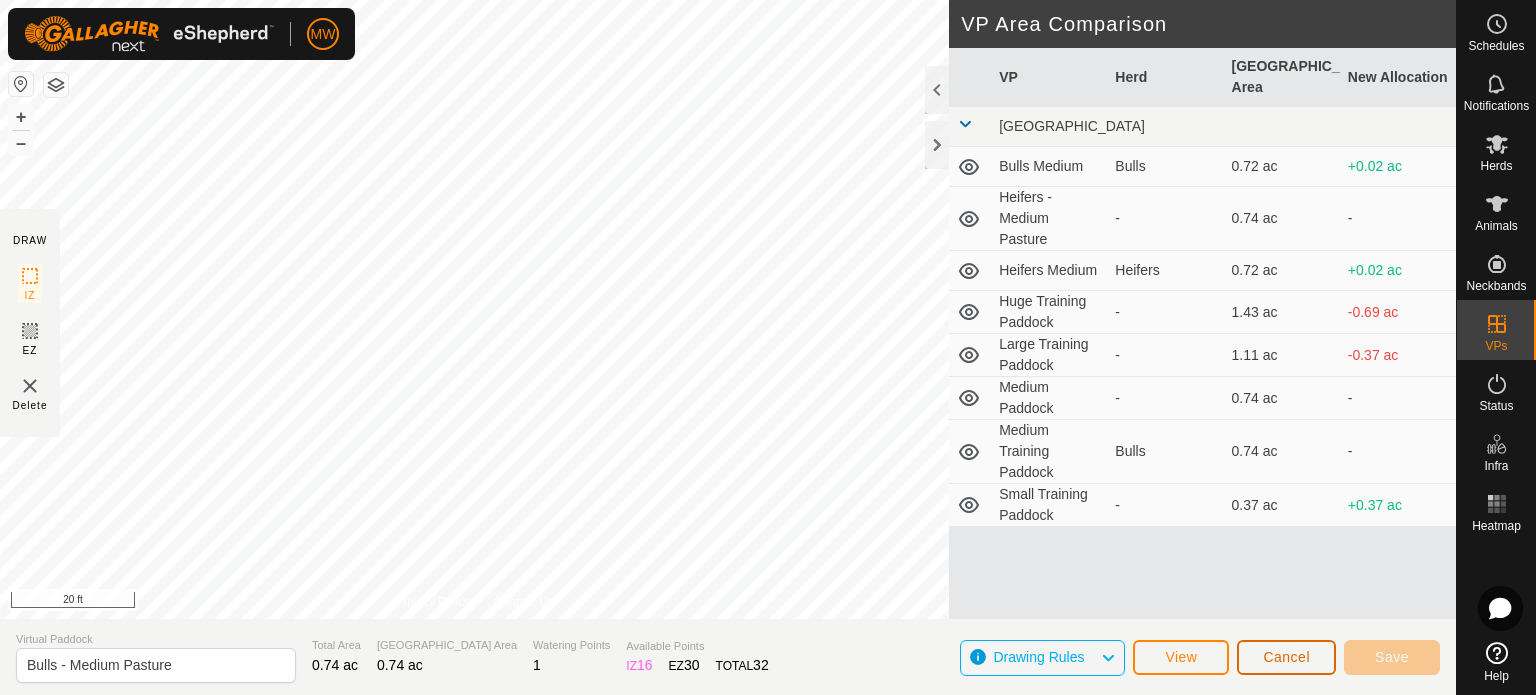 click on "Cancel" 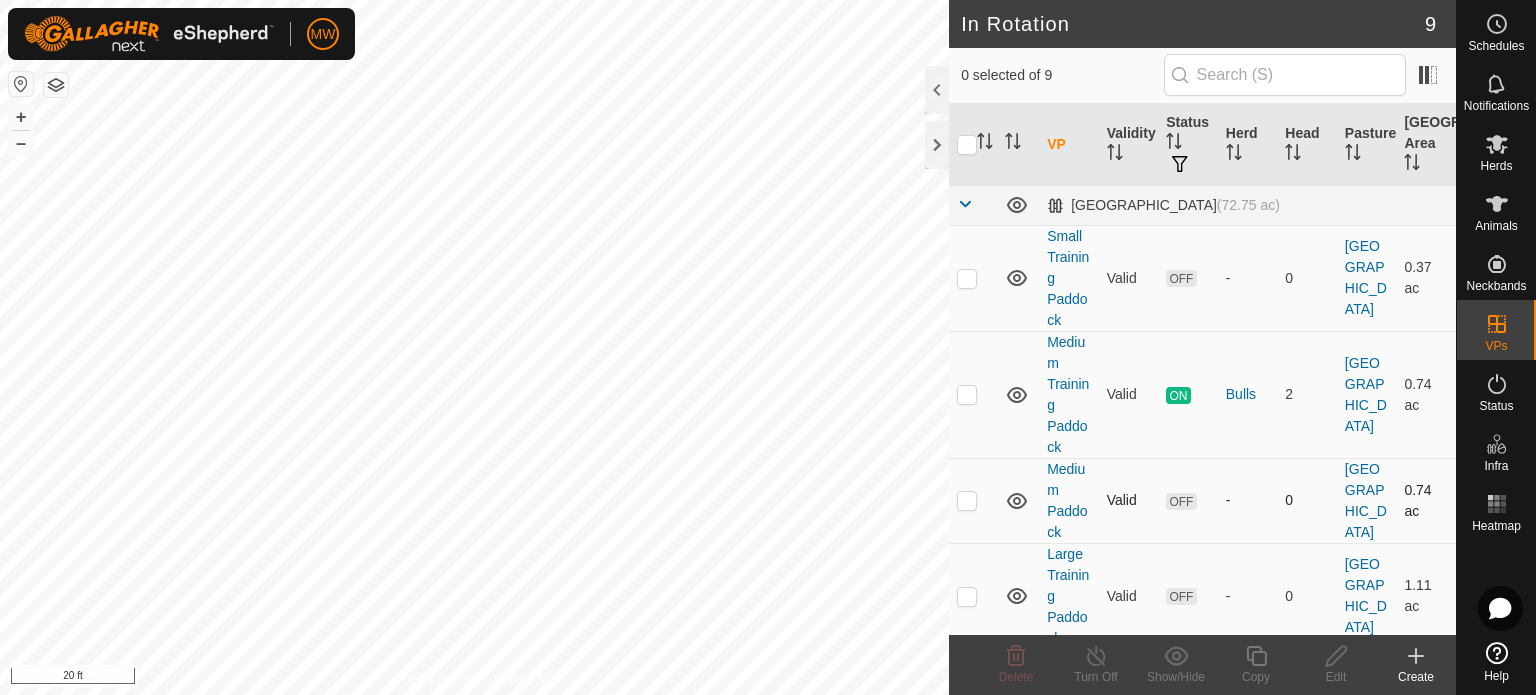 scroll, scrollTop: 500, scrollLeft: 0, axis: vertical 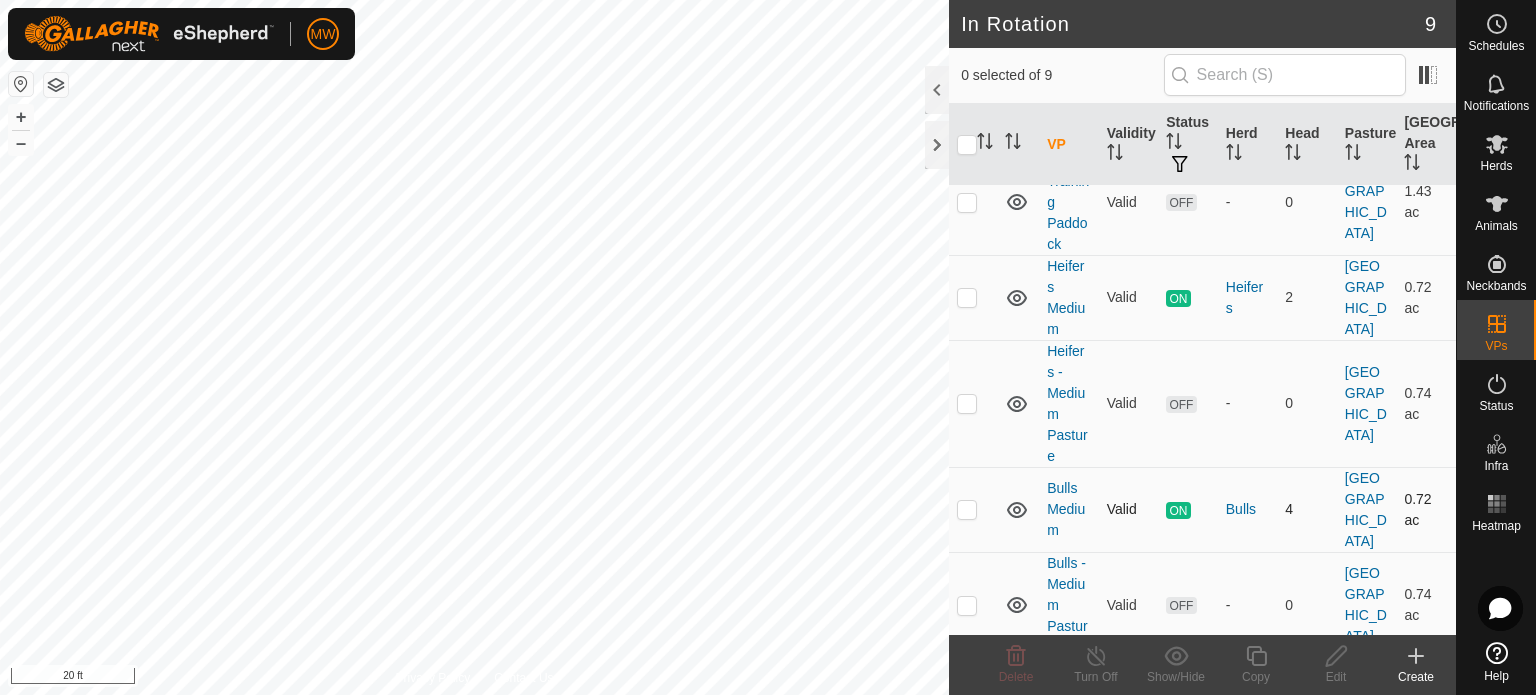 click at bounding box center [973, 509] 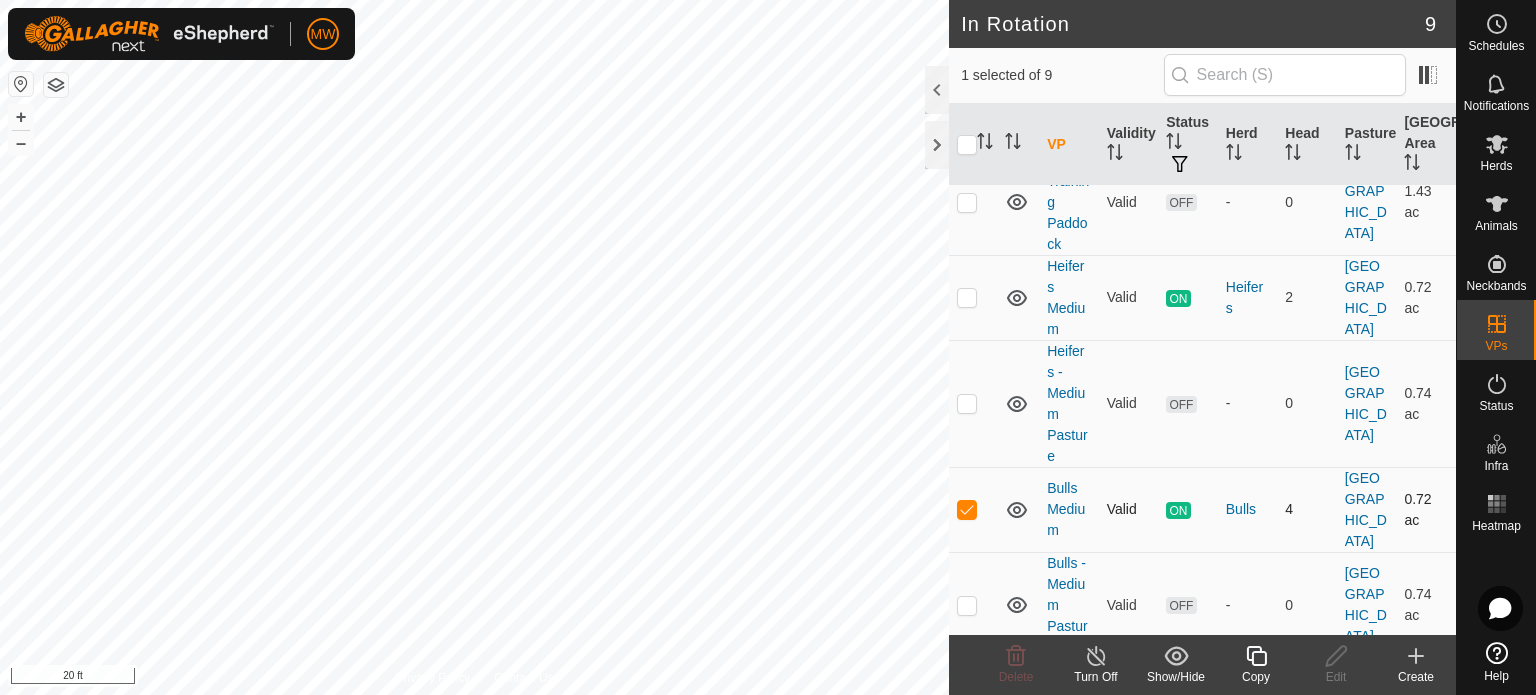 click at bounding box center (967, 509) 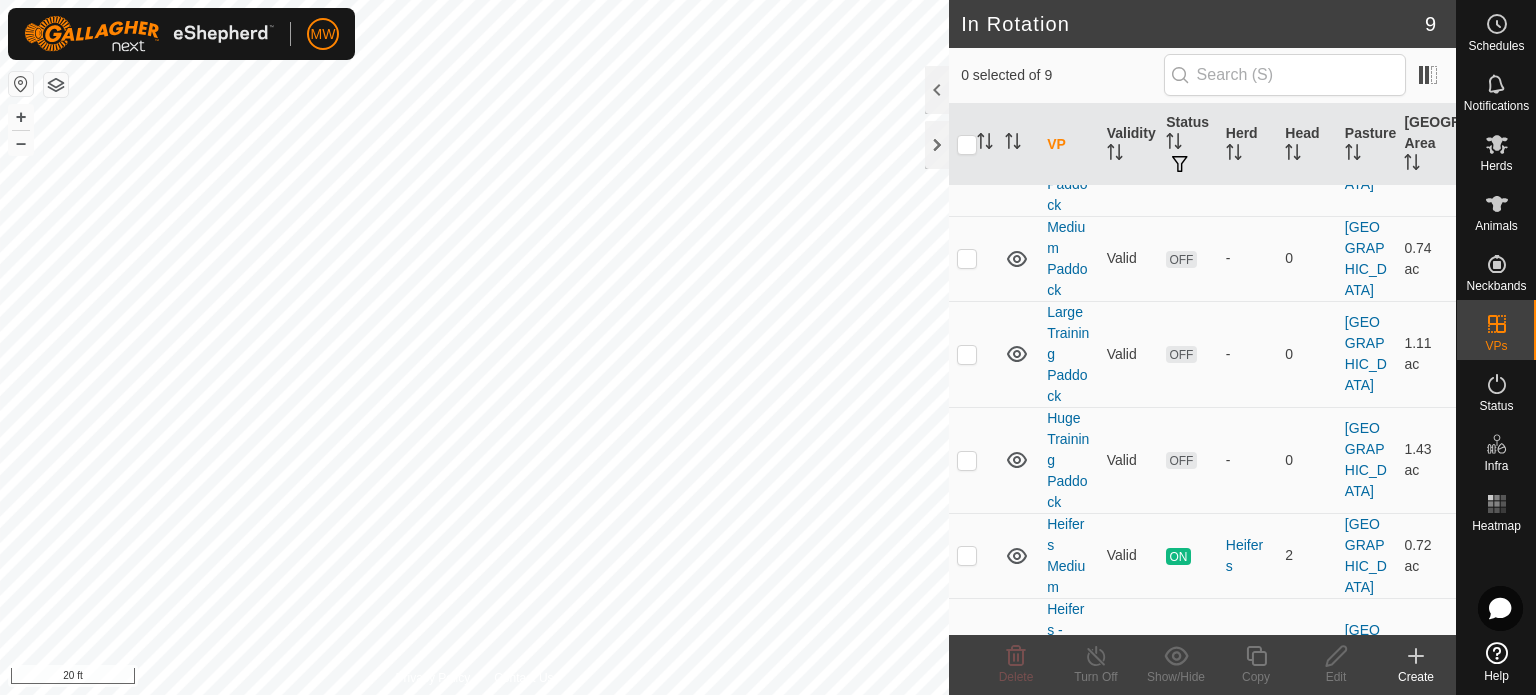 scroll, scrollTop: 0, scrollLeft: 0, axis: both 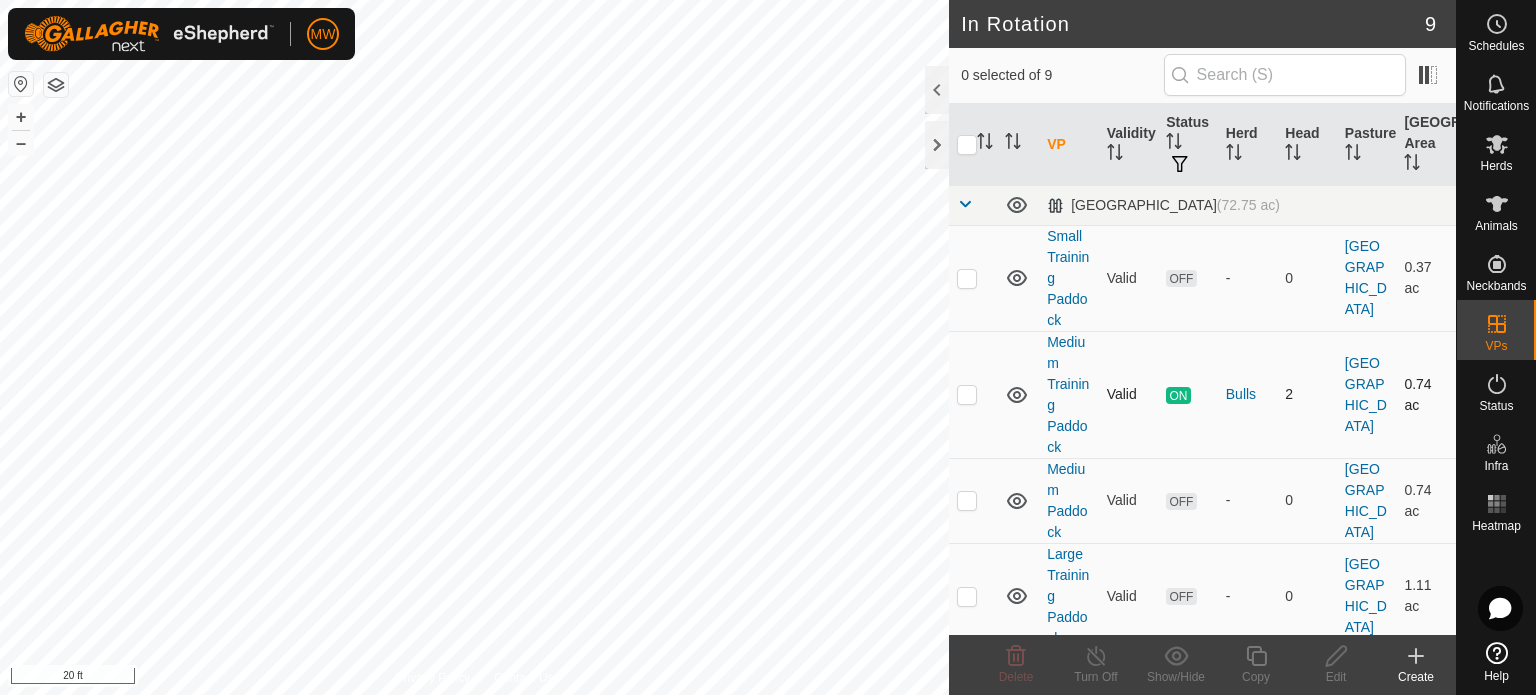 click at bounding box center (967, 394) 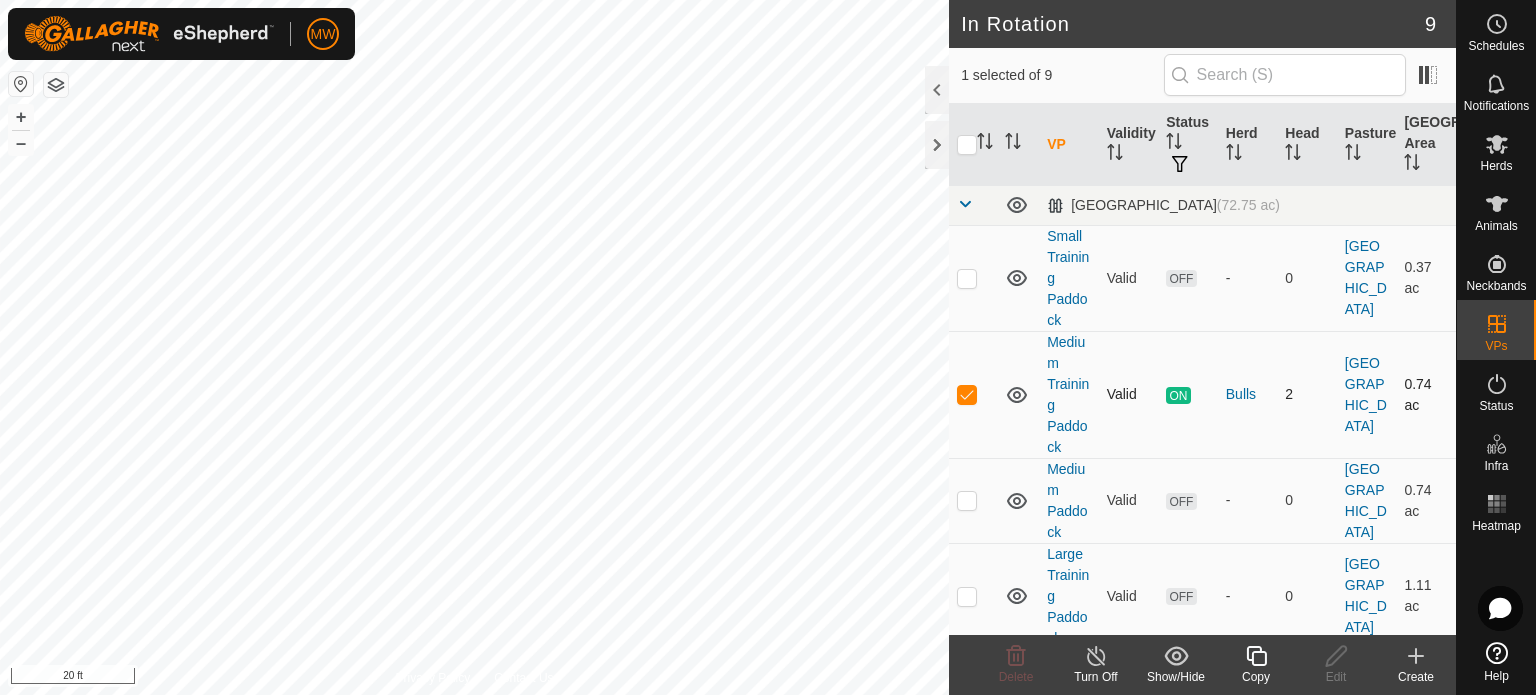 click at bounding box center [967, 394] 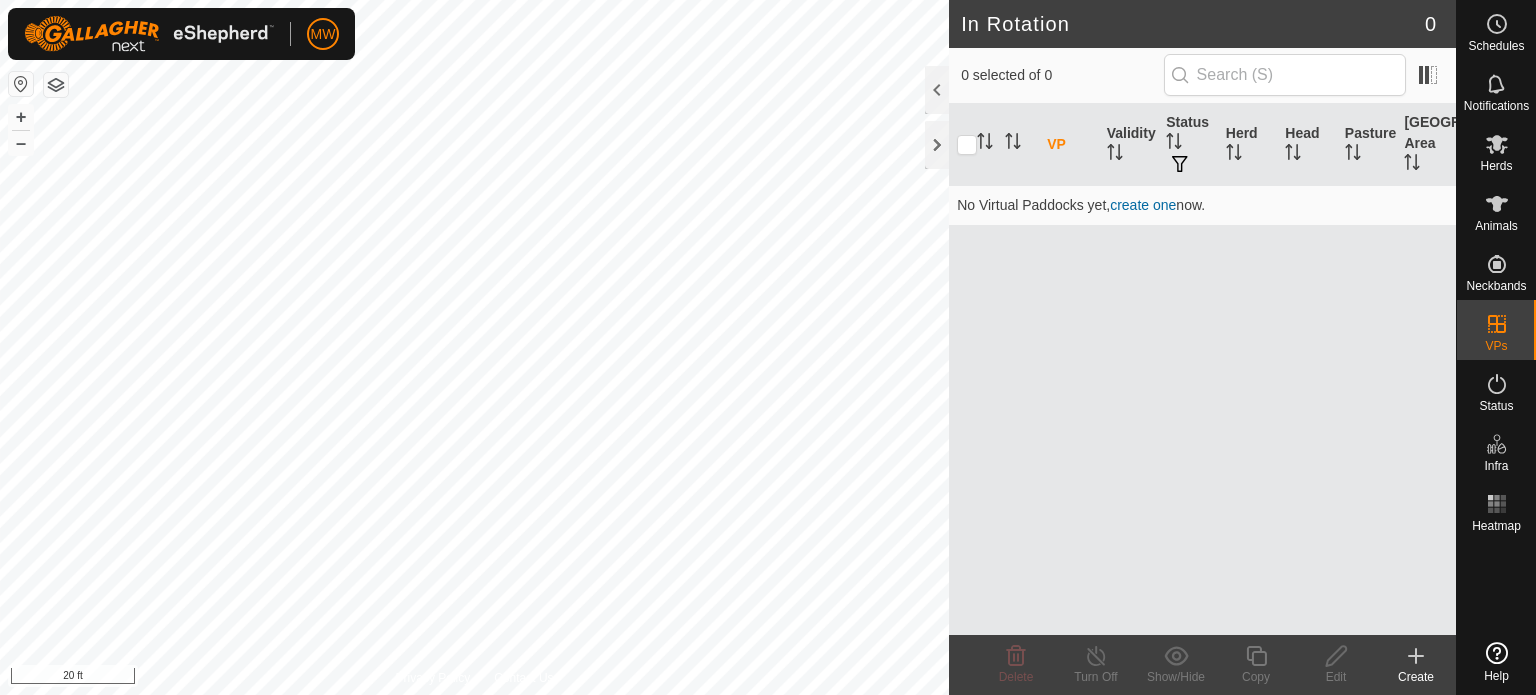 scroll, scrollTop: 0, scrollLeft: 0, axis: both 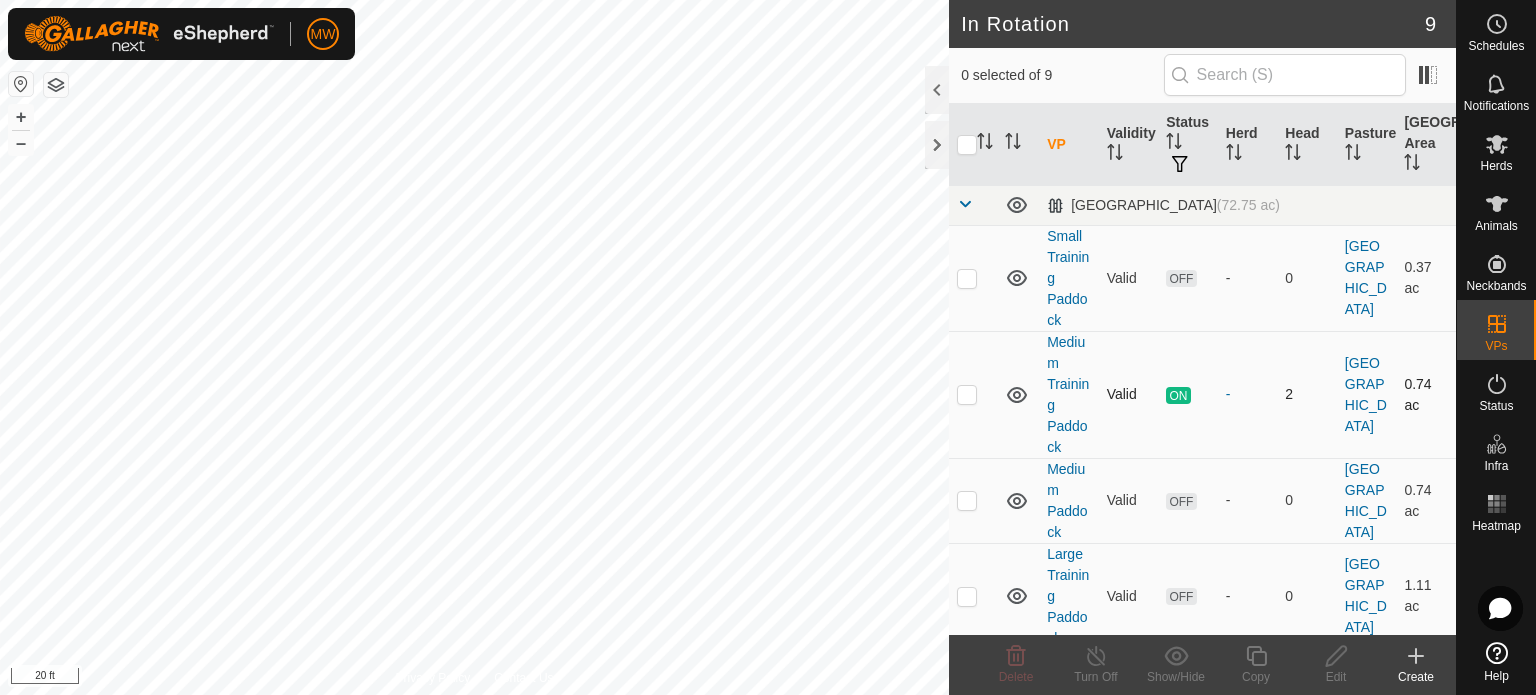click at bounding box center (967, 394) 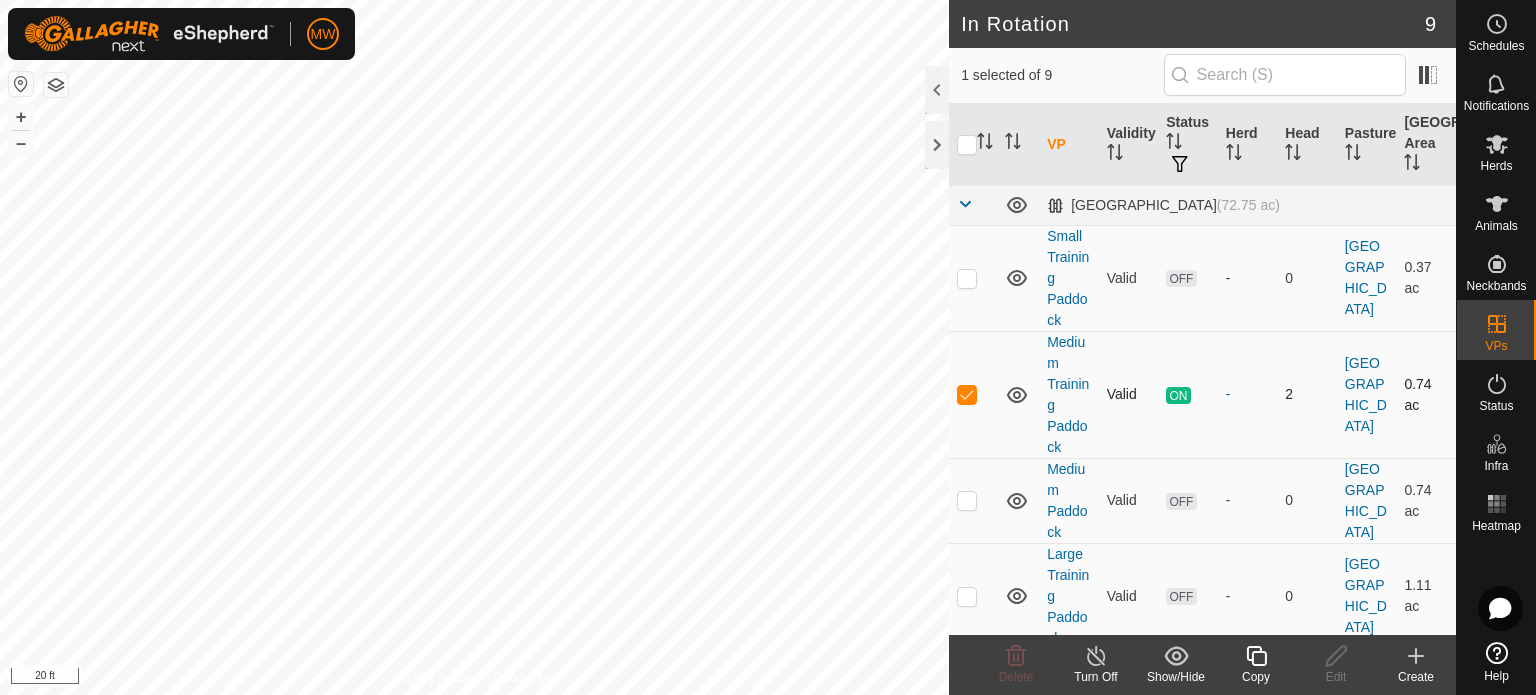click at bounding box center (967, 394) 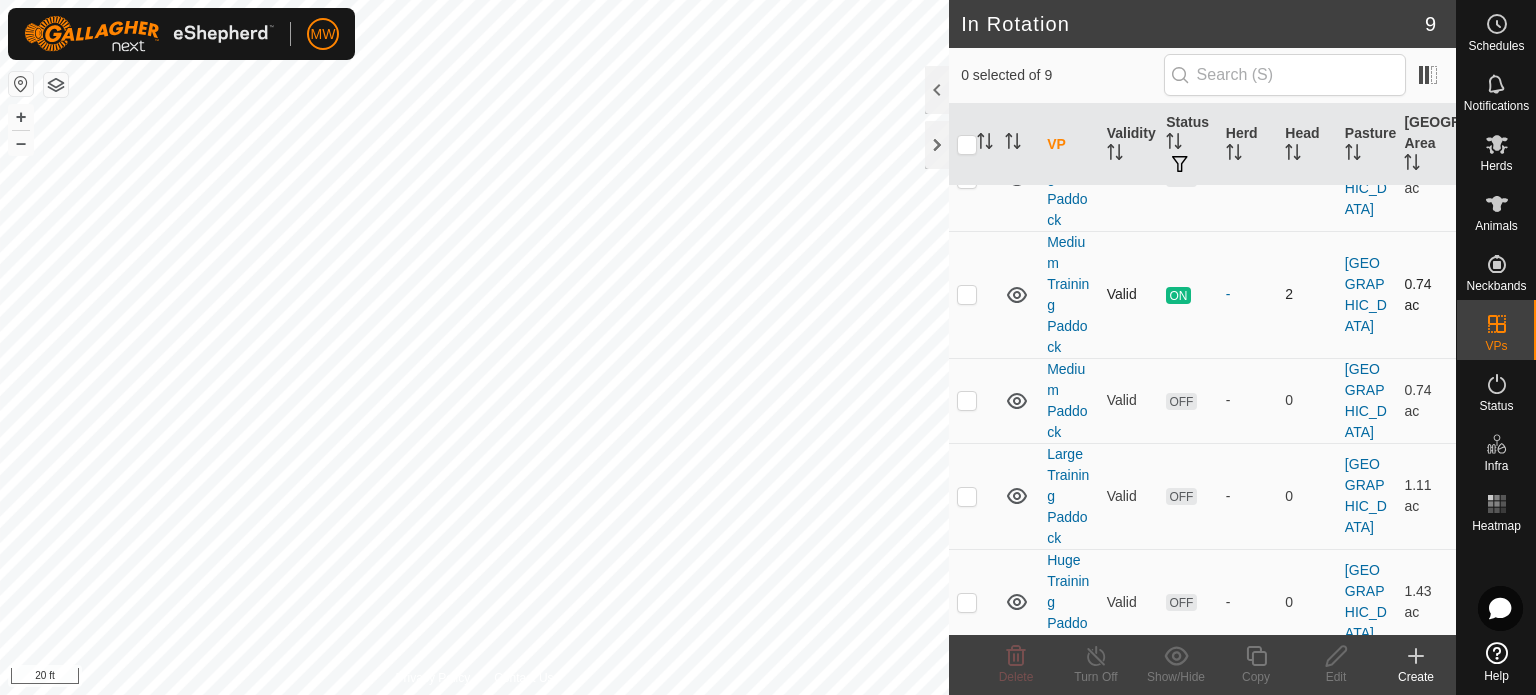 scroll, scrollTop: 200, scrollLeft: 0, axis: vertical 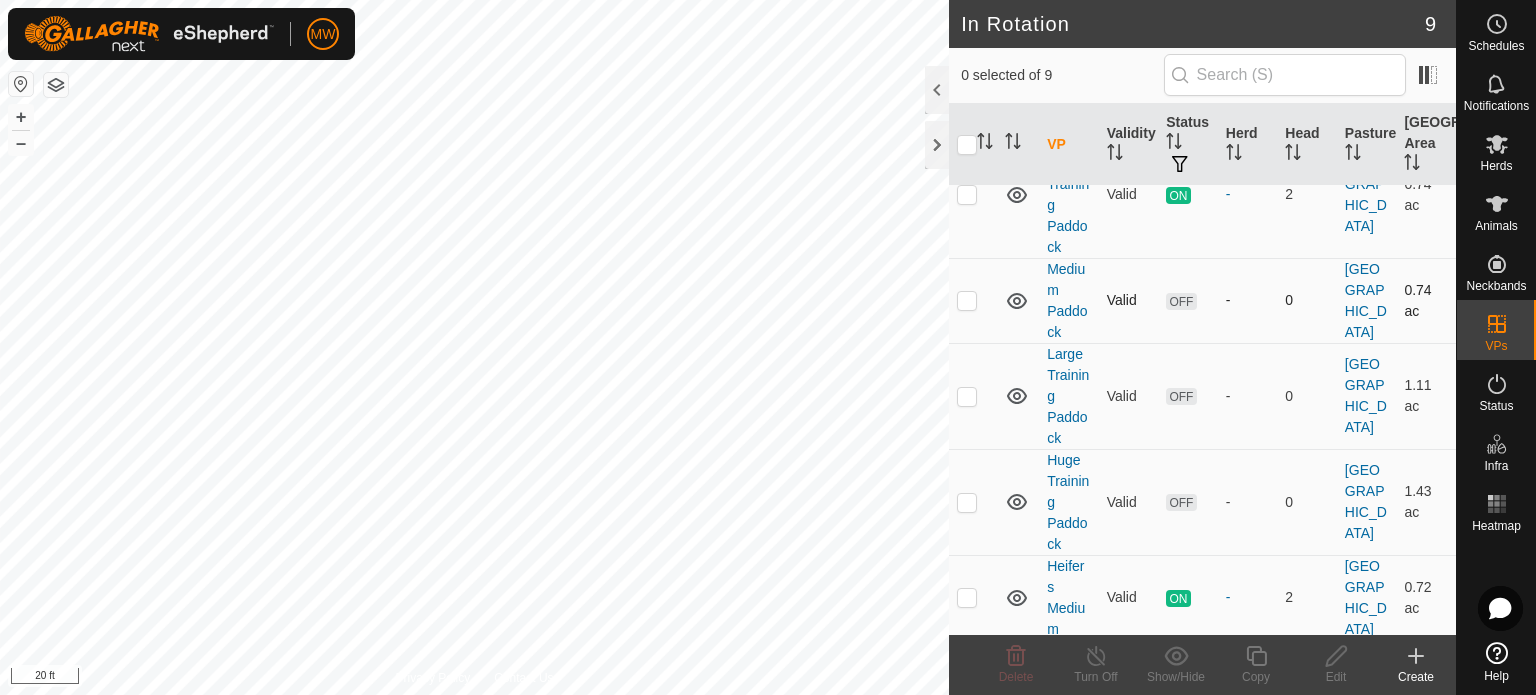 click at bounding box center (967, 300) 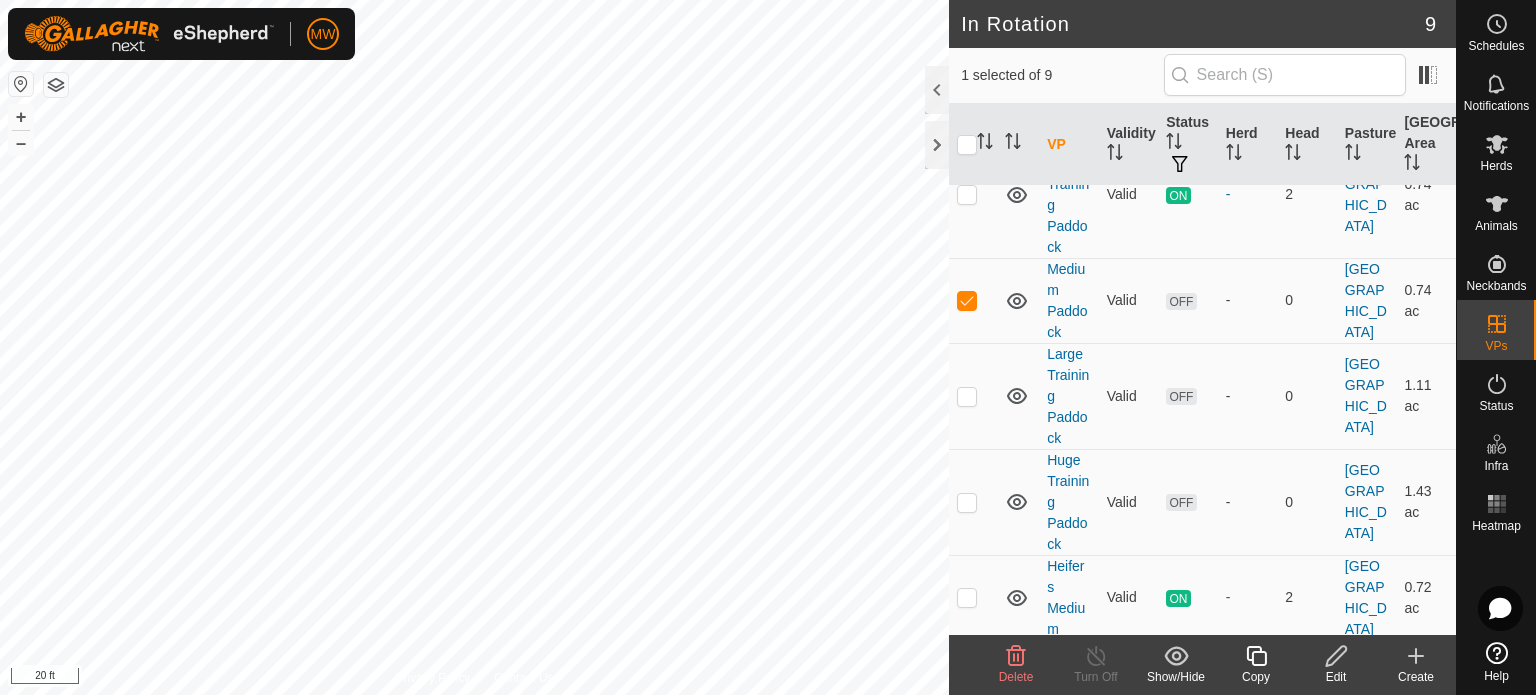click 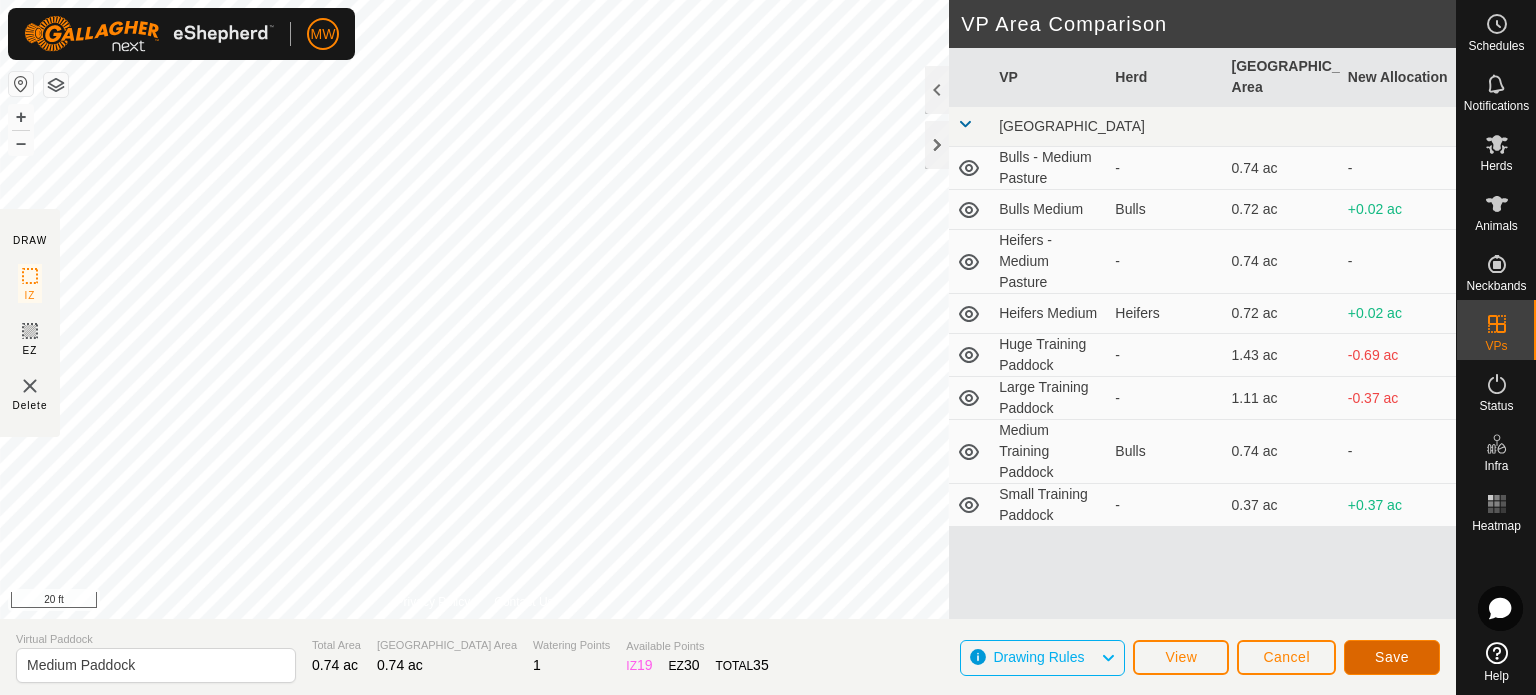click on "Save" 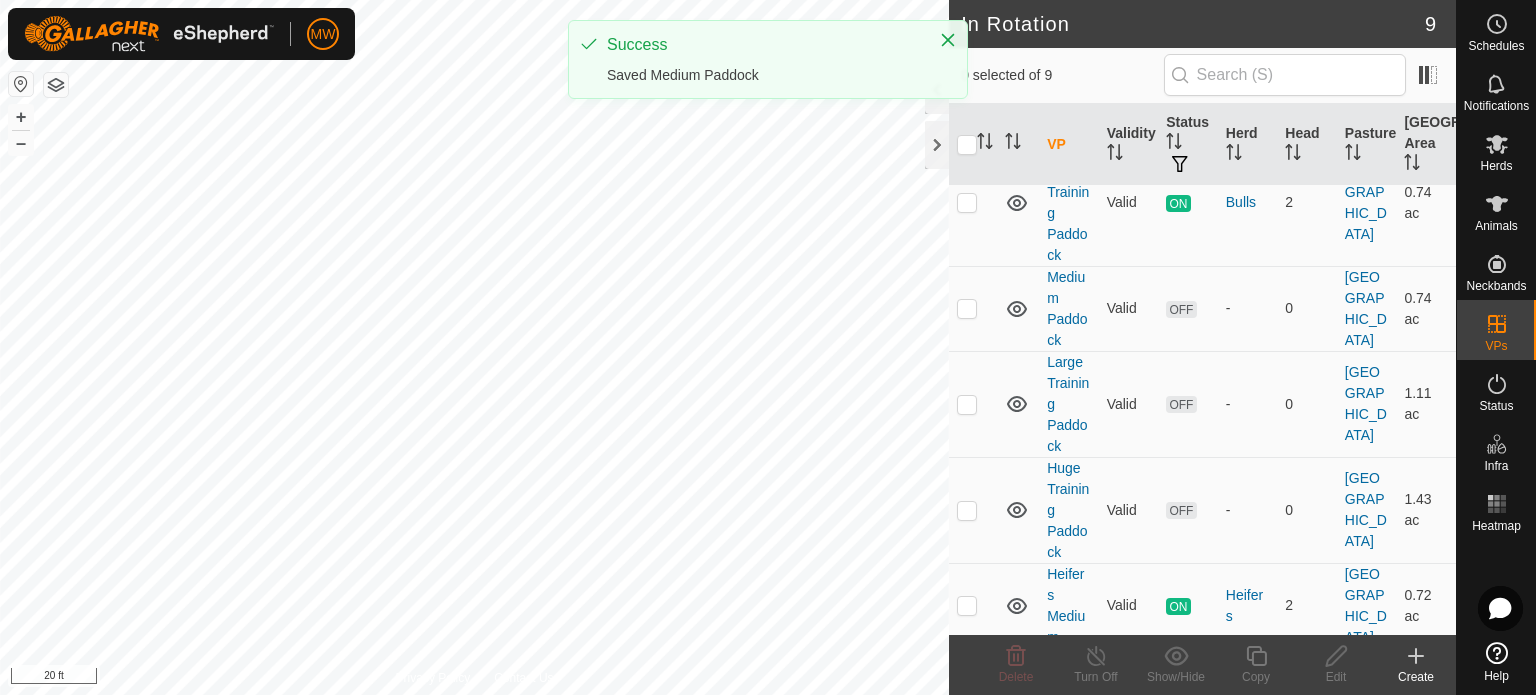 scroll, scrollTop: 500, scrollLeft: 0, axis: vertical 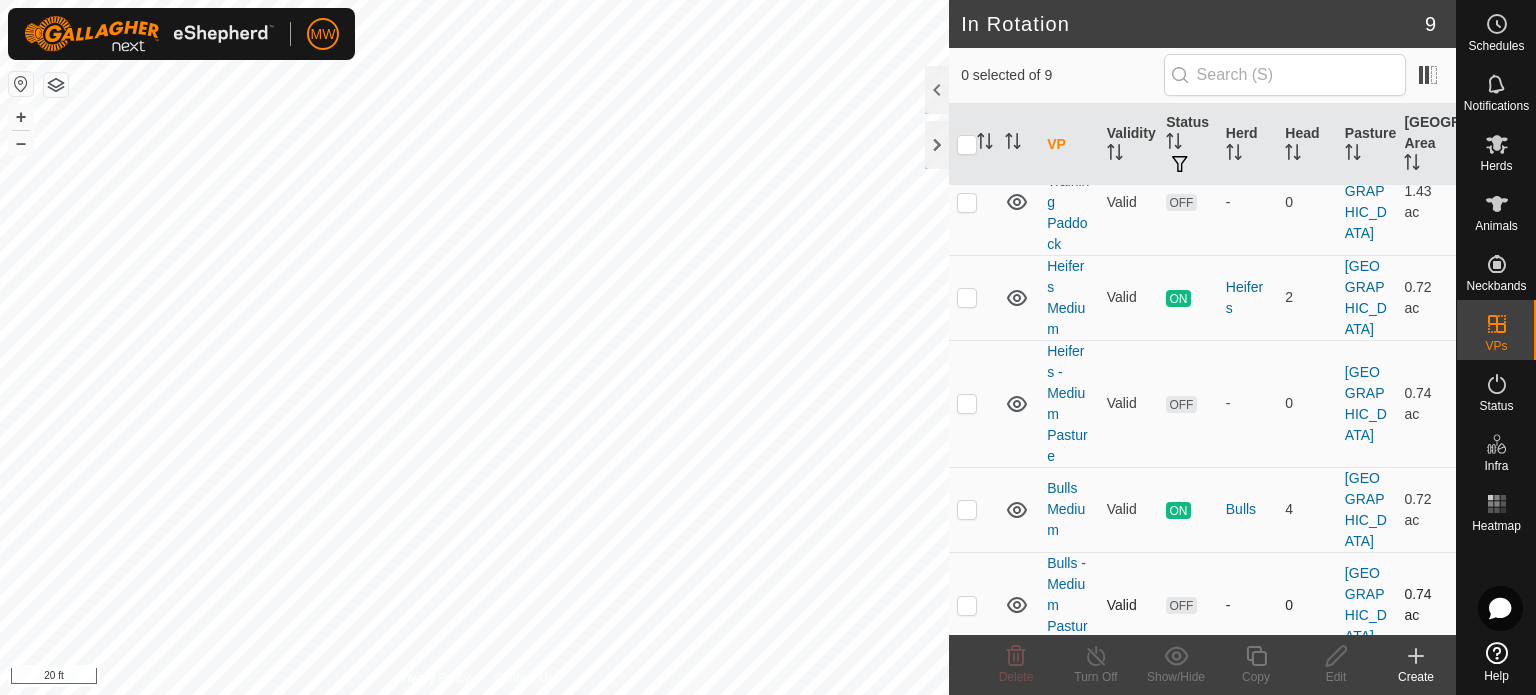 click at bounding box center [973, 605] 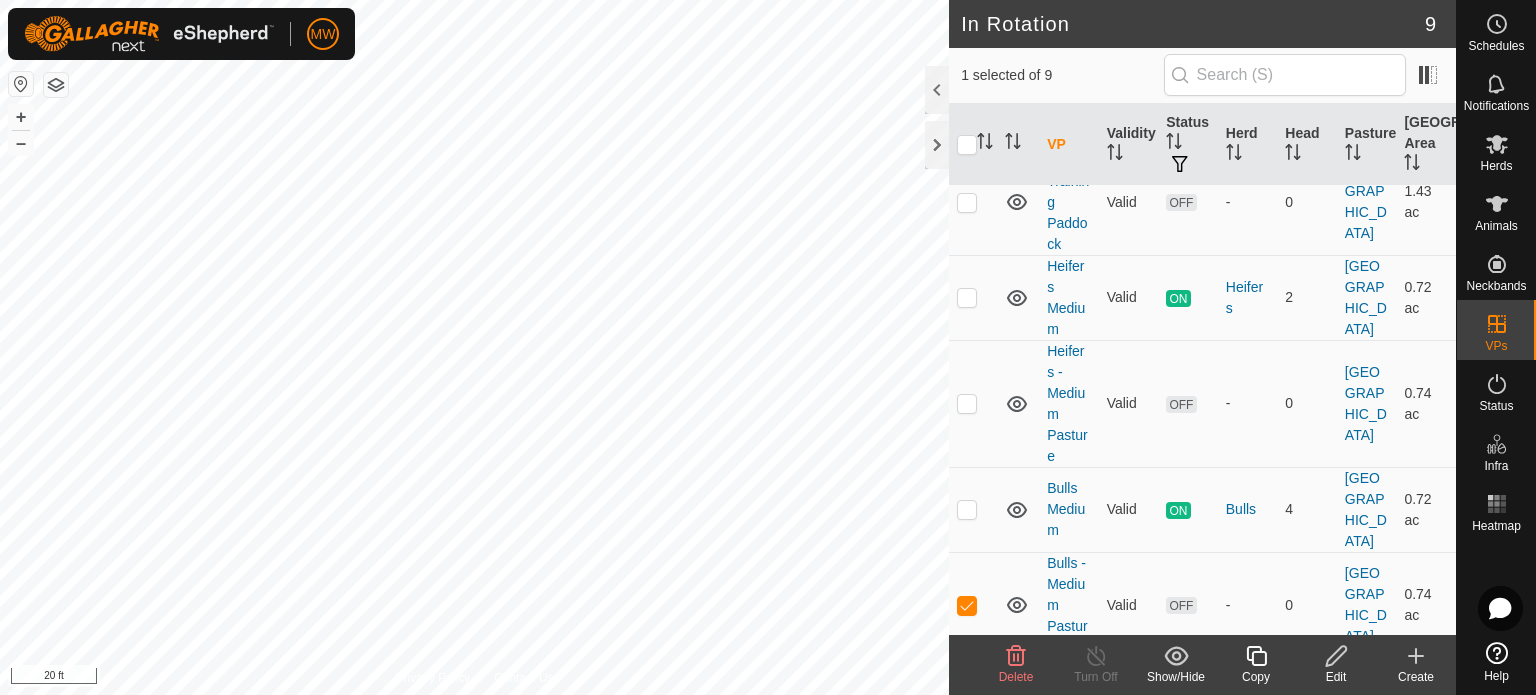 click 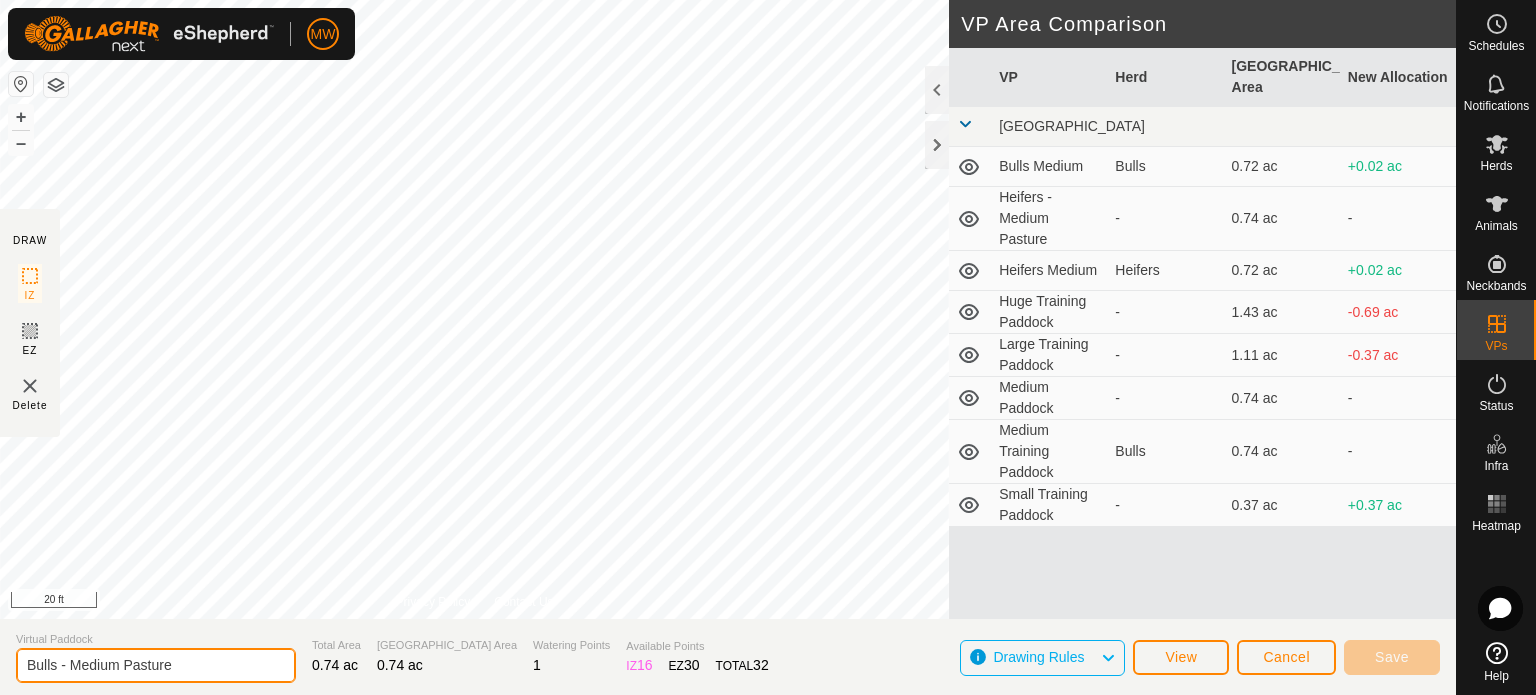 click on "Bulls - Medium Pasture" 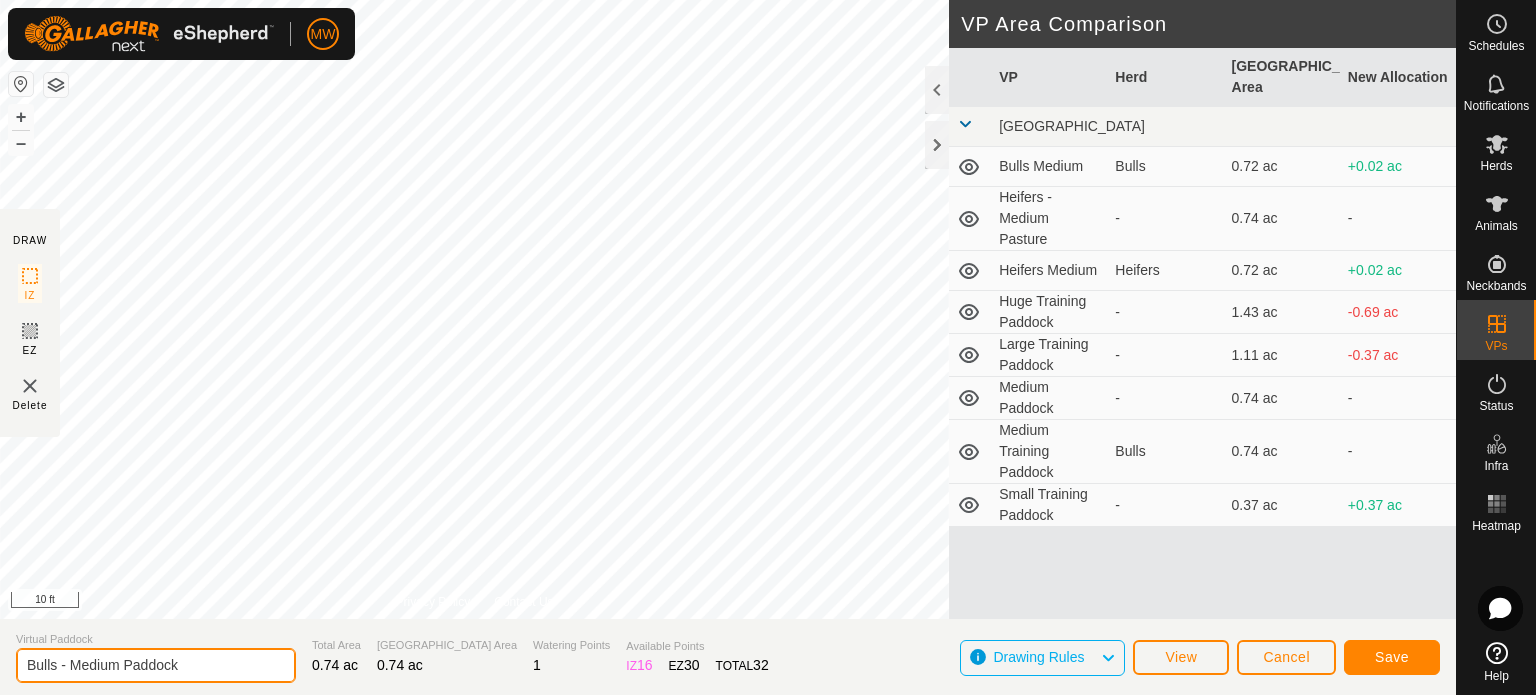 type on "Bulls - Medium Paddock" 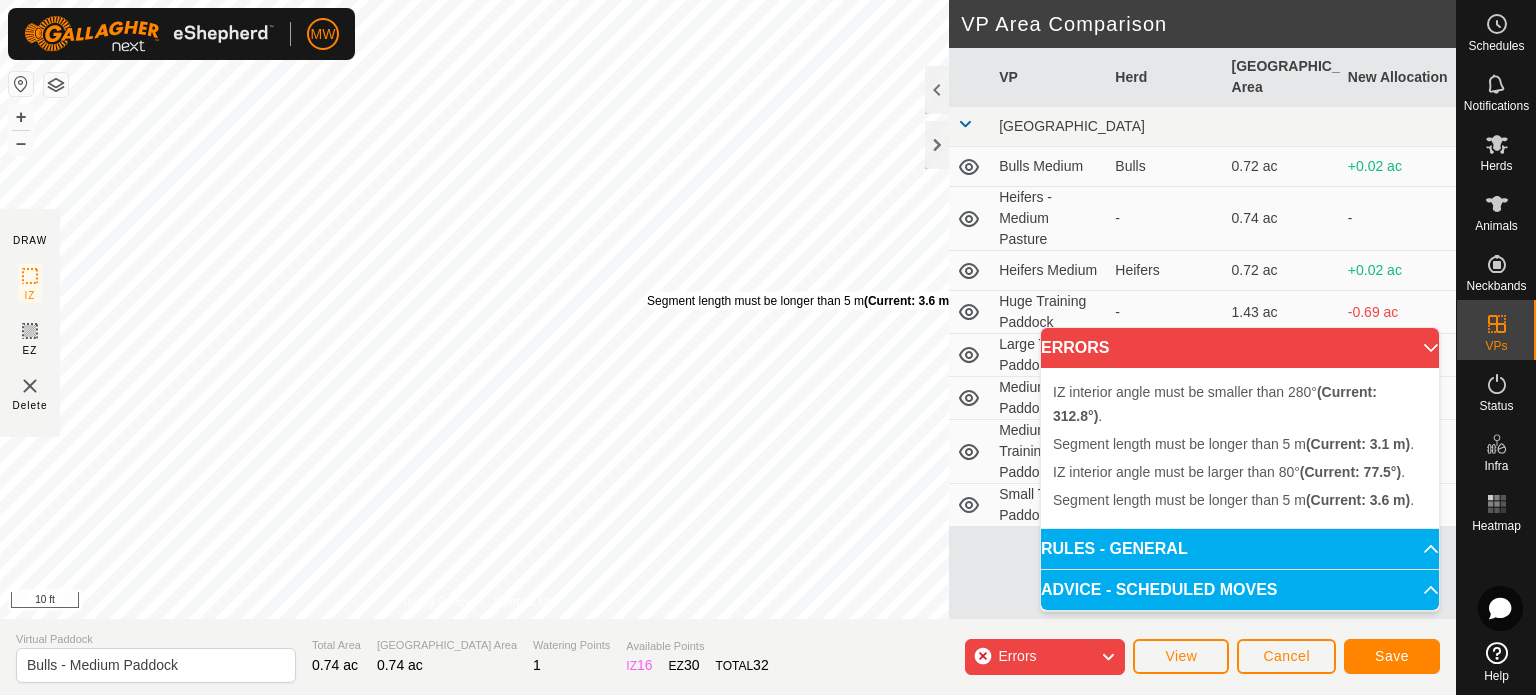 click on "Segment length must be longer than 5 m  (Current: 3.6 m) . + – ⇧ i 10 ft" at bounding box center (474, 309) 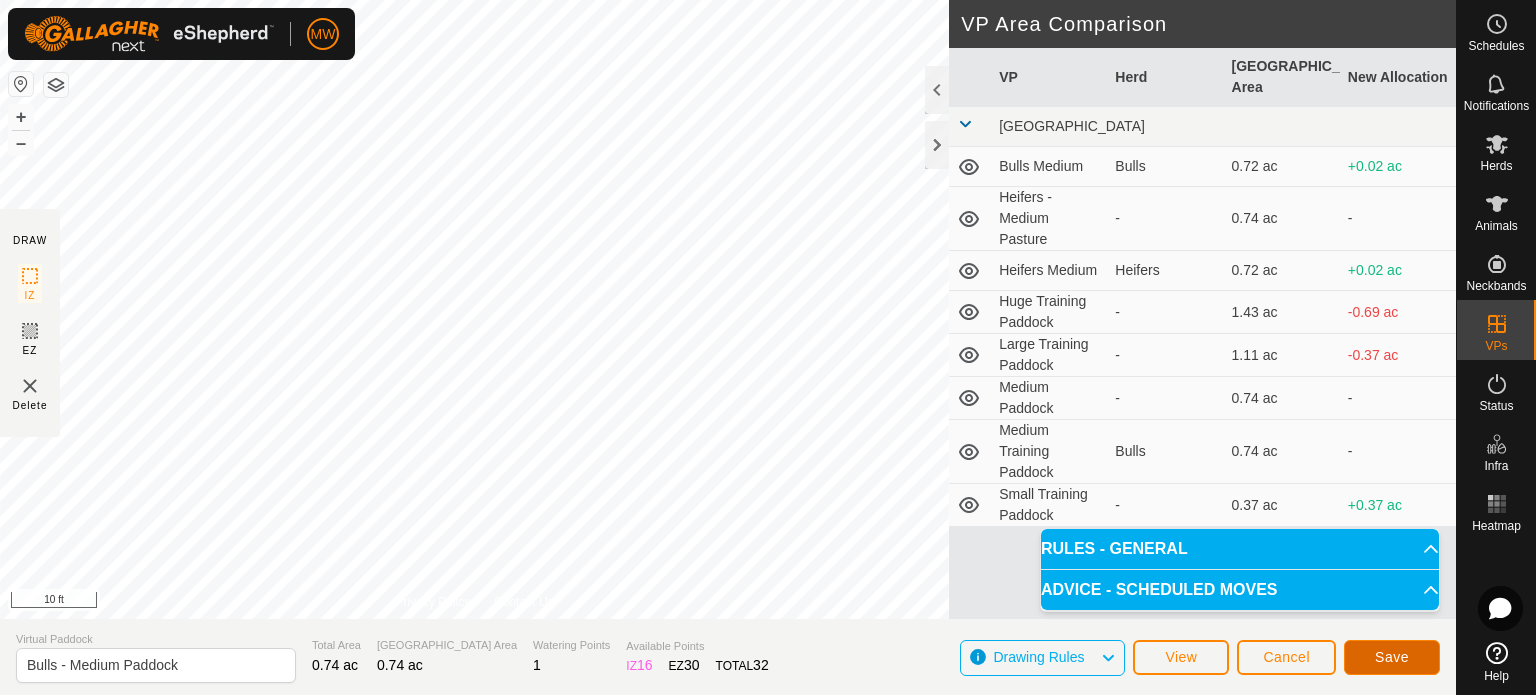 click on "Save" 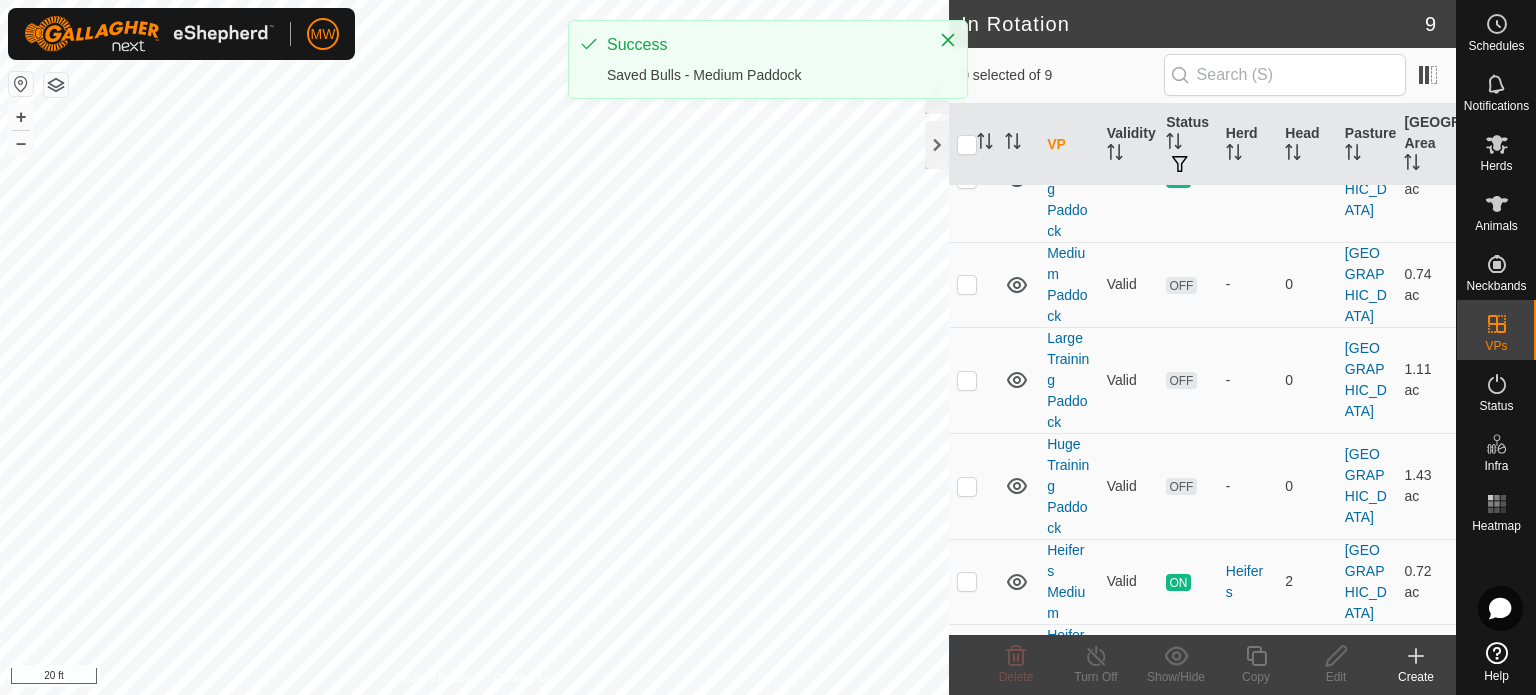 scroll, scrollTop: 500, scrollLeft: 0, axis: vertical 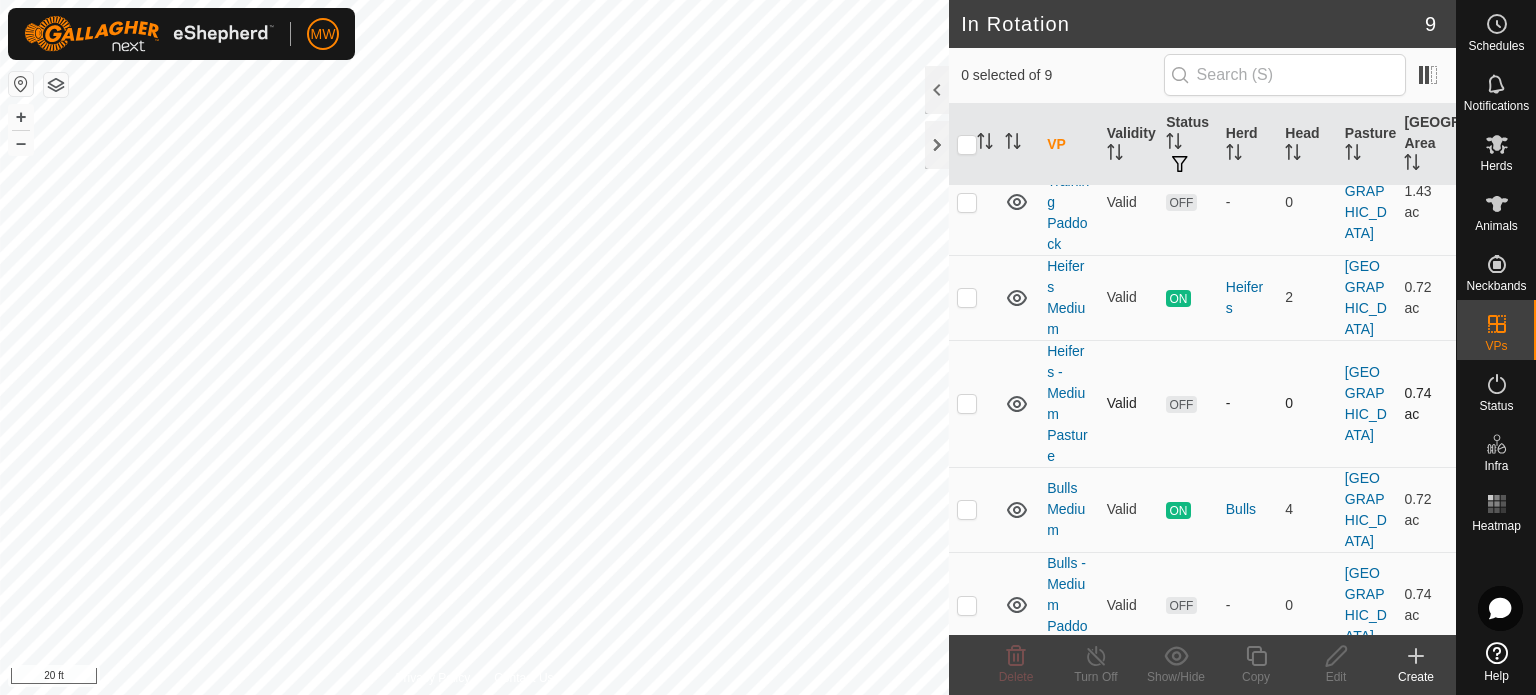 click at bounding box center [967, 403] 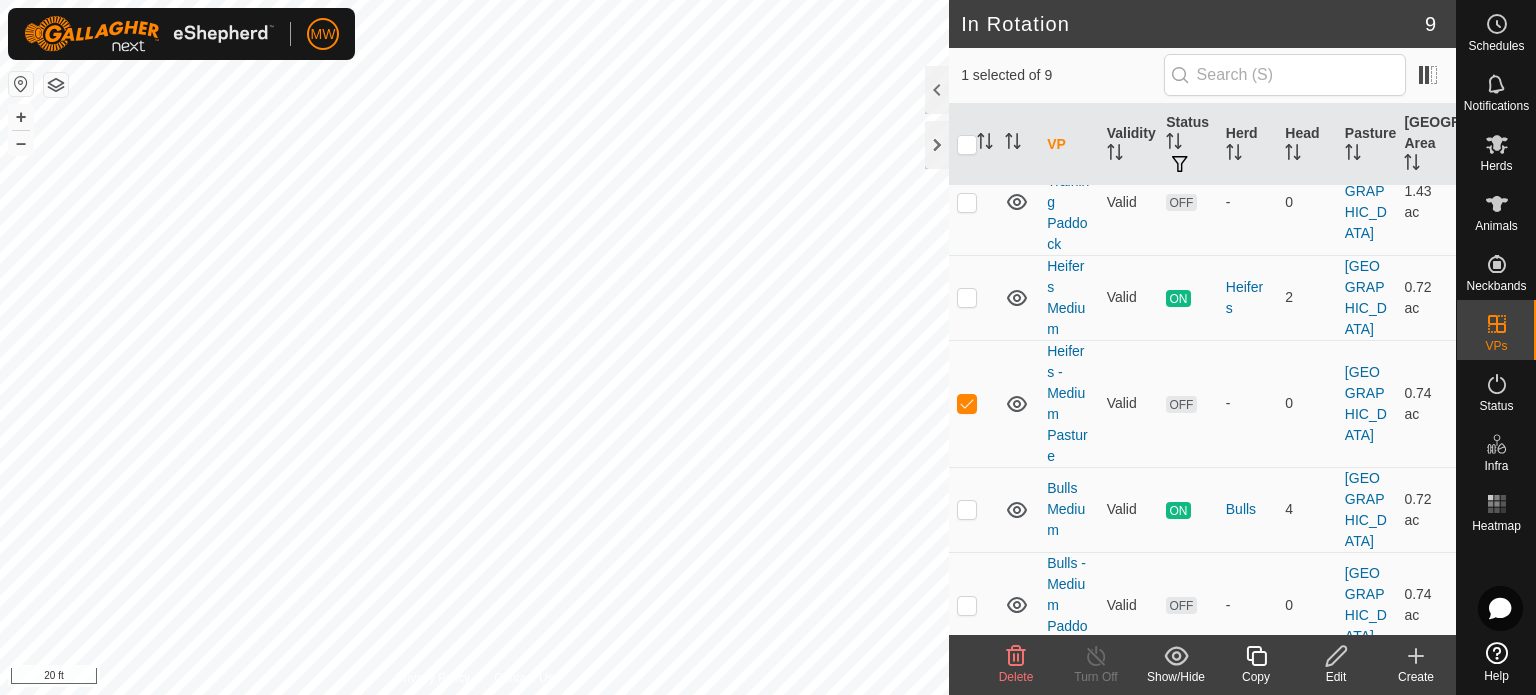 click on "Edit" 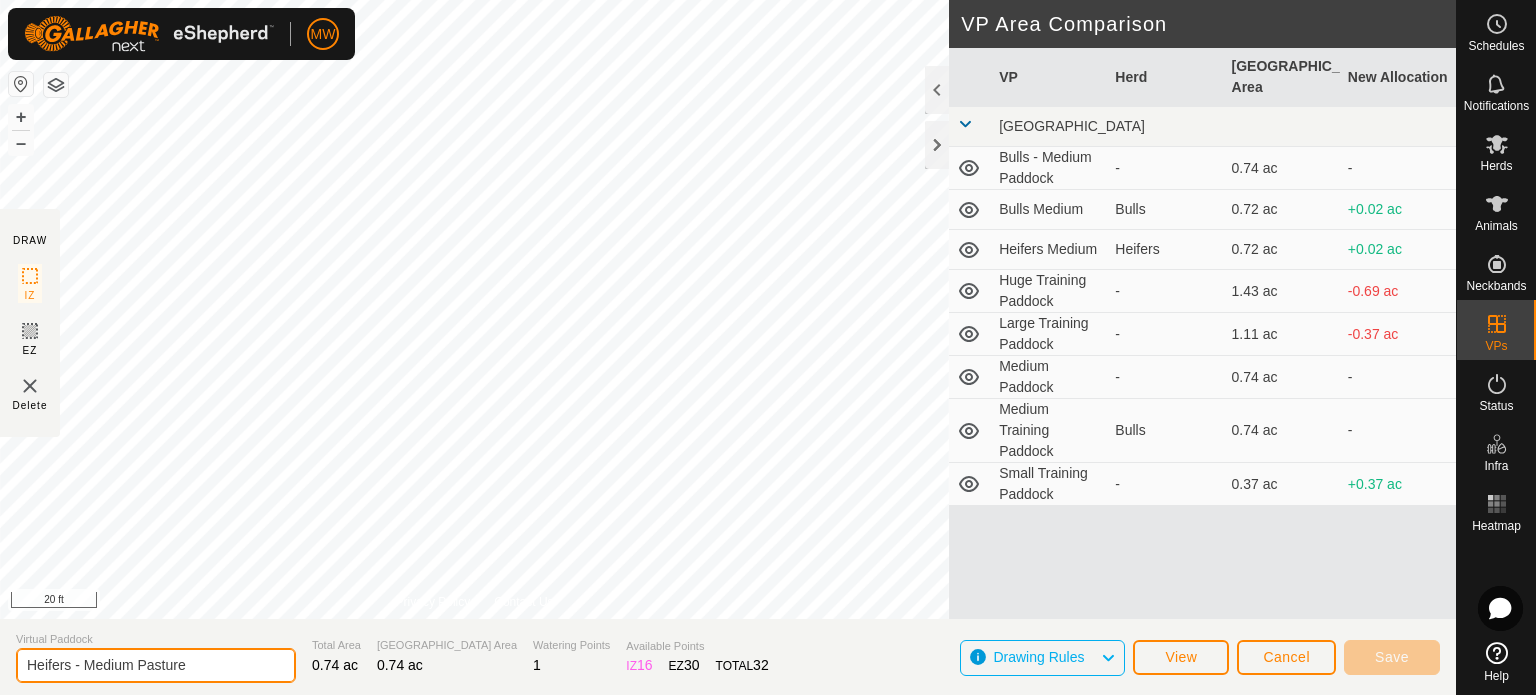 click on "Heifers - Medium Pasture" 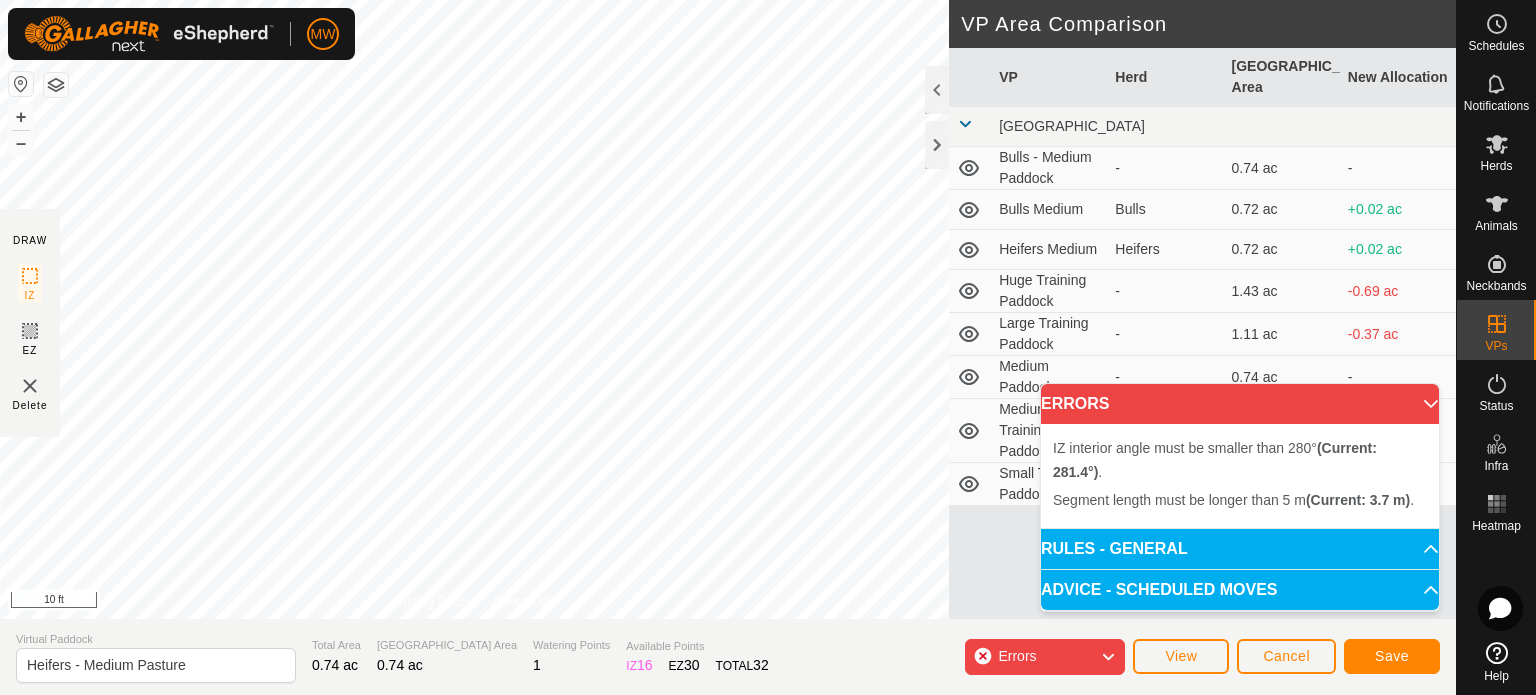 click on "IZ interior angle must be smaller than 280°  (Current: 281.4°) . Segment length must be longer than 5 m  (Current: 3.7 m) . + – ⇧ i 10 ft" at bounding box center [474, 309] 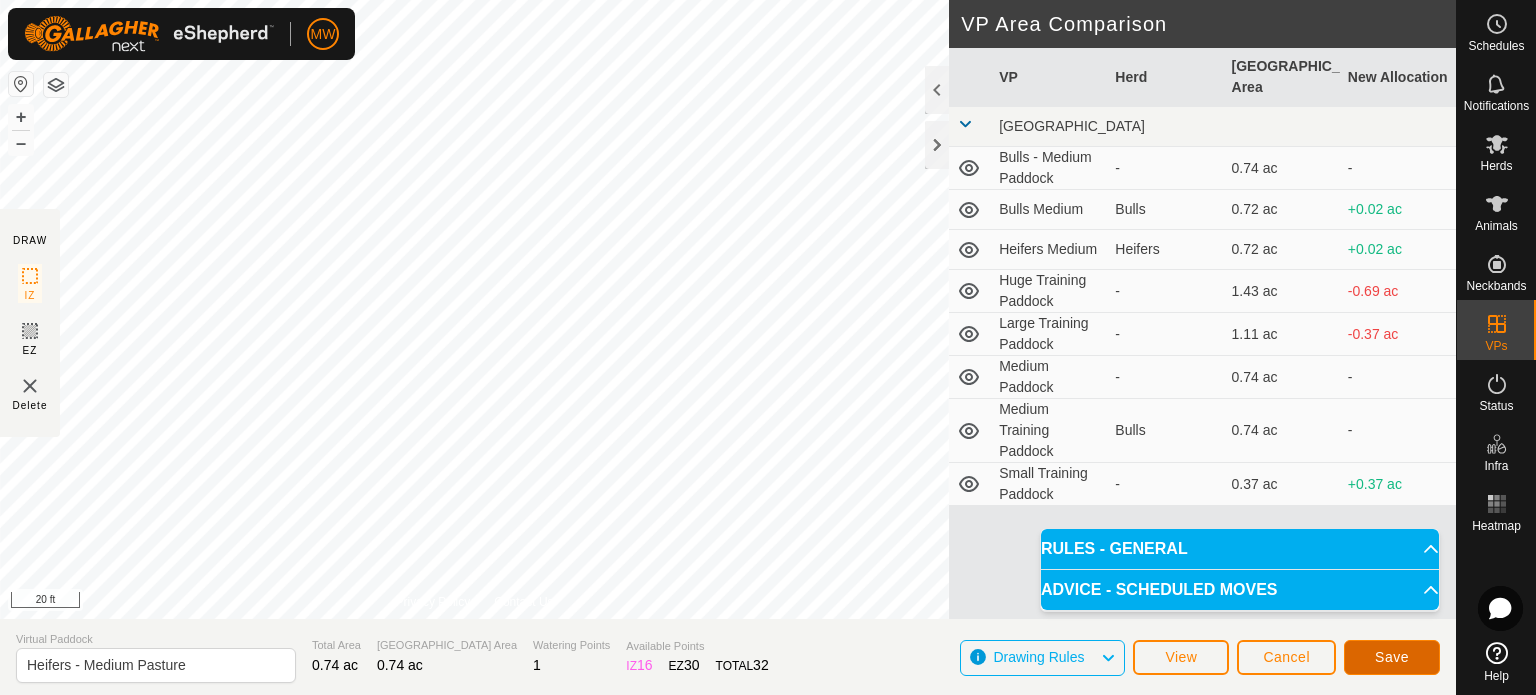 click on "Save" 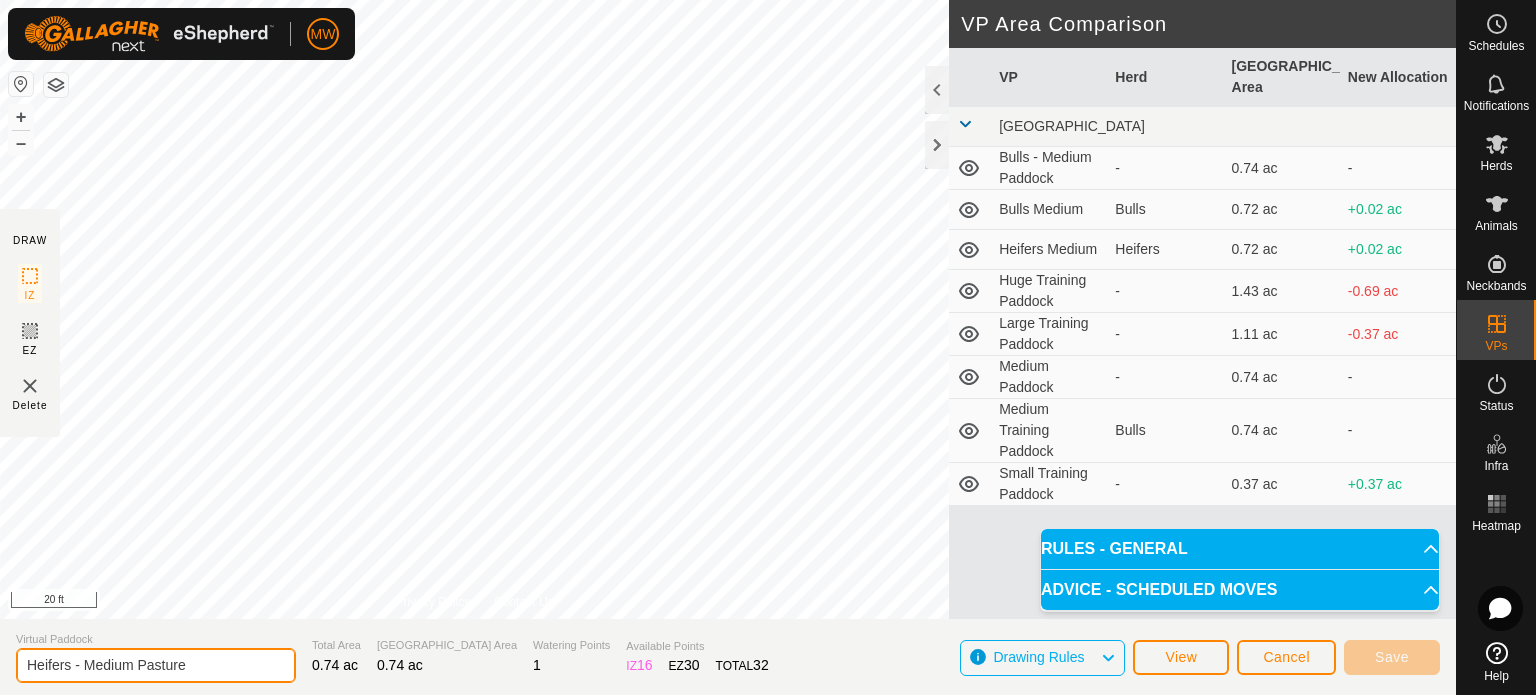 click on "Heifers - Medium Pasture" 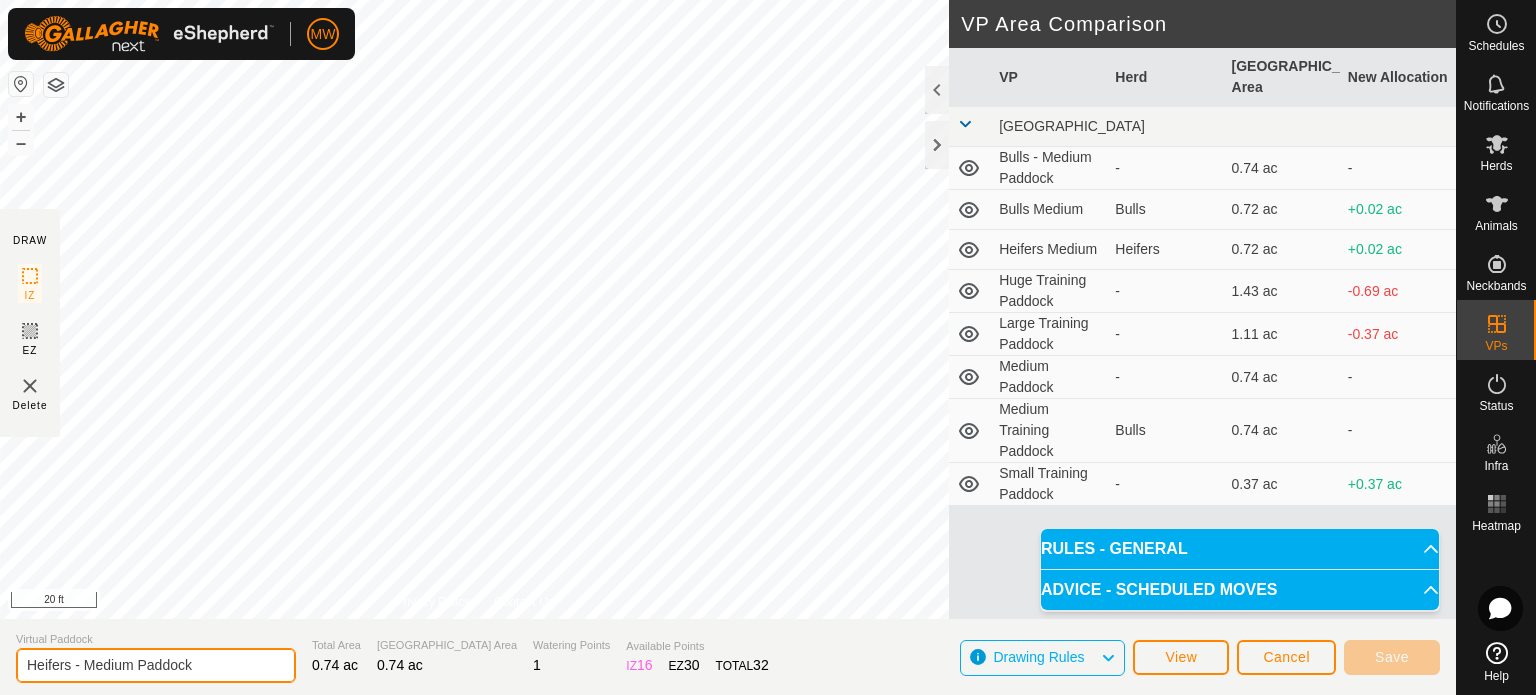 type on "Heifers - Medium Paddock" 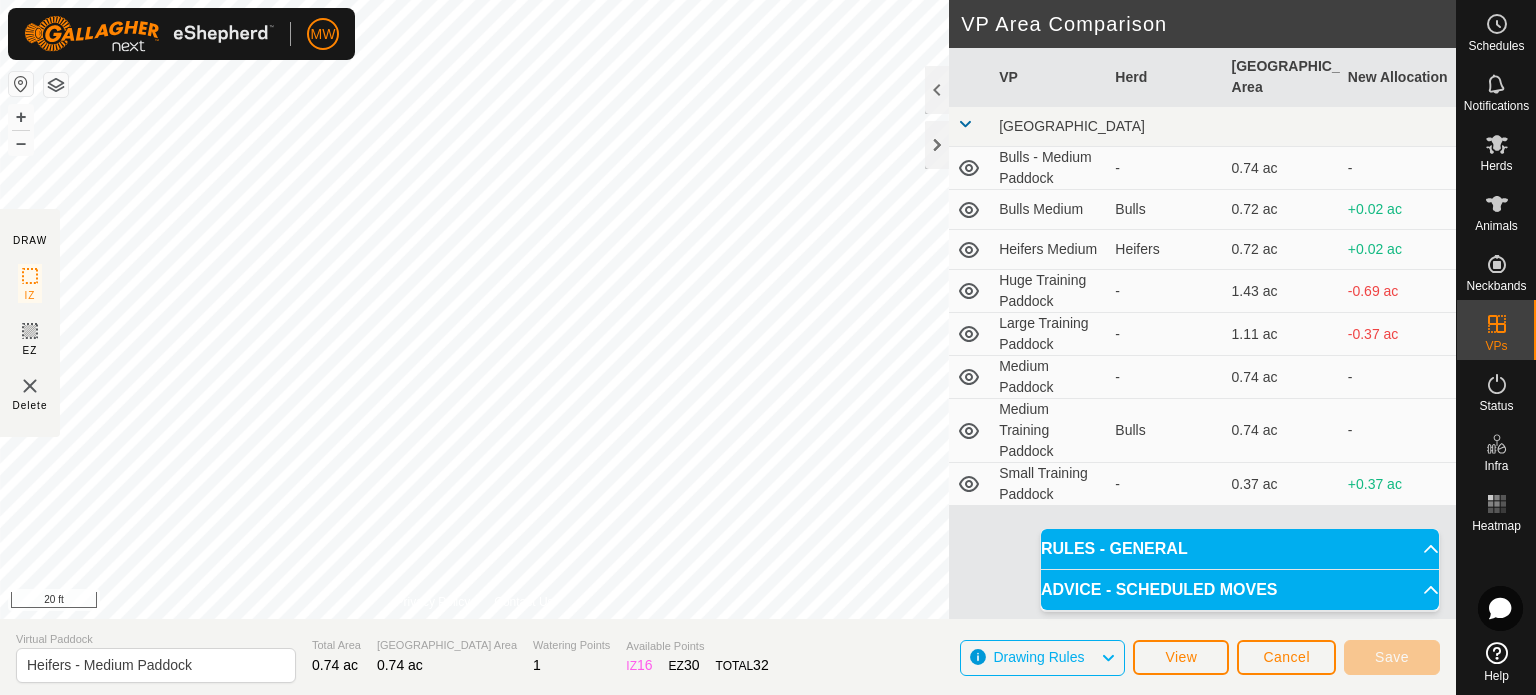 drag, startPoint x: 733, startPoint y: 675, endPoint x: 752, endPoint y: 662, distance: 23.021729 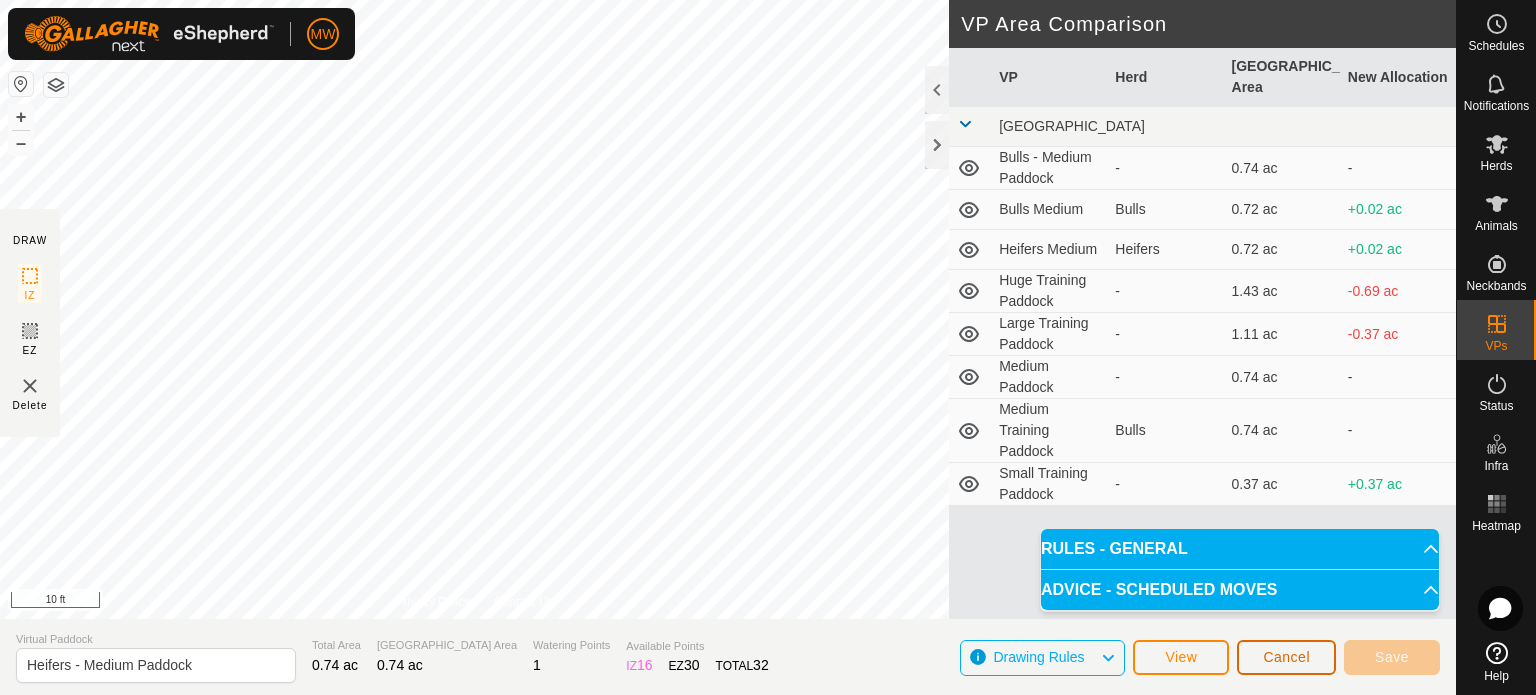 click on "Cancel" 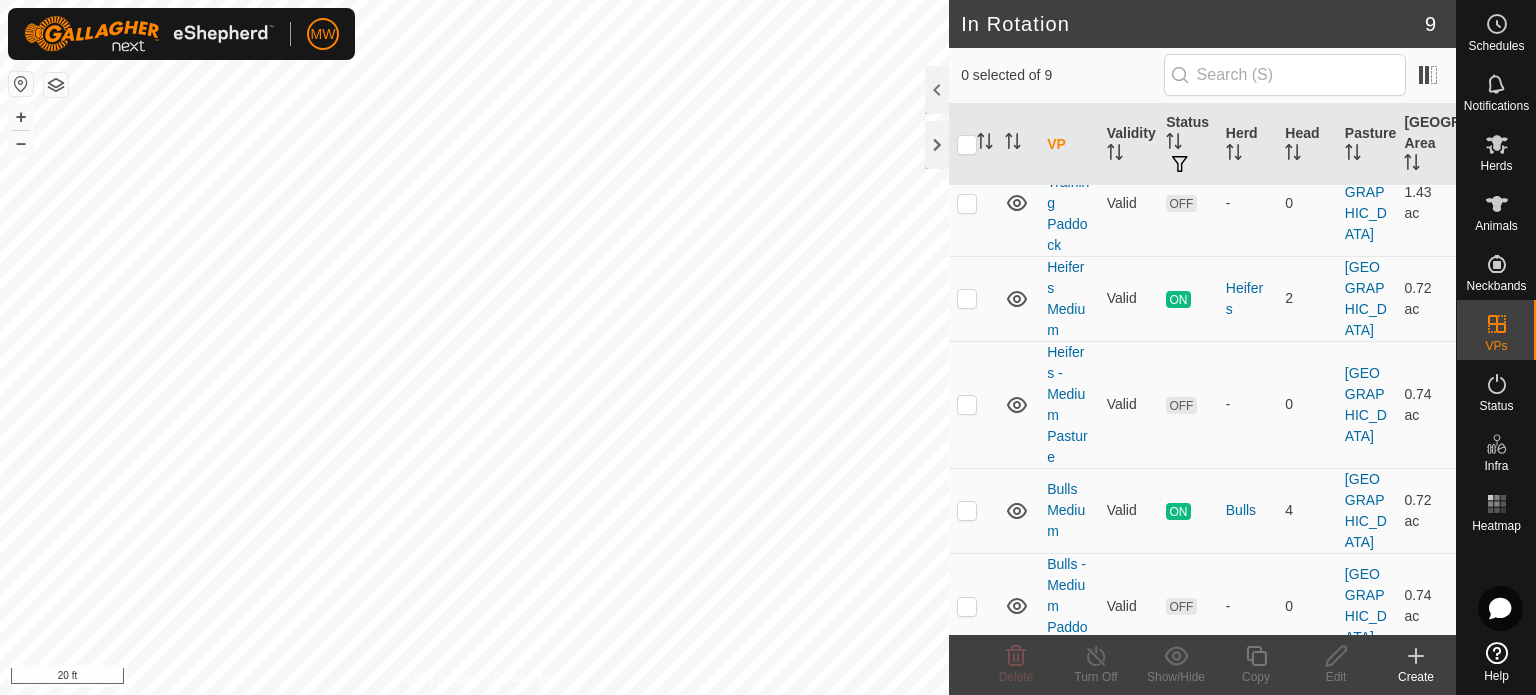 scroll, scrollTop: 500, scrollLeft: 0, axis: vertical 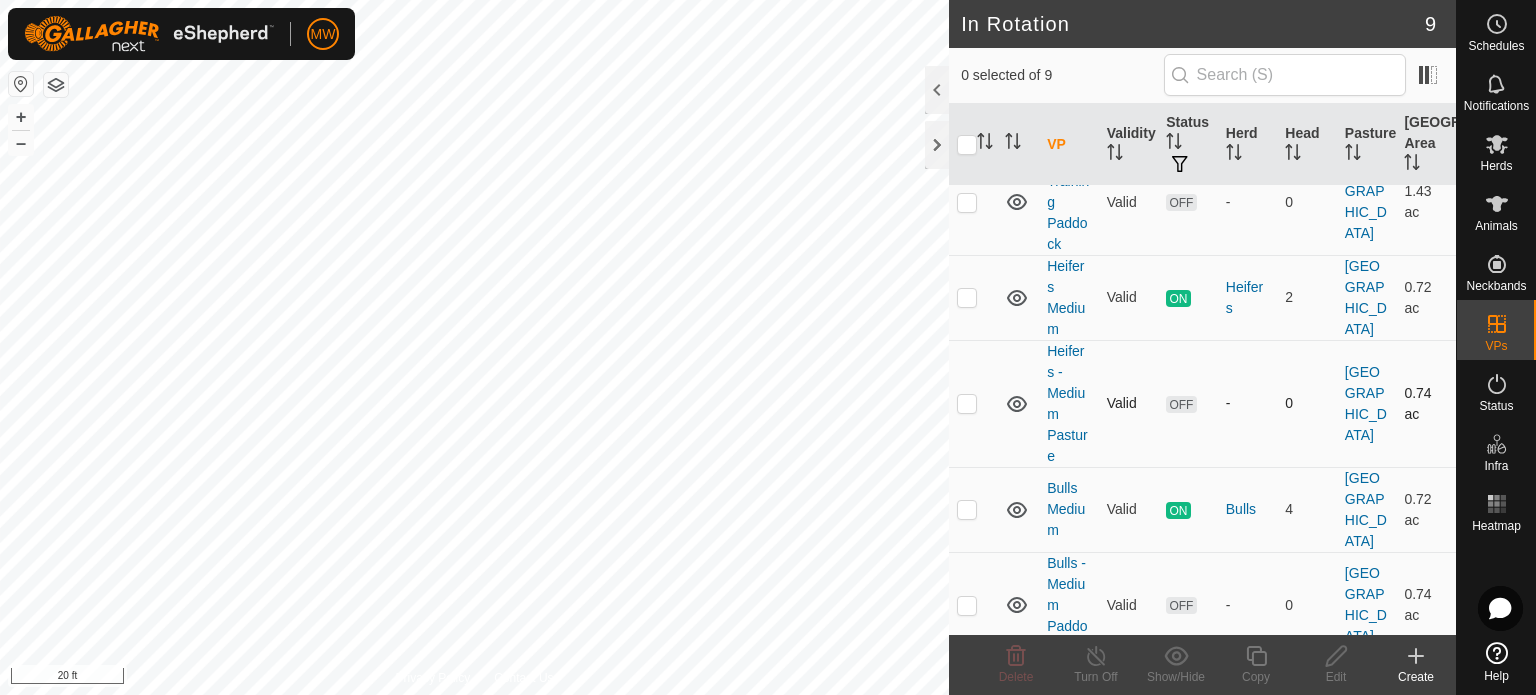 click at bounding box center (967, 403) 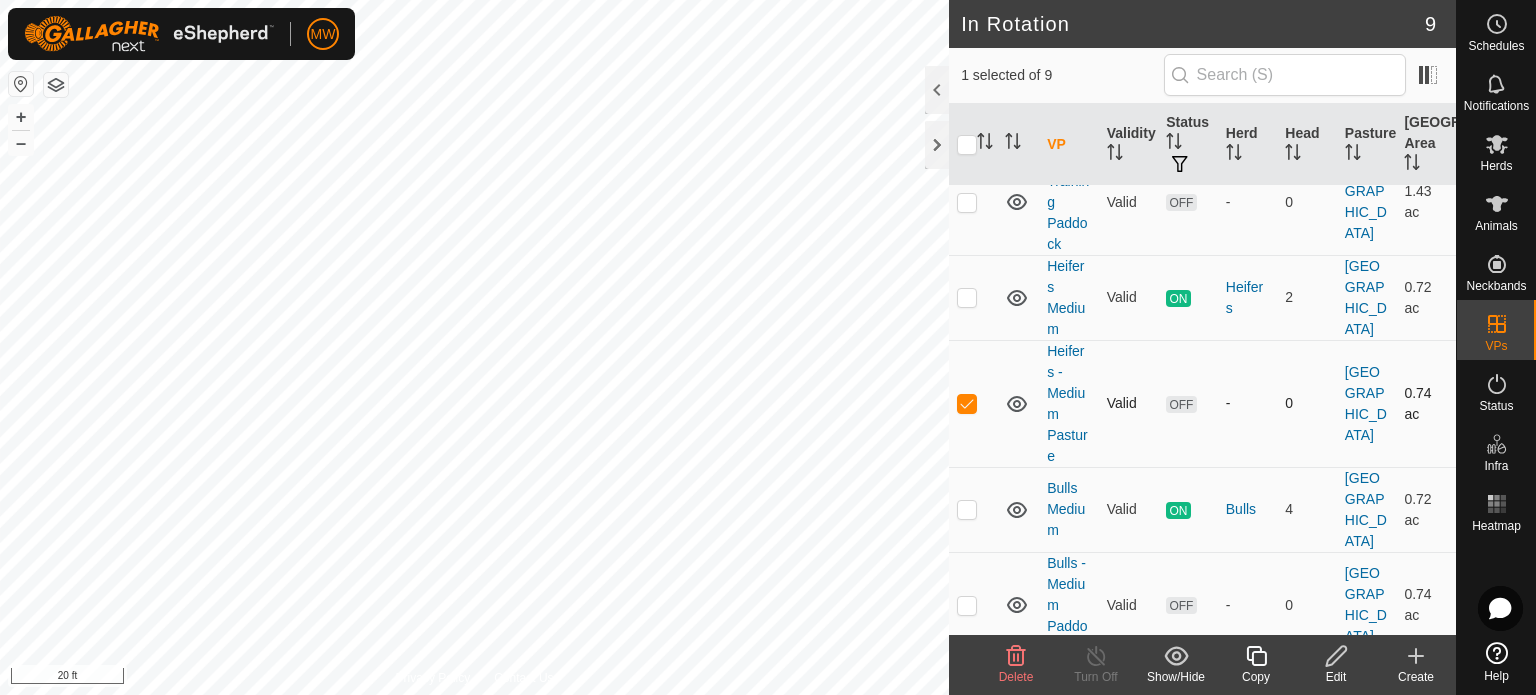 click at bounding box center [967, 403] 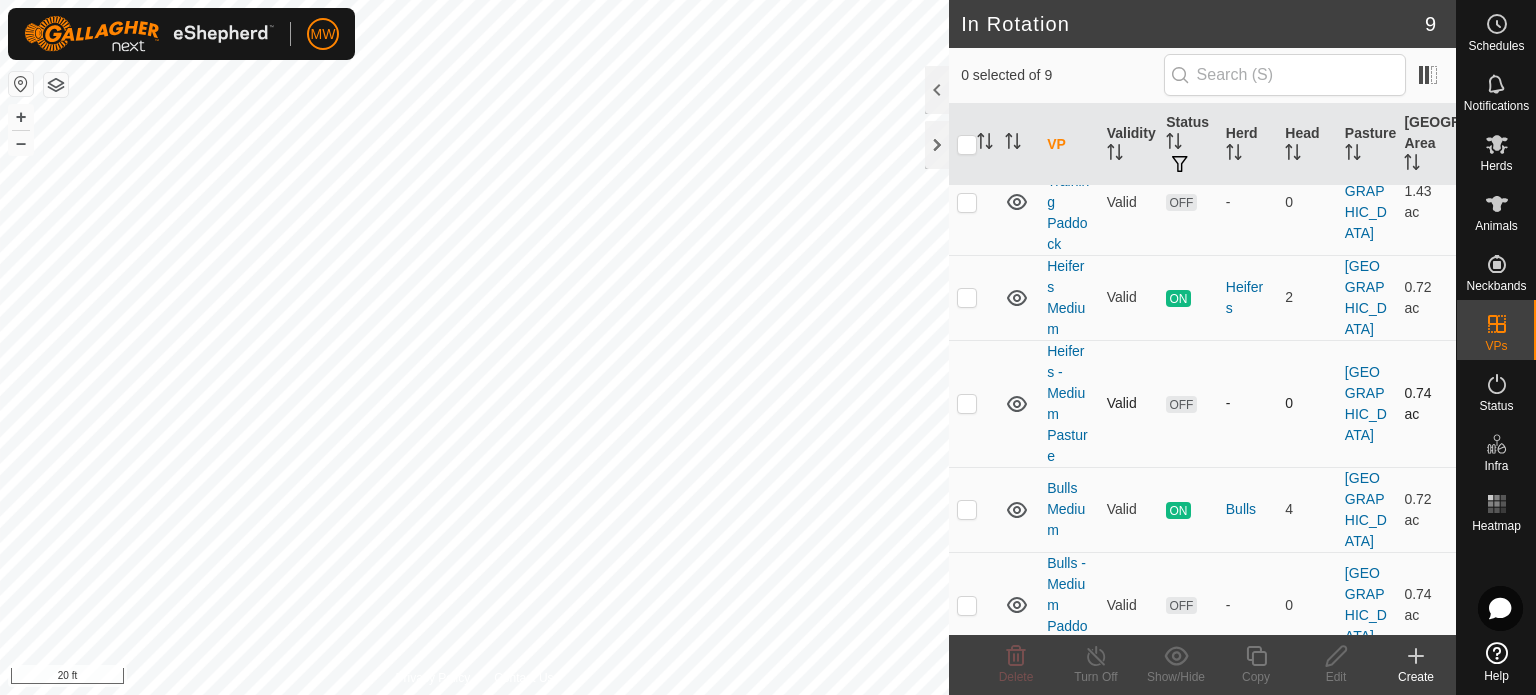 checkbox on "false" 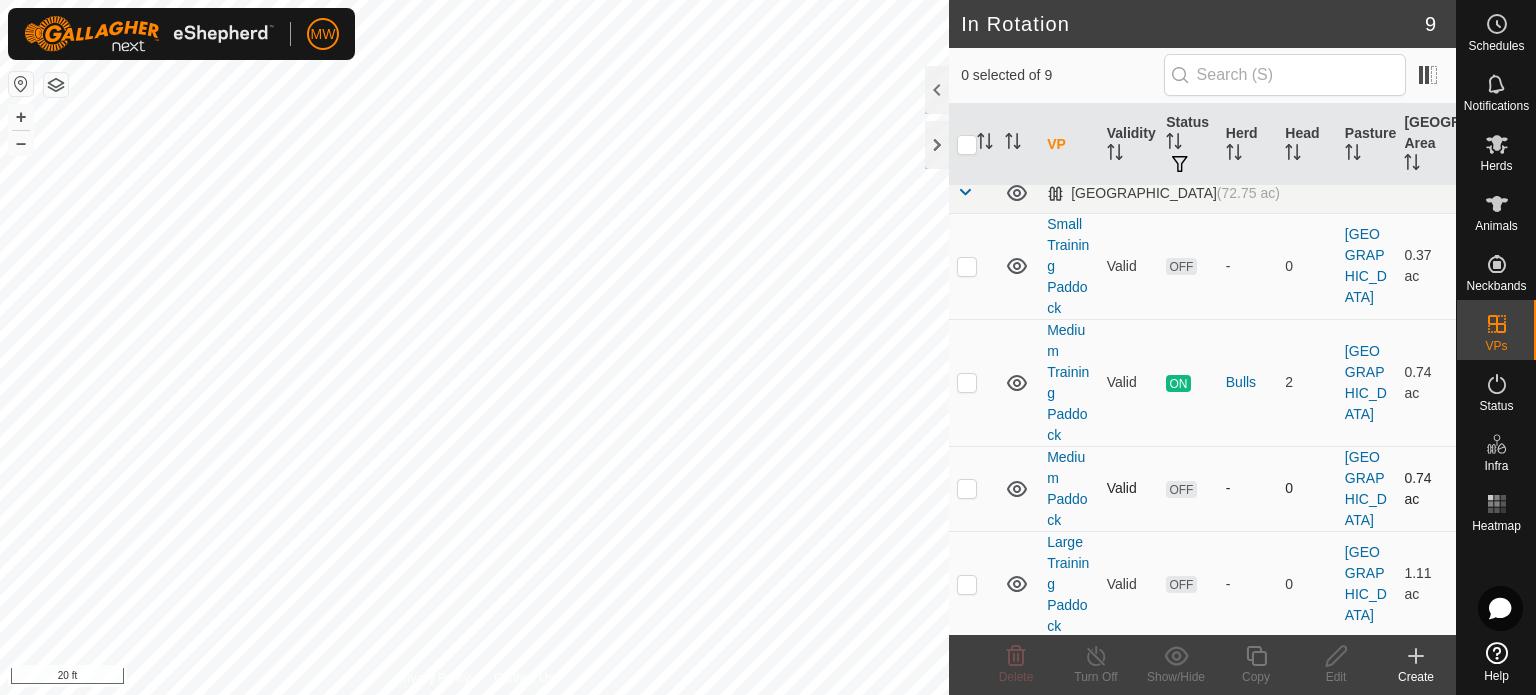scroll, scrollTop: 0, scrollLeft: 0, axis: both 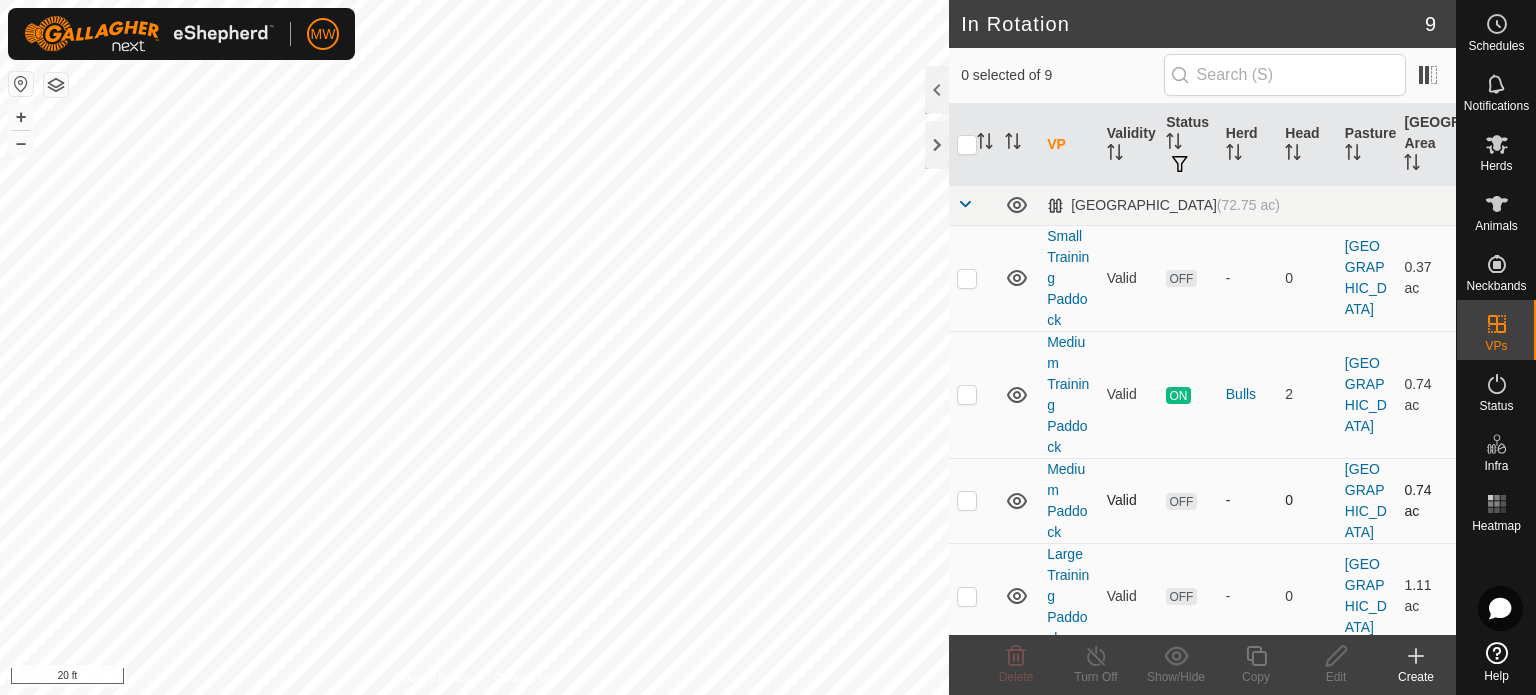 click at bounding box center [967, 500] 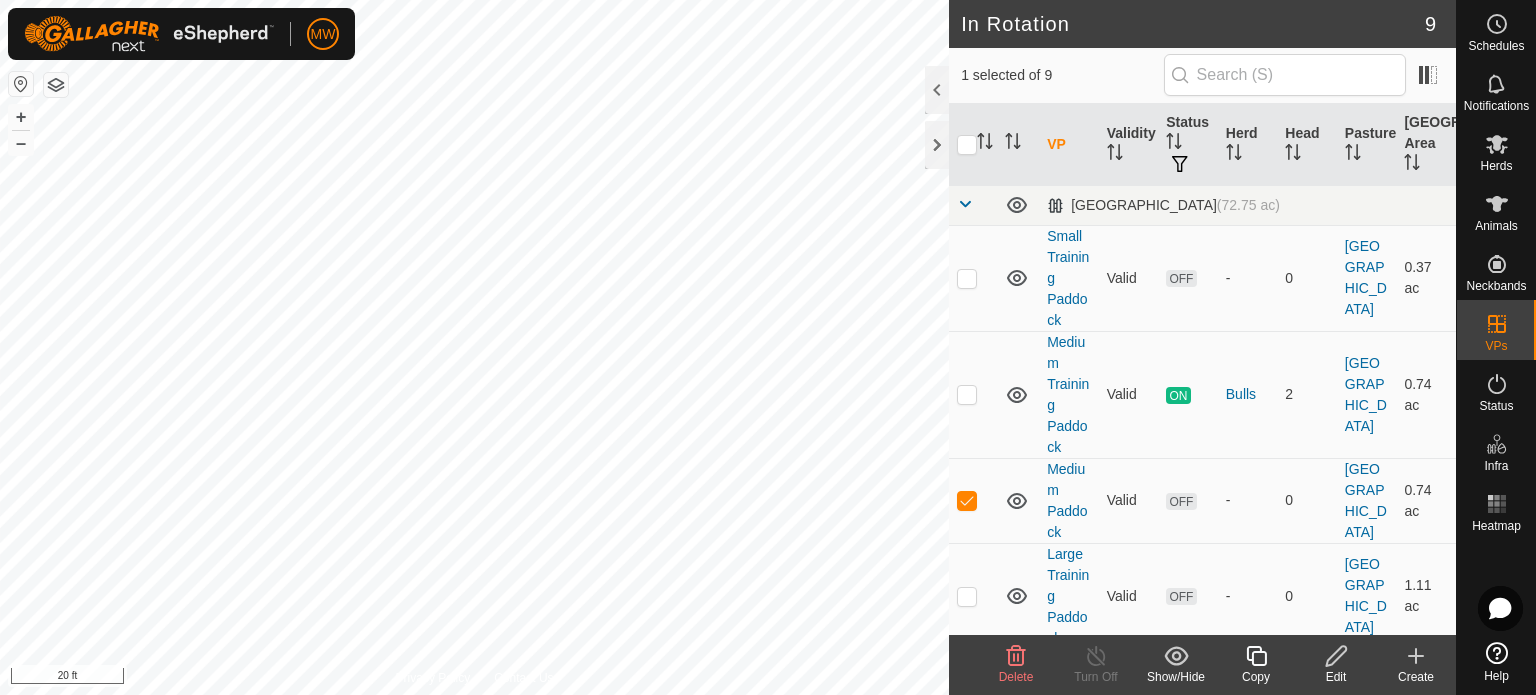click 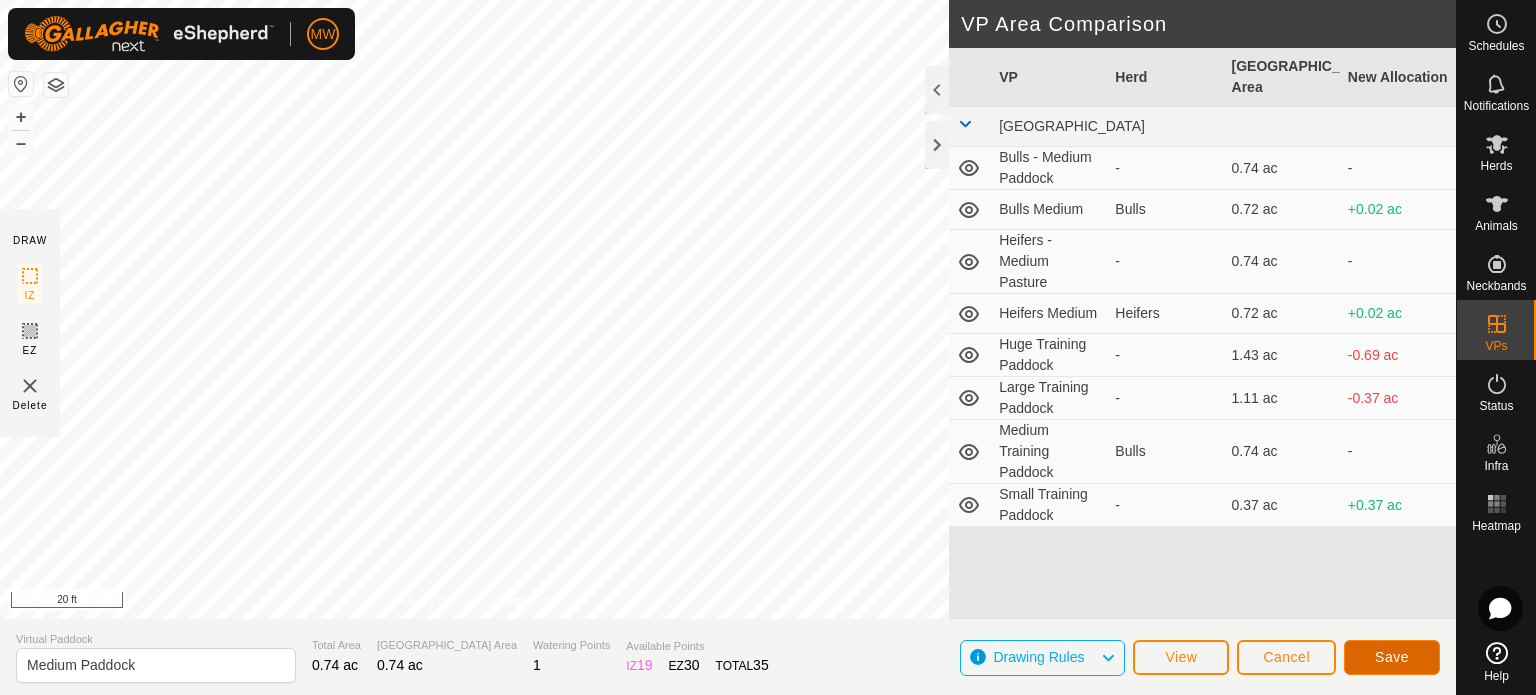 click on "Save" 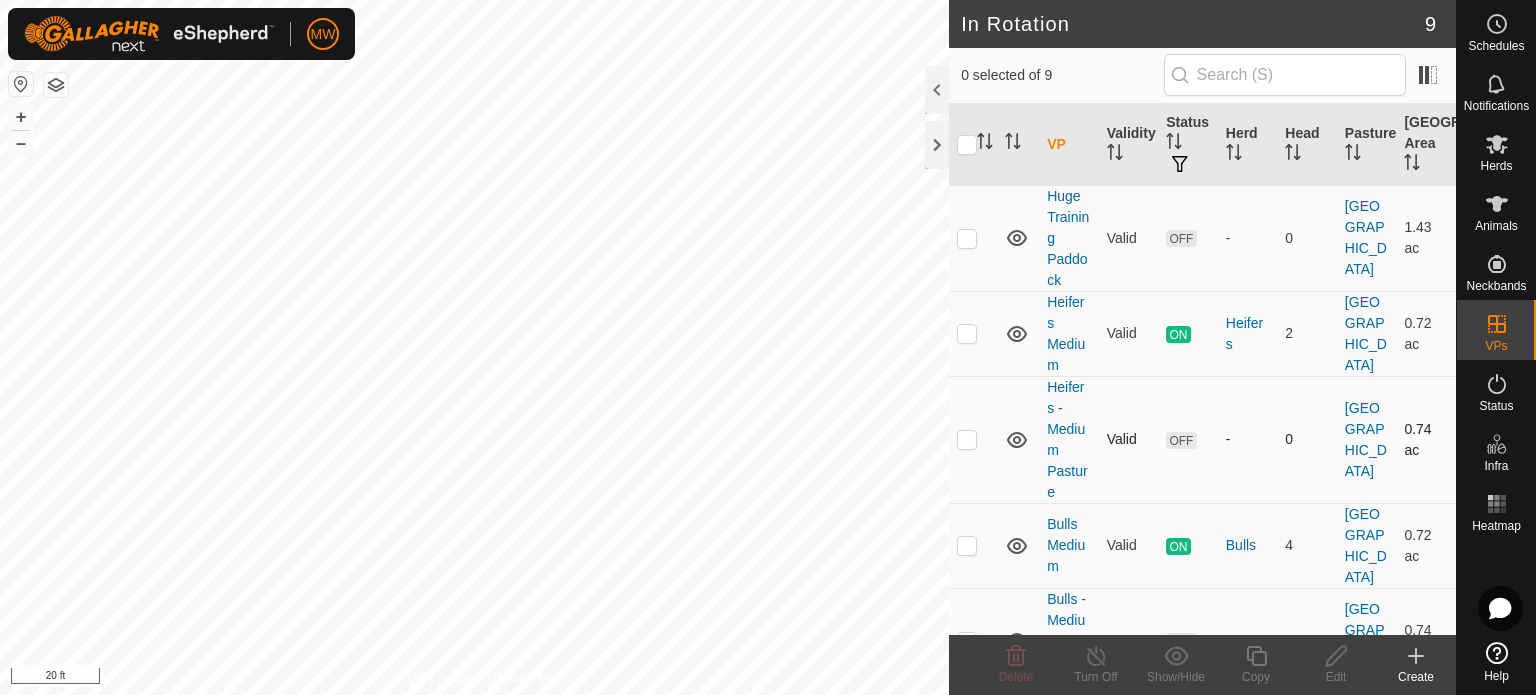 scroll, scrollTop: 500, scrollLeft: 0, axis: vertical 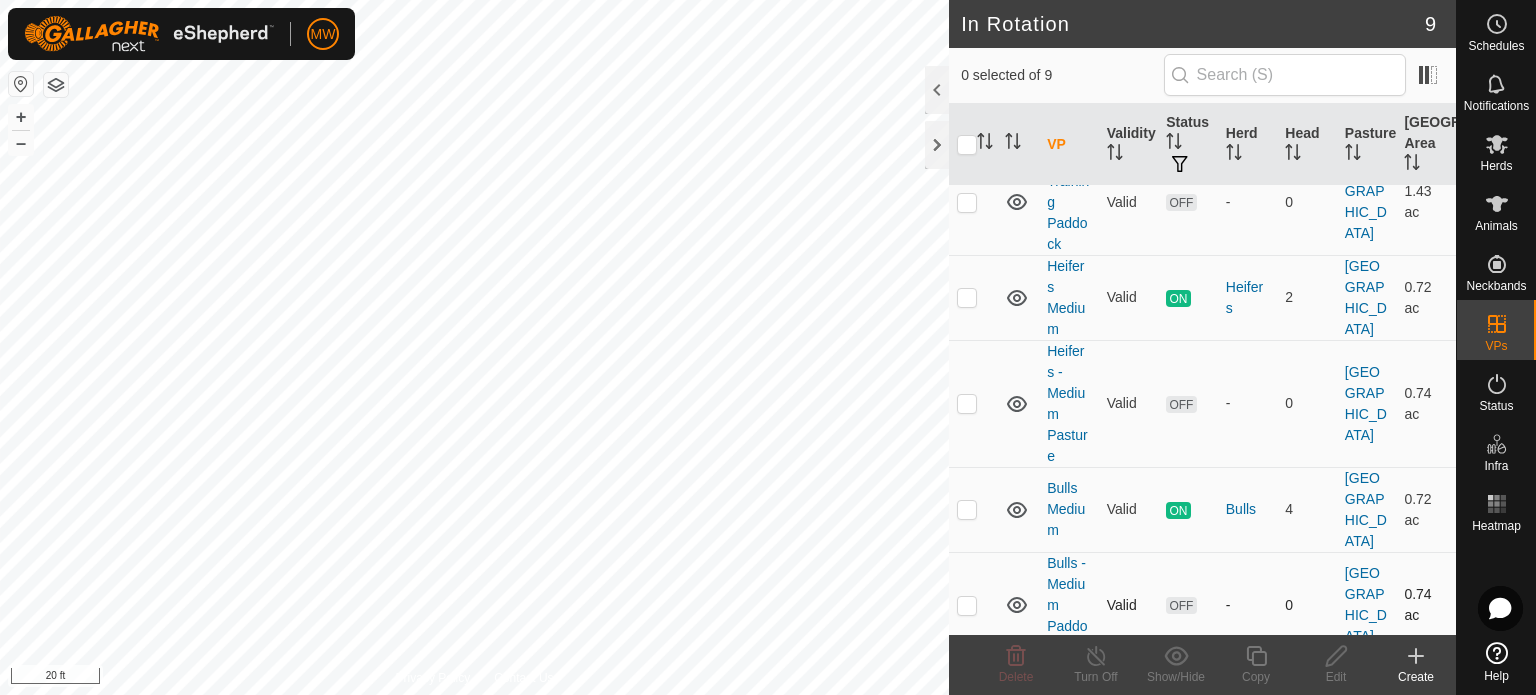 click at bounding box center (967, 605) 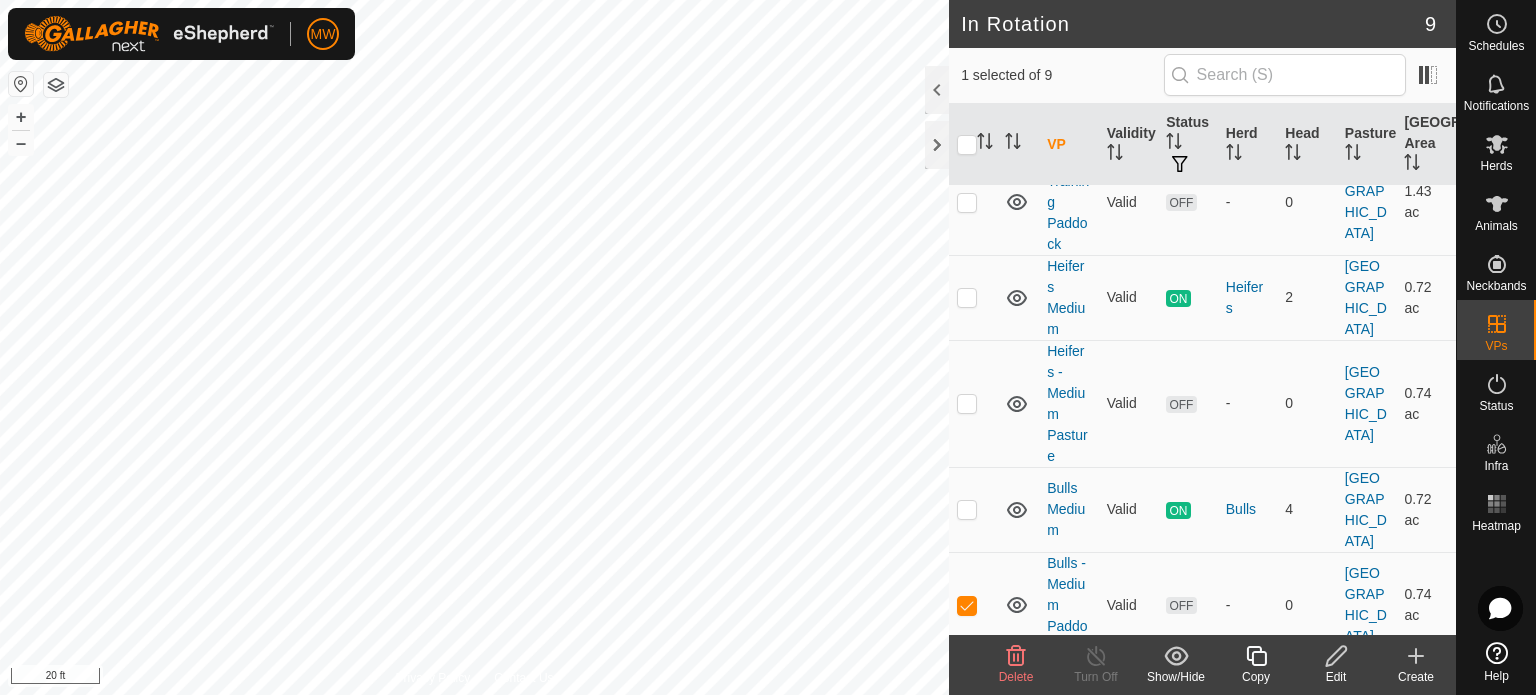 click 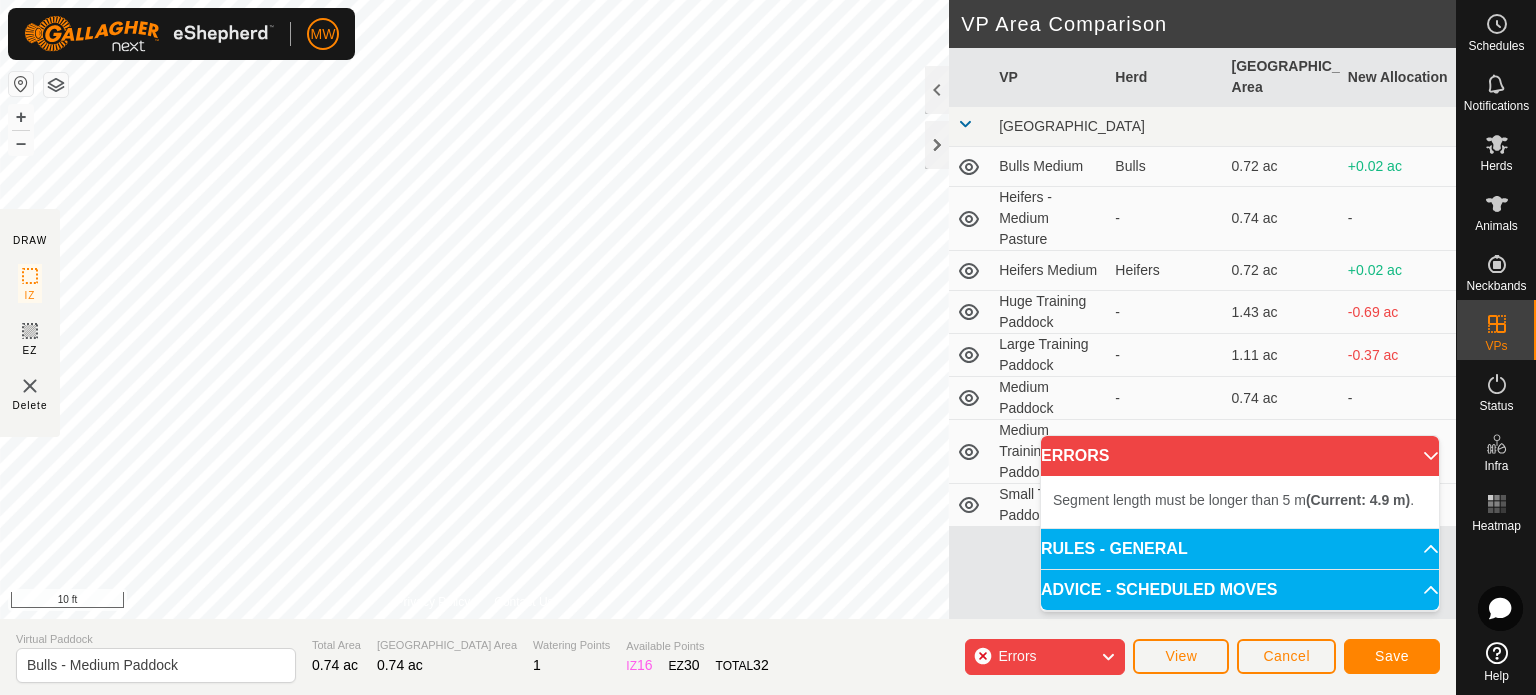 click on "Segment length must be longer than 5 m  (Current: 4.9 m) . + – ⇧ i 10 ft" at bounding box center (474, 309) 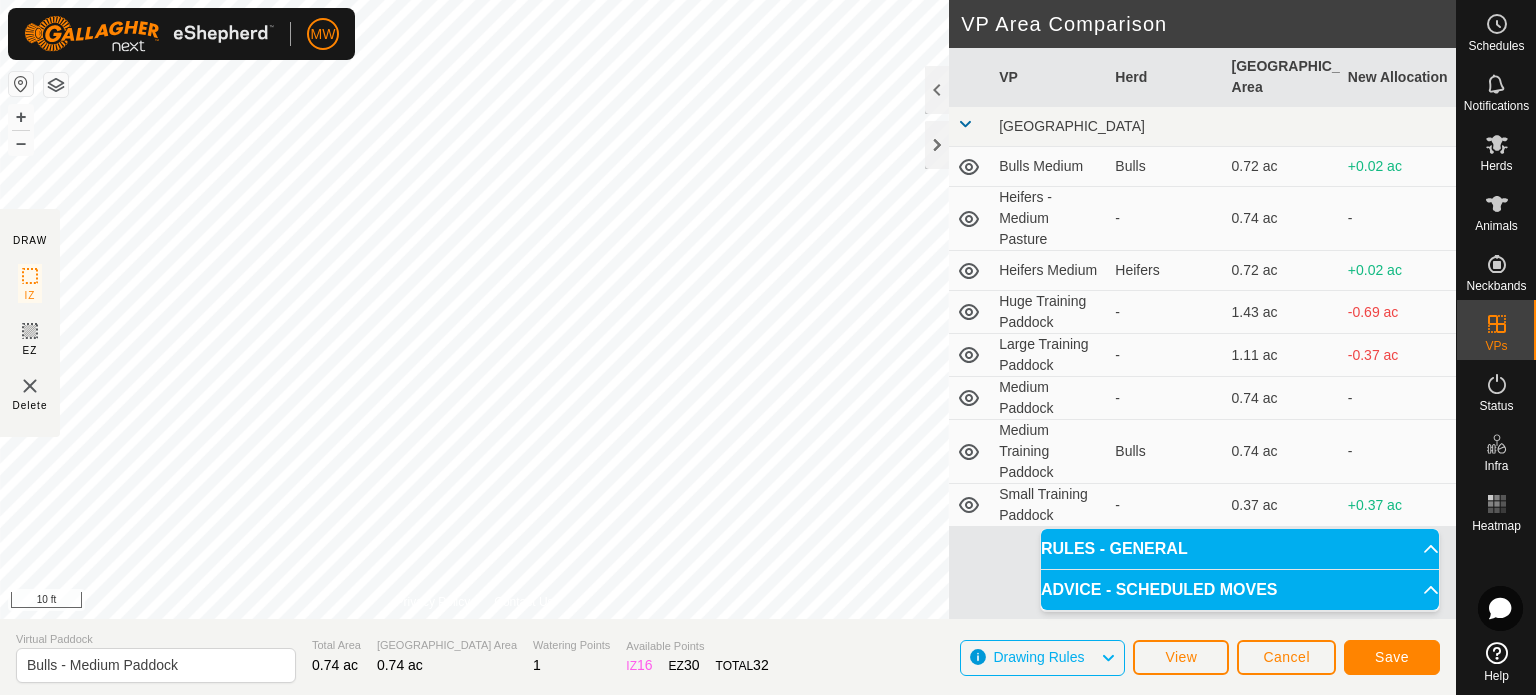click 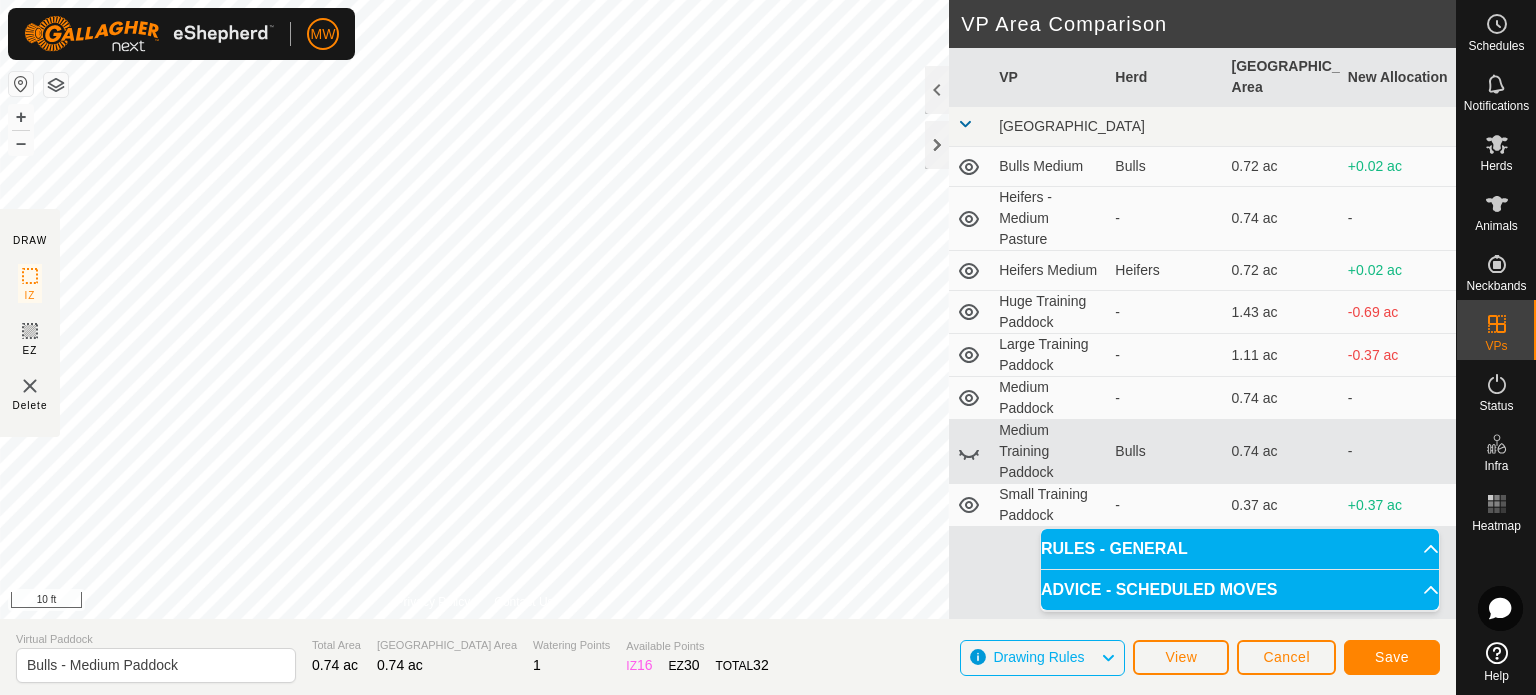 click 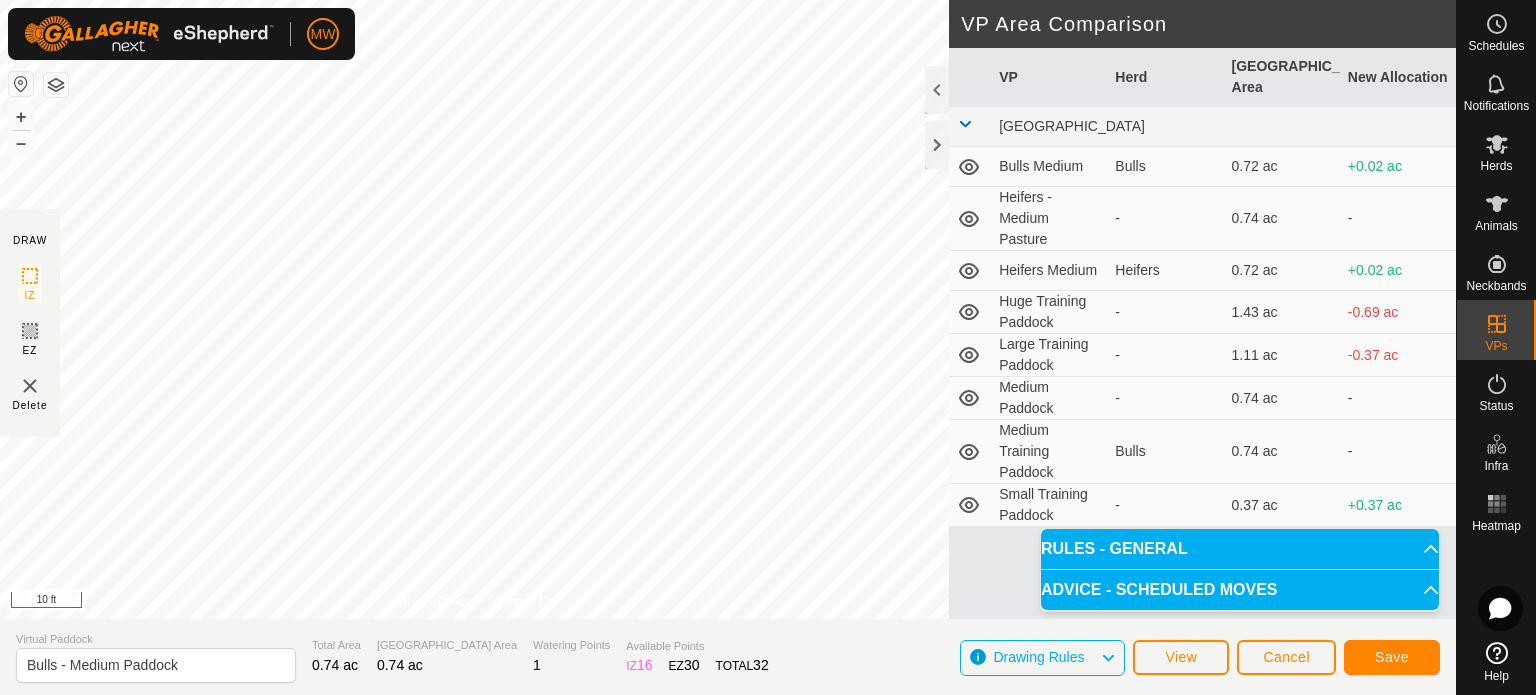 click 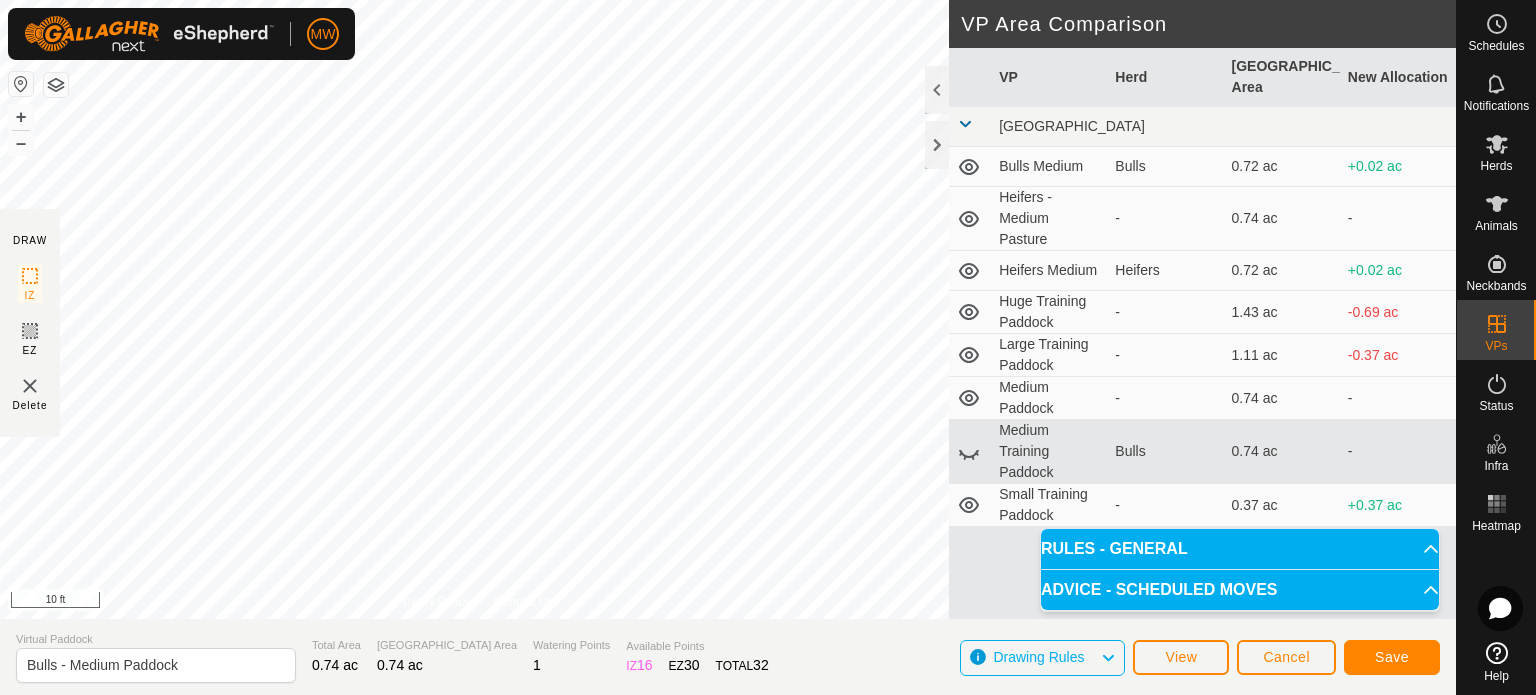 click 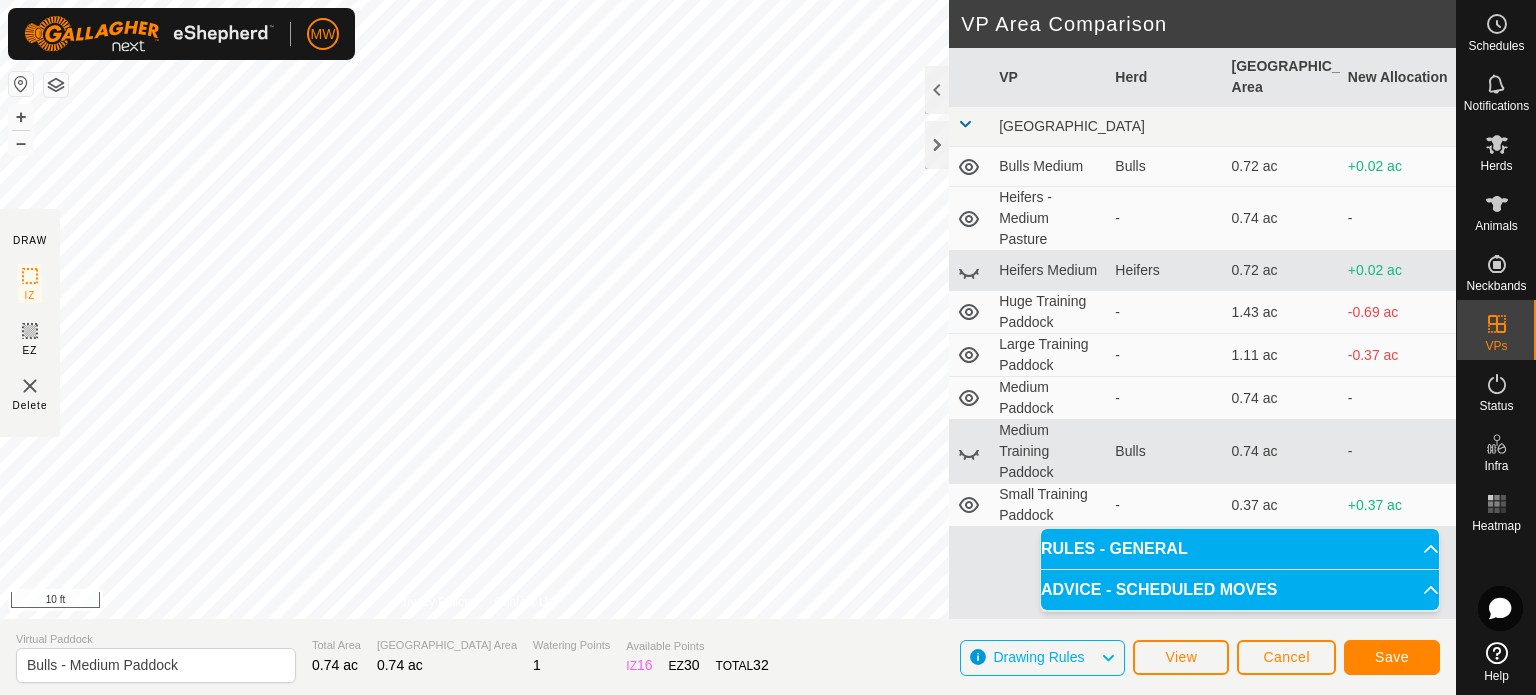click 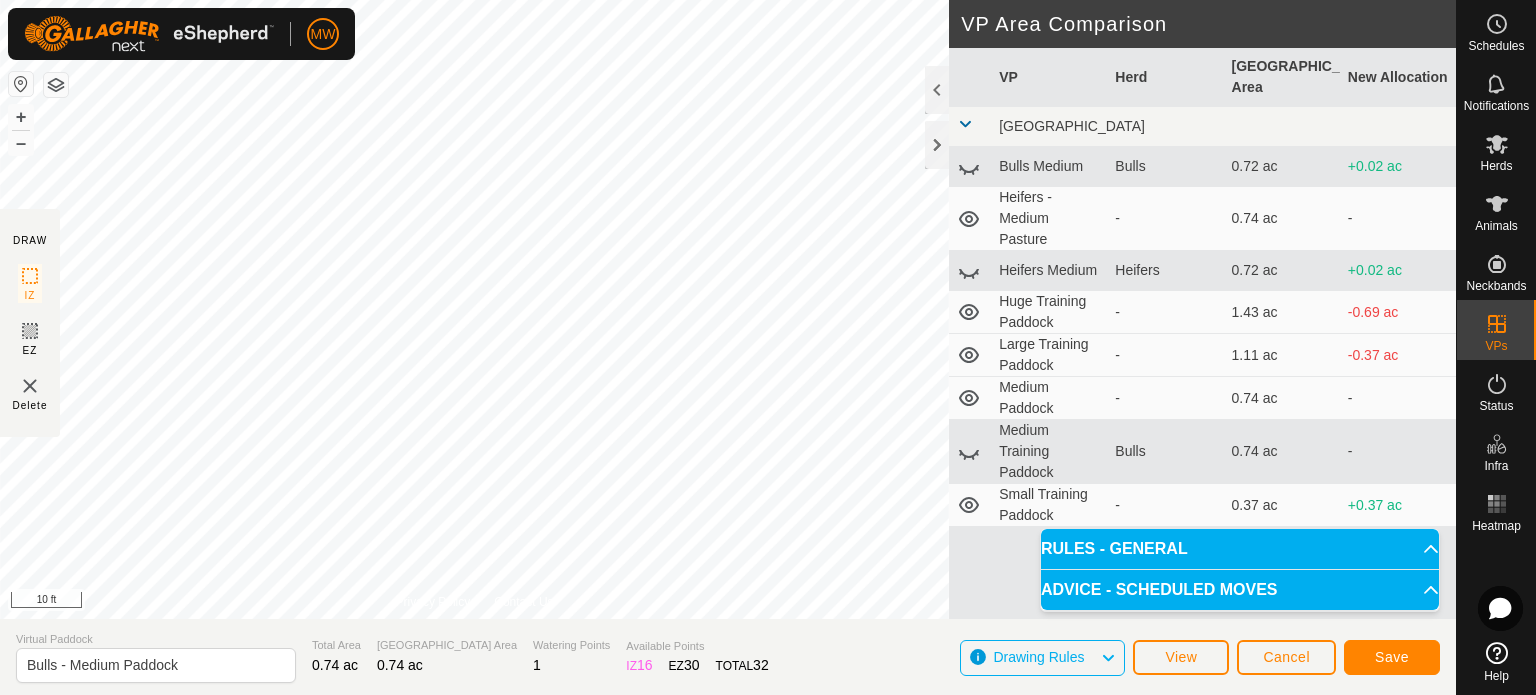 click 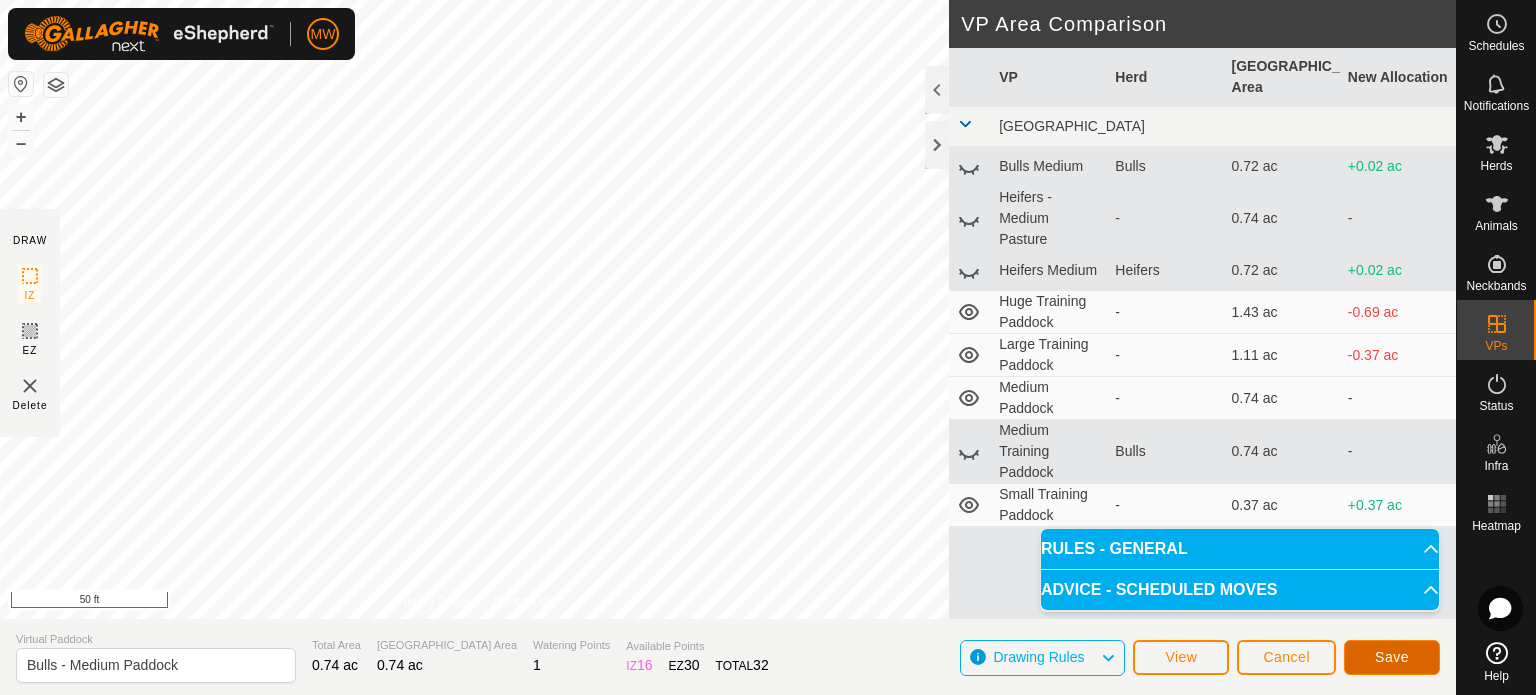 click on "Save" 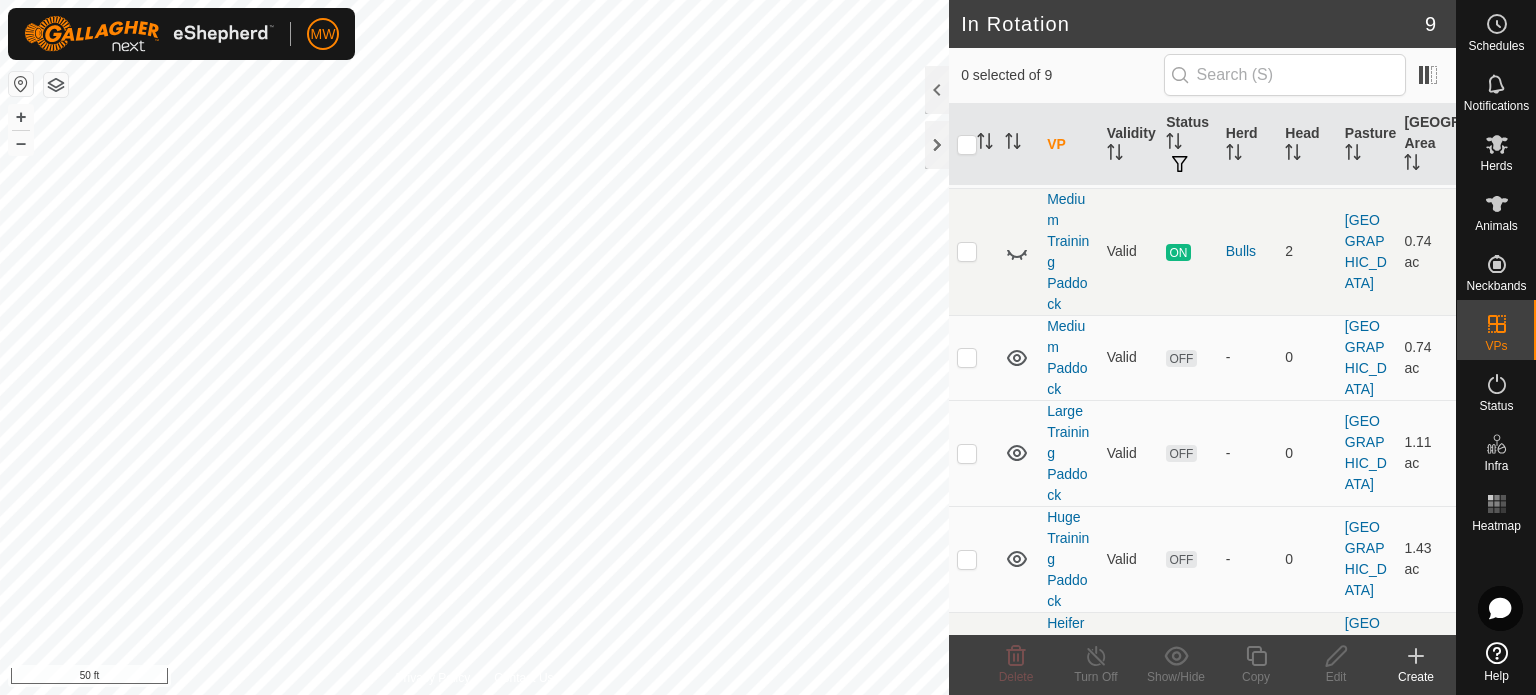 scroll, scrollTop: 100, scrollLeft: 0, axis: vertical 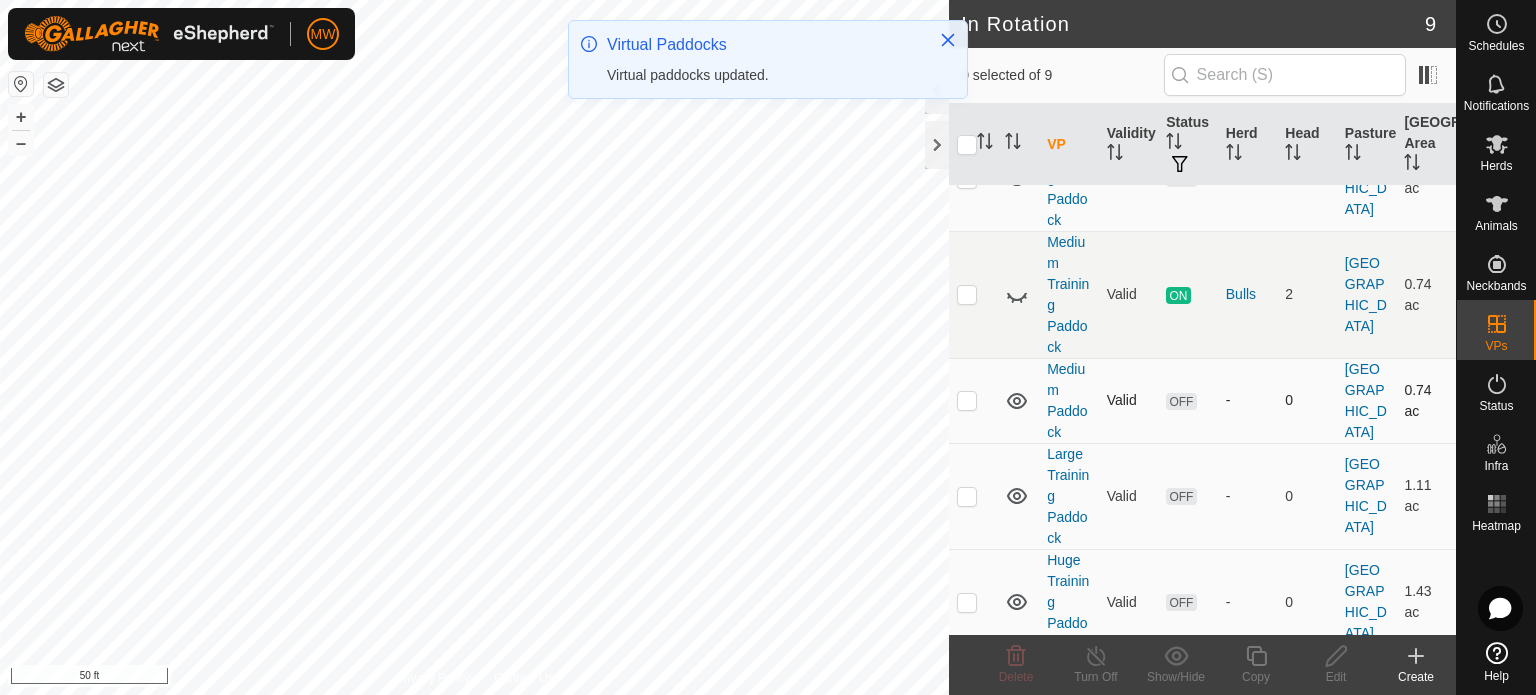 click at bounding box center [967, 400] 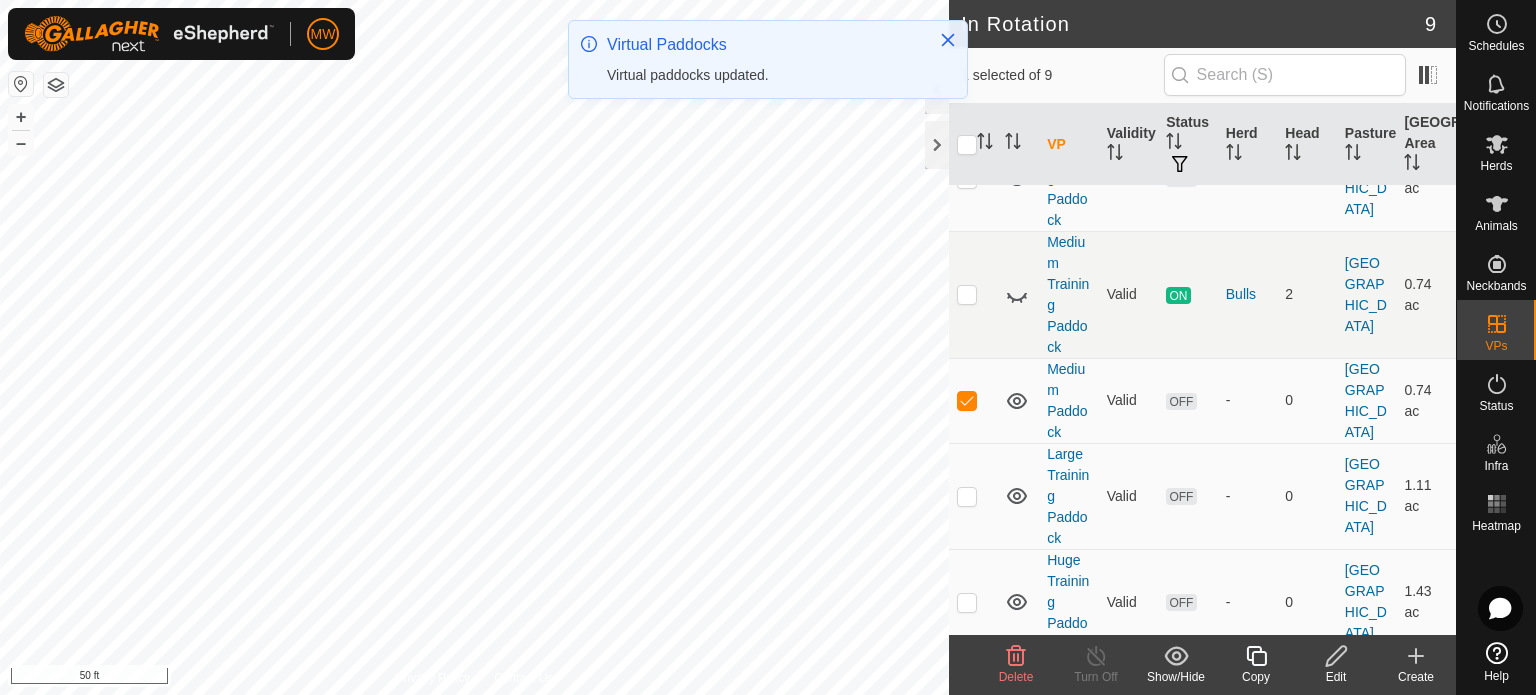 click 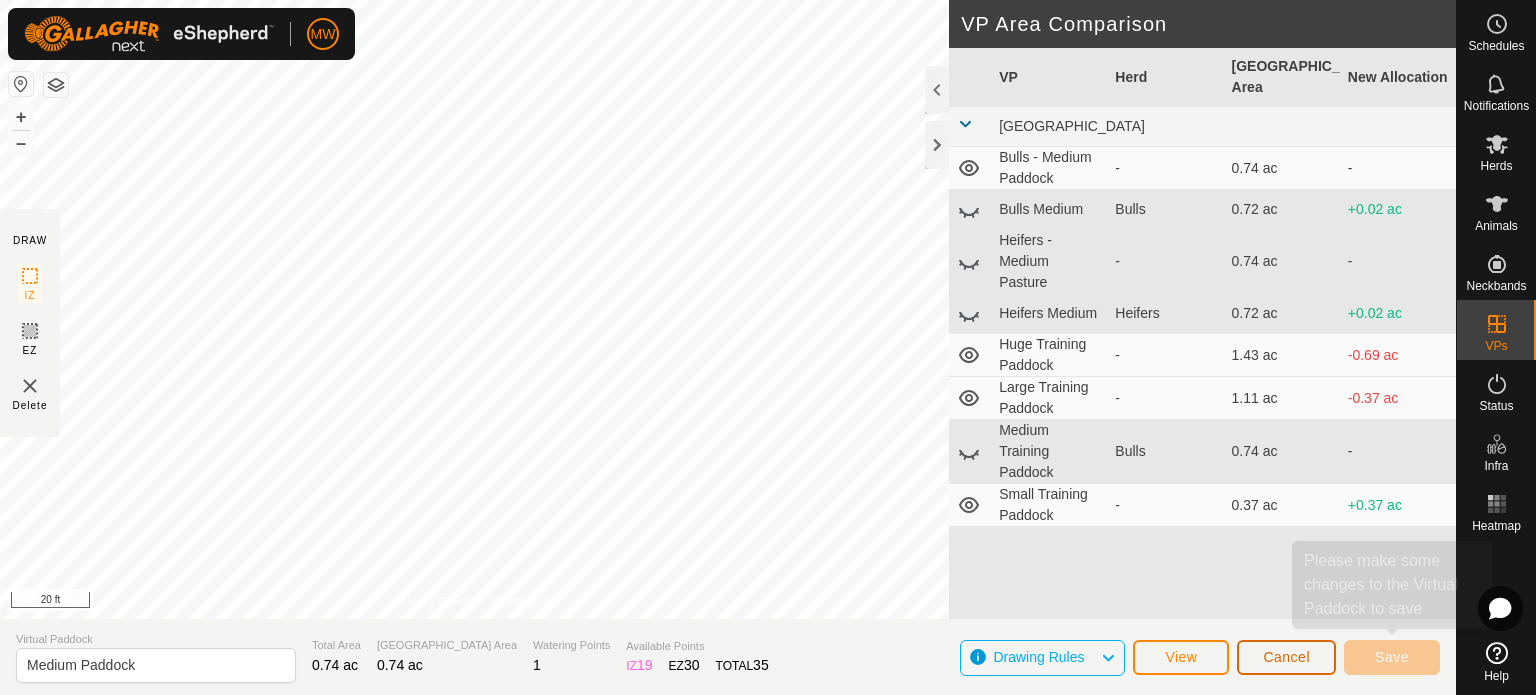 click on "Cancel" 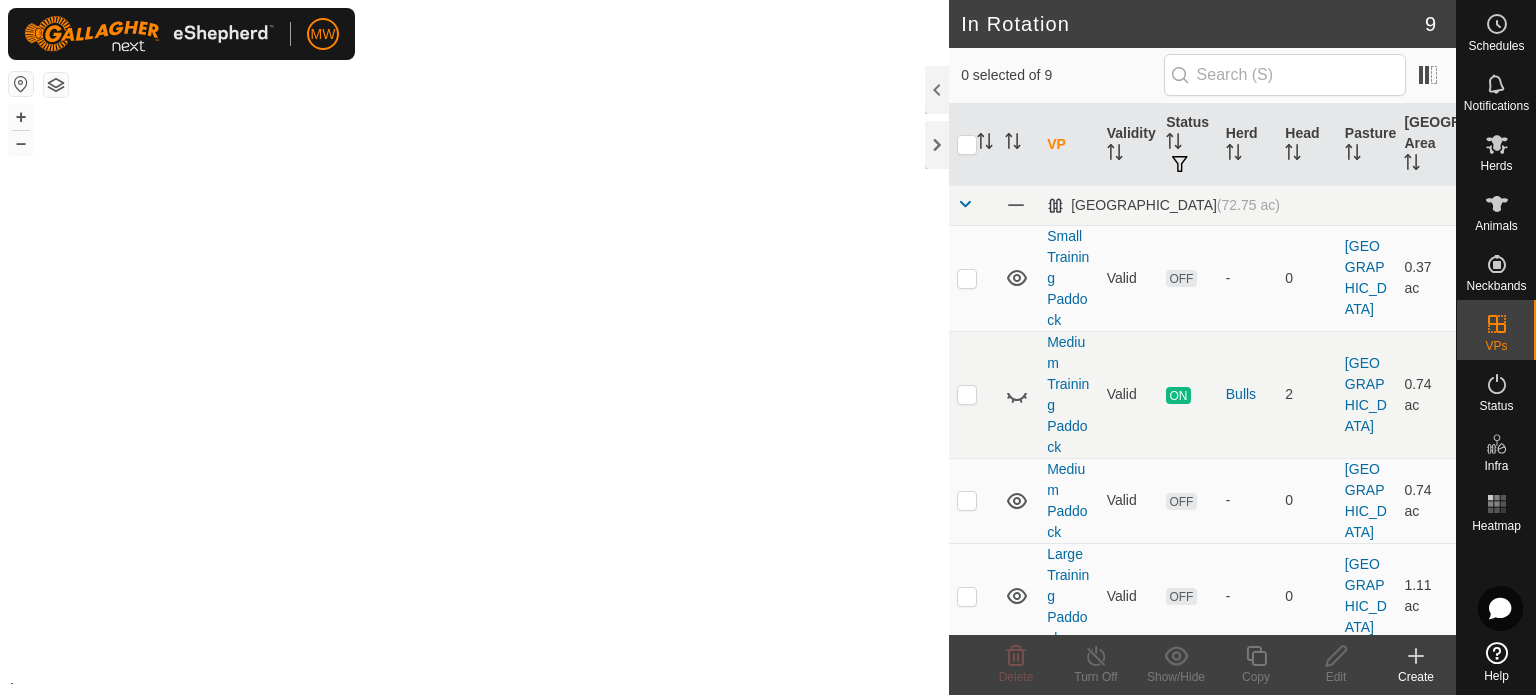 click 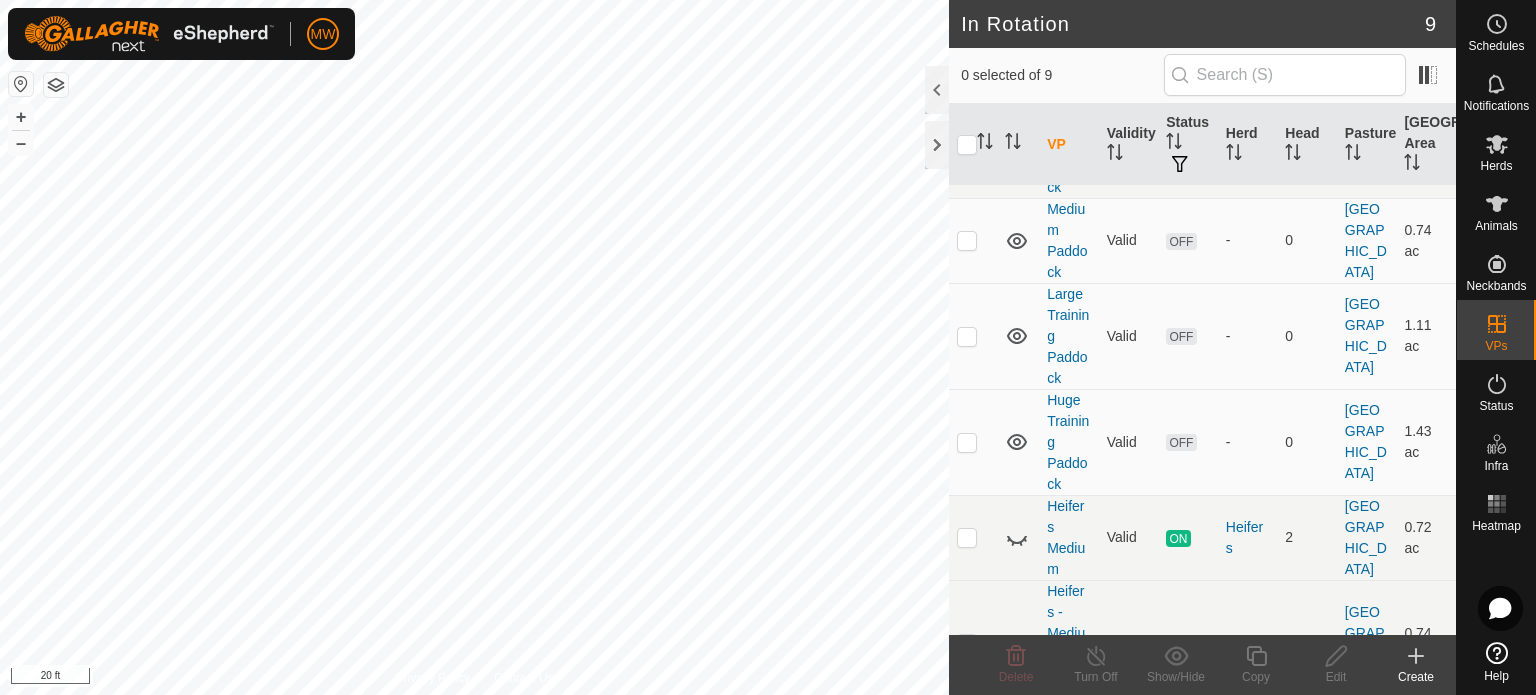 scroll, scrollTop: 500, scrollLeft: 0, axis: vertical 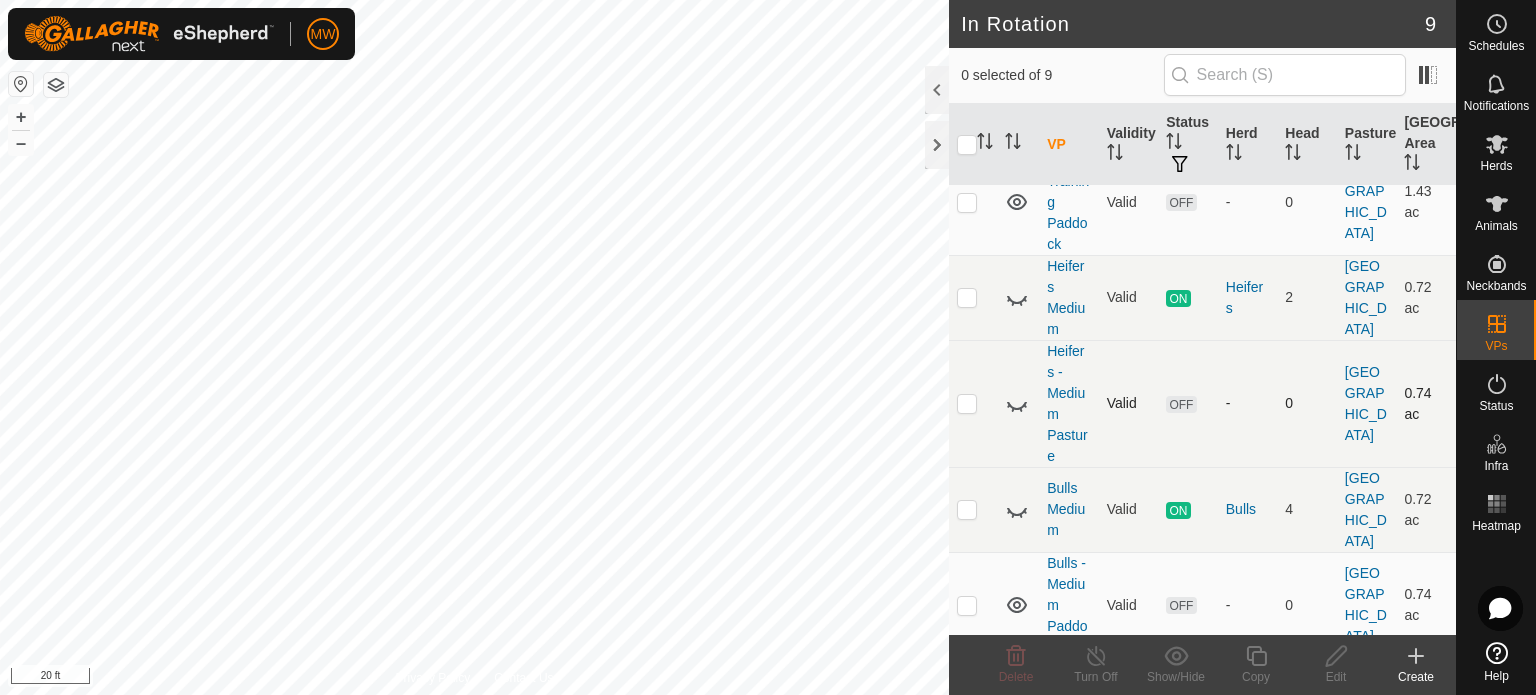 click at bounding box center (967, 403) 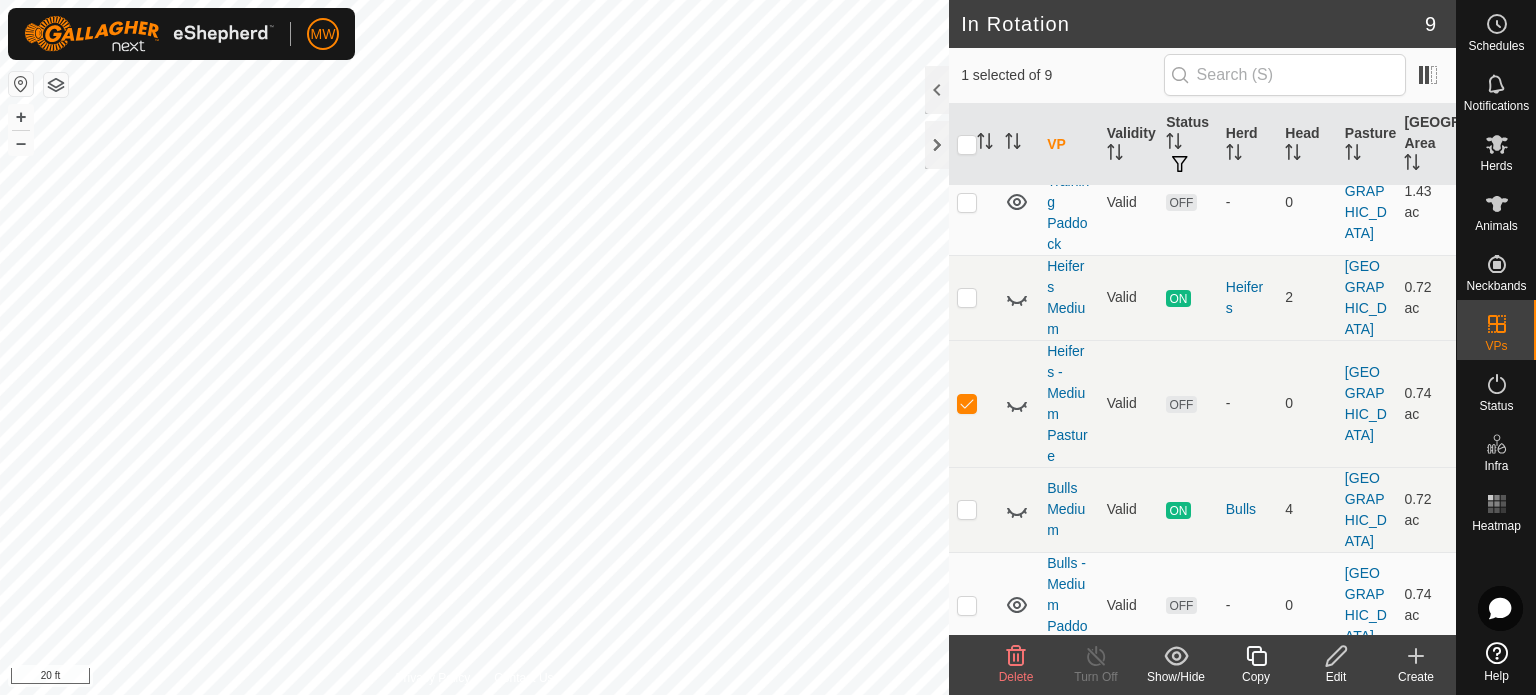 click 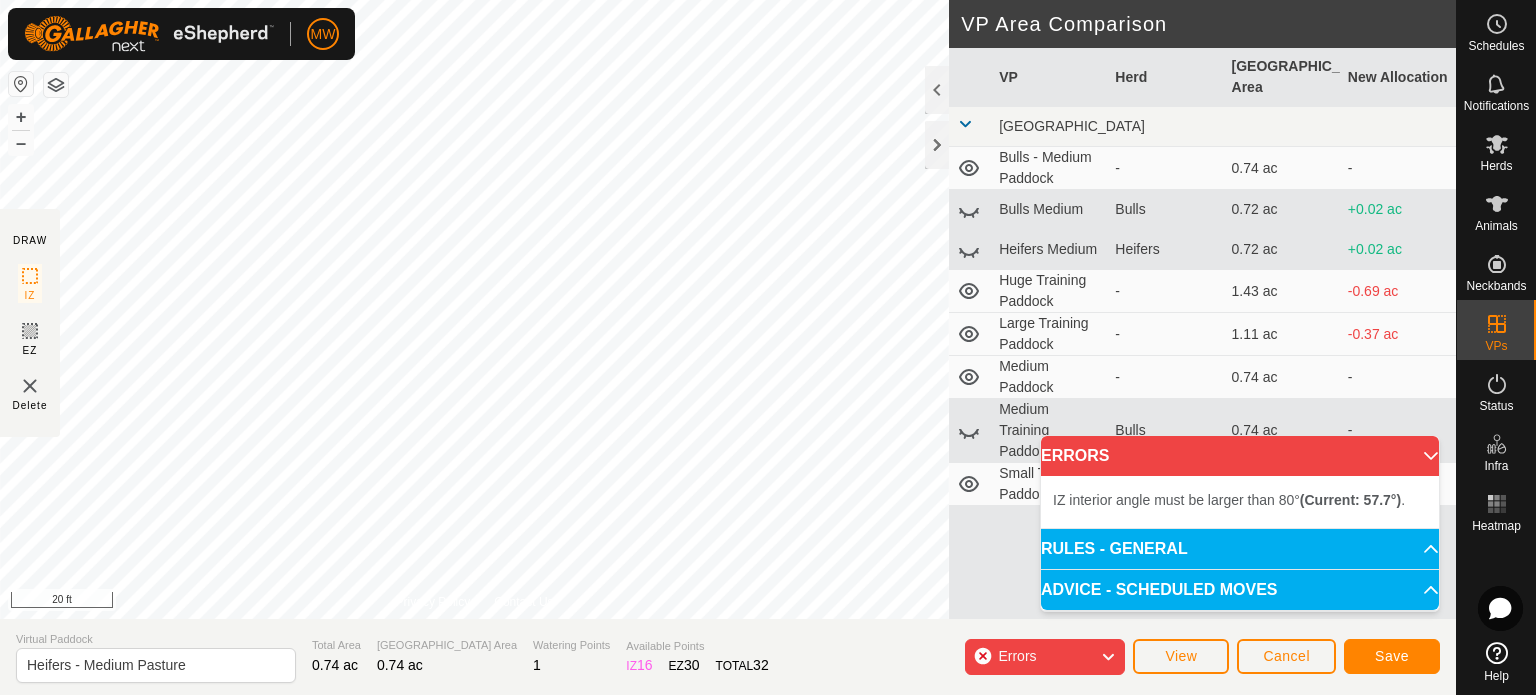 click on "IZ interior angle must be larger than 80°  (Current: 57.7°) . + – ⇧ i 20 ft" at bounding box center (474, 309) 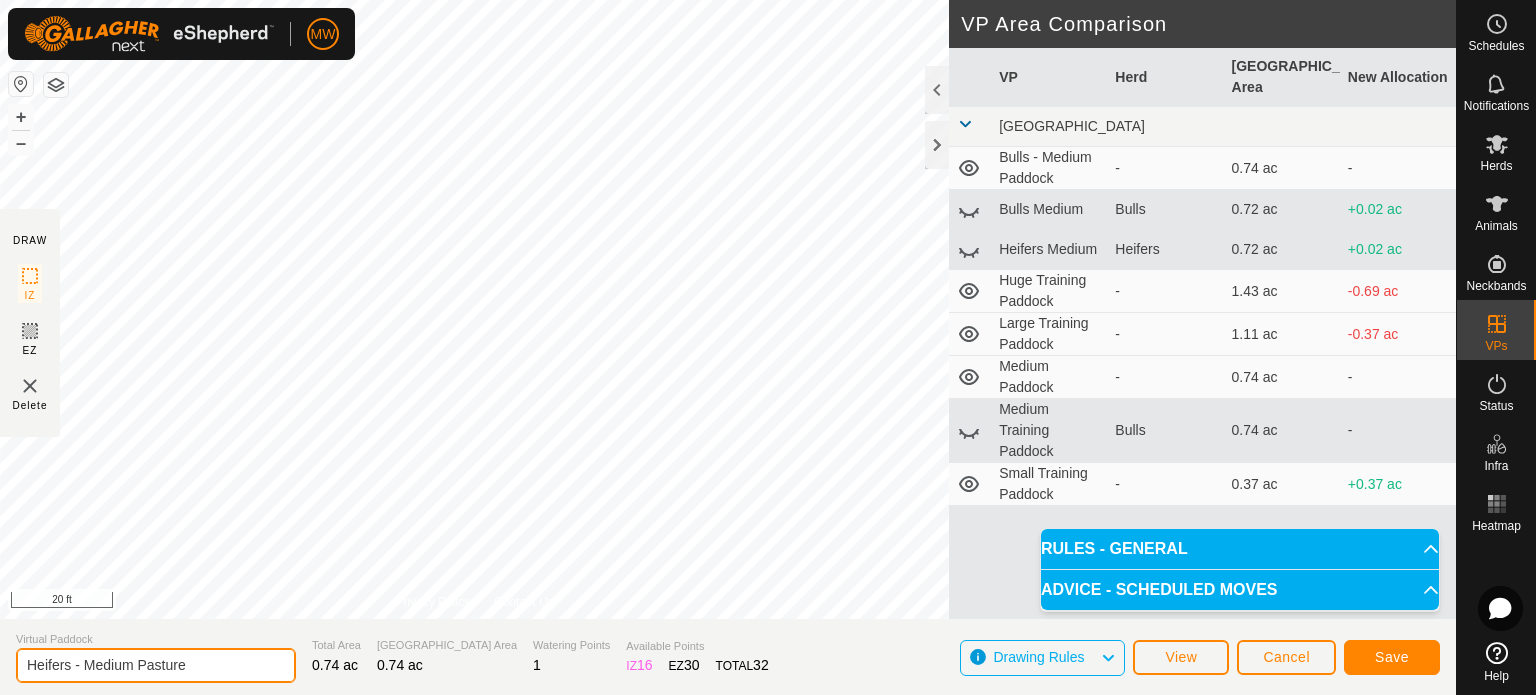 drag, startPoint x: 232, startPoint y: 671, endPoint x: 160, endPoint y: 663, distance: 72.443085 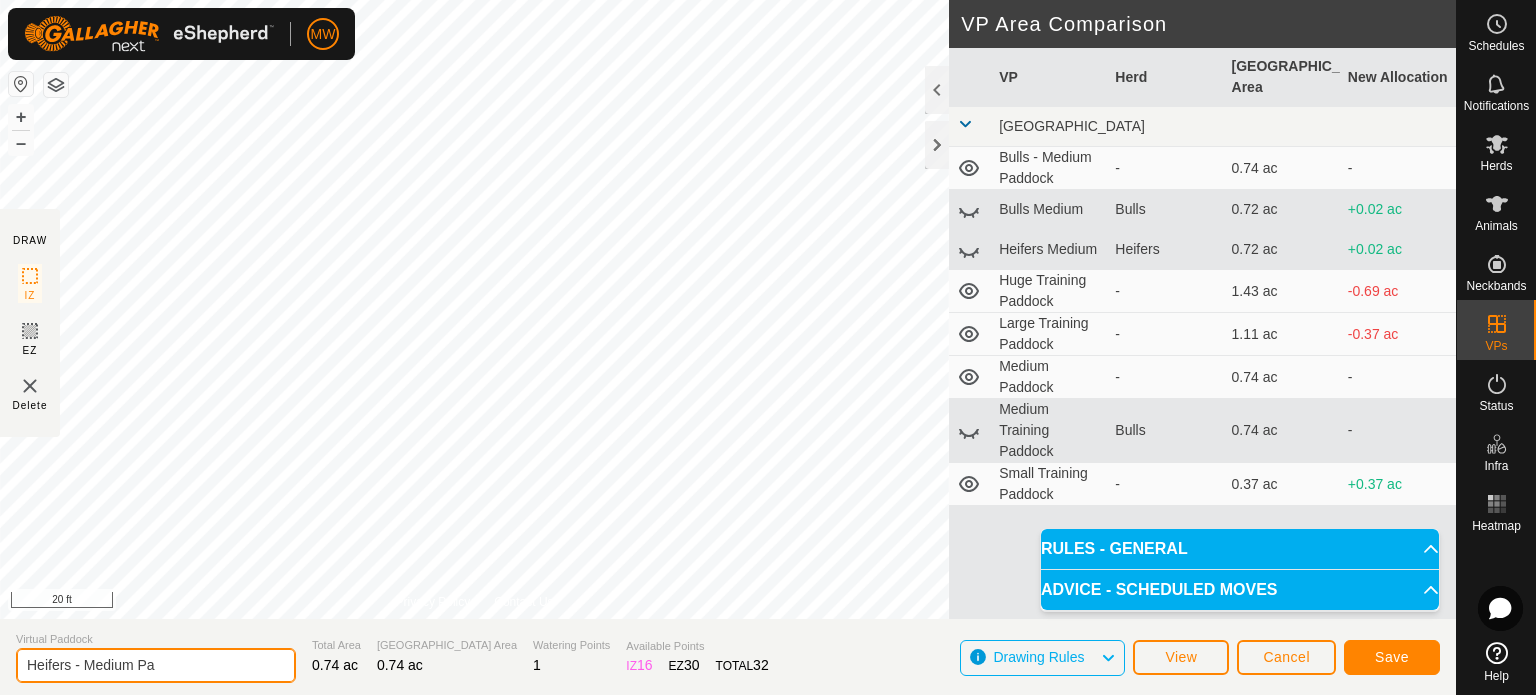 click on "Heifers - Medium Pa" 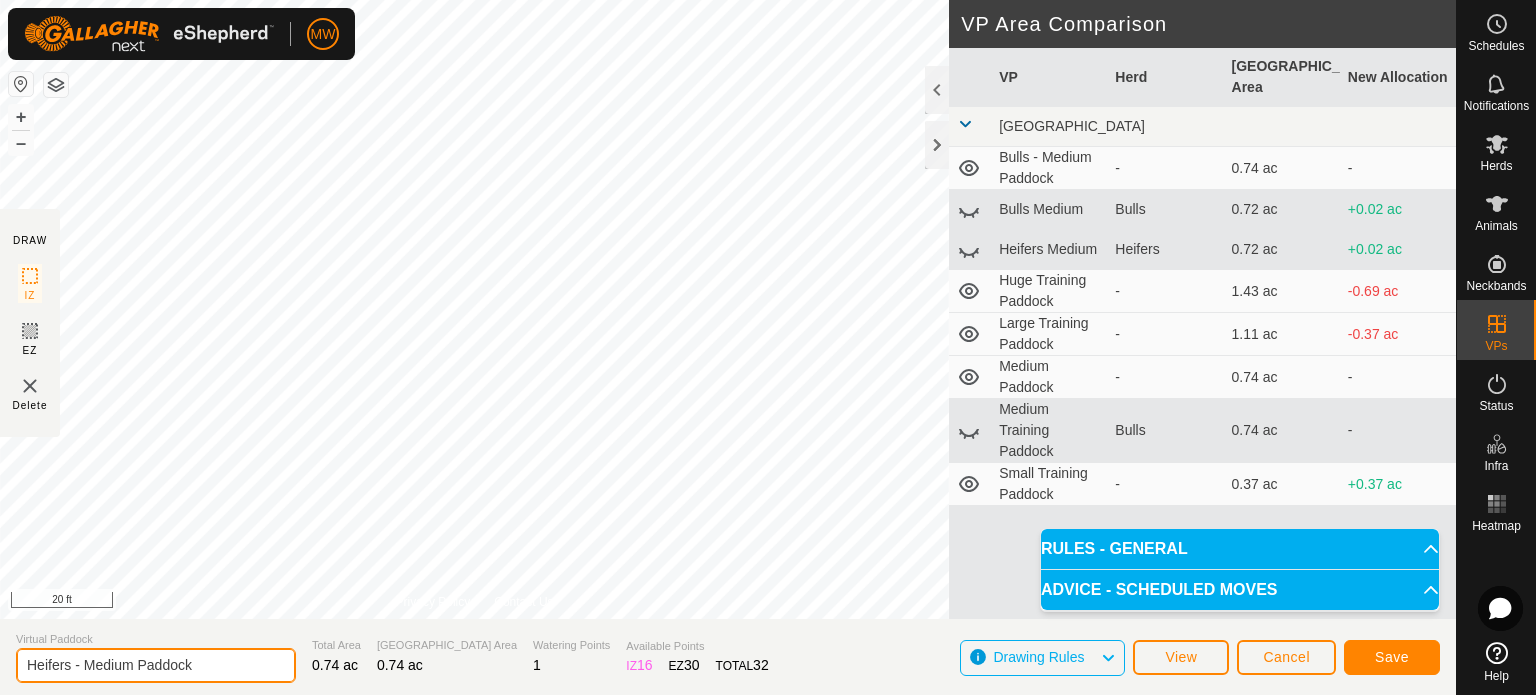 type on "Heifers - Medium Paddock" 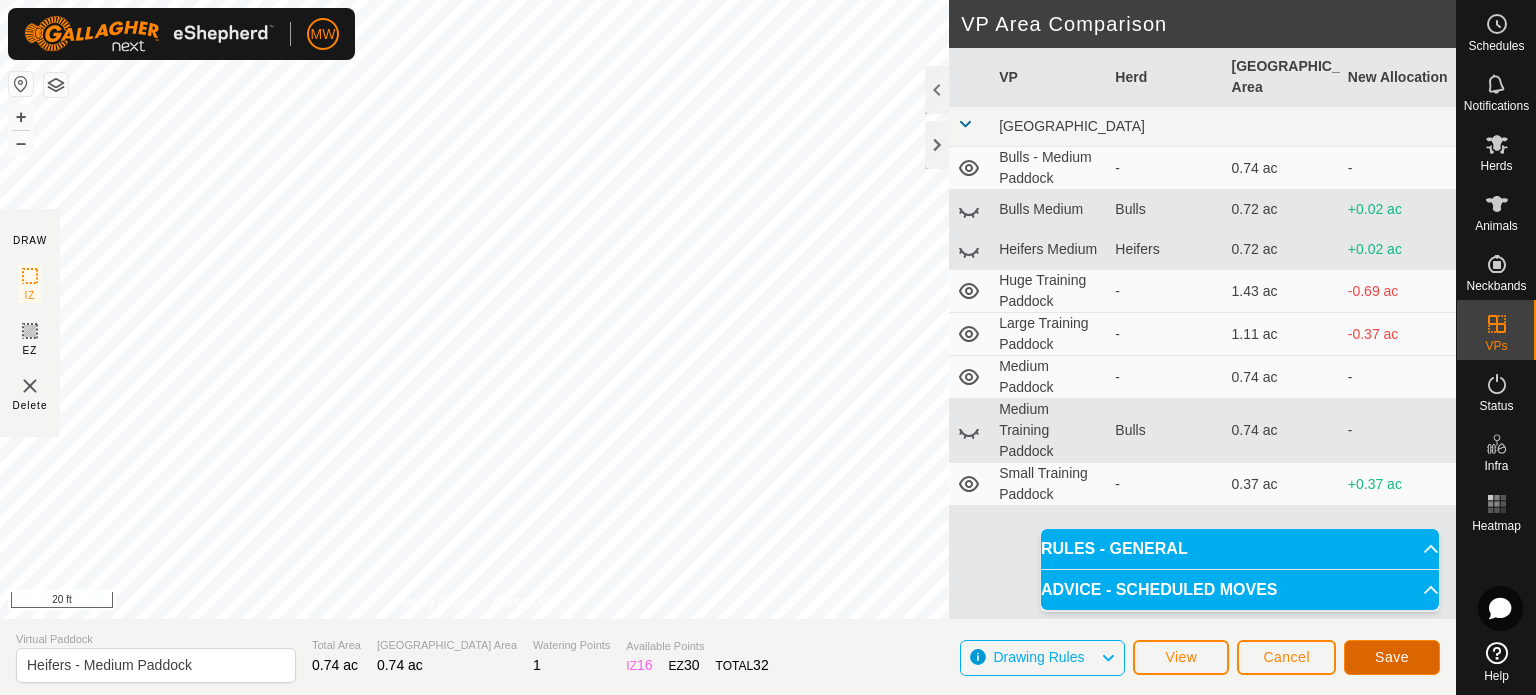 click on "Save" 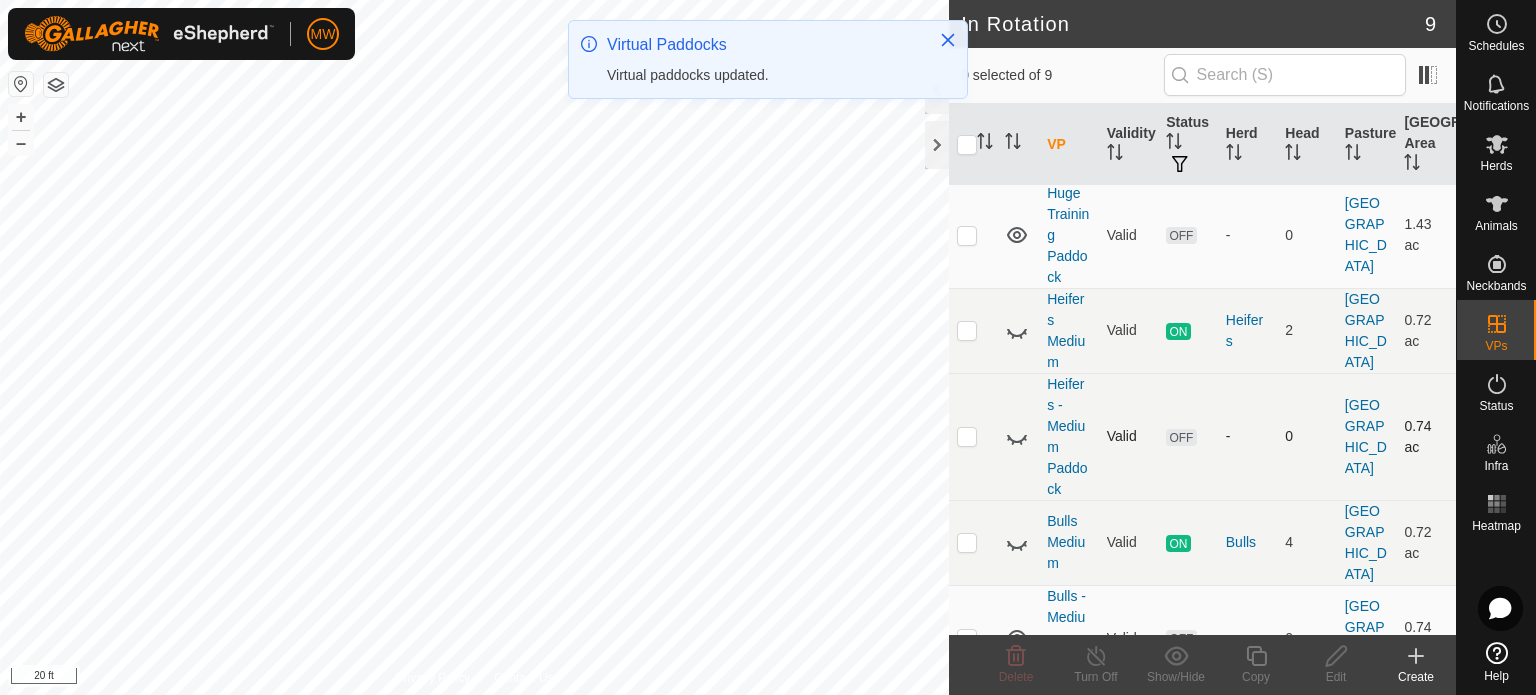 scroll, scrollTop: 500, scrollLeft: 0, axis: vertical 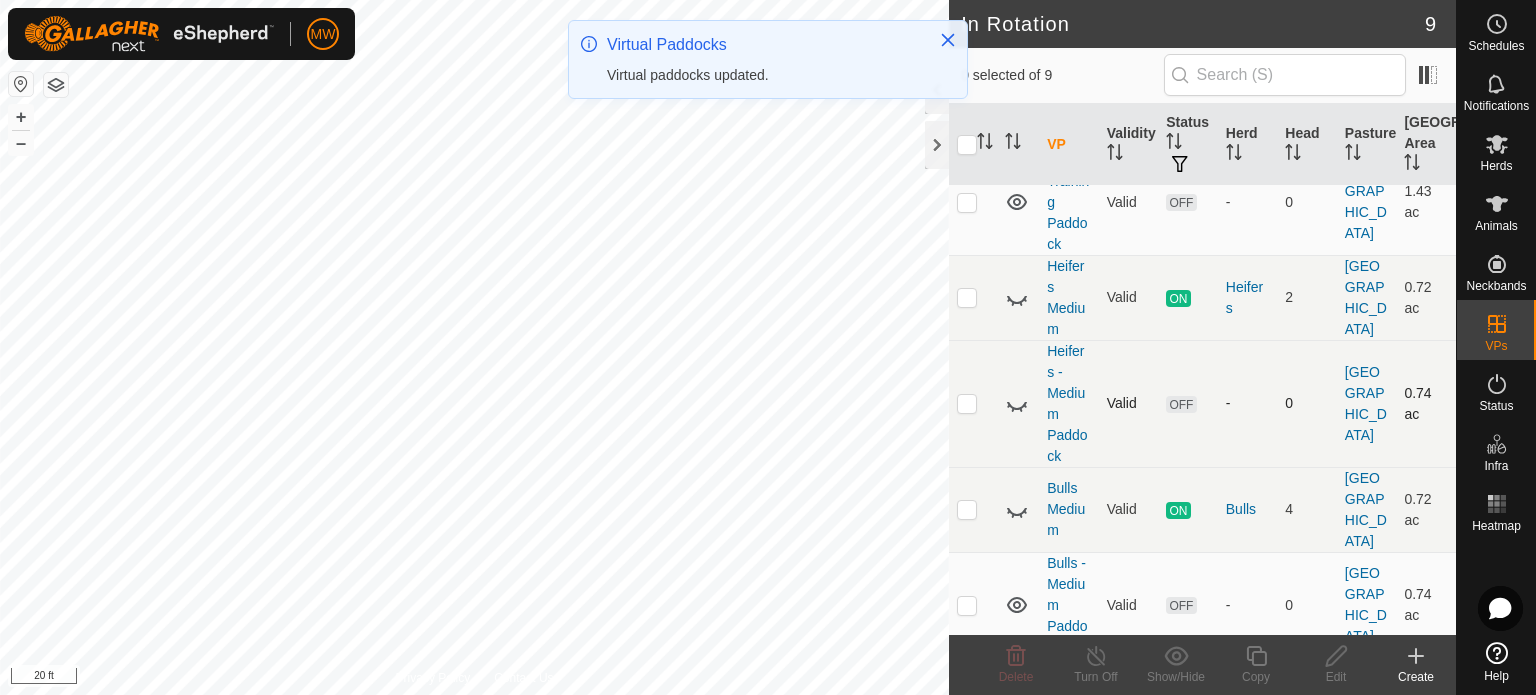 click 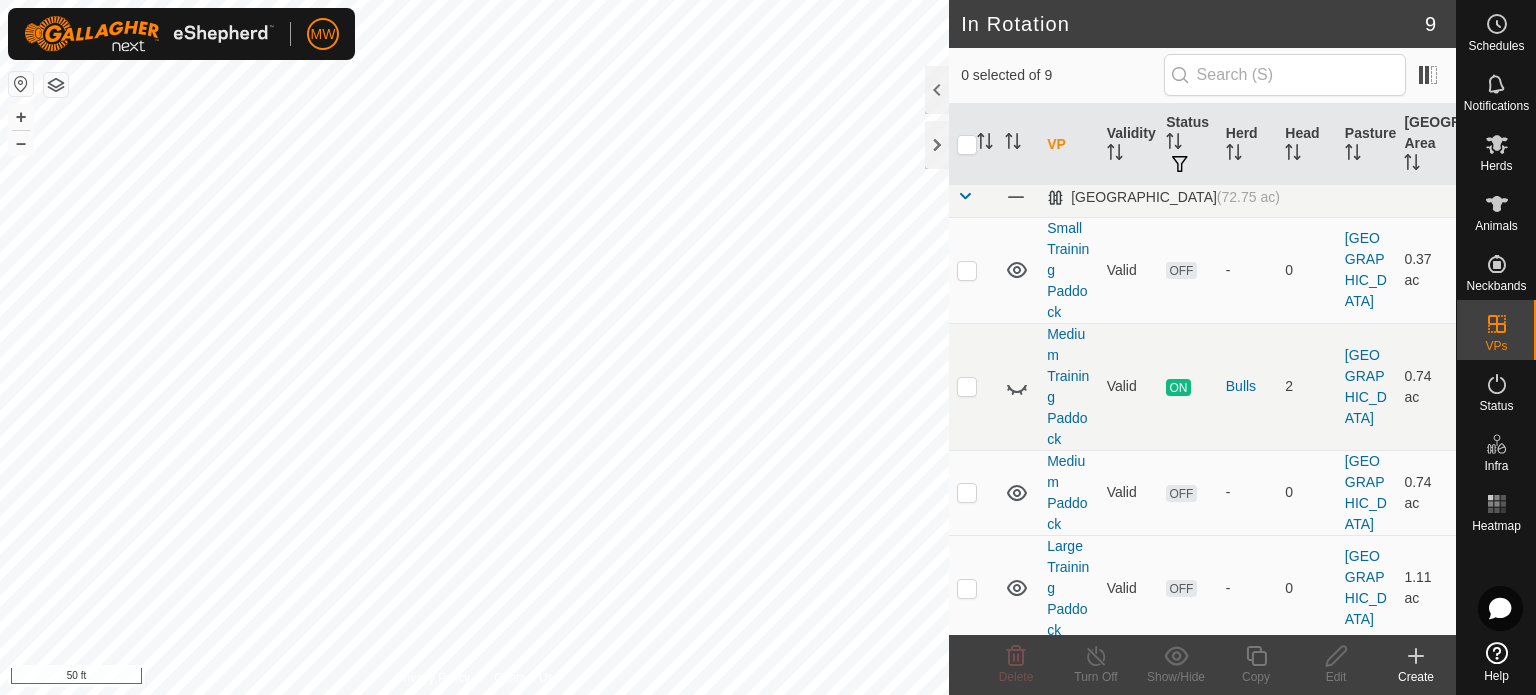 scroll, scrollTop: 0, scrollLeft: 0, axis: both 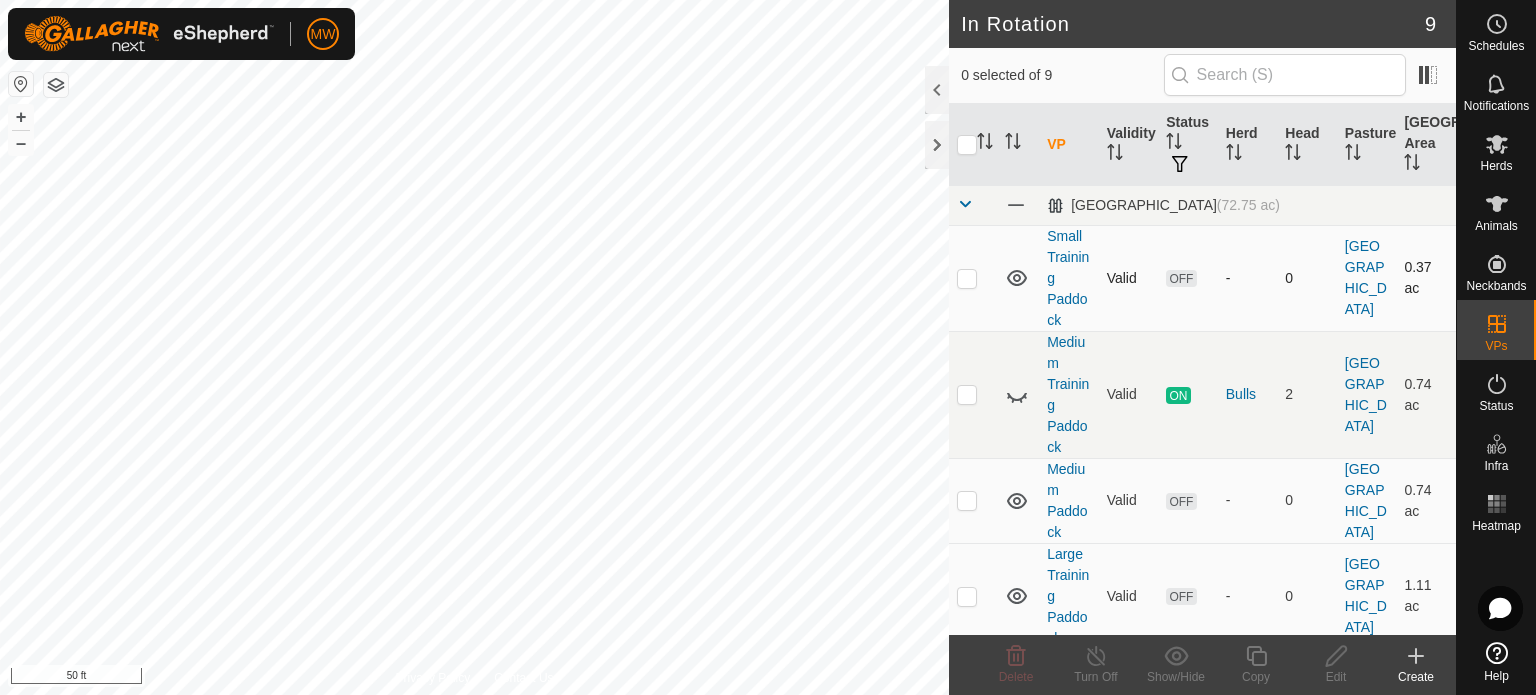 click 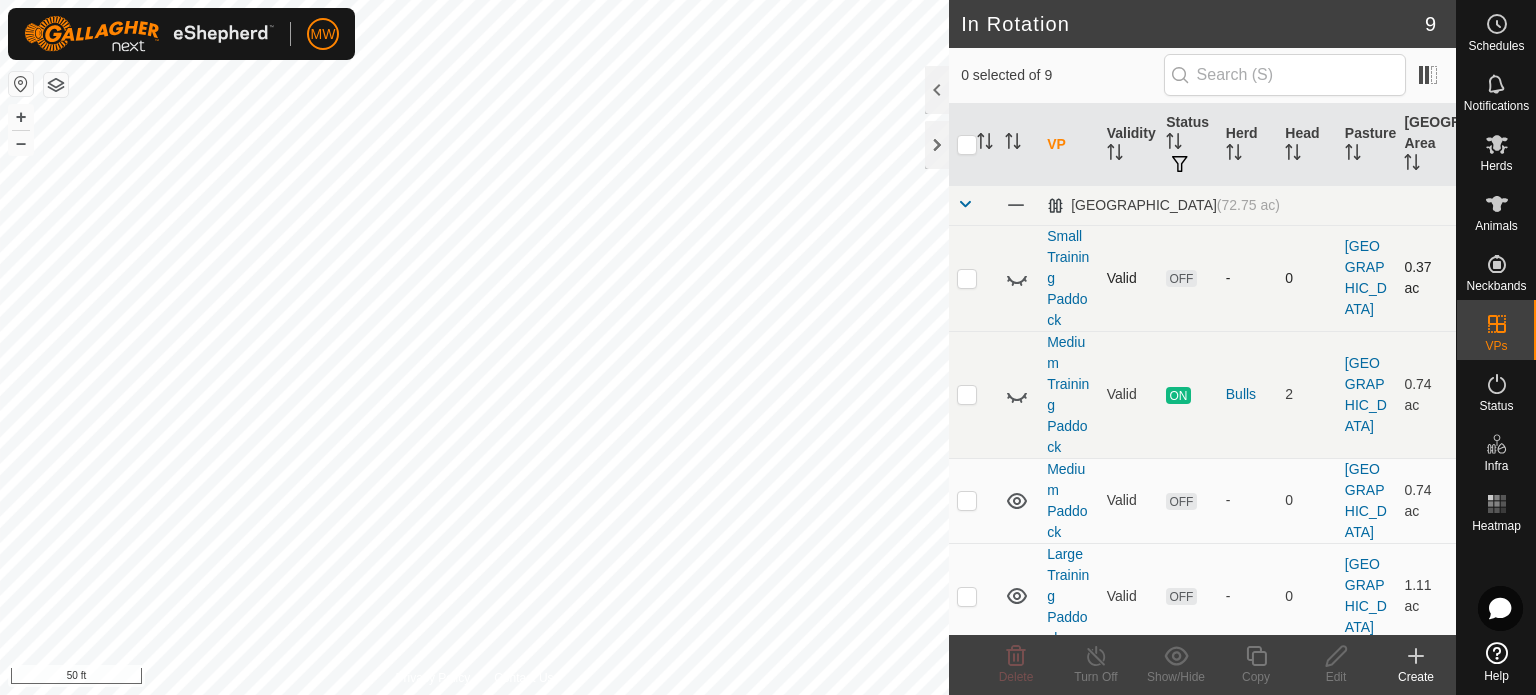 scroll, scrollTop: 200, scrollLeft: 0, axis: vertical 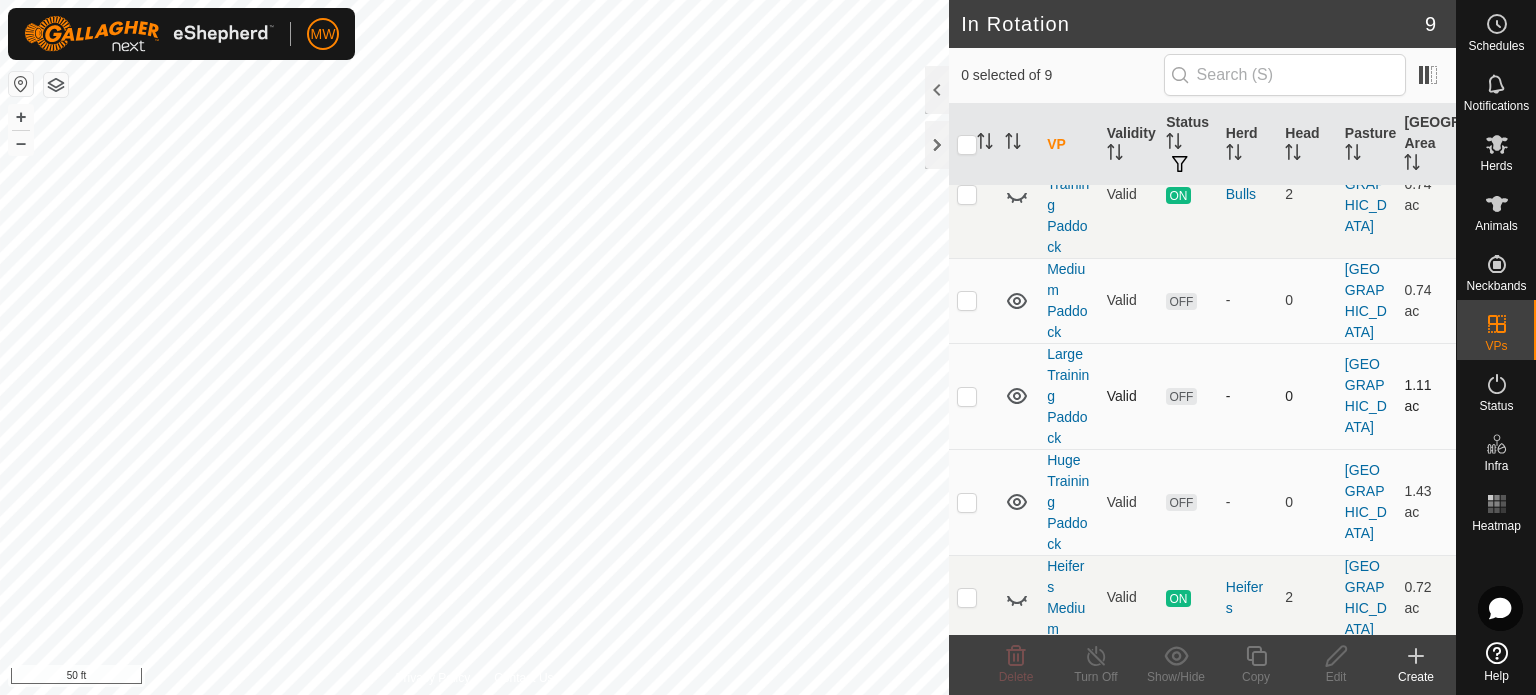 click 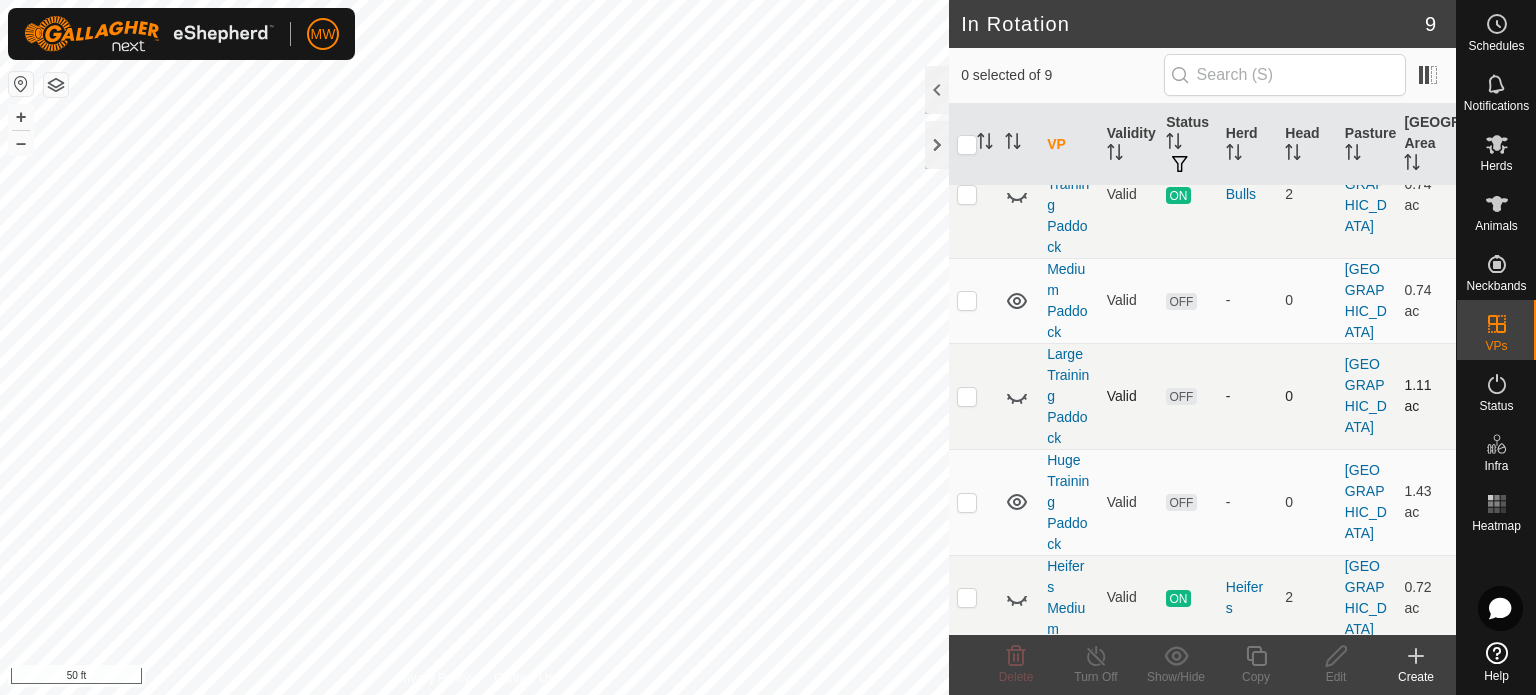 scroll, scrollTop: 300, scrollLeft: 0, axis: vertical 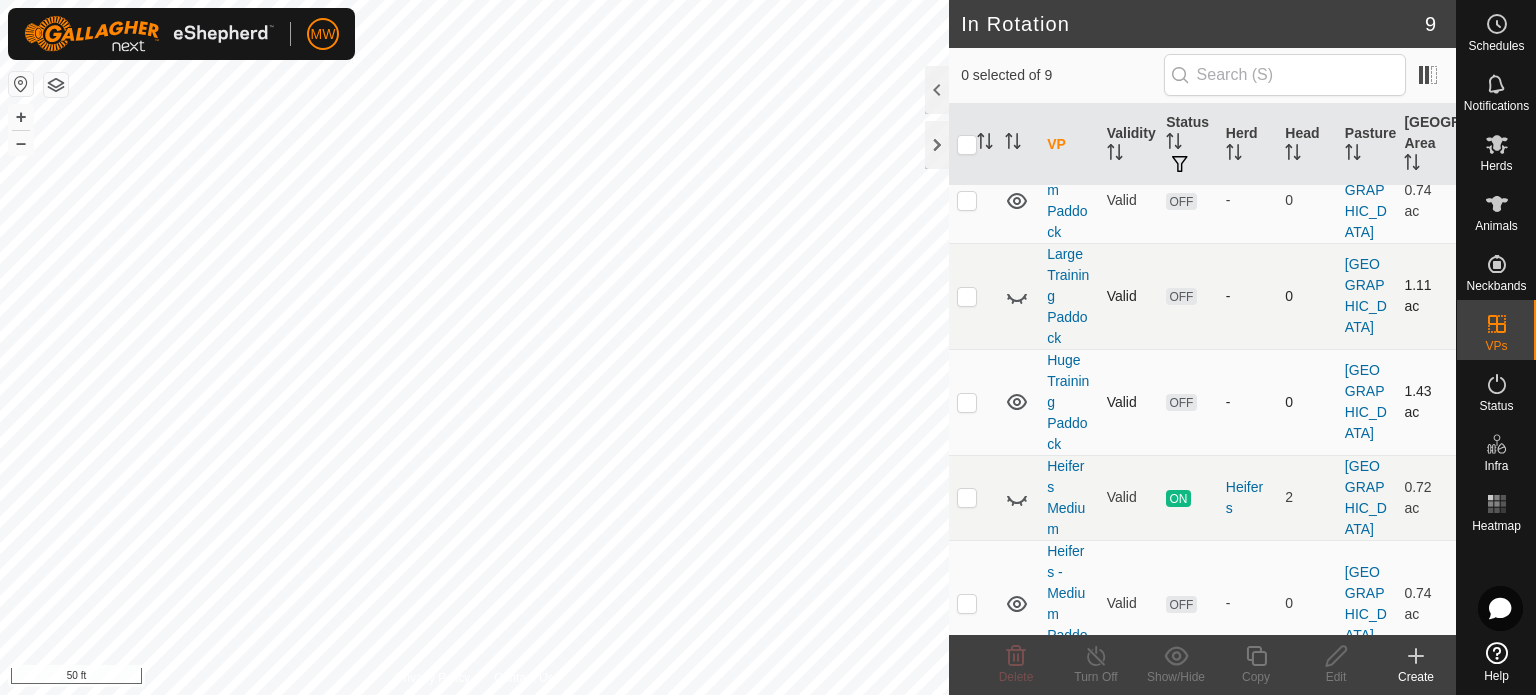 click at bounding box center [1018, 402] 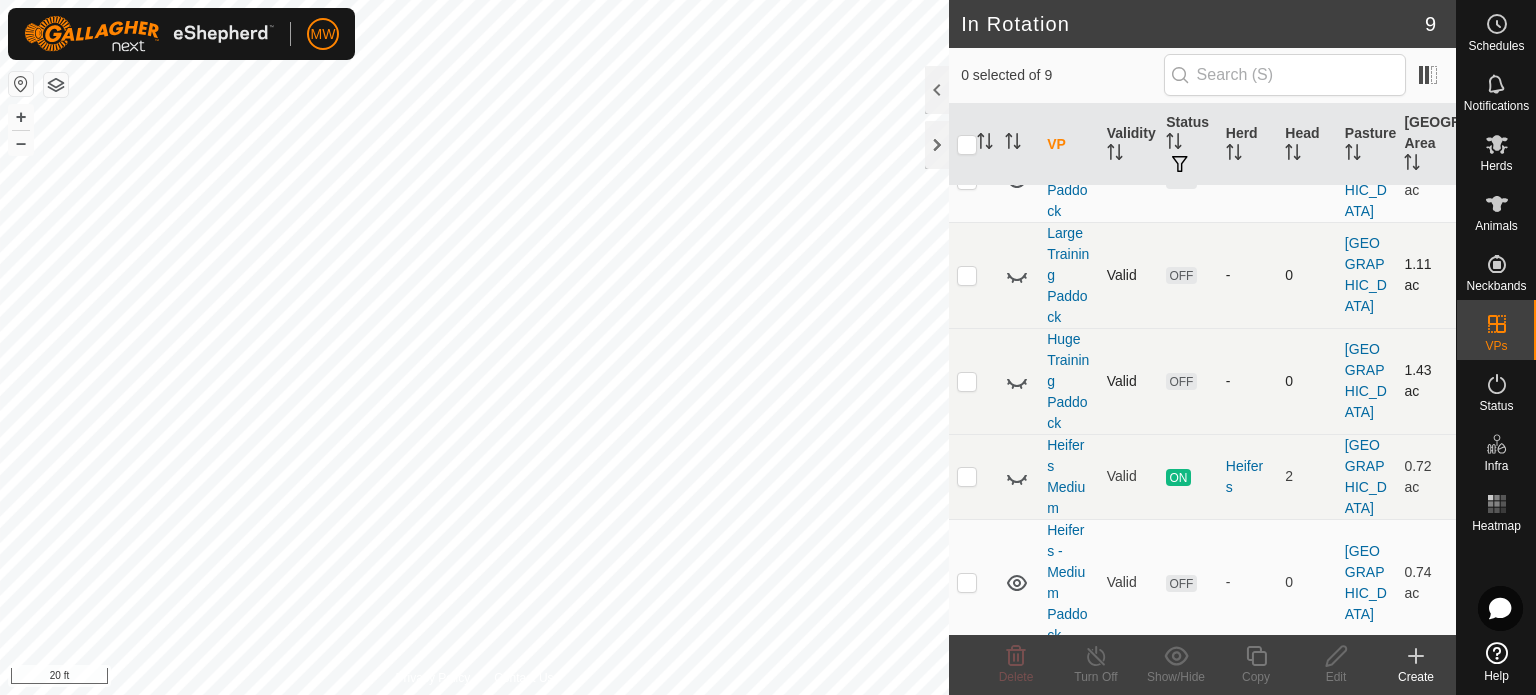 scroll, scrollTop: 200, scrollLeft: 0, axis: vertical 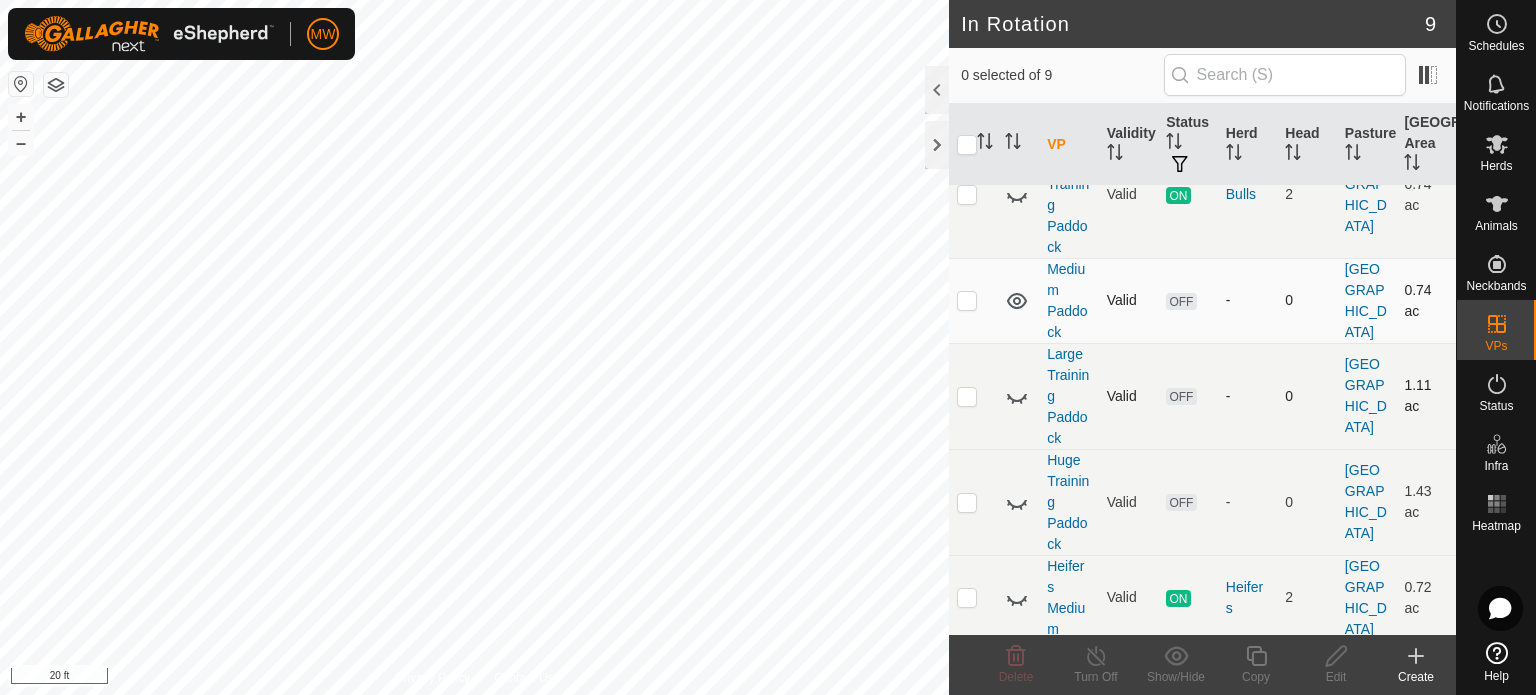 click at bounding box center (973, 300) 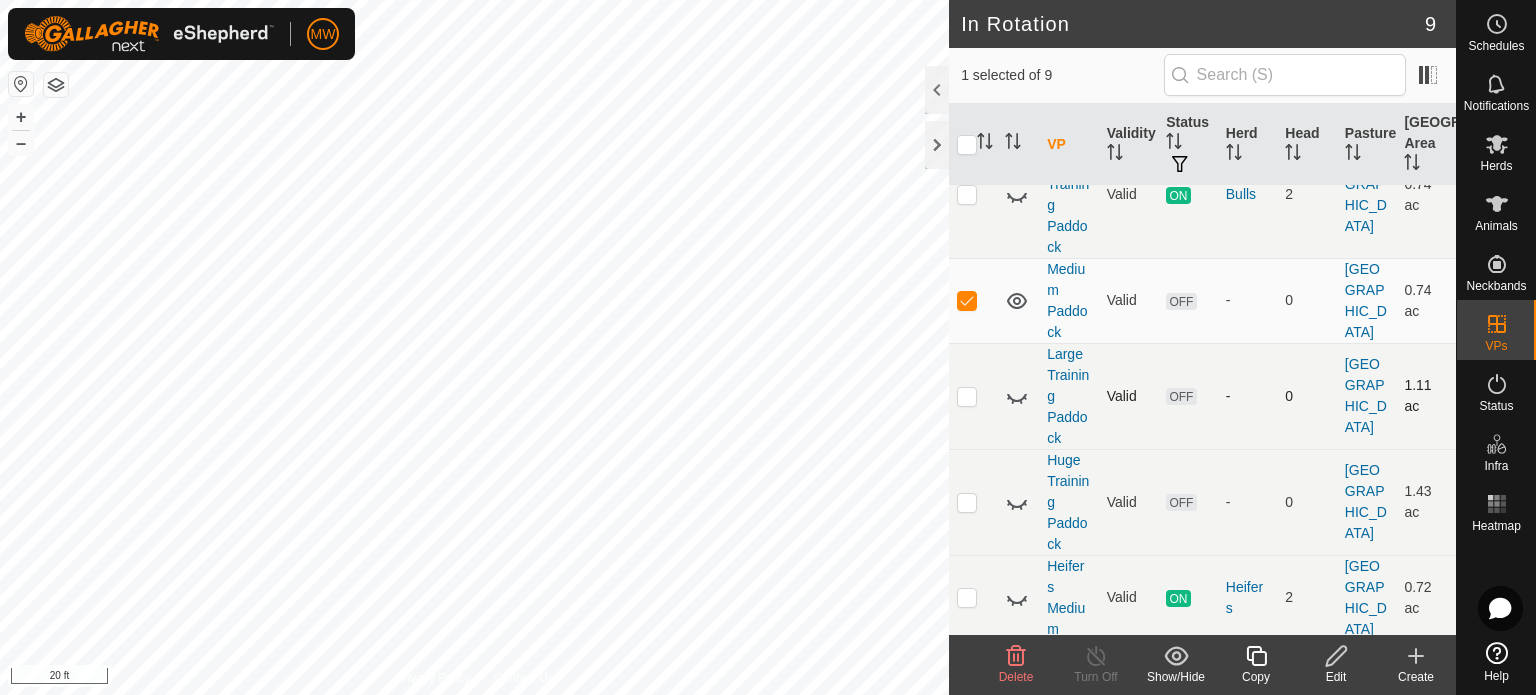 click 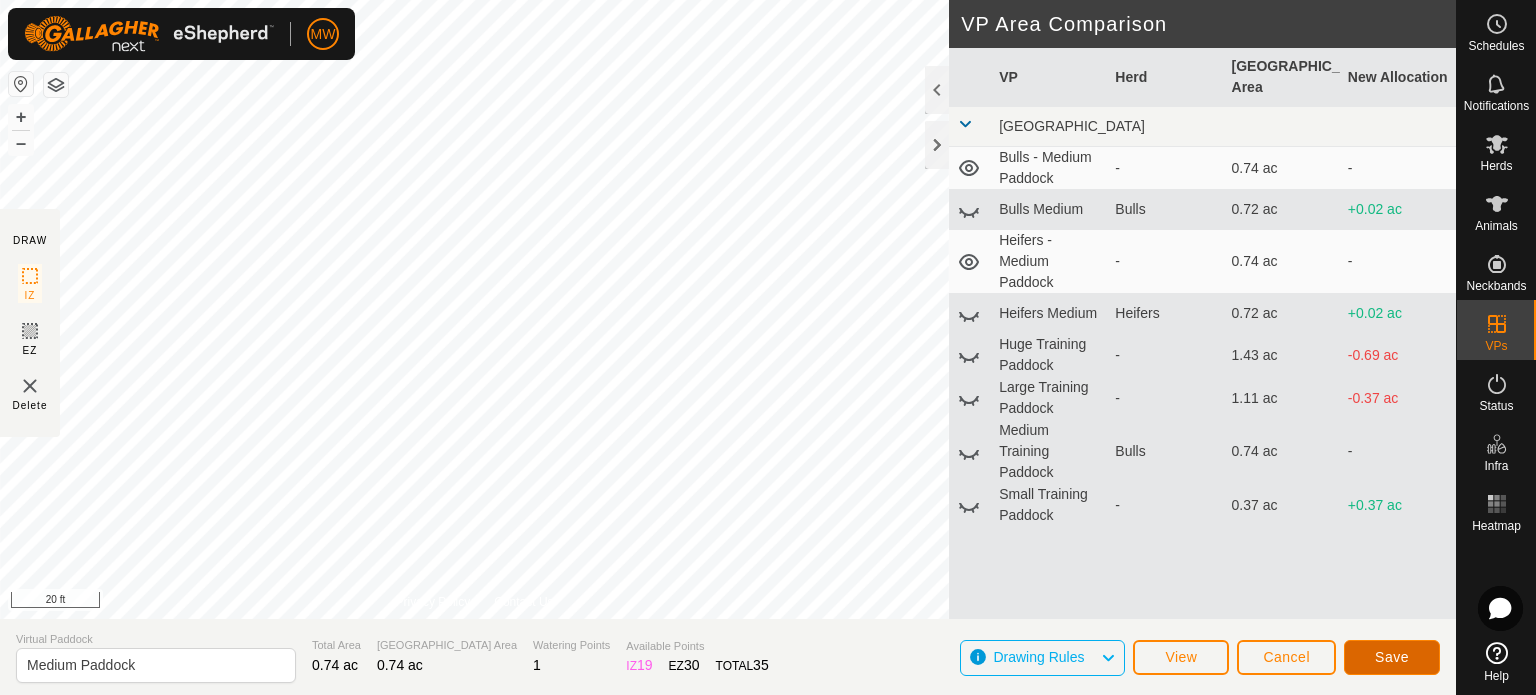click on "Save" 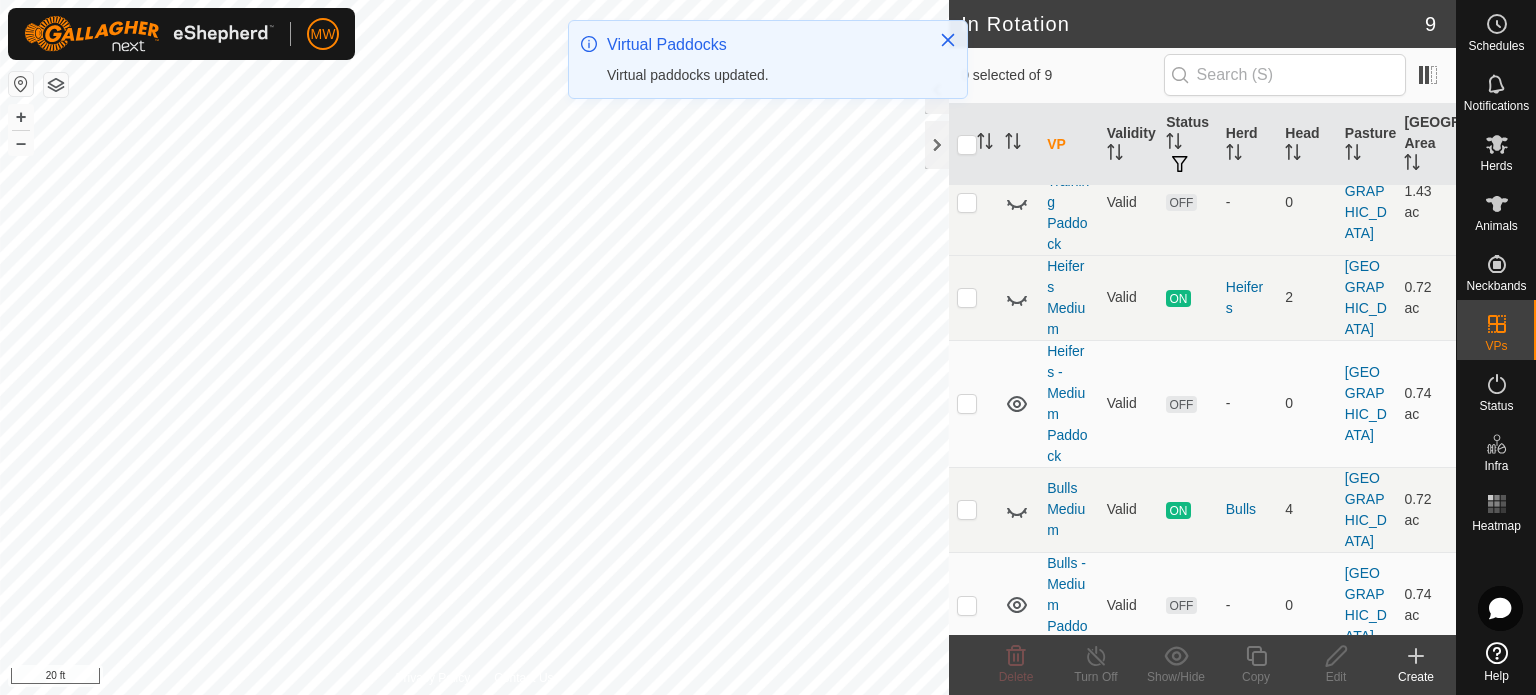 scroll, scrollTop: 0, scrollLeft: 0, axis: both 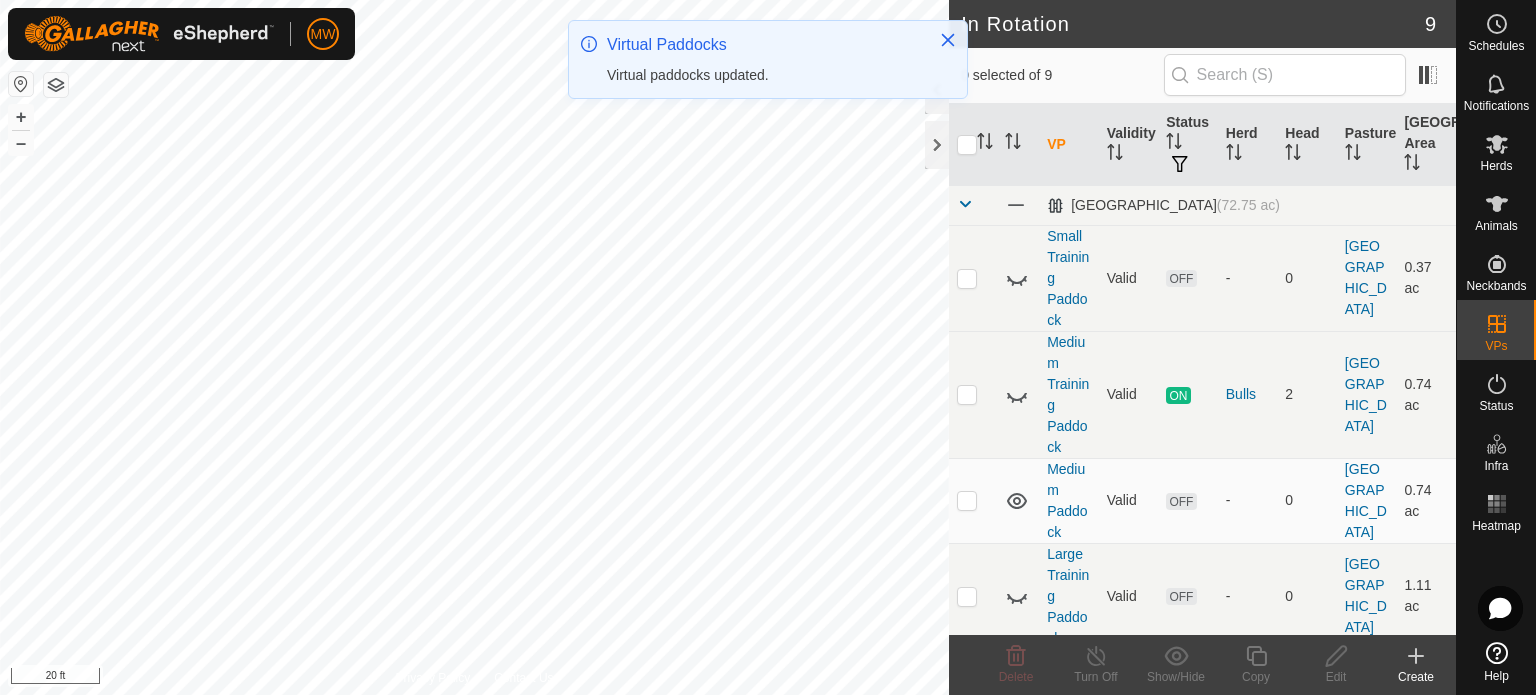 click at bounding box center (973, 596) 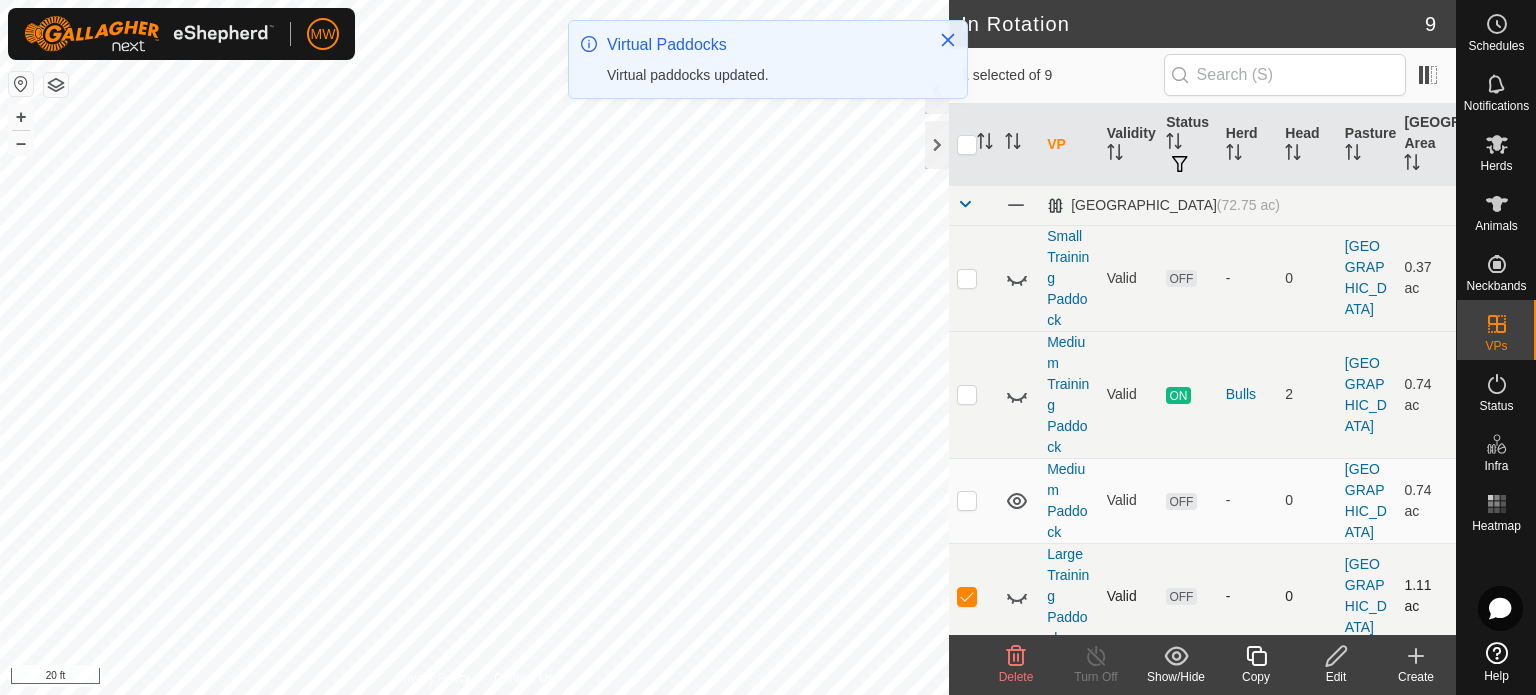 click at bounding box center (967, 596) 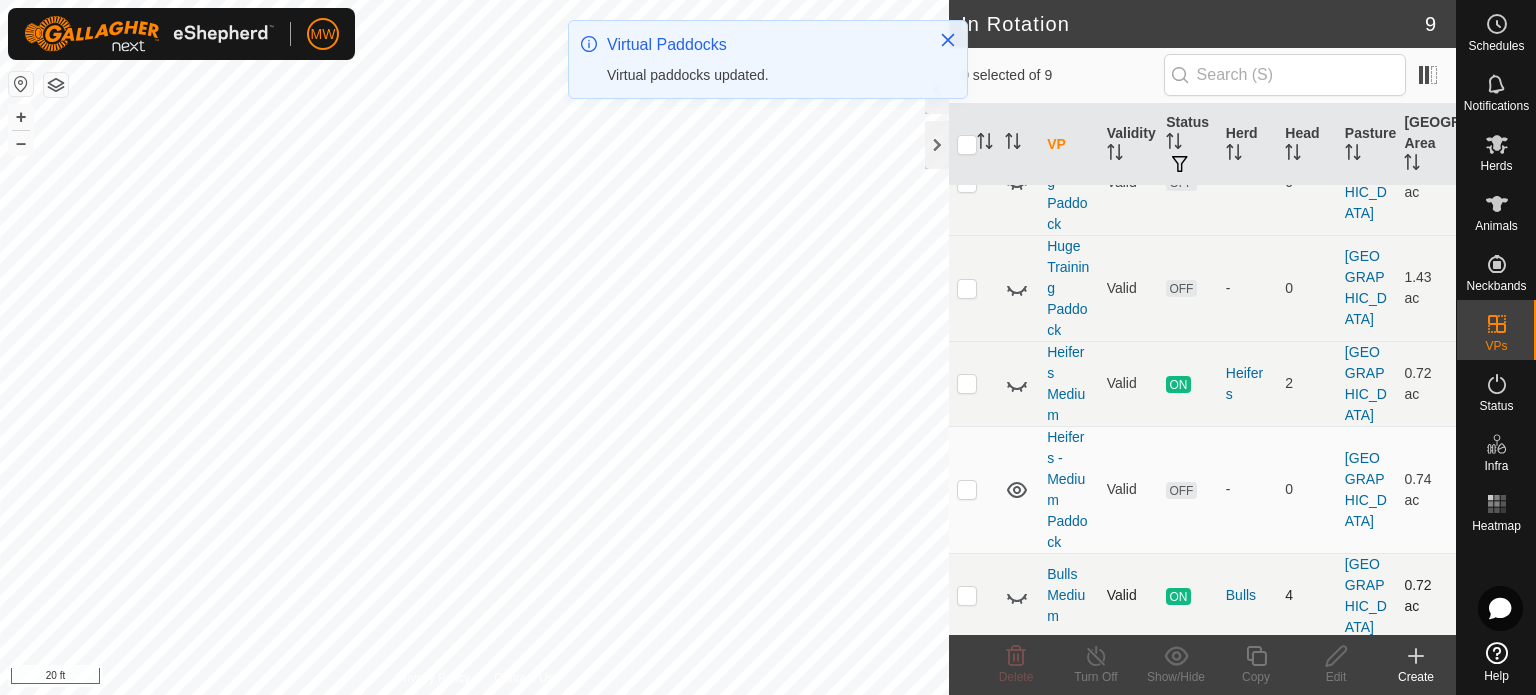 scroll, scrollTop: 500, scrollLeft: 0, axis: vertical 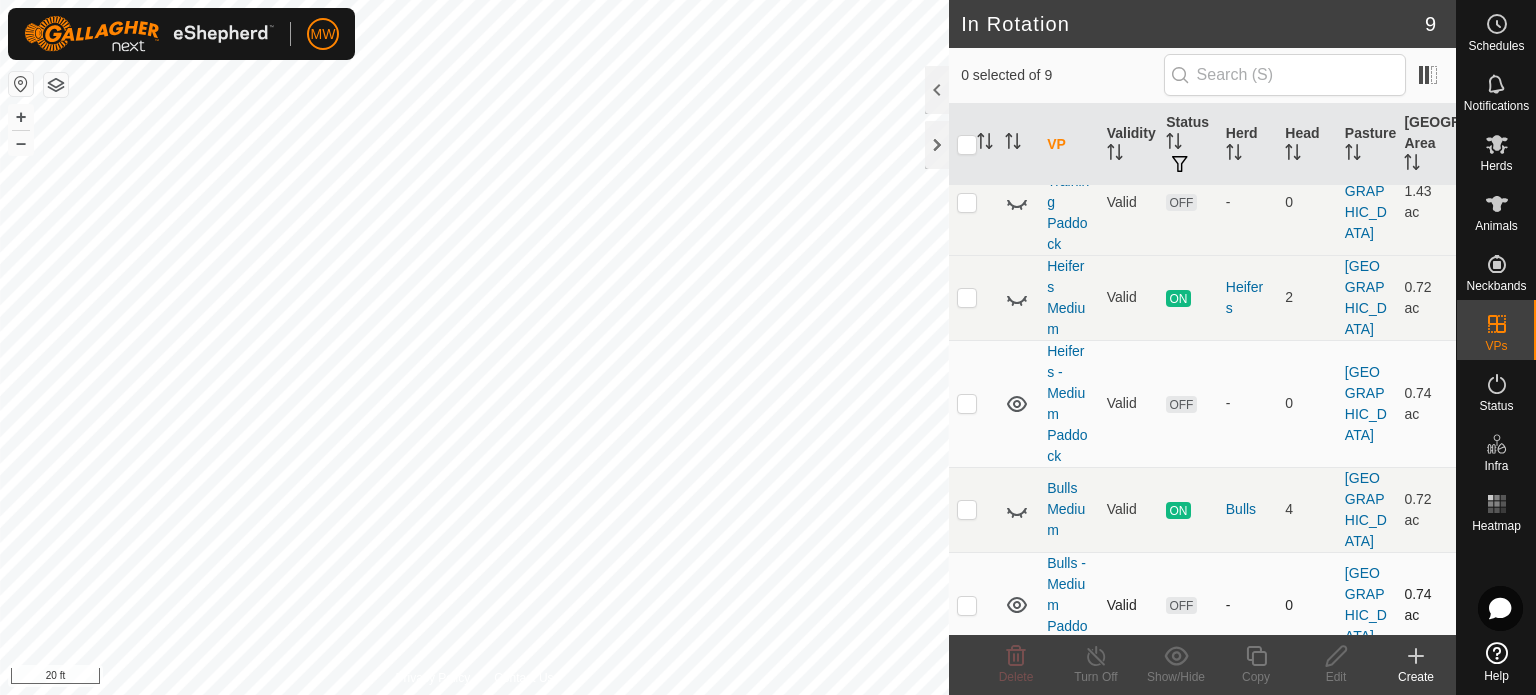 click at bounding box center (973, 605) 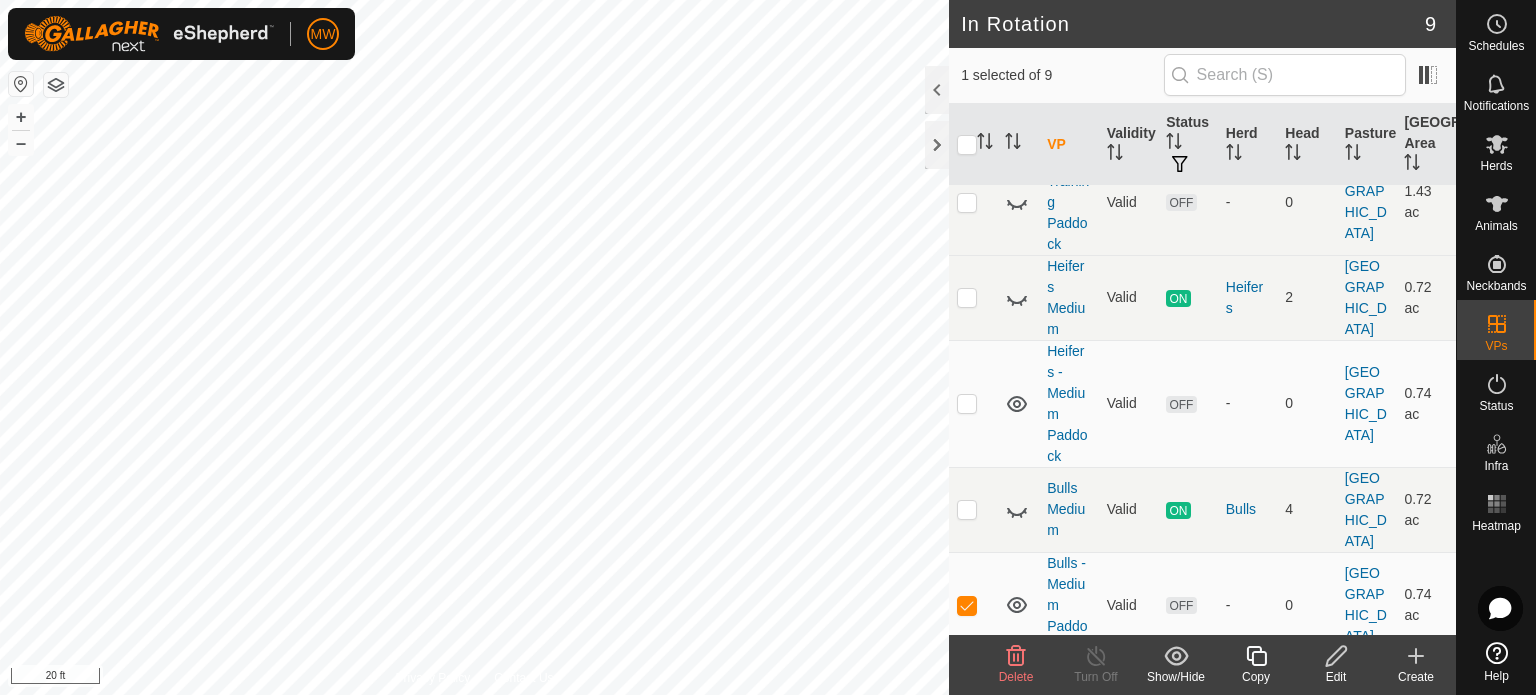 click 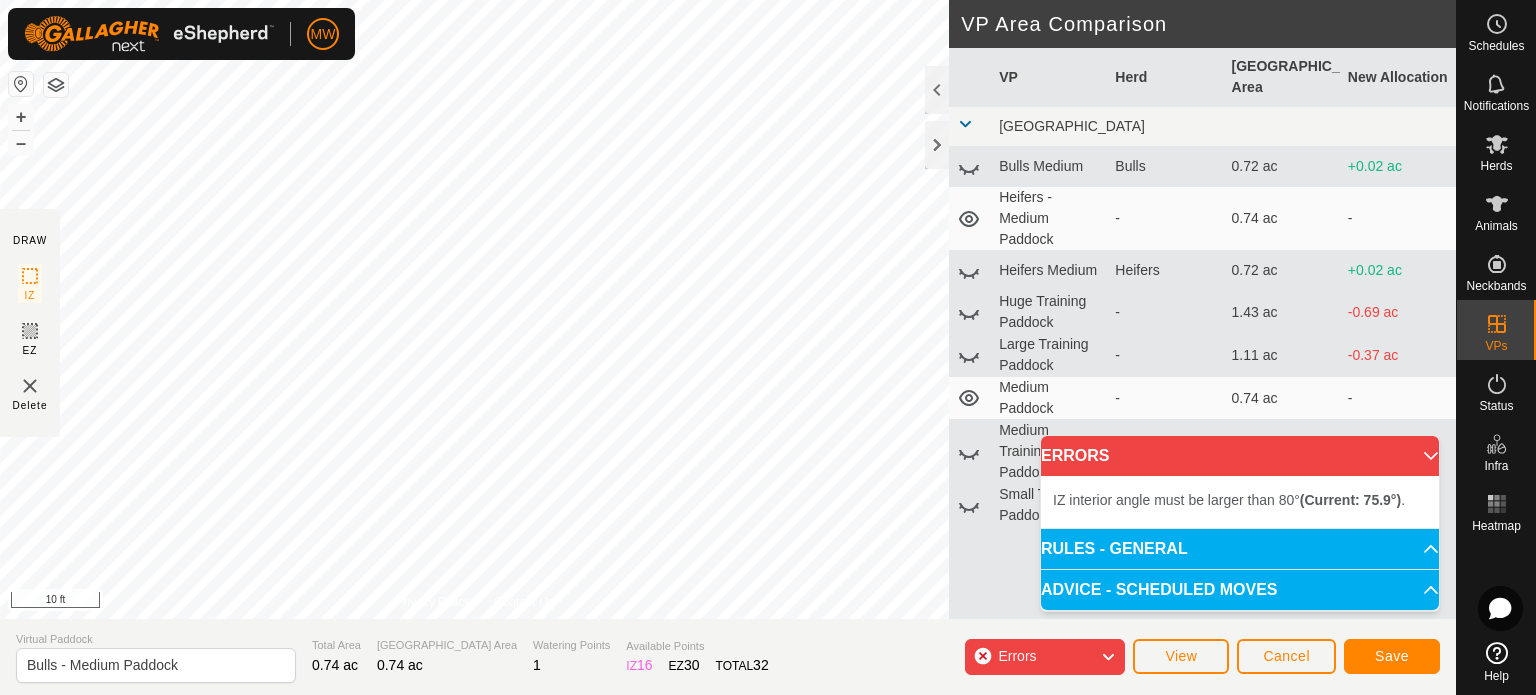 click on "IZ interior angle must be larger than 80°  (Current: 75.9°) . + – ⇧ i 10 ft" at bounding box center [474, 309] 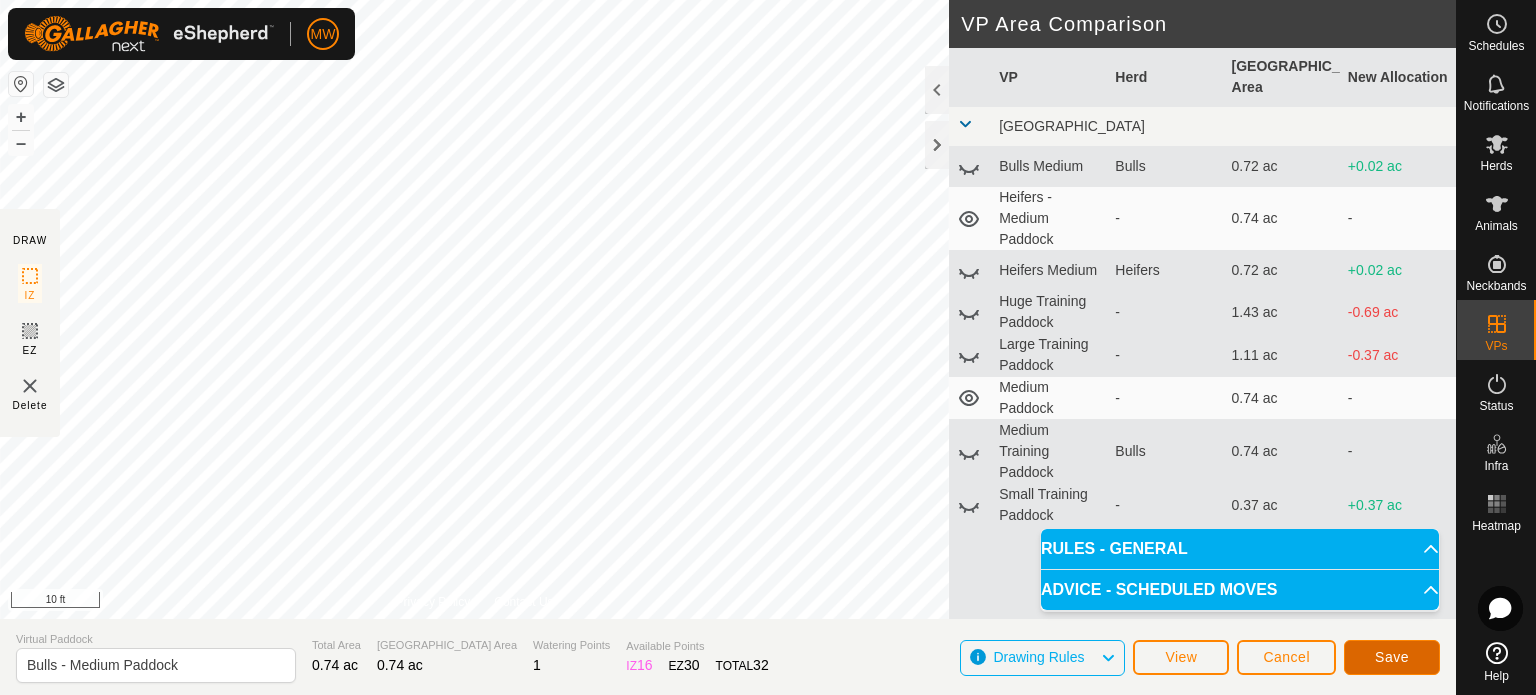 click on "Save" 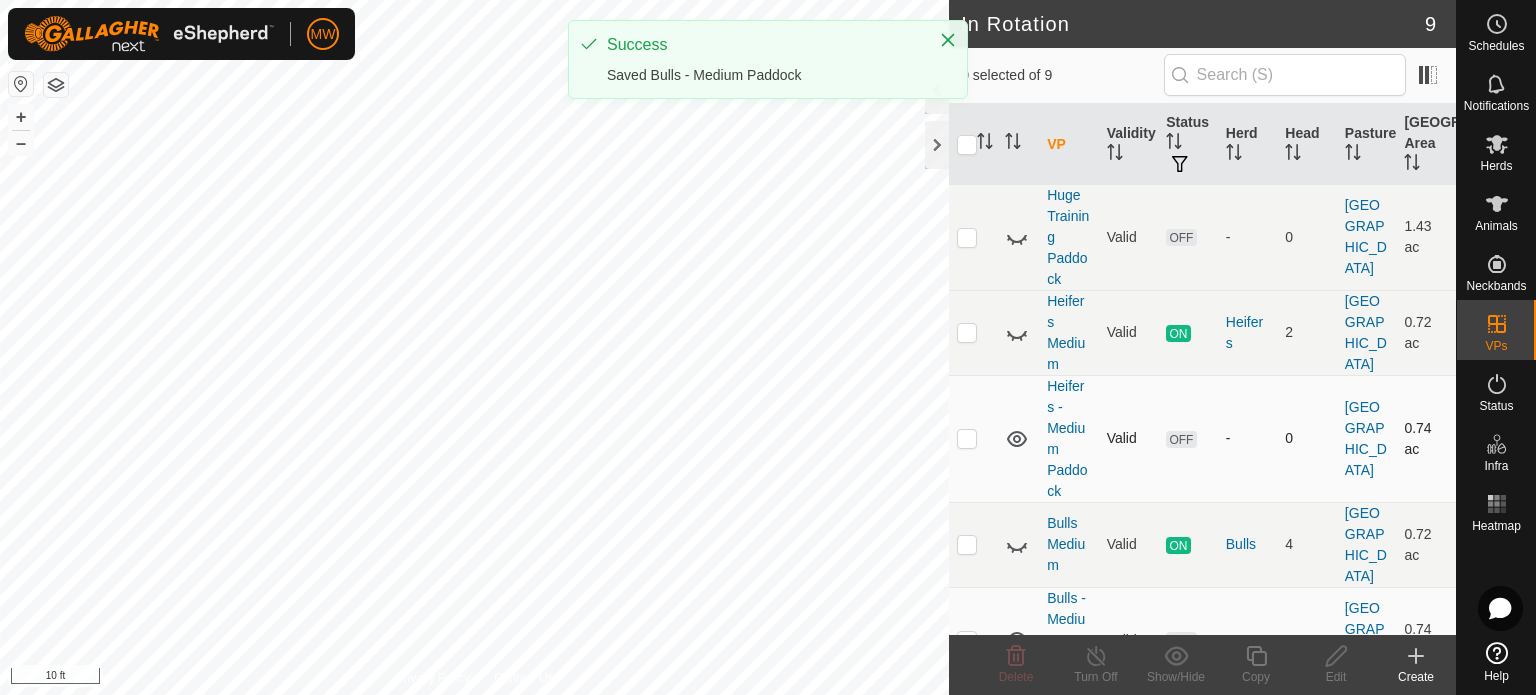 scroll, scrollTop: 500, scrollLeft: 0, axis: vertical 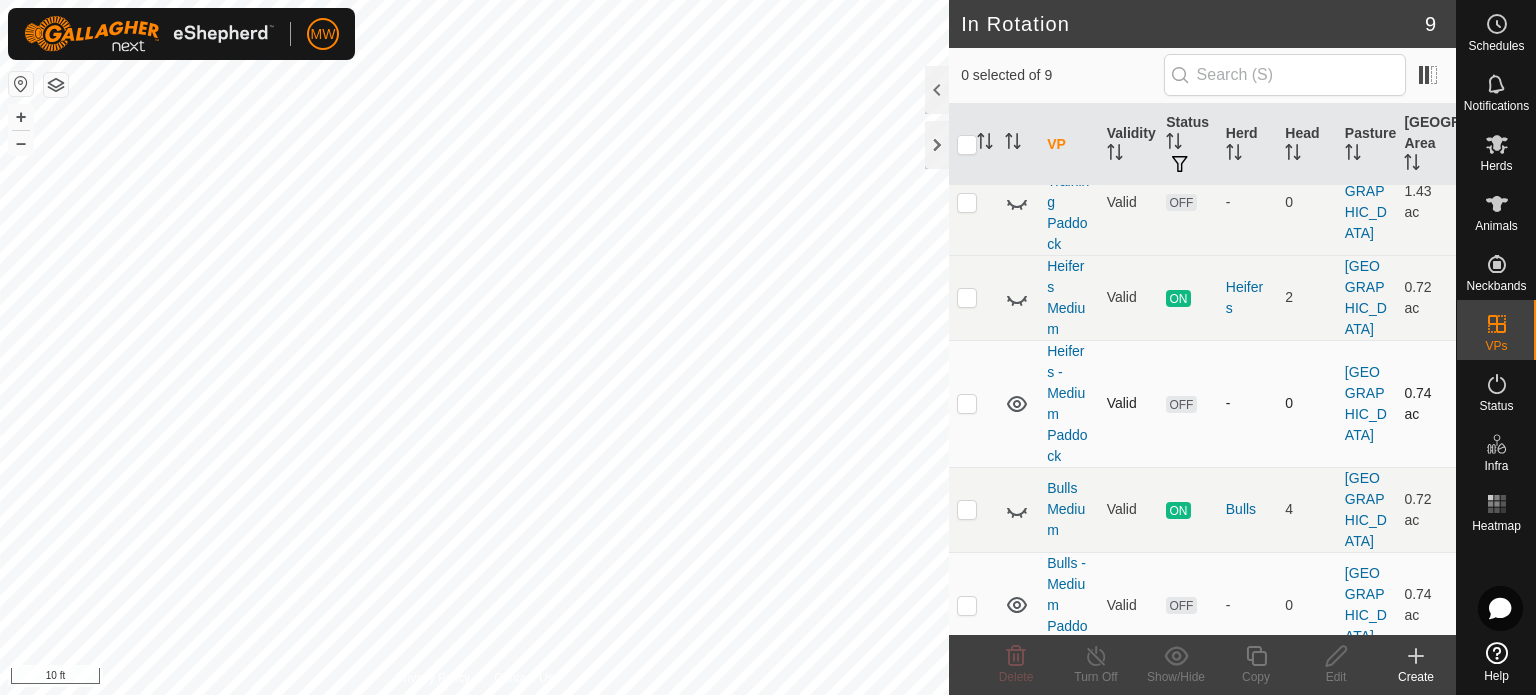 click at bounding box center [973, 403] 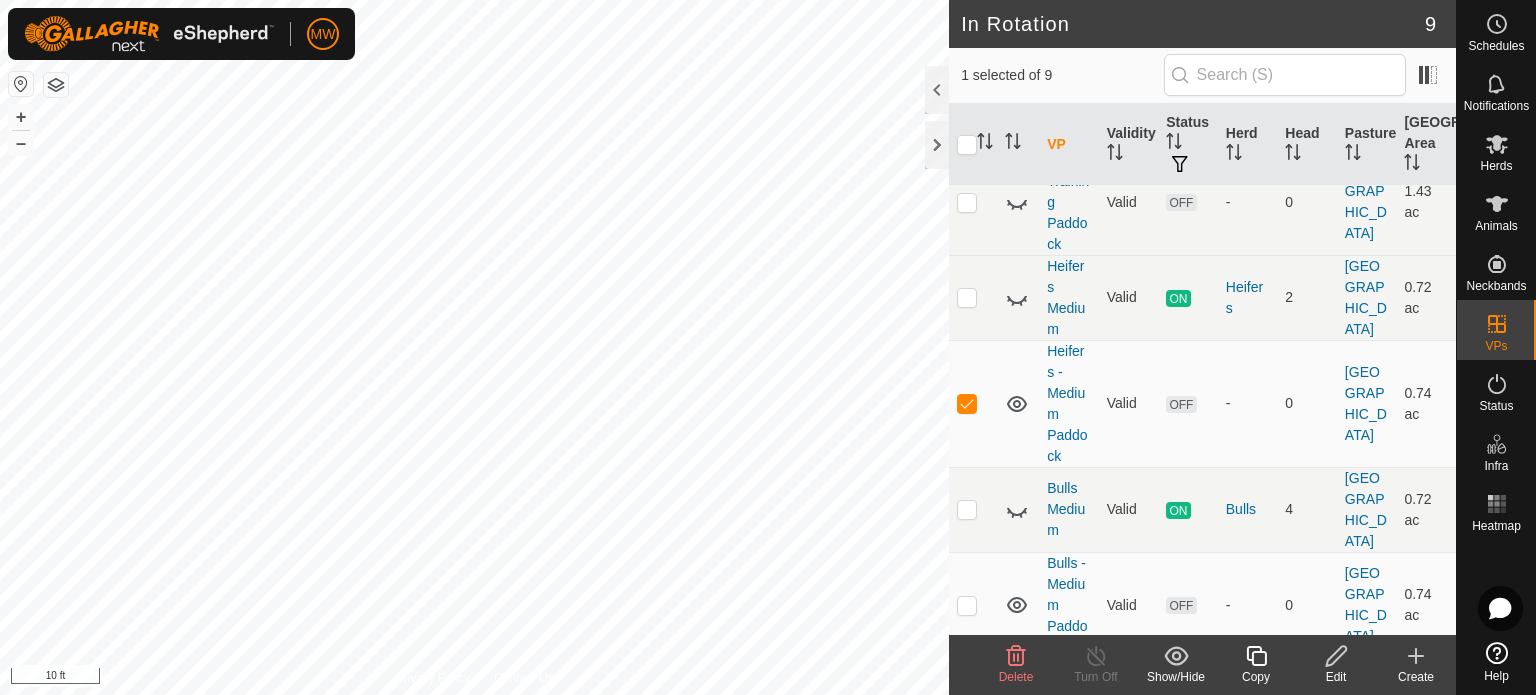 click on "Edit" 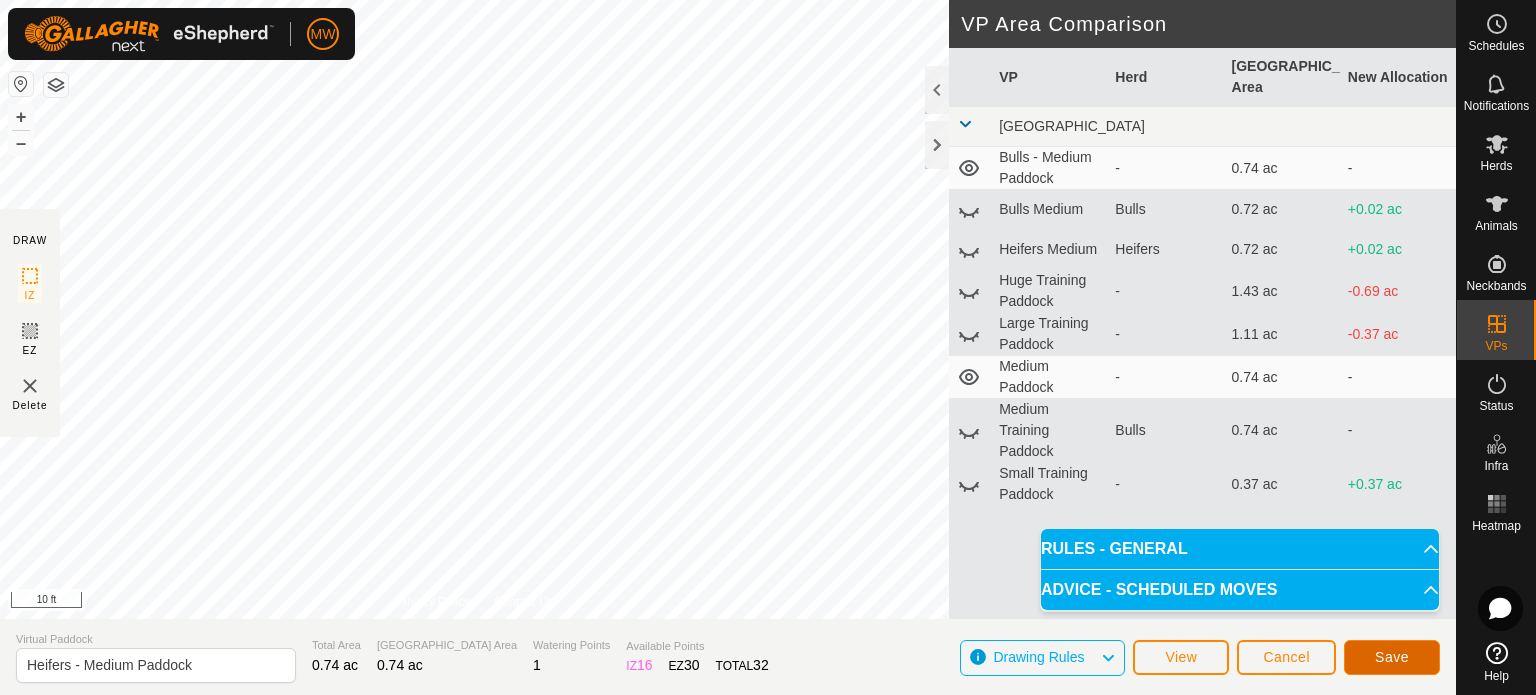 click on "Save" 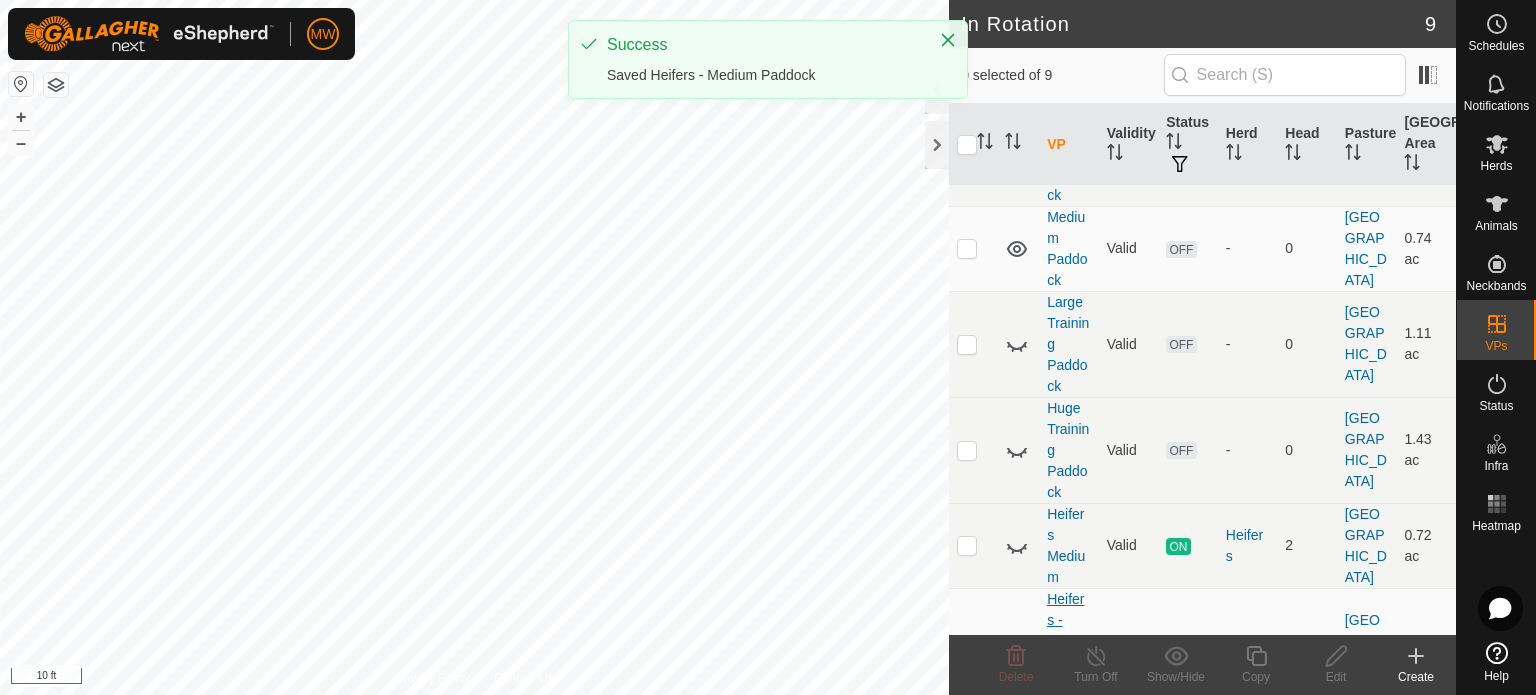 scroll, scrollTop: 500, scrollLeft: 0, axis: vertical 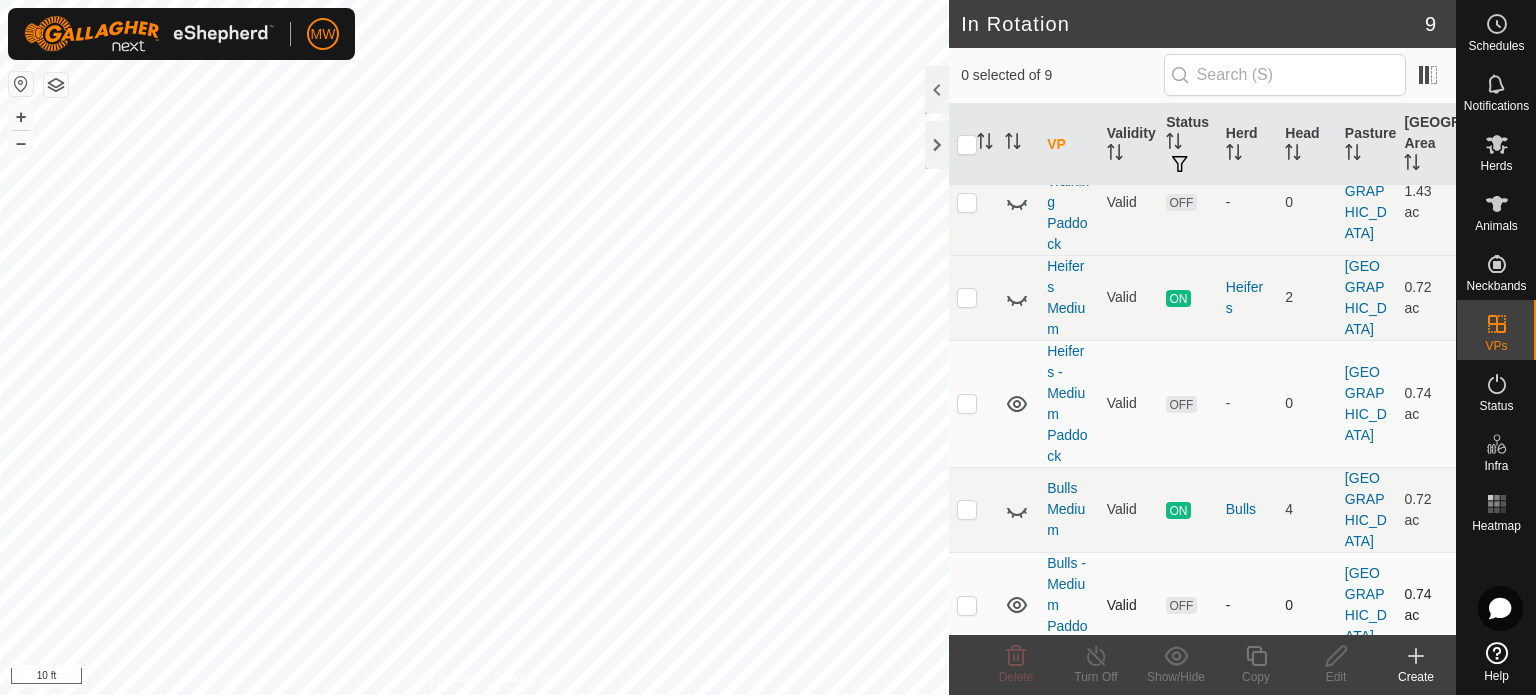 click at bounding box center (967, 605) 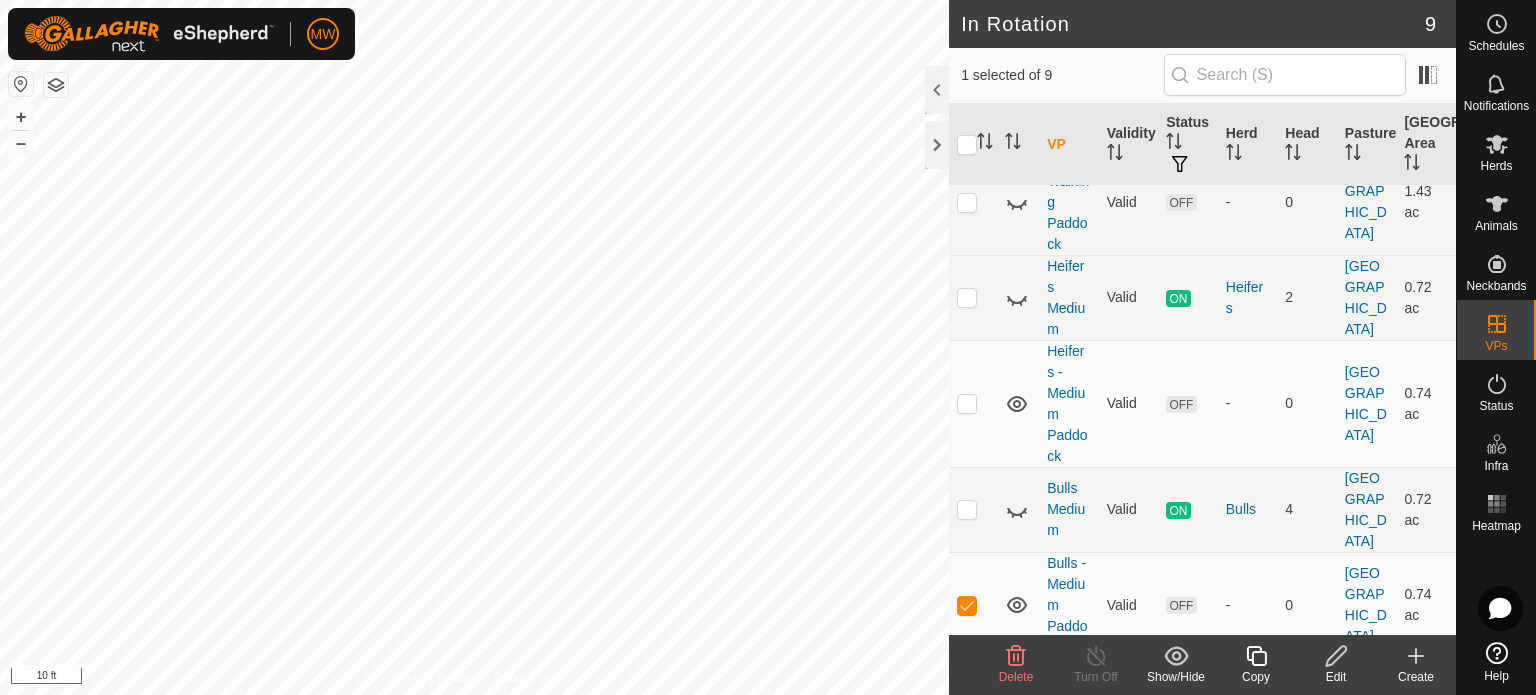 click 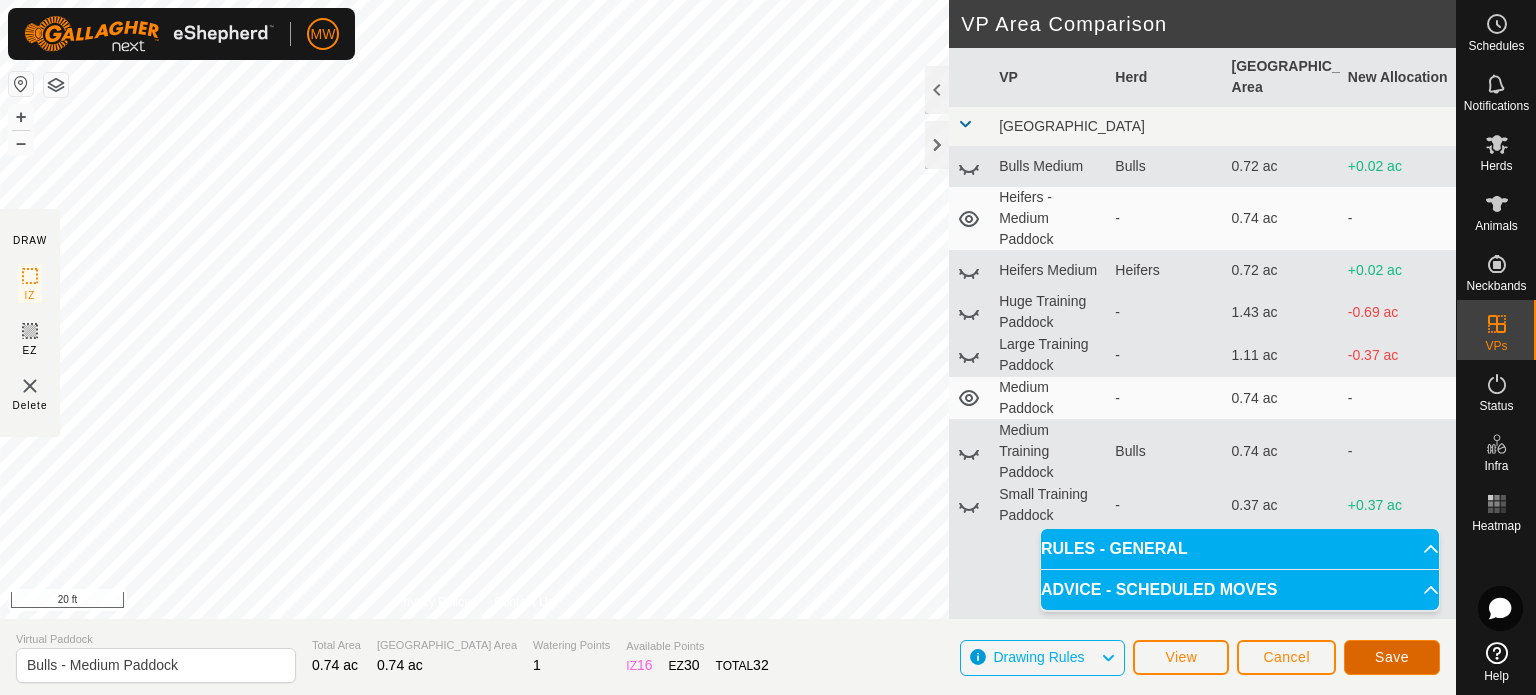 click on "Save" 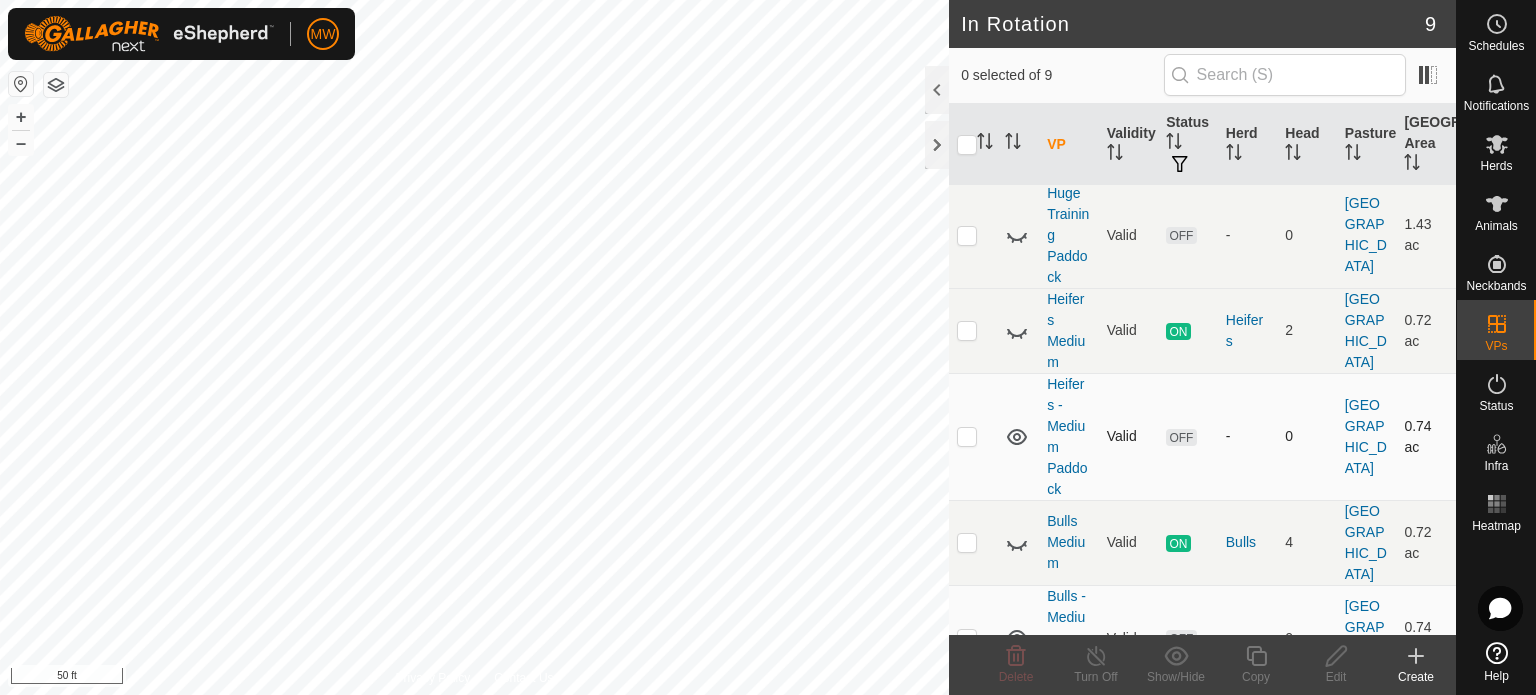 scroll, scrollTop: 500, scrollLeft: 0, axis: vertical 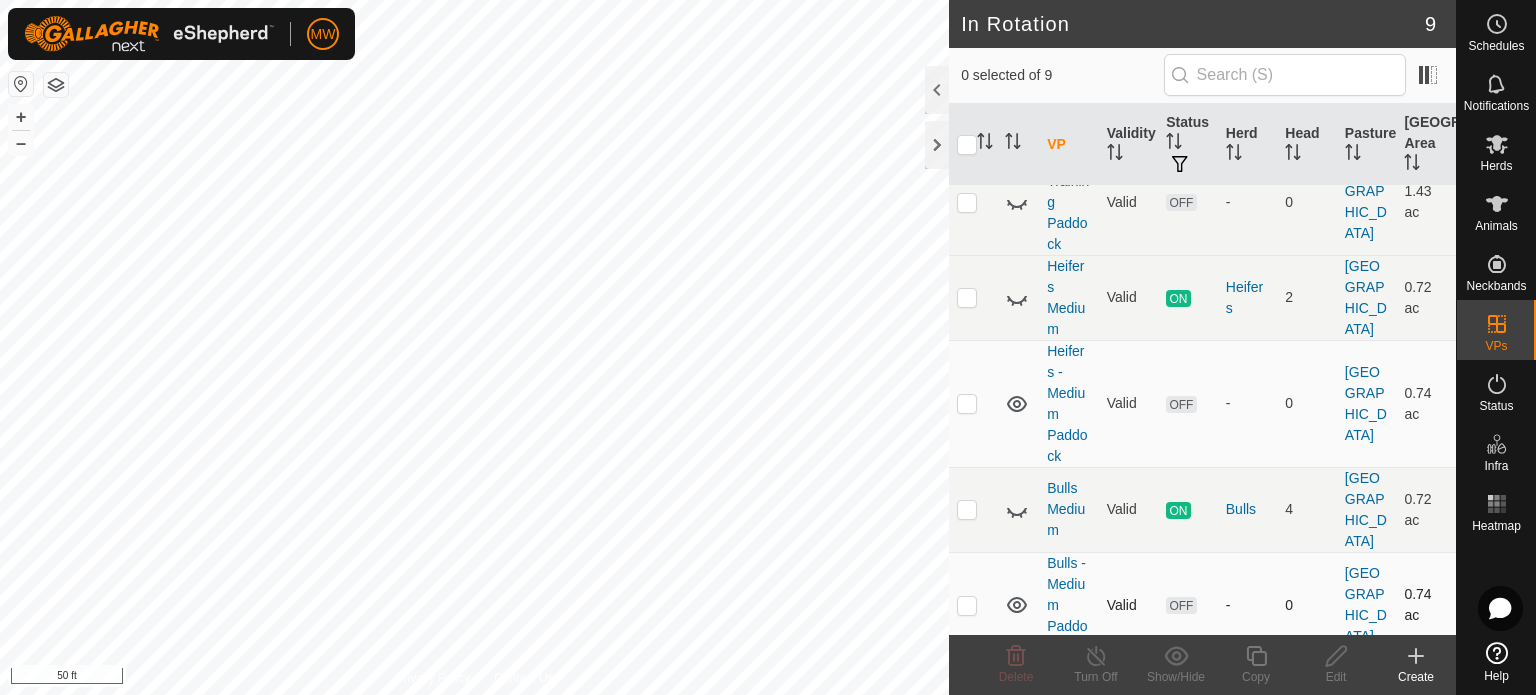 click 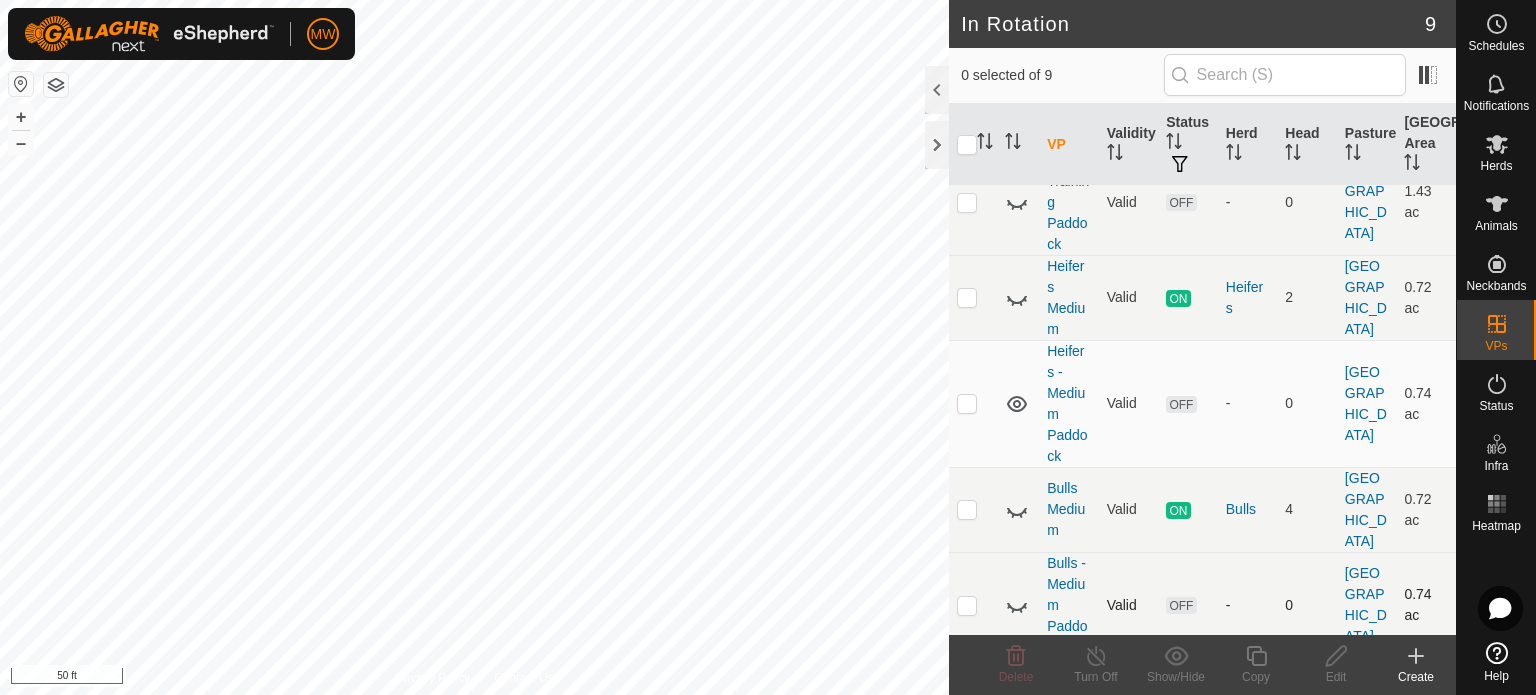 click 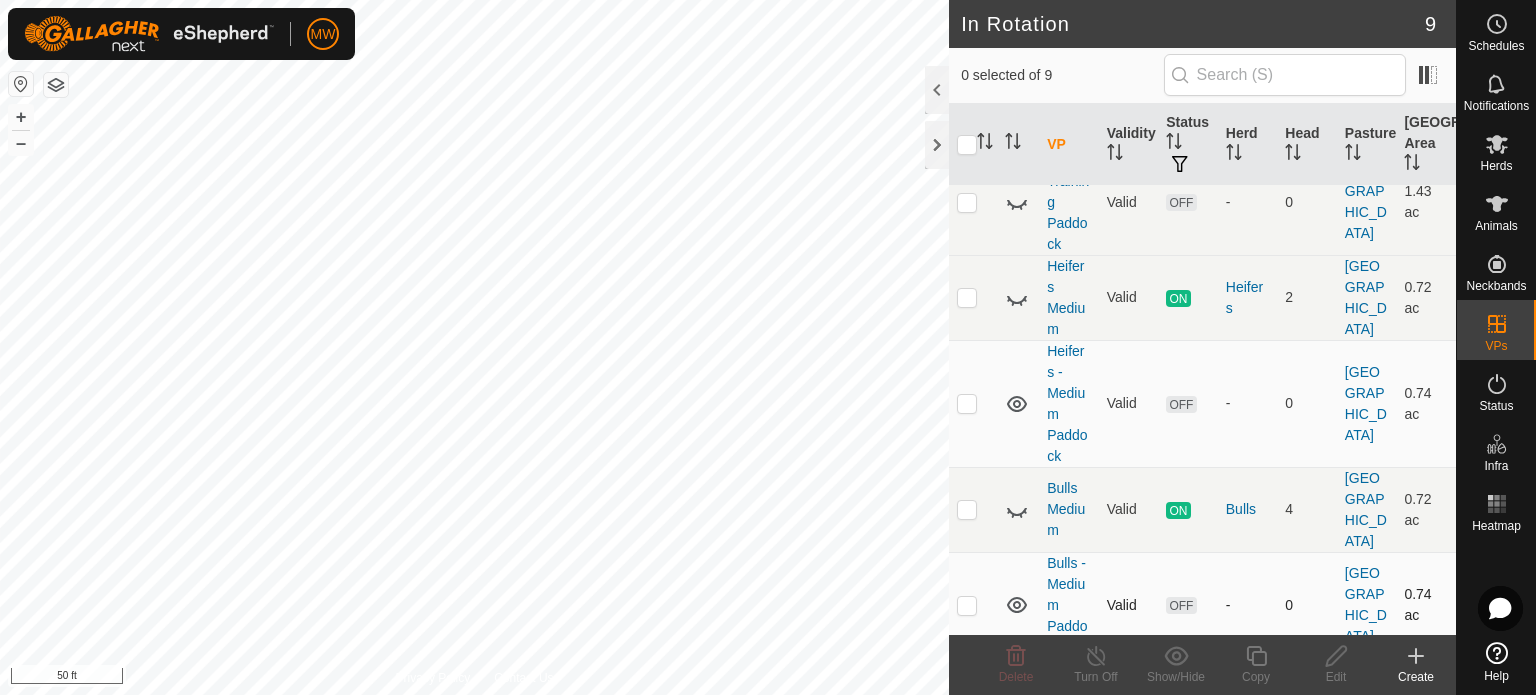 click 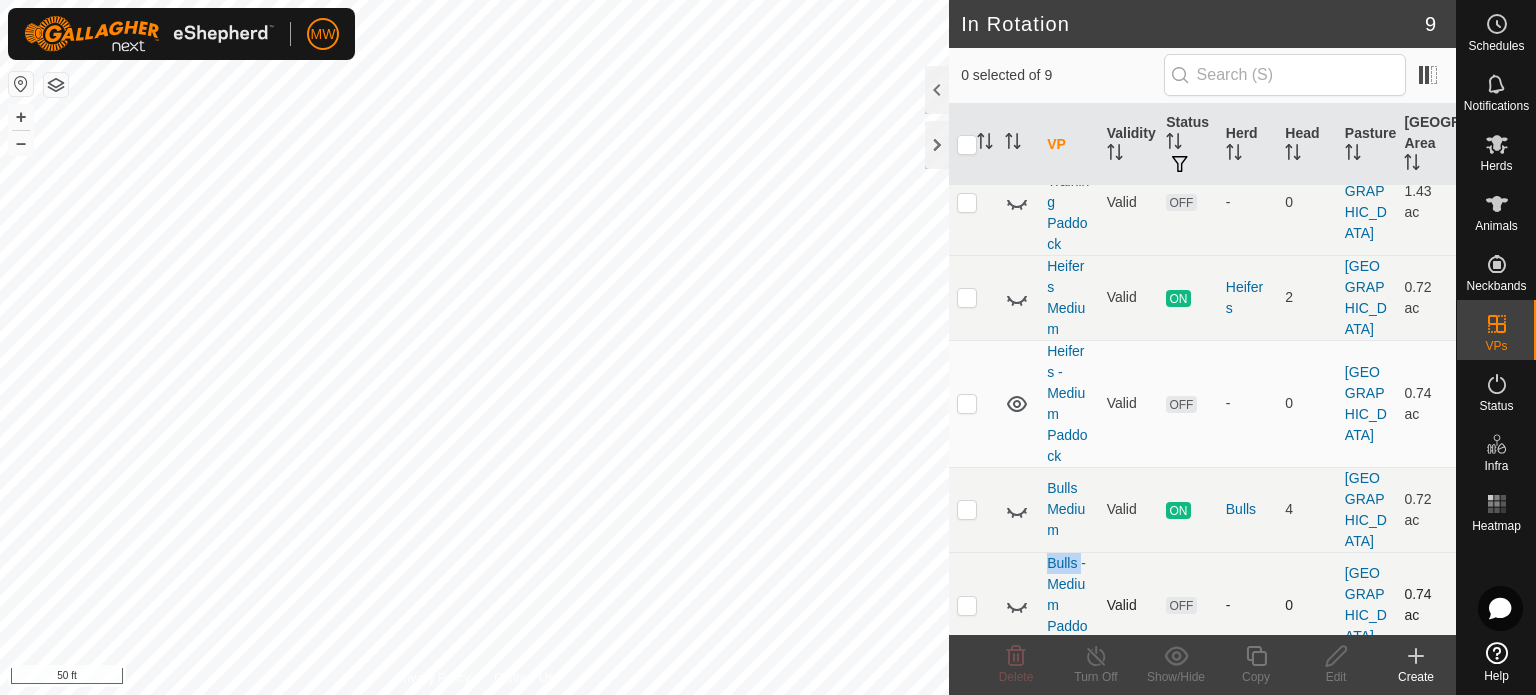 click 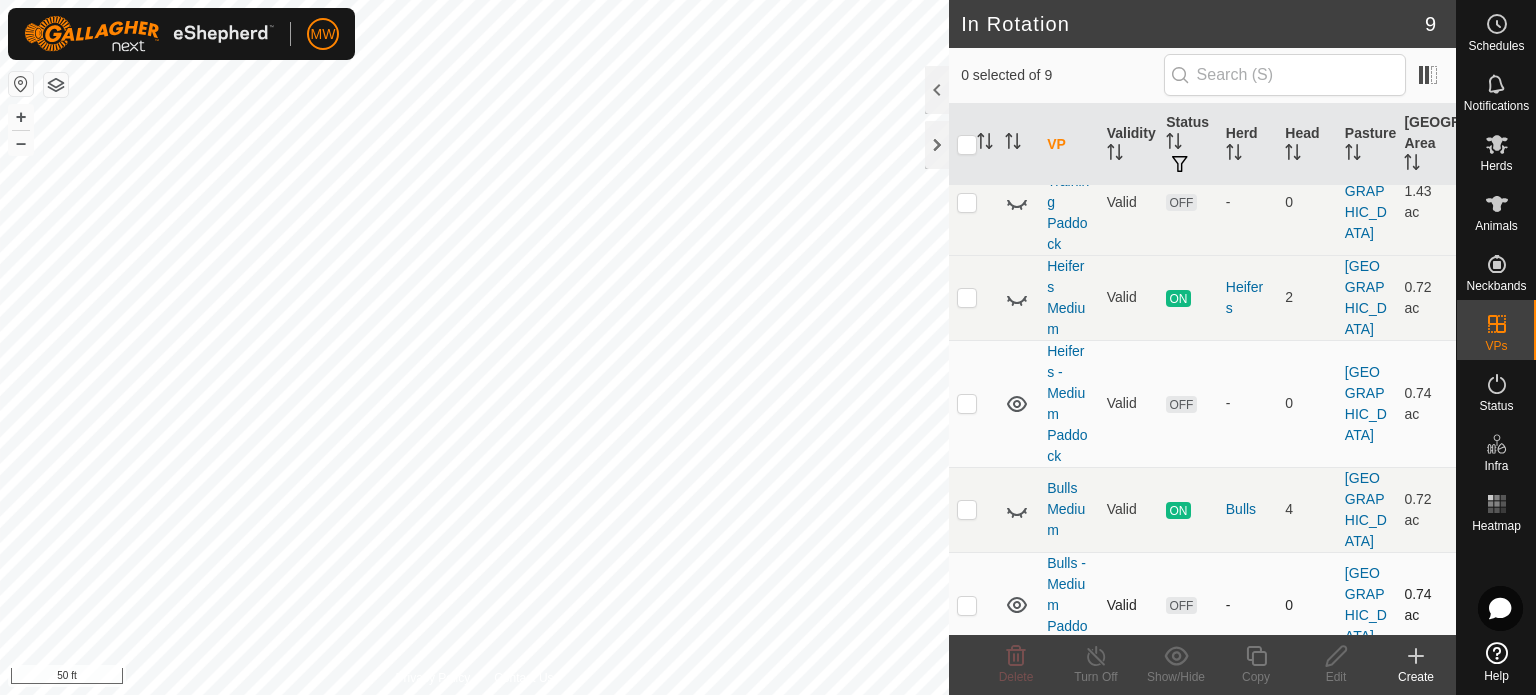 click 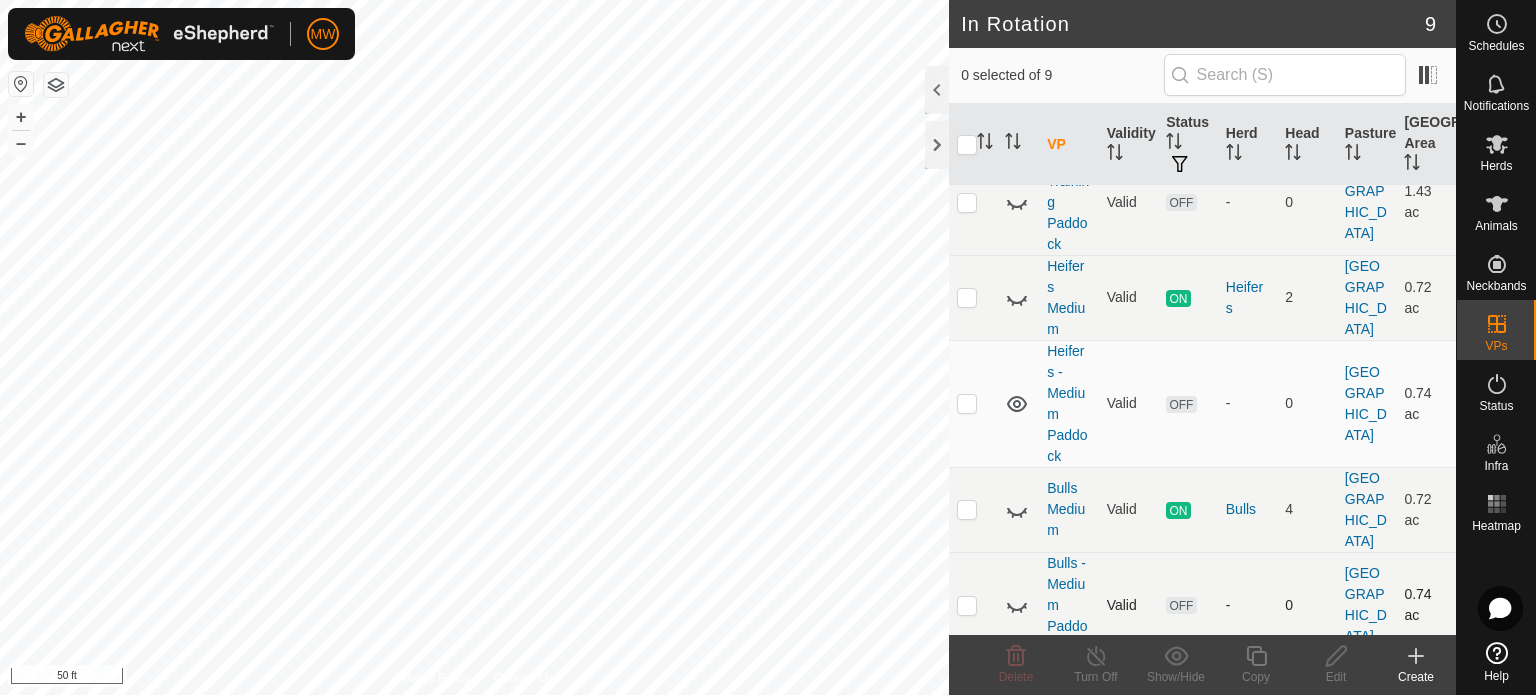 click 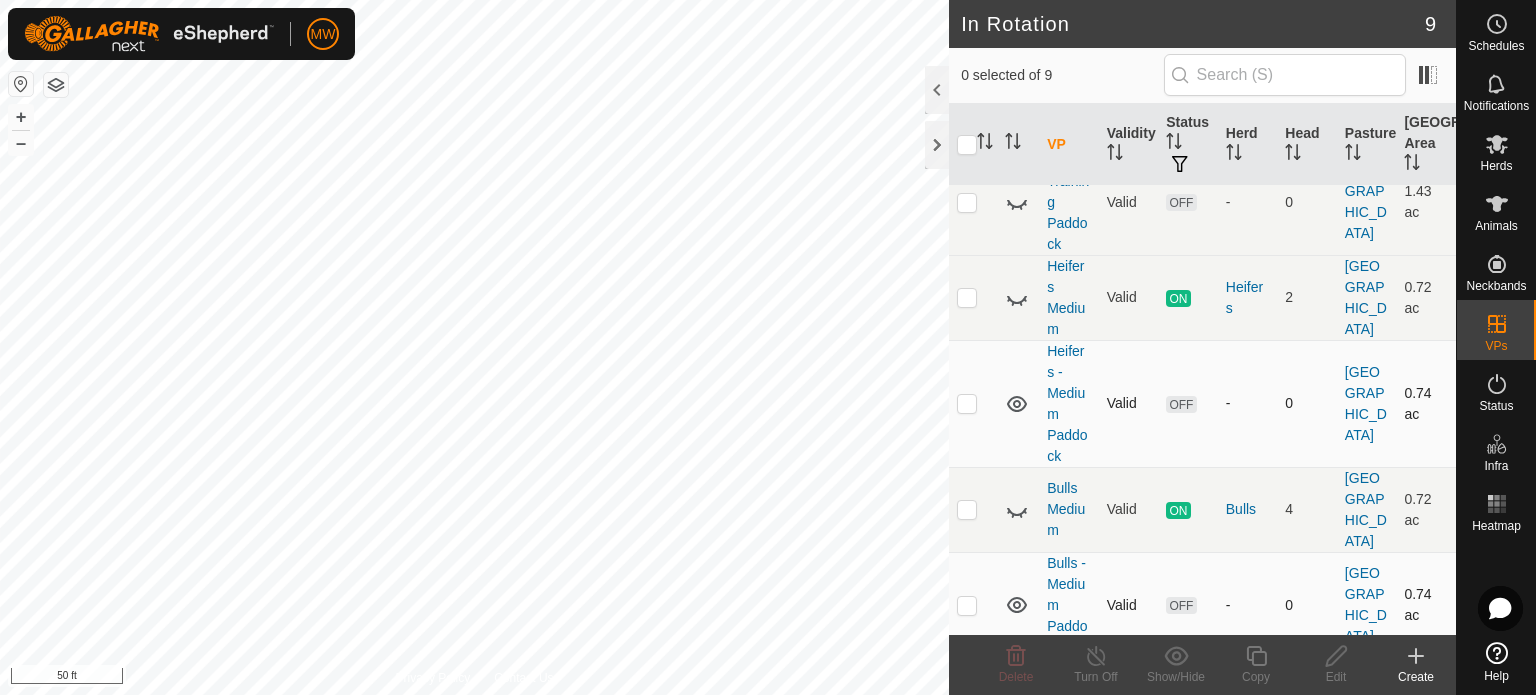 click 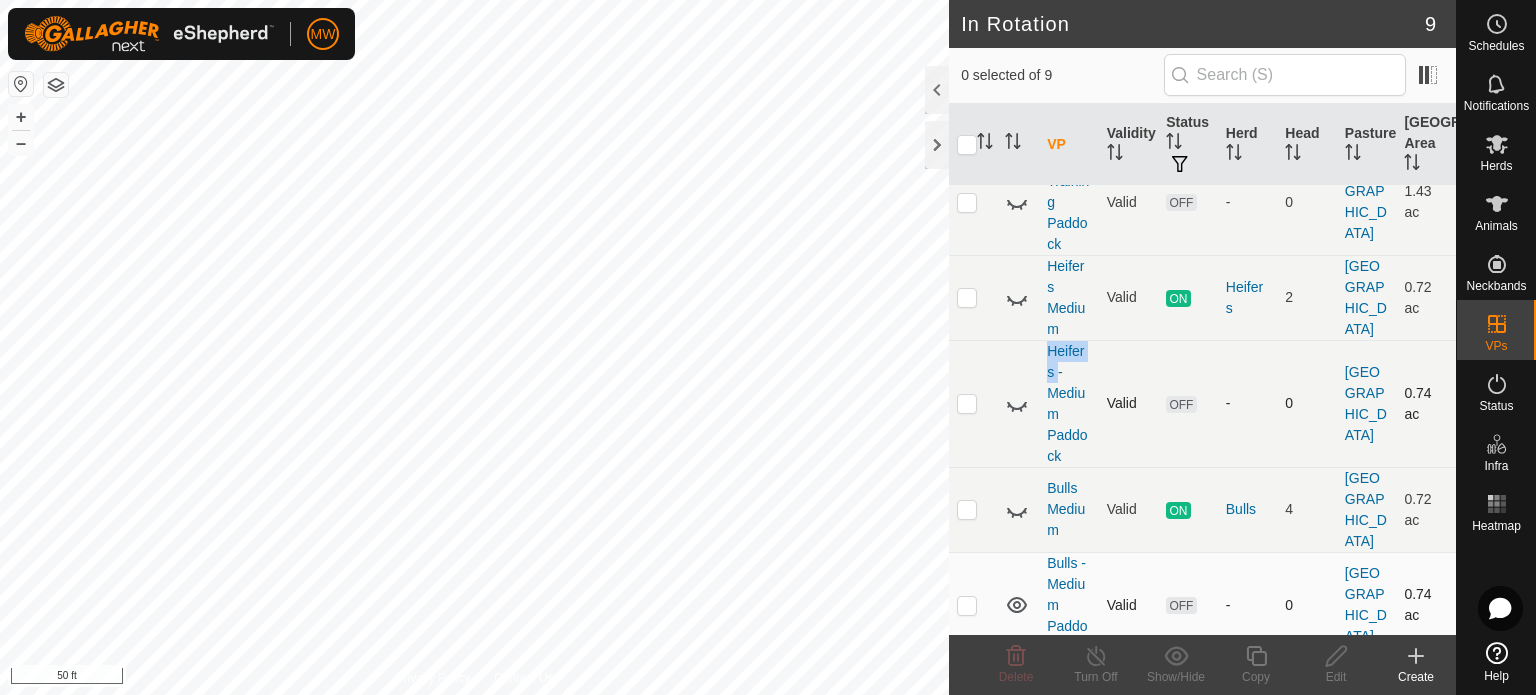 click 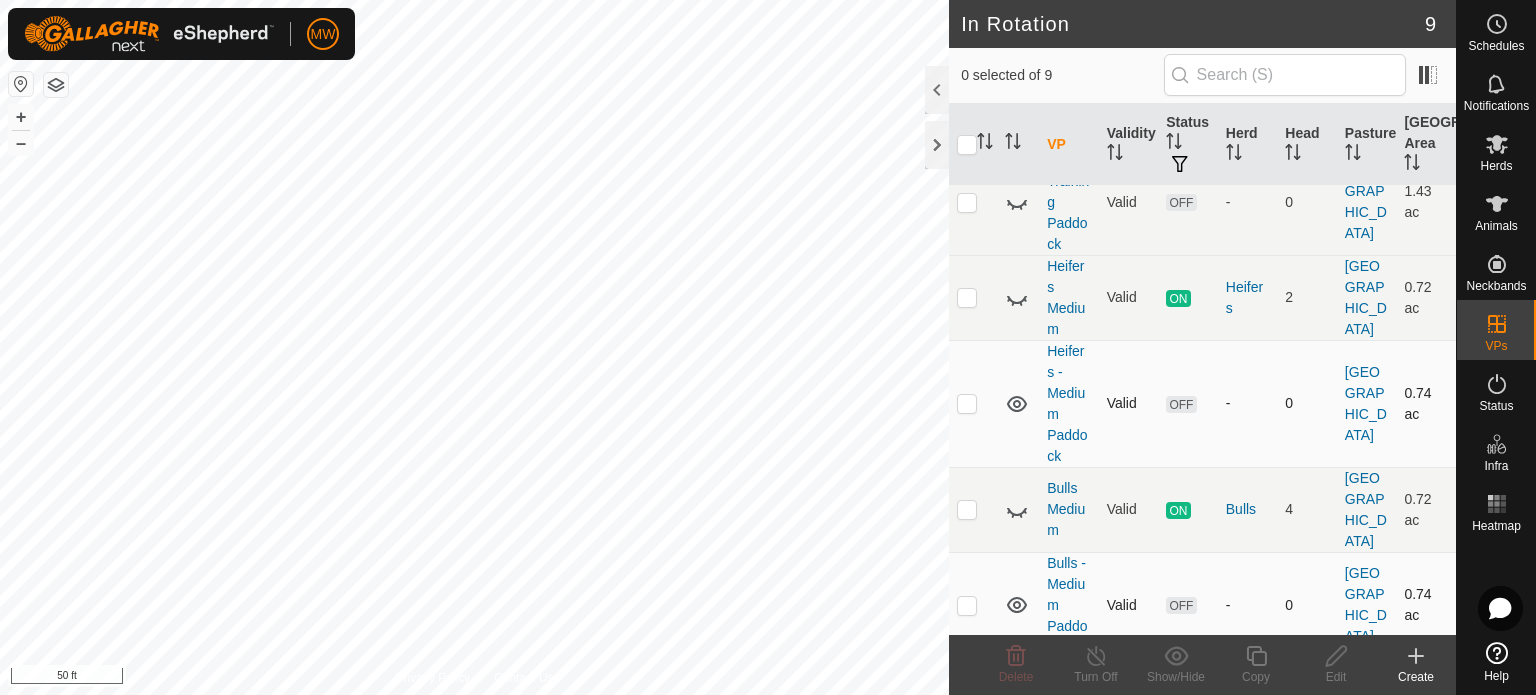 click at bounding box center [1018, 403] 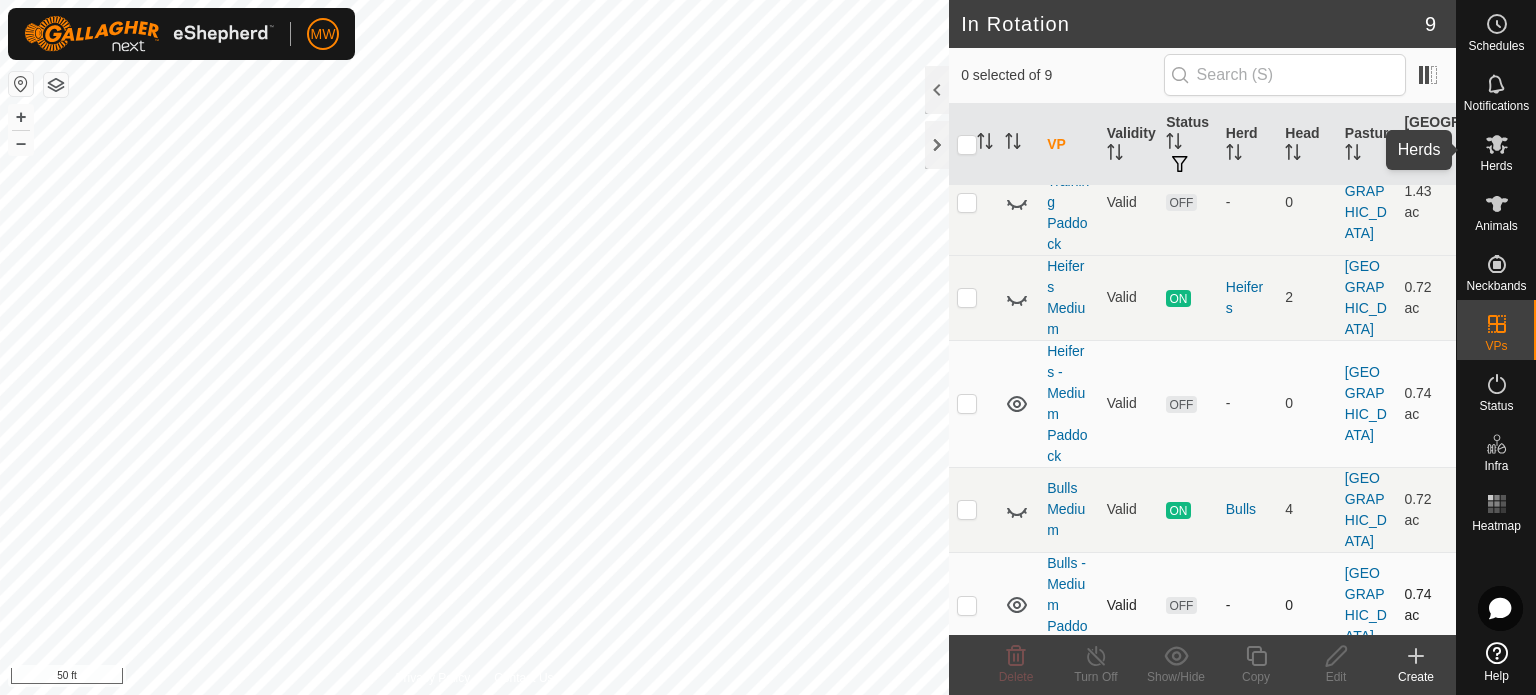 click on "Herds" at bounding box center [1496, 166] 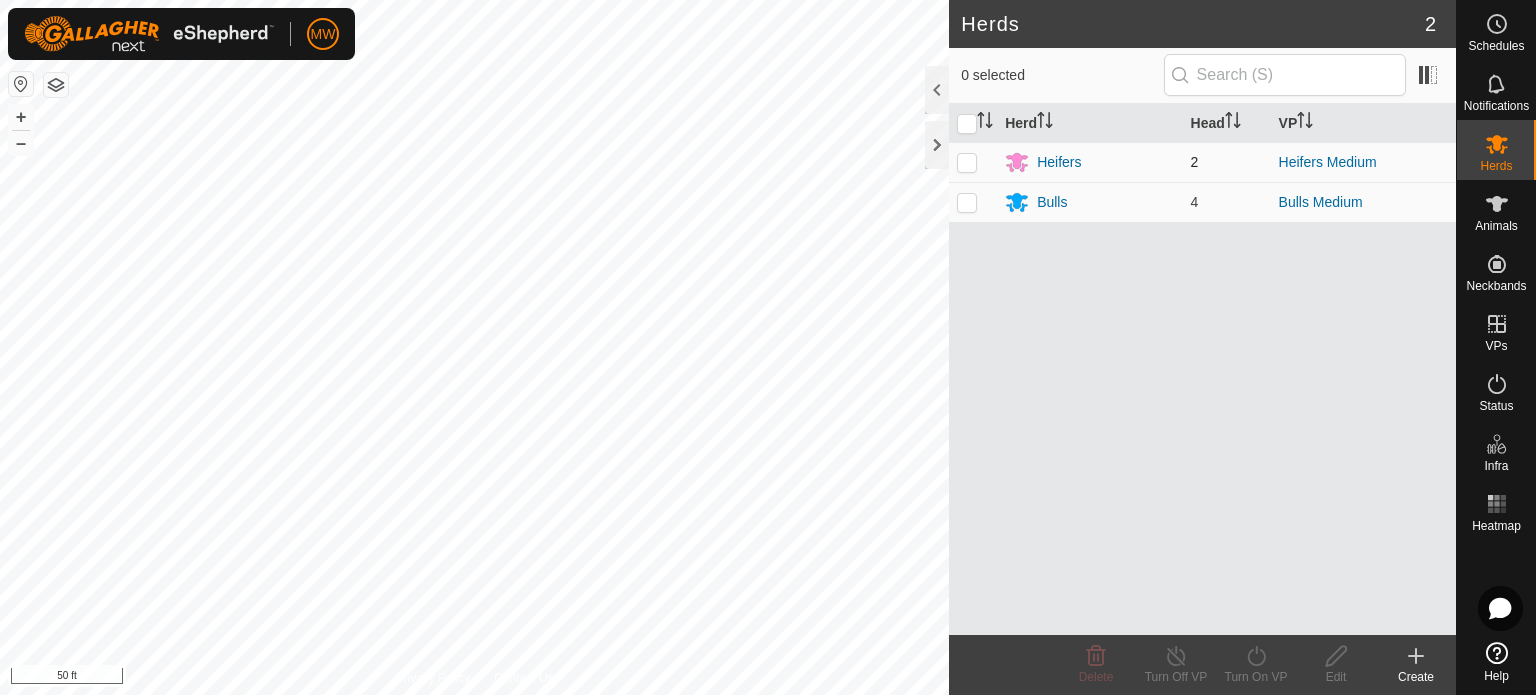click at bounding box center (967, 162) 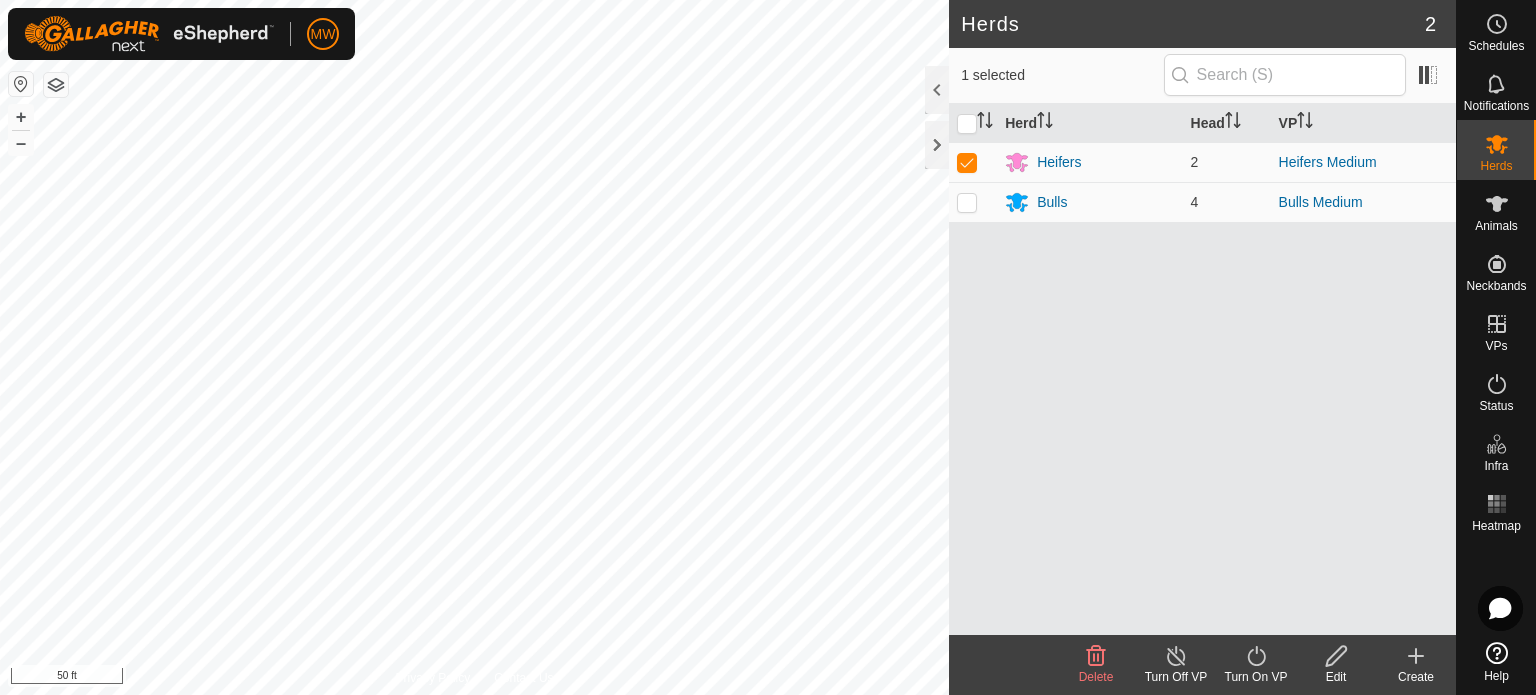 click 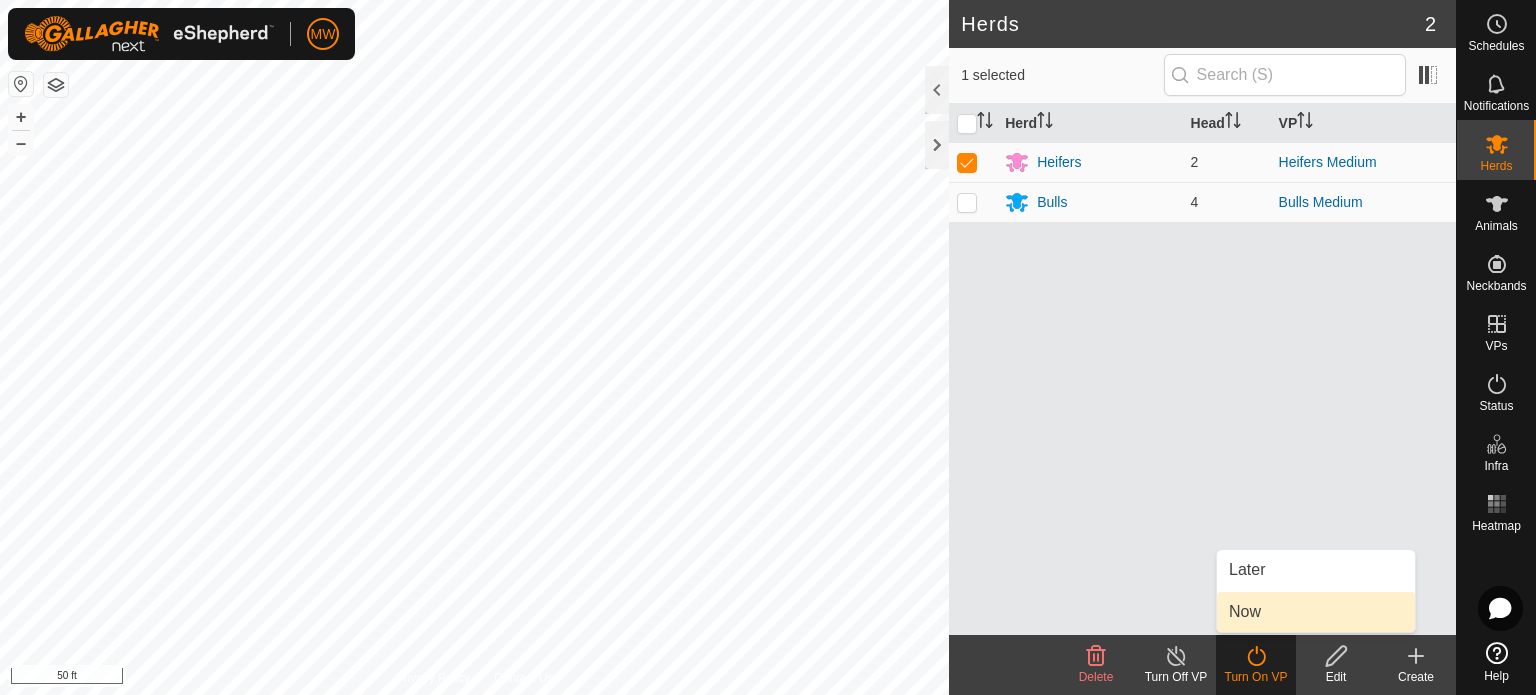 click on "Now" at bounding box center (1316, 612) 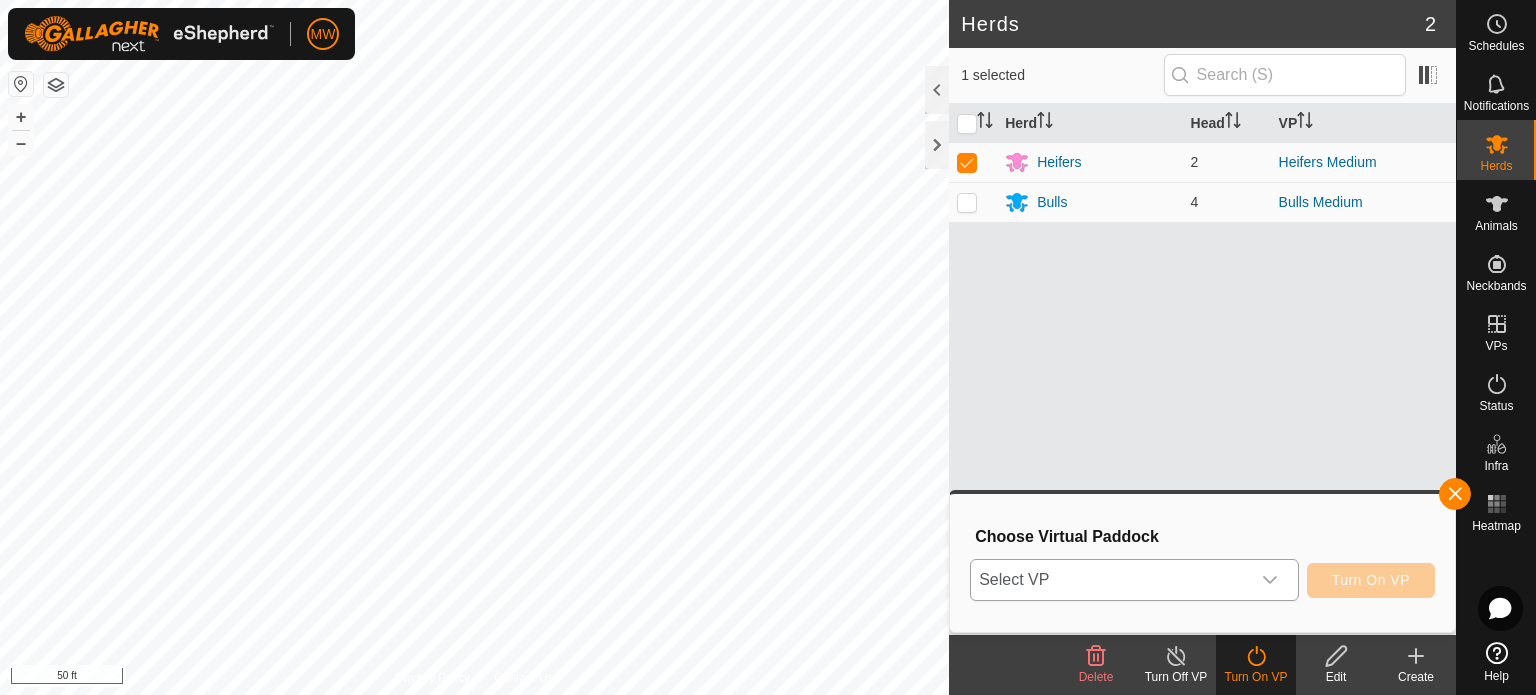 click on "Select VP" at bounding box center [1110, 580] 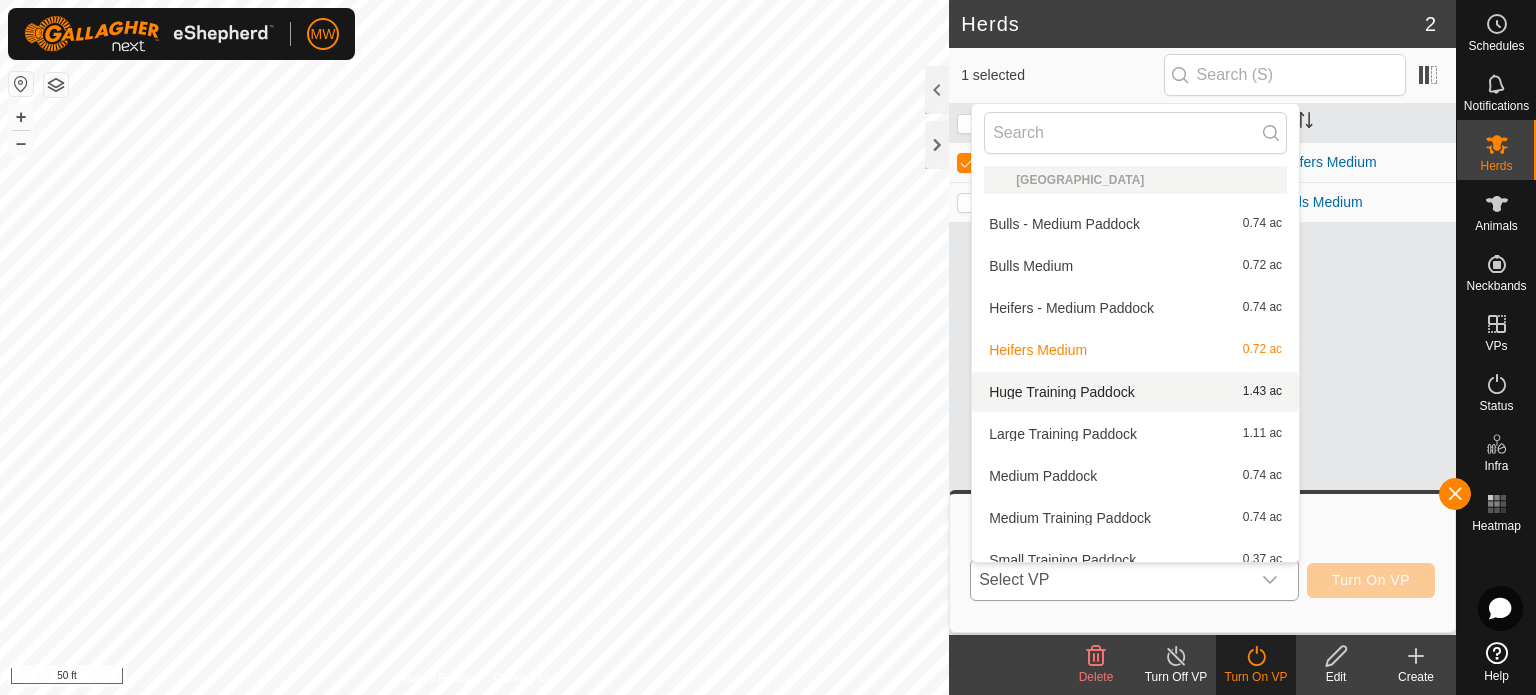 scroll, scrollTop: 0, scrollLeft: 0, axis: both 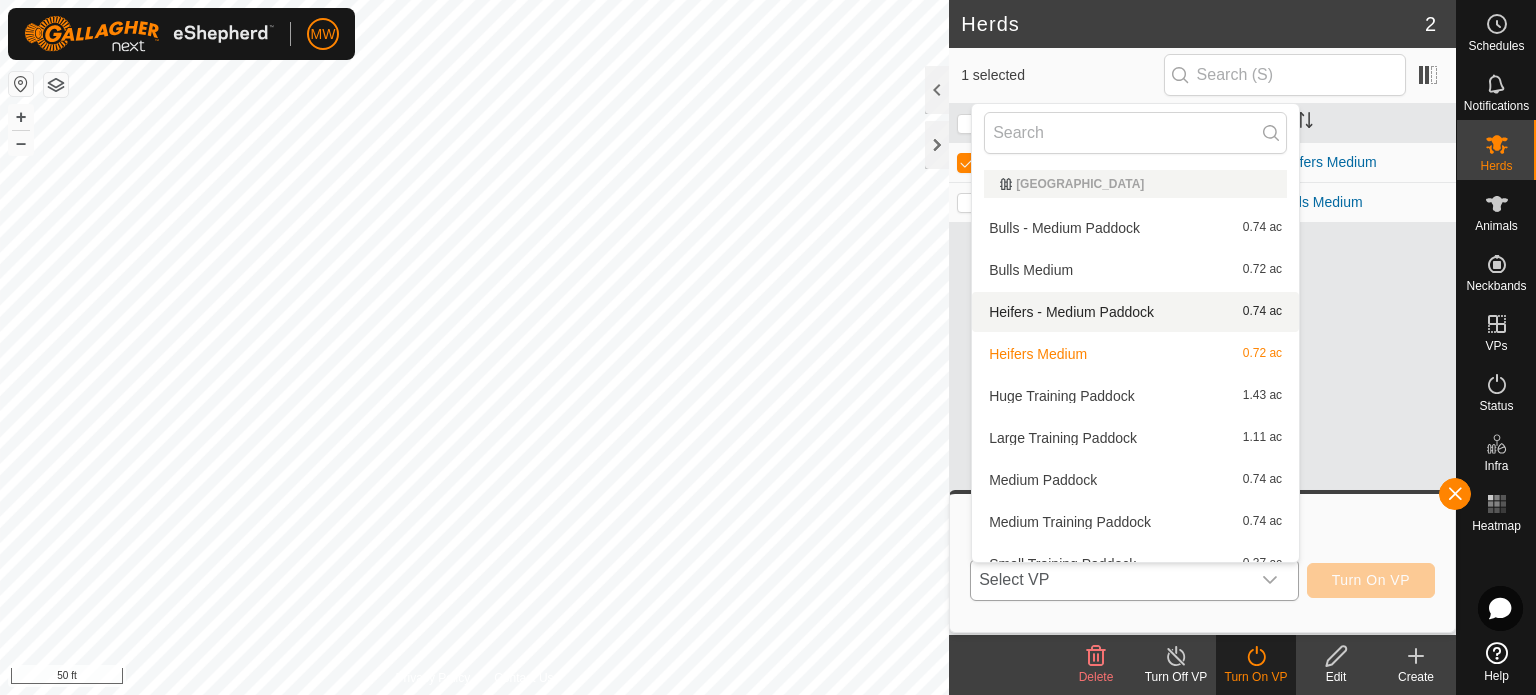 click on "Heifers - Medium Paddock  0.74 ac" at bounding box center [1135, 312] 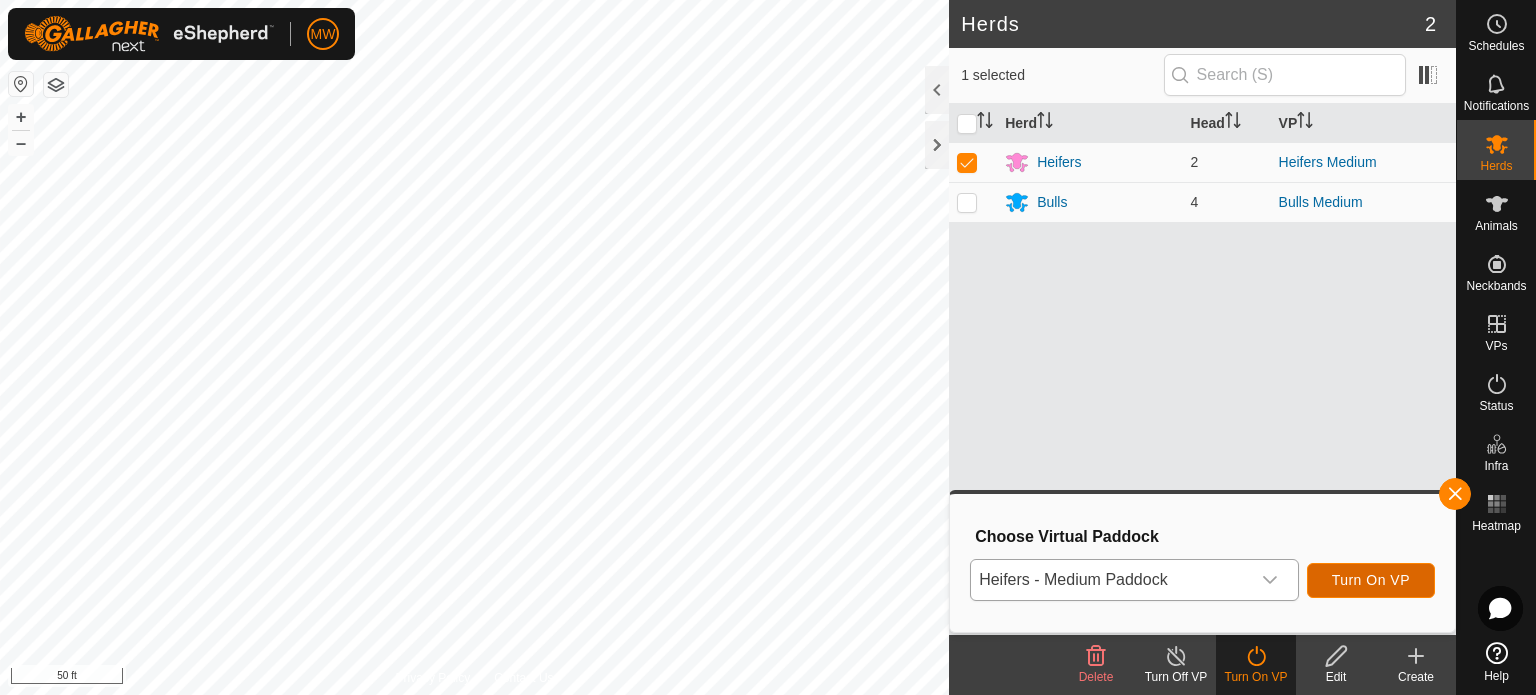 click on "Turn On VP" at bounding box center (1371, 580) 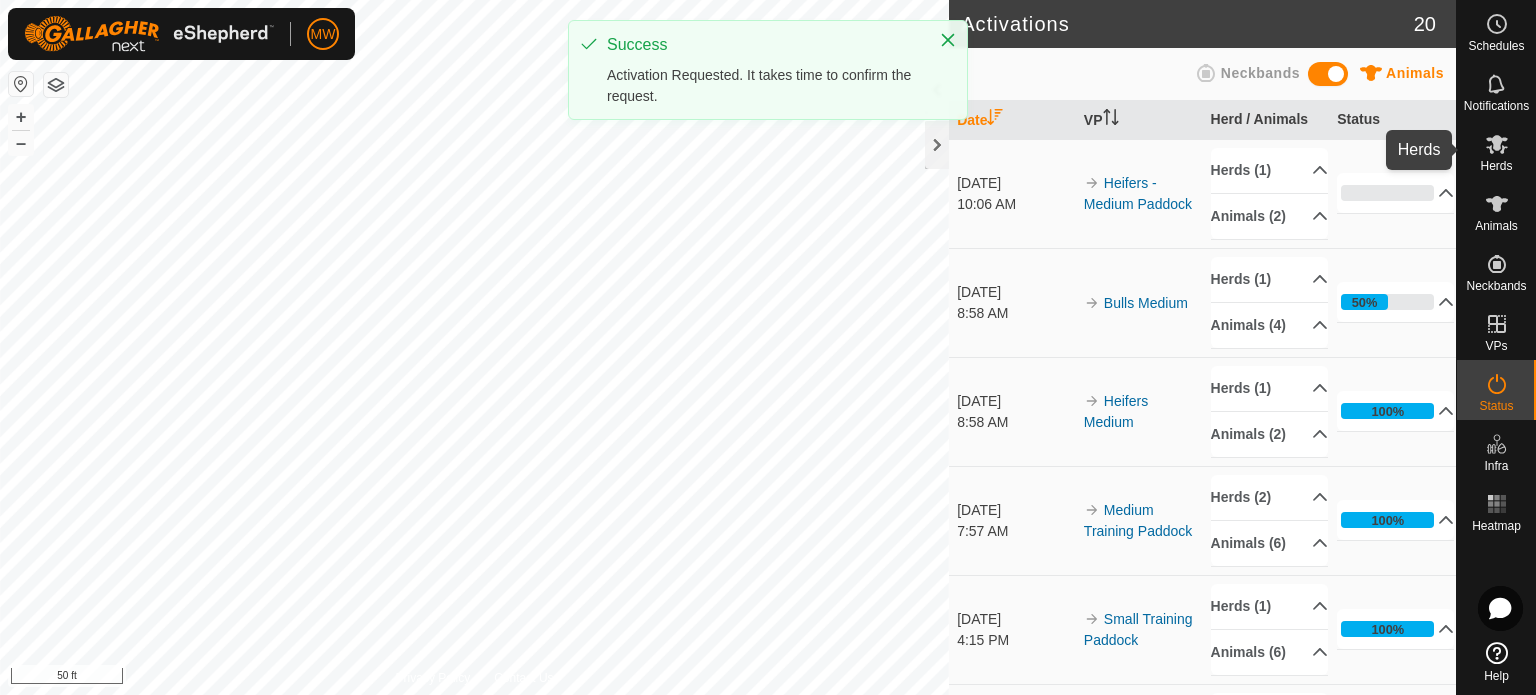 click 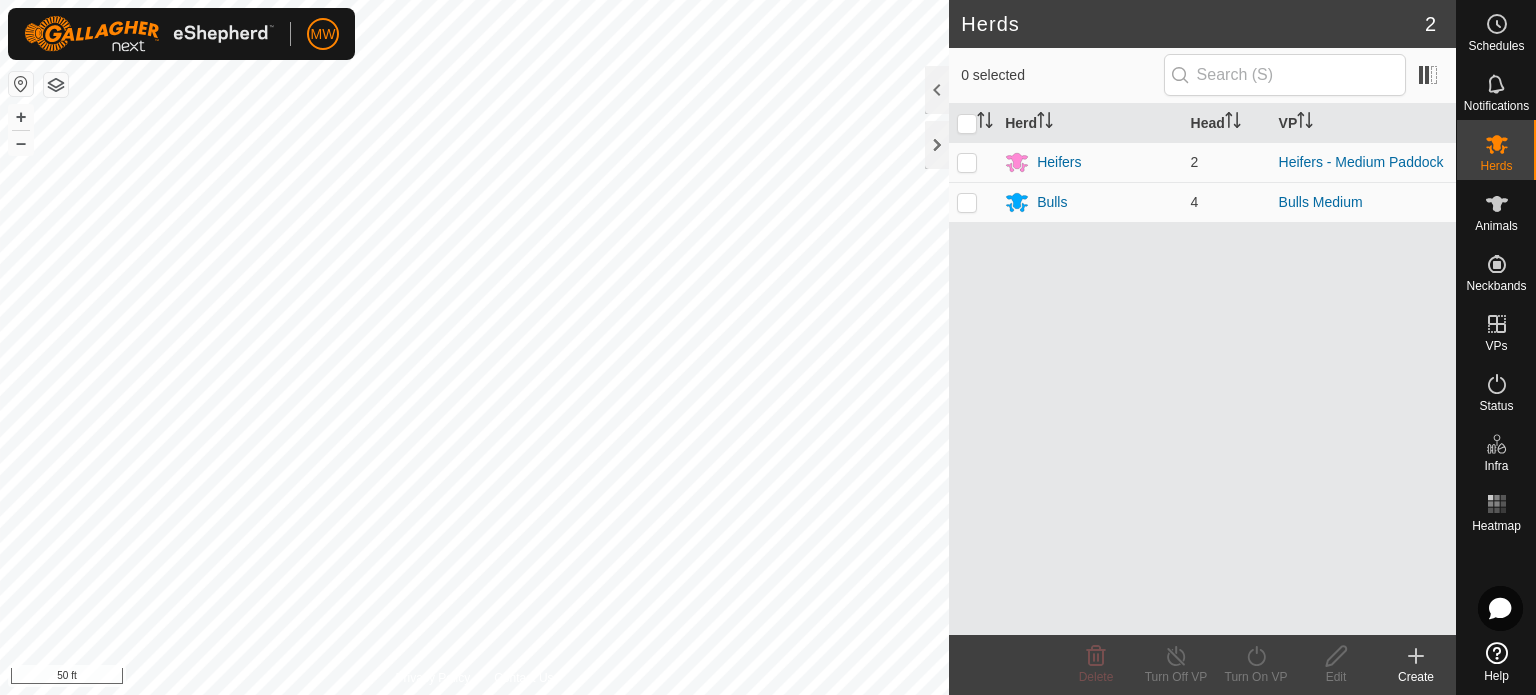click at bounding box center [967, 202] 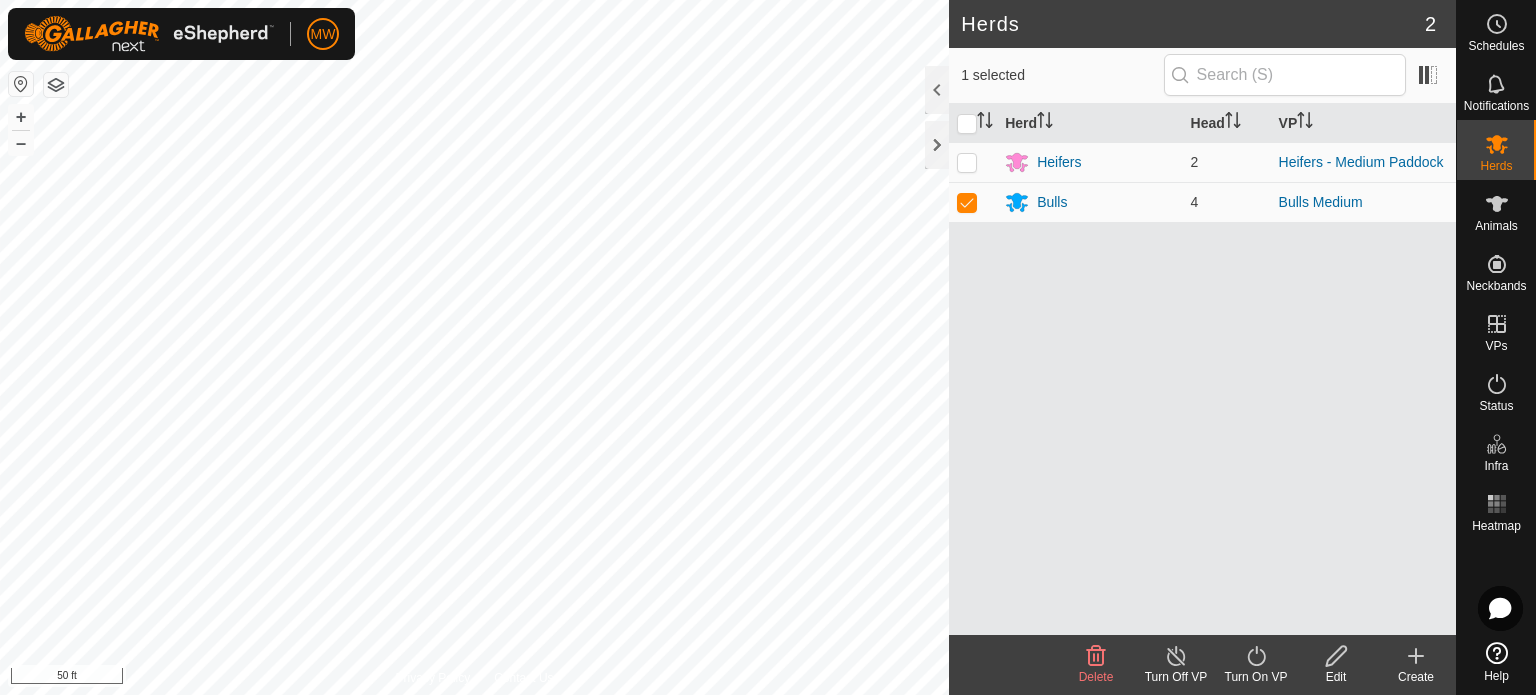 click 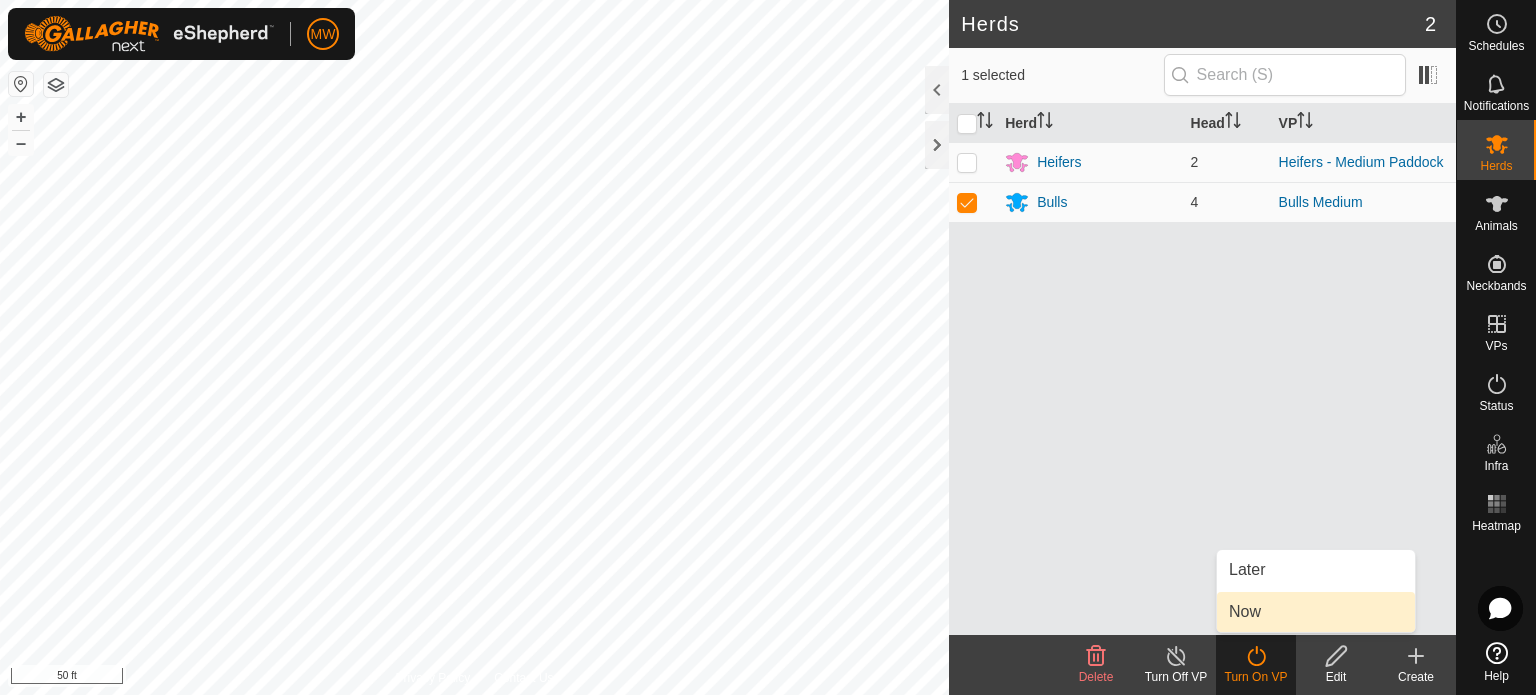 click on "Now" at bounding box center (1316, 612) 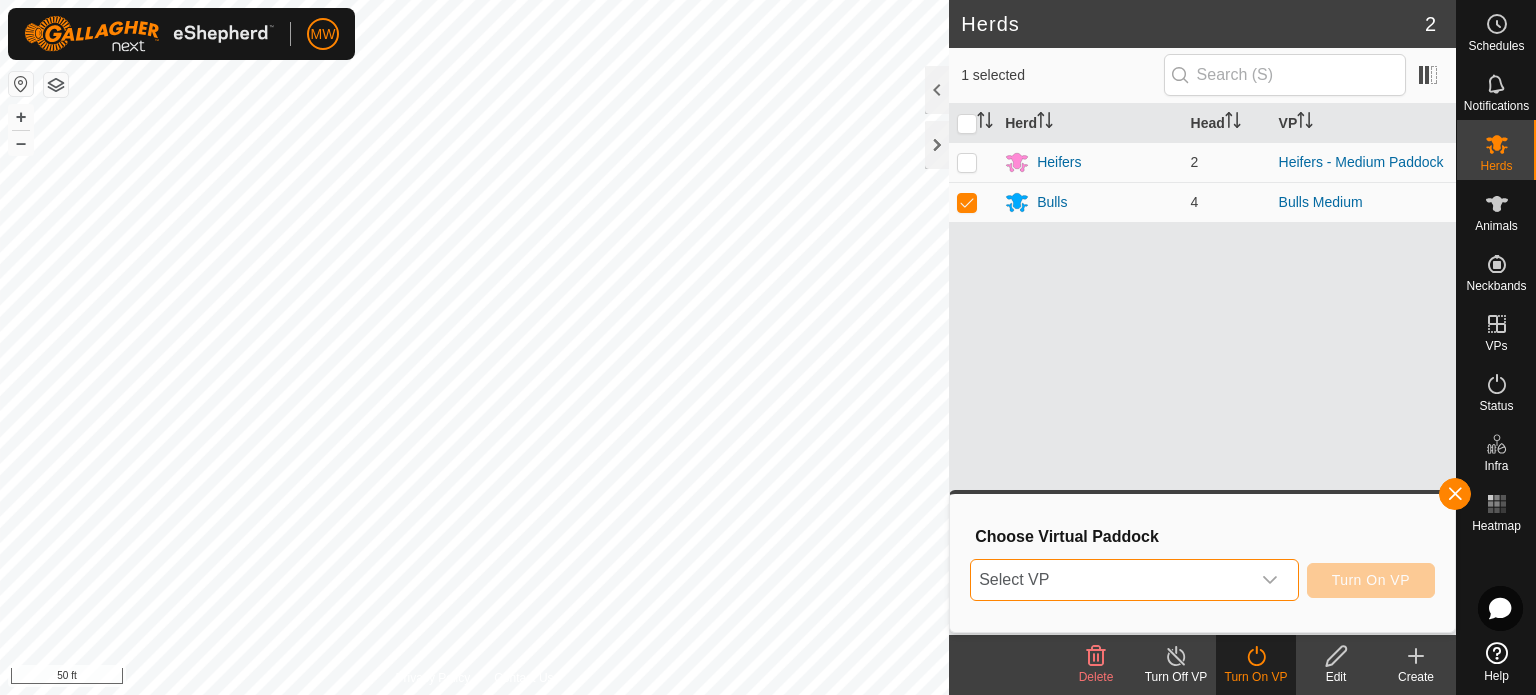 click on "Select VP" at bounding box center (1110, 580) 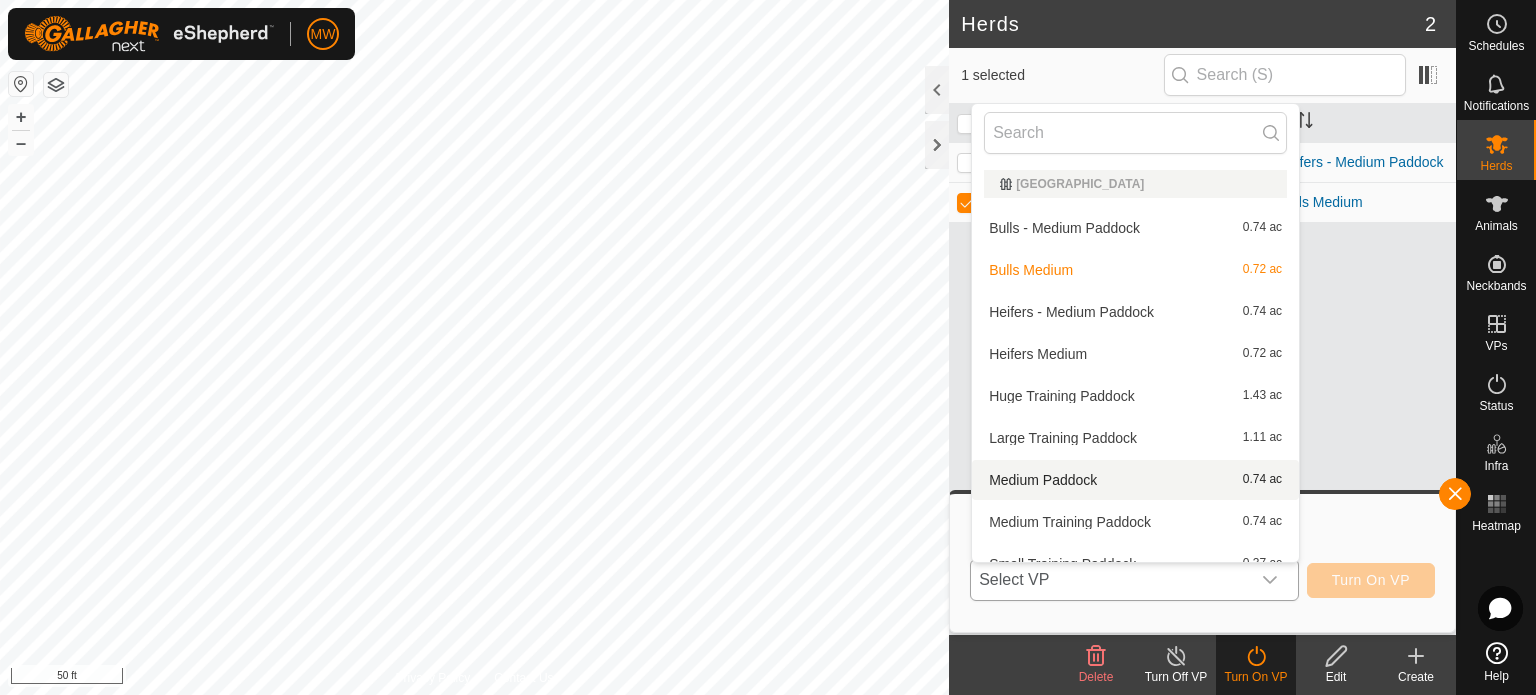 scroll, scrollTop: 22, scrollLeft: 0, axis: vertical 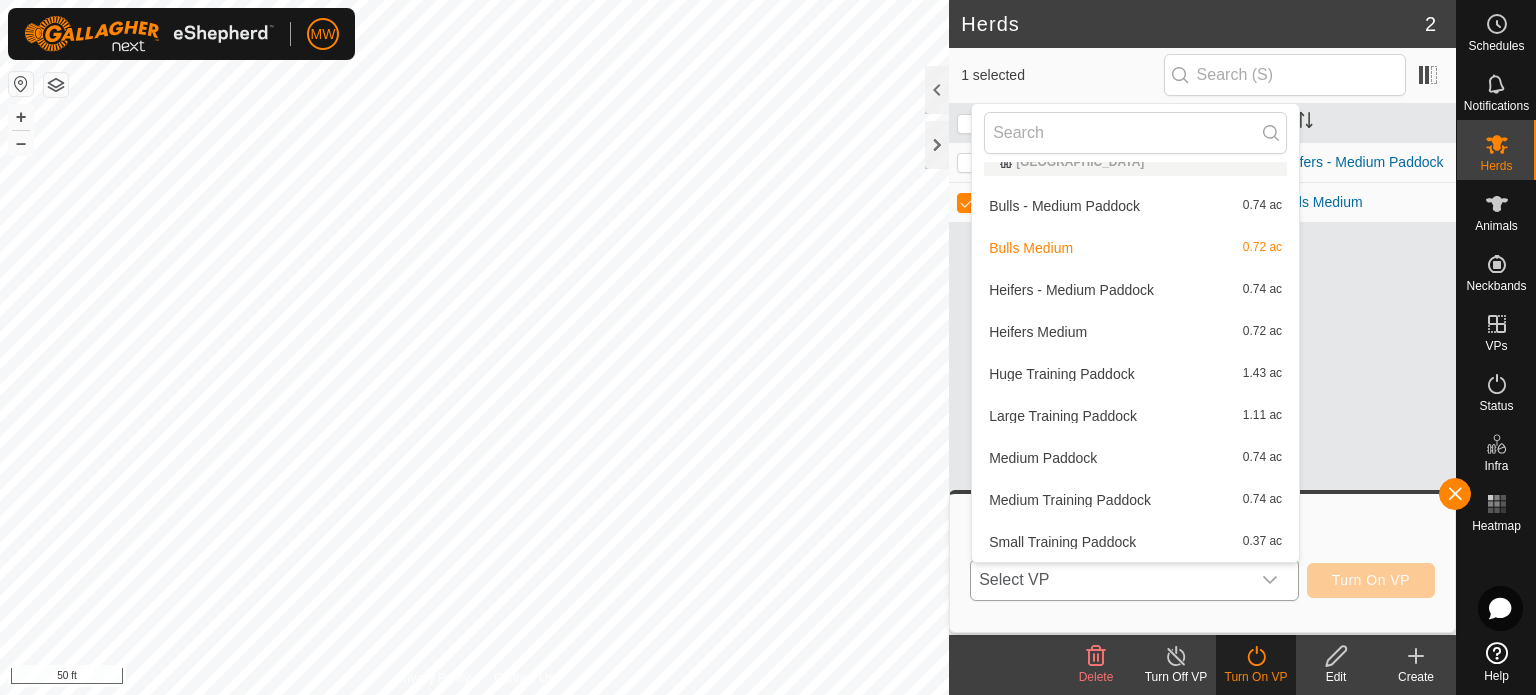 click on "Bulls - Medium Paddock  0.74 ac" at bounding box center (1135, 206) 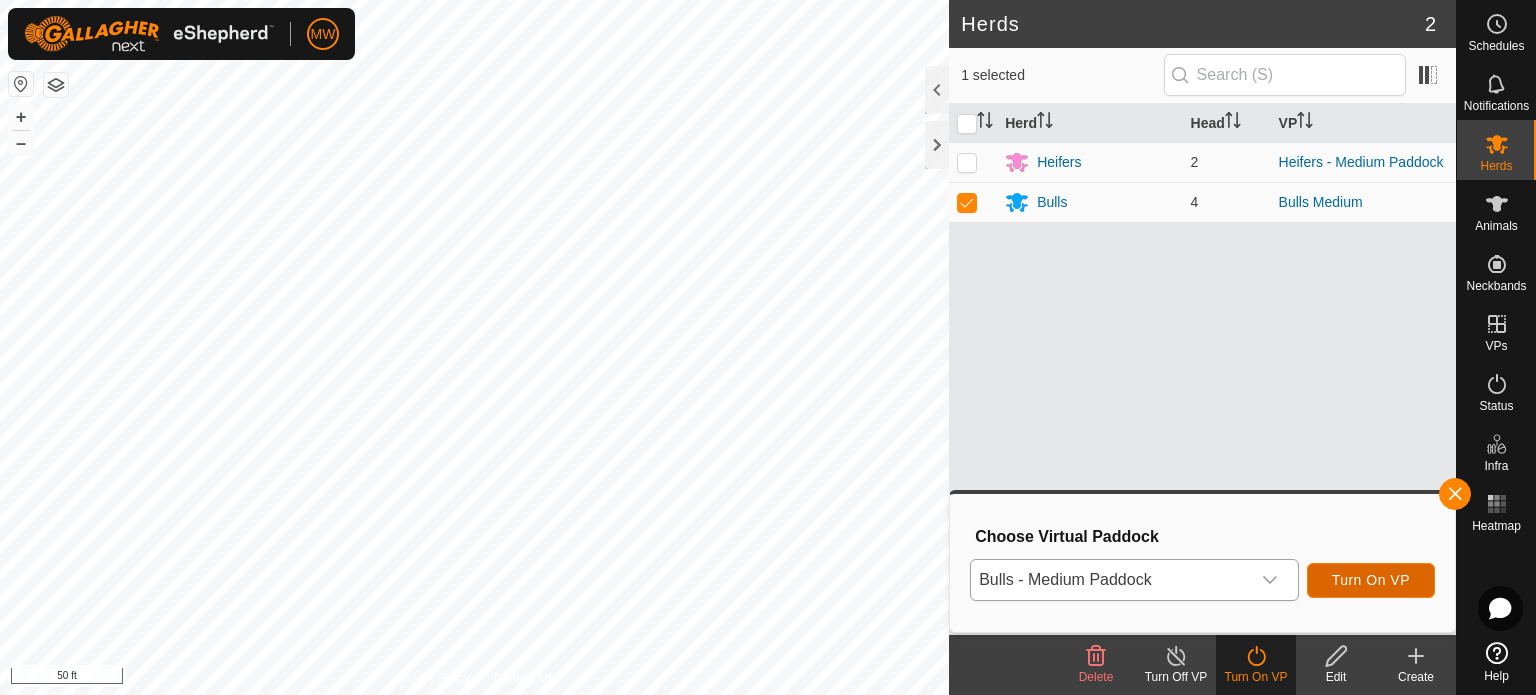 click on "Turn On VP" at bounding box center (1371, 580) 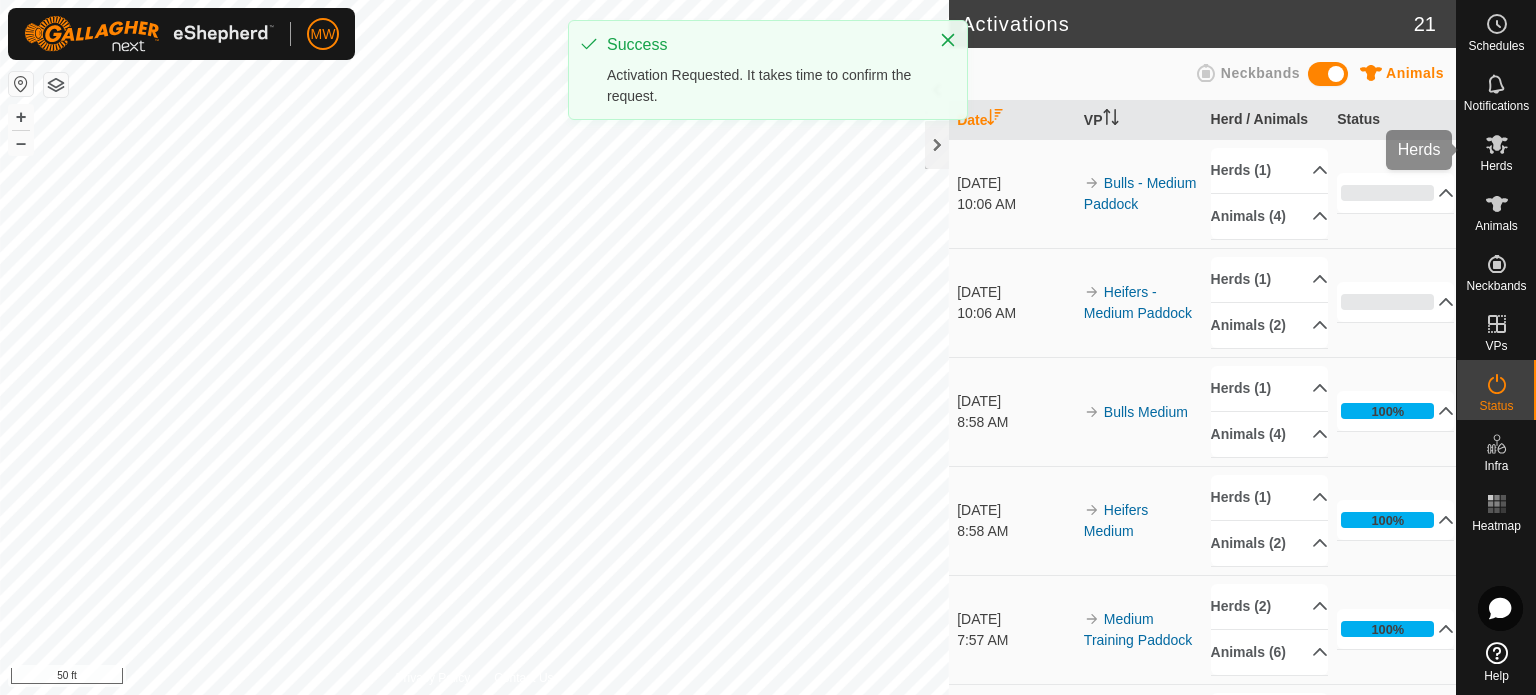 click 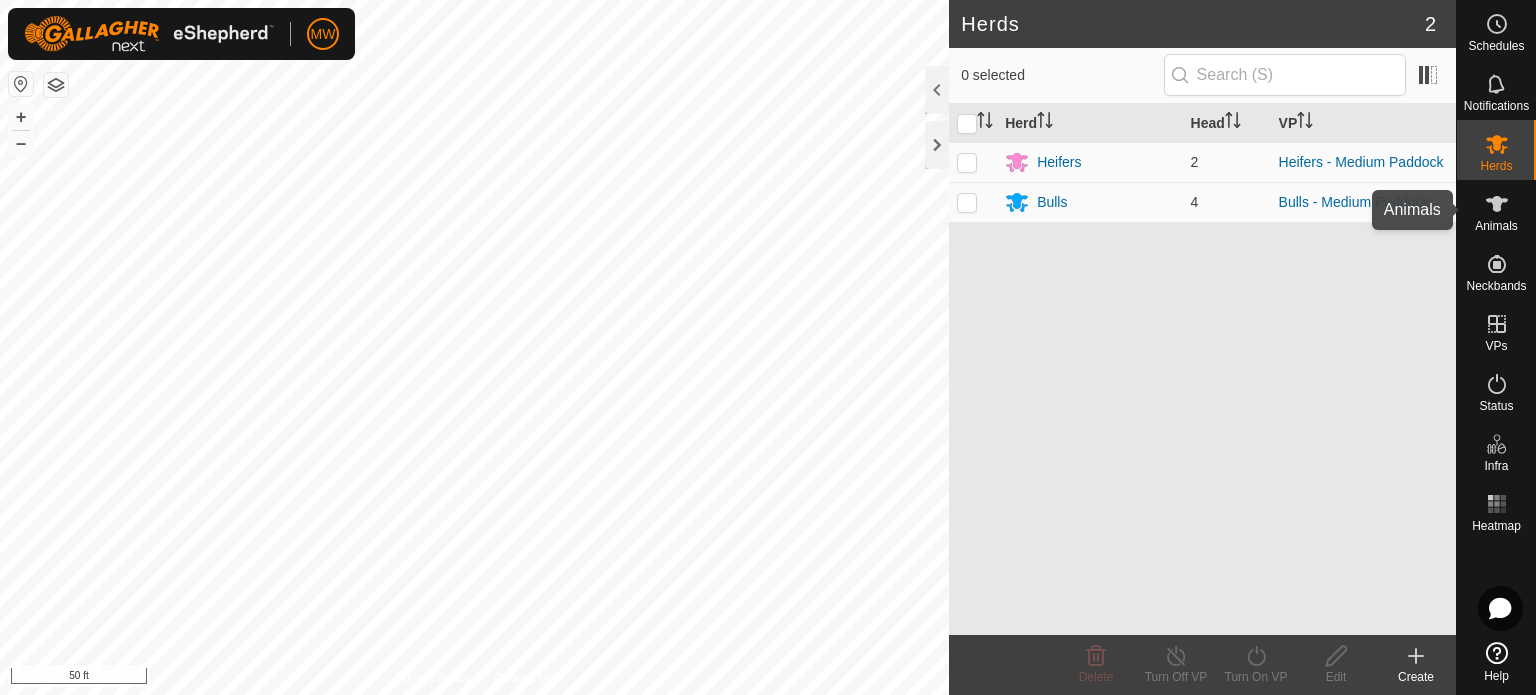 click 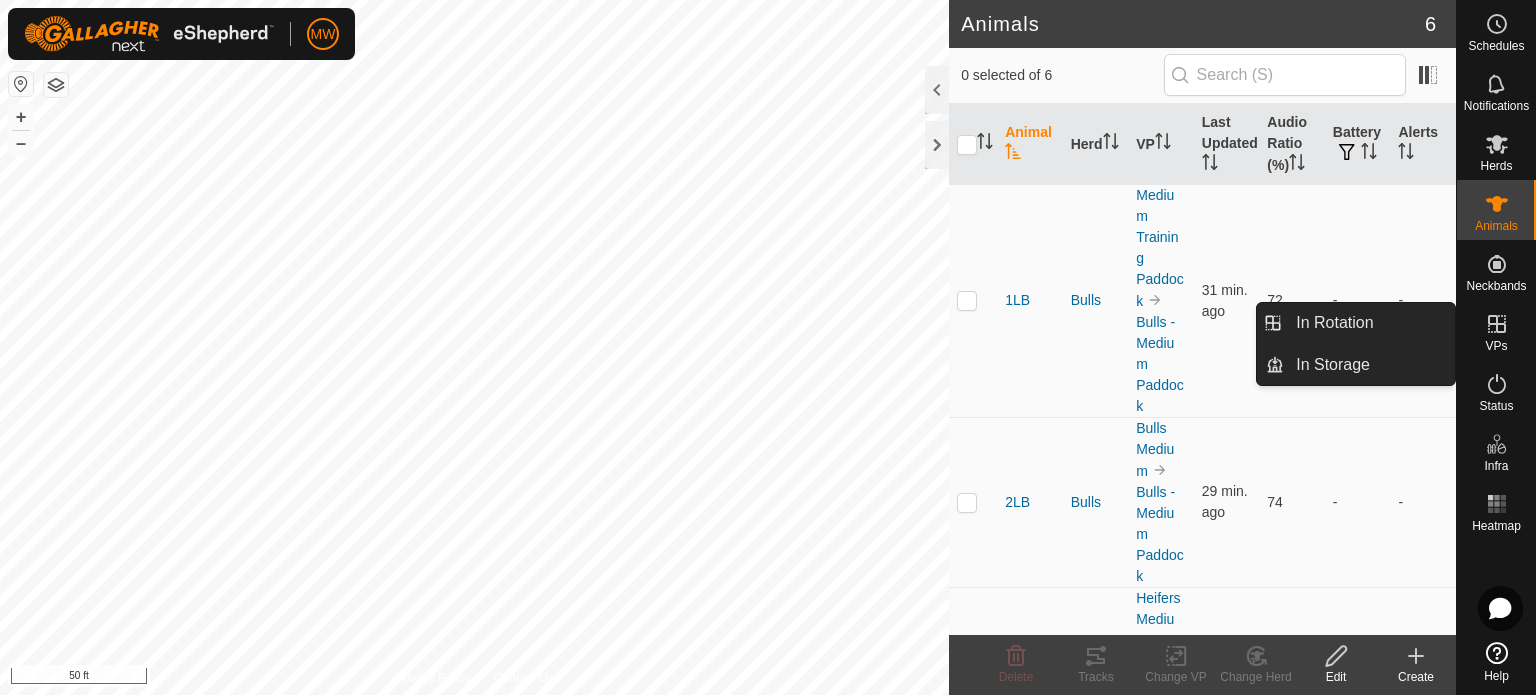 click 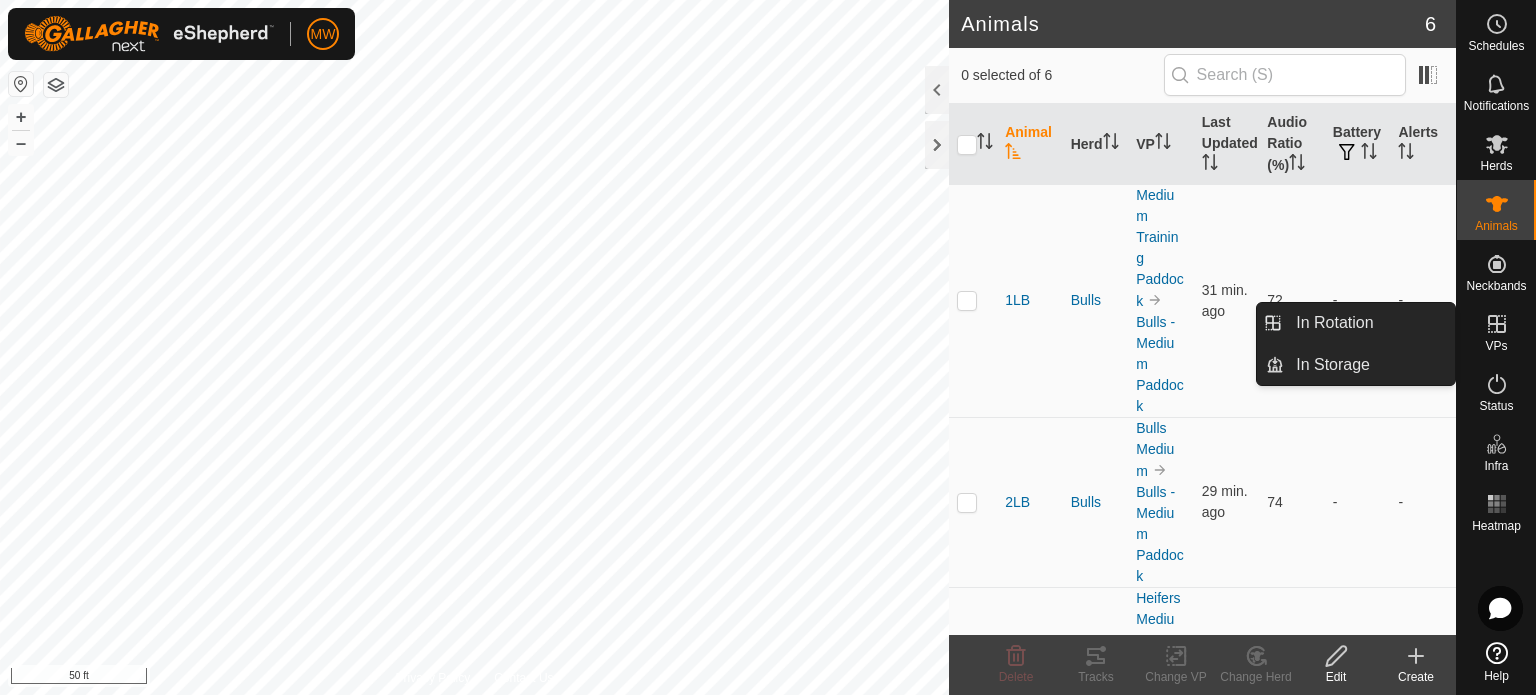 click on "In Rotation" at bounding box center (1369, 323) 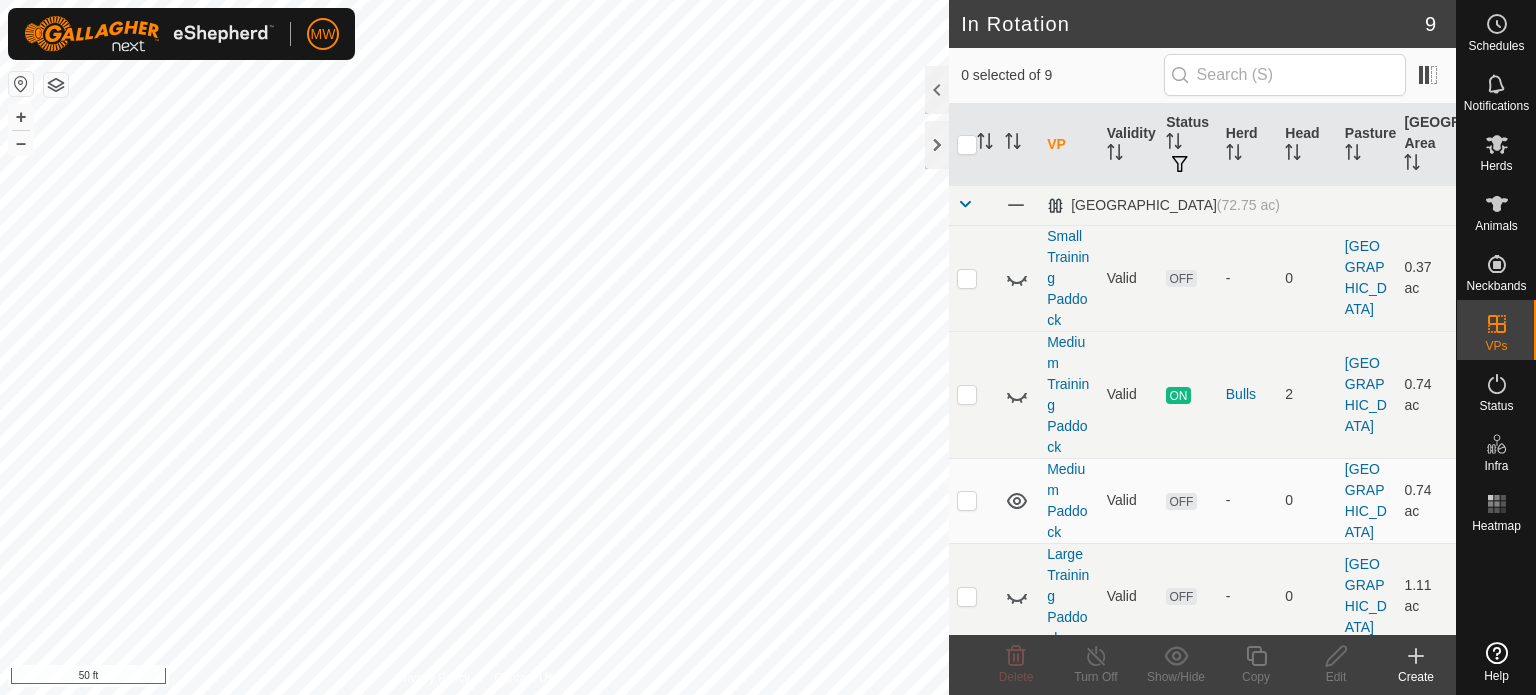 scroll, scrollTop: 0, scrollLeft: 0, axis: both 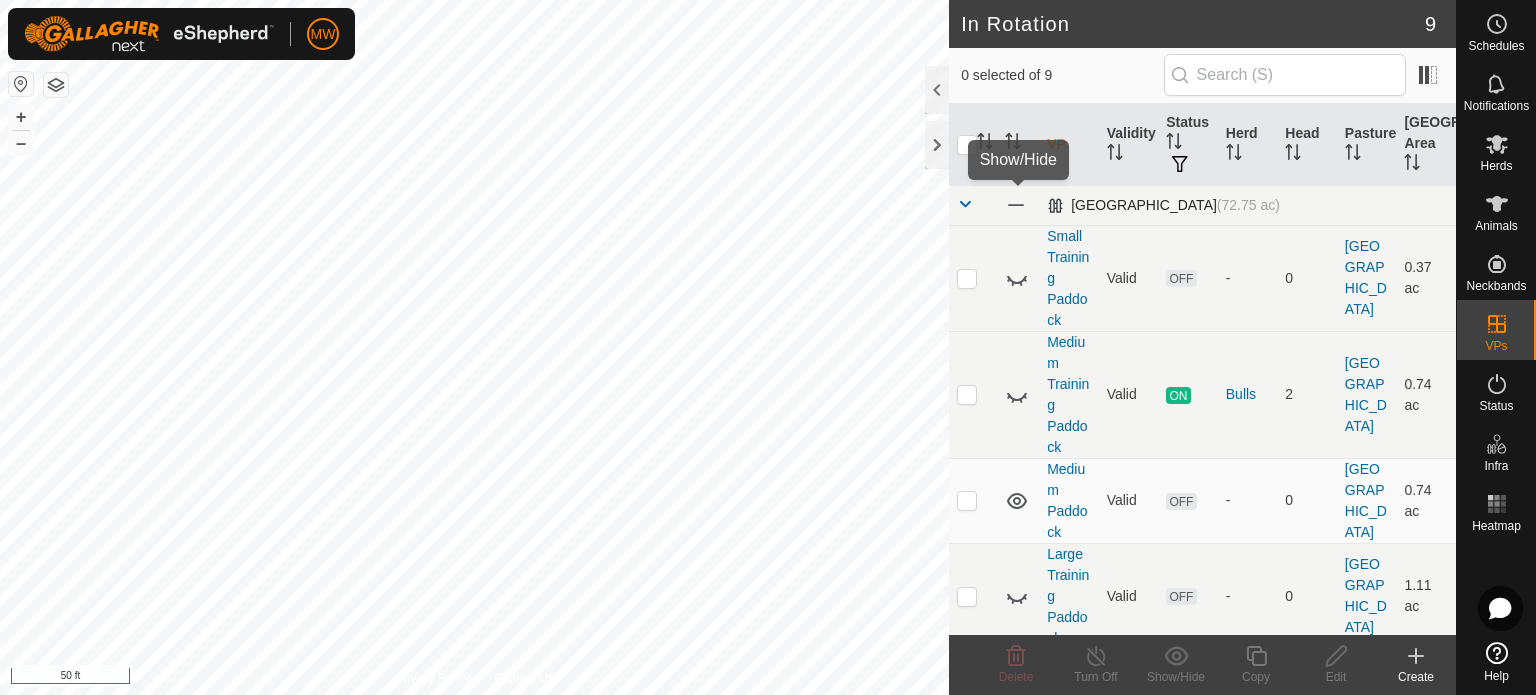 click at bounding box center (1016, 205) 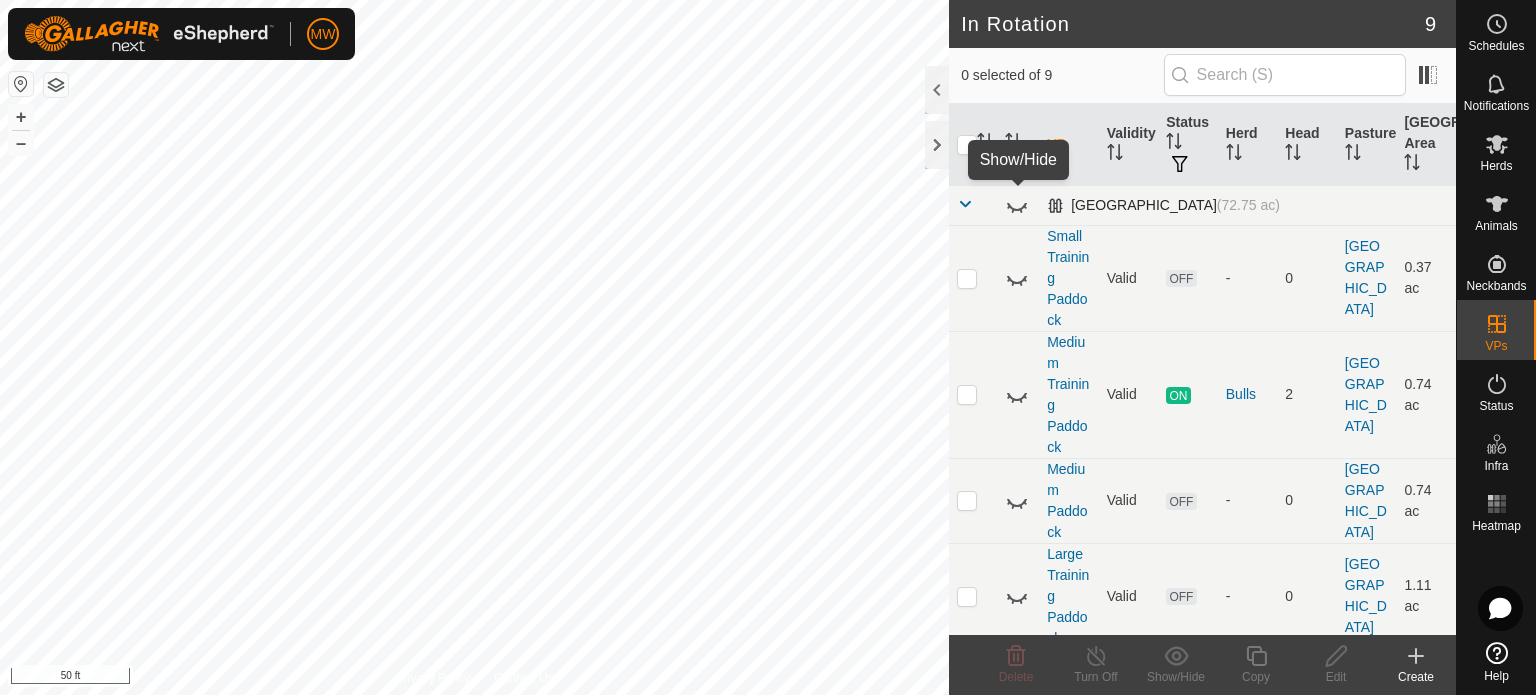 click 